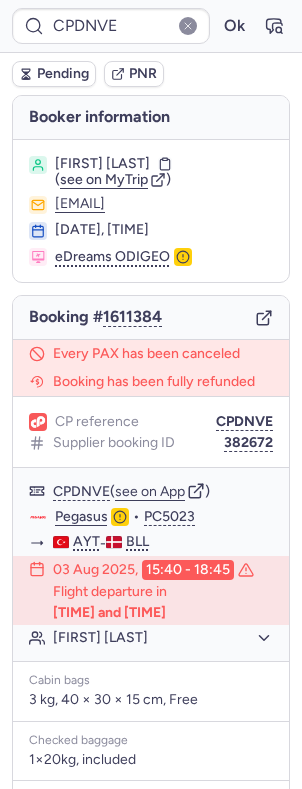 scroll, scrollTop: 0, scrollLeft: 0, axis: both 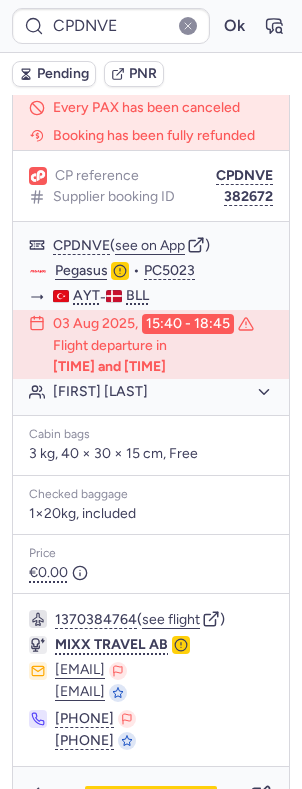 type on "7366841" 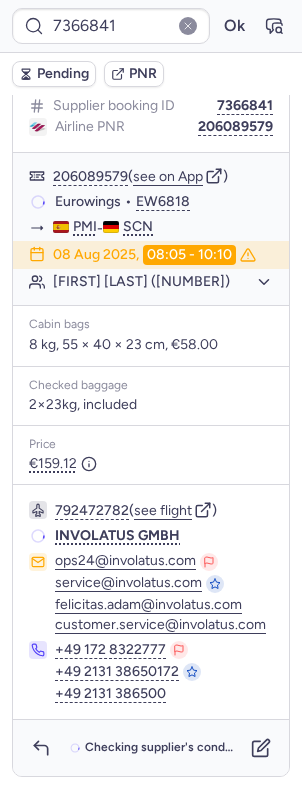 scroll, scrollTop: 230, scrollLeft: 0, axis: vertical 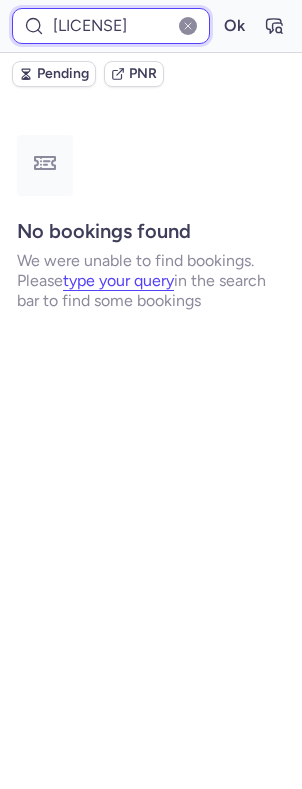click on "[LICENSE]" at bounding box center [111, 26] 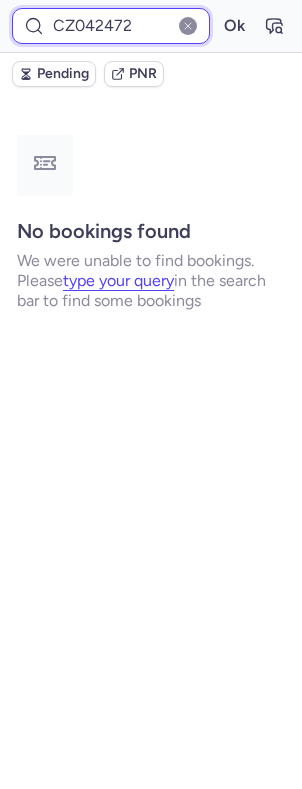 click on "Ok" at bounding box center [234, 26] 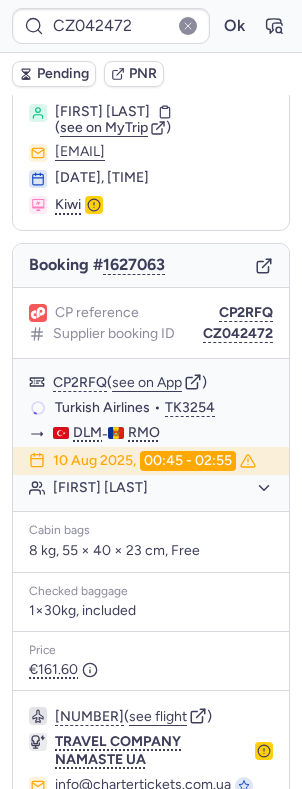 scroll, scrollTop: 0, scrollLeft: 0, axis: both 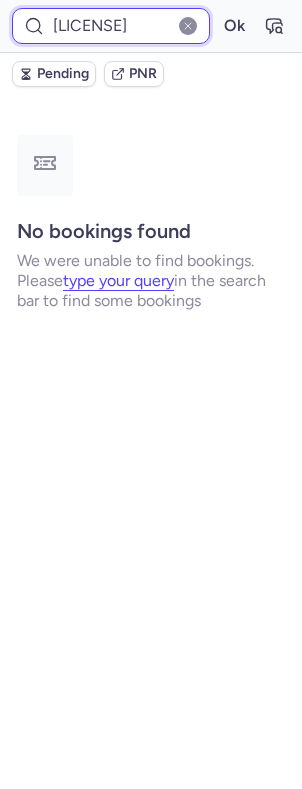 click on "[LICENSE]" at bounding box center (111, 26) 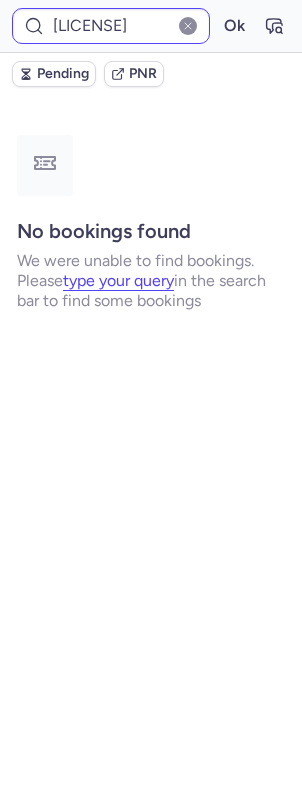 click 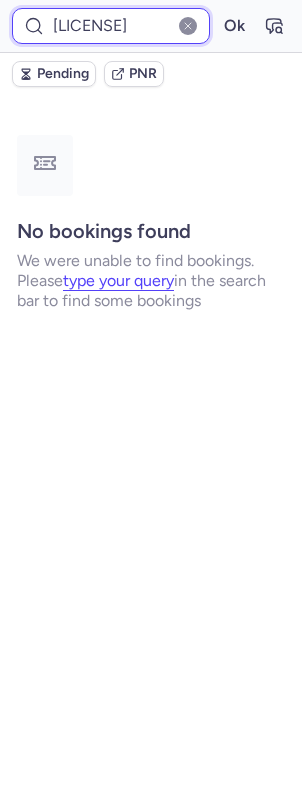 click on "[LICENSE]" at bounding box center [111, 26] 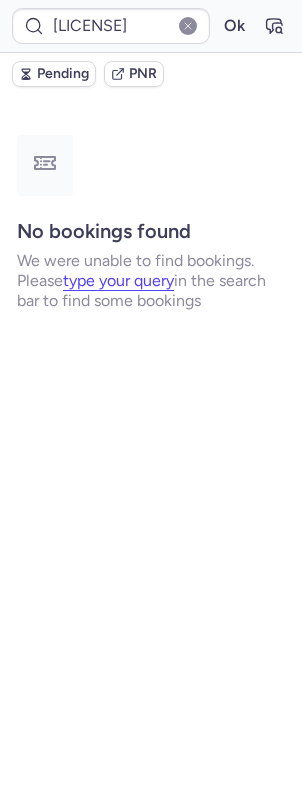 scroll, scrollTop: 0, scrollLeft: 0, axis: both 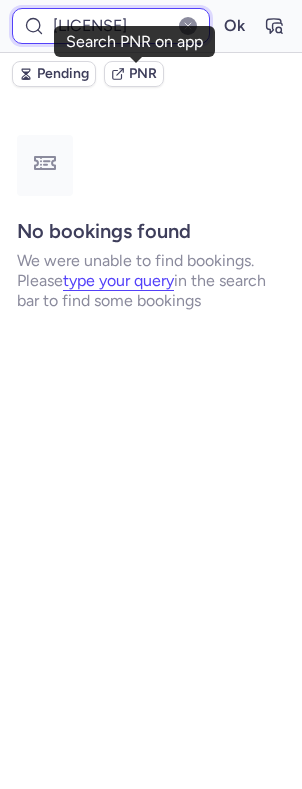 click on "[LICENSE]" at bounding box center (111, 26) 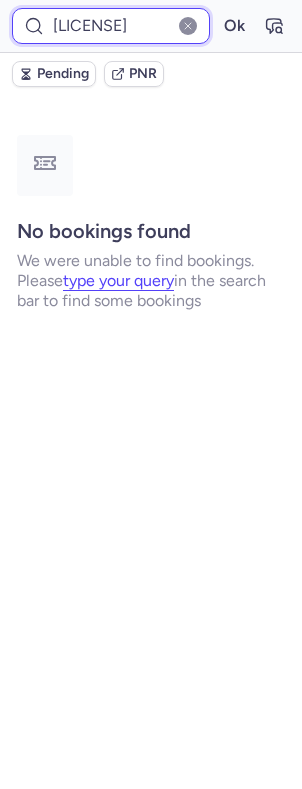 click on "[LICENSE]" at bounding box center [111, 26] 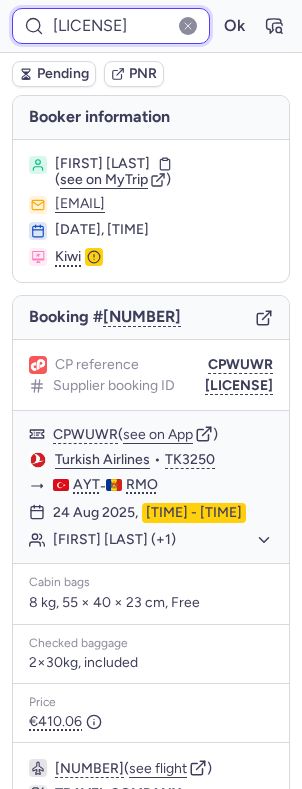 click on "CZ042473" at bounding box center [111, 26] 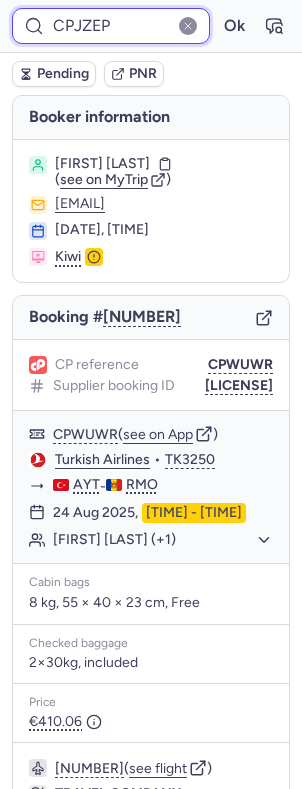 type on "CPJZEP" 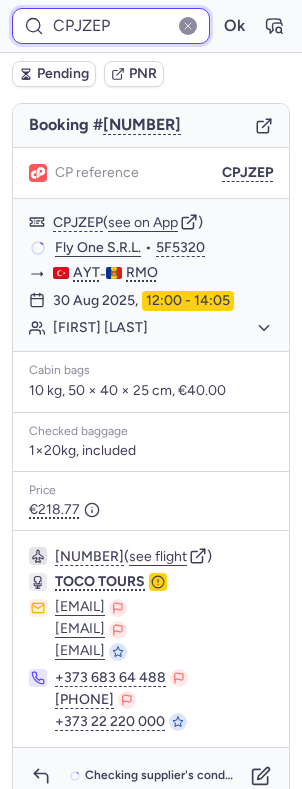 scroll, scrollTop: 224, scrollLeft: 0, axis: vertical 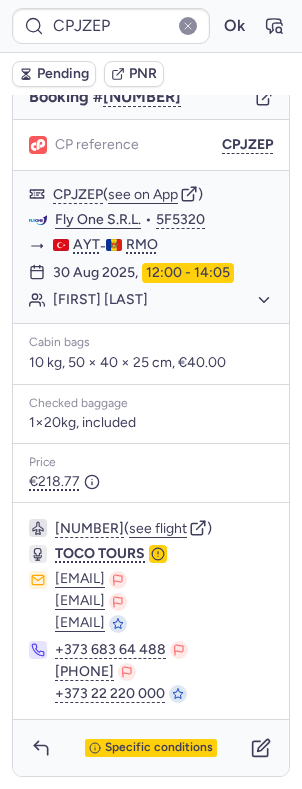 type 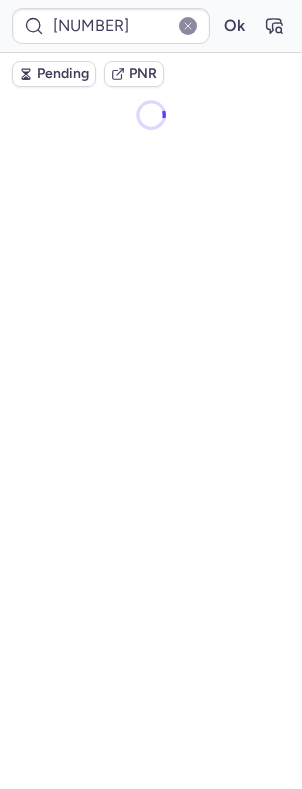scroll, scrollTop: 0, scrollLeft: 0, axis: both 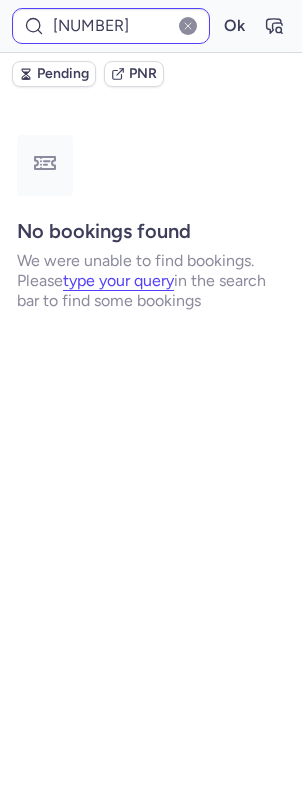type on "CZ042472" 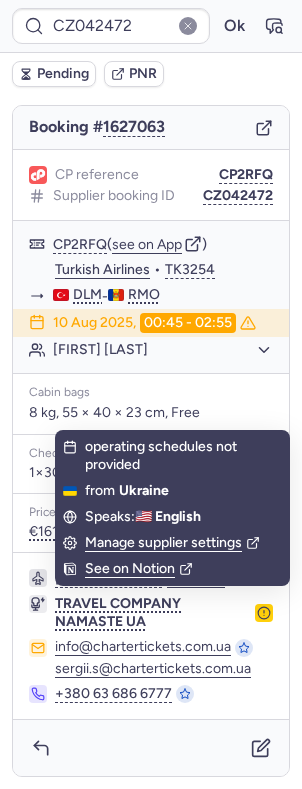 scroll, scrollTop: 214, scrollLeft: 0, axis: vertical 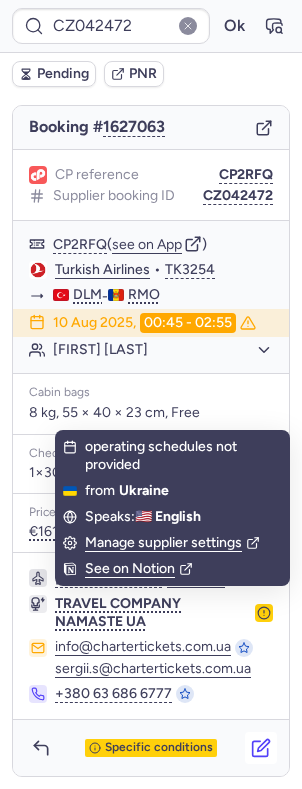 click 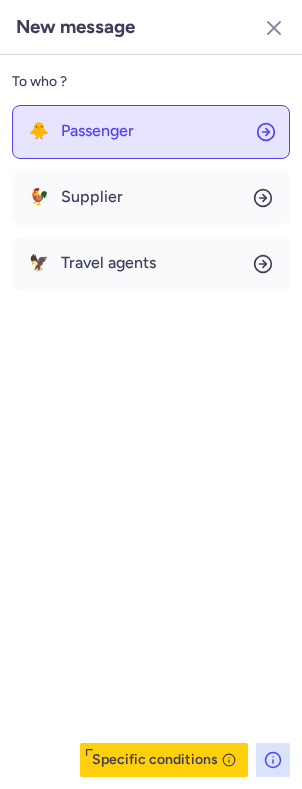 click on "🐥 Passenger" 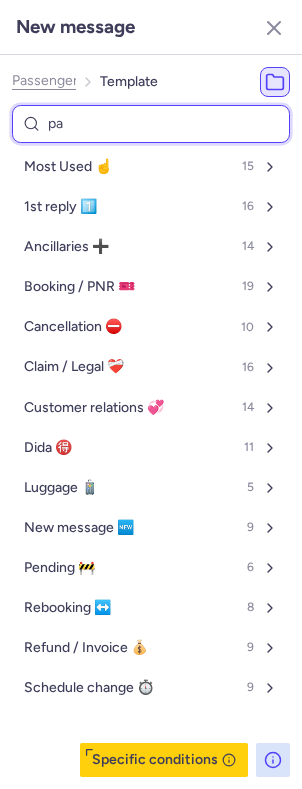 type on "pas" 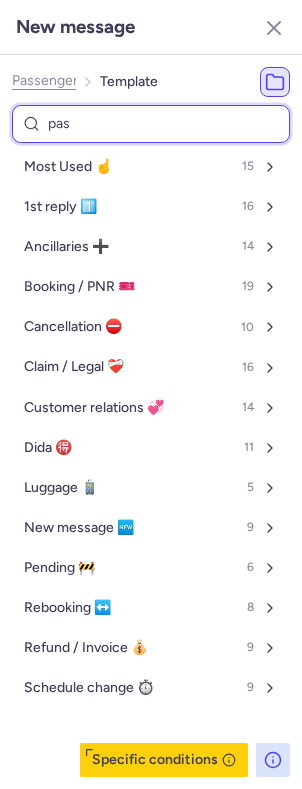 select on "en" 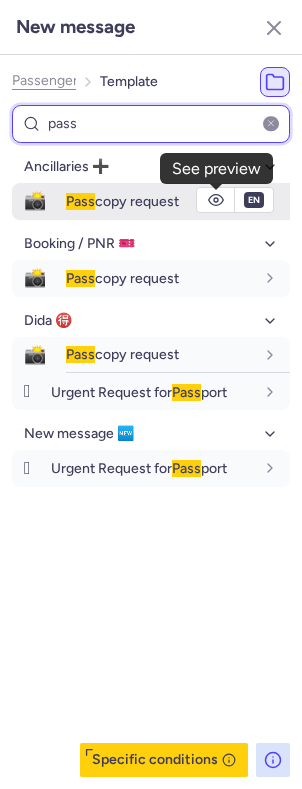 type on "pass" 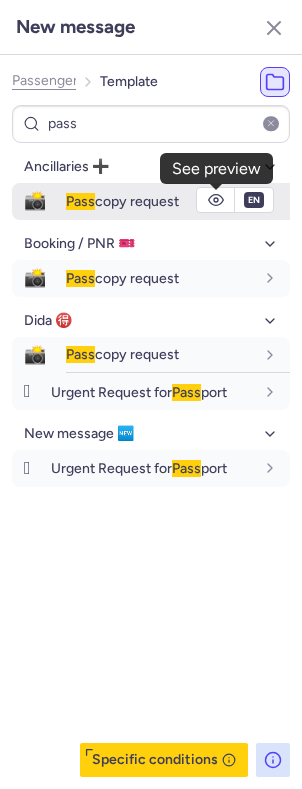 click 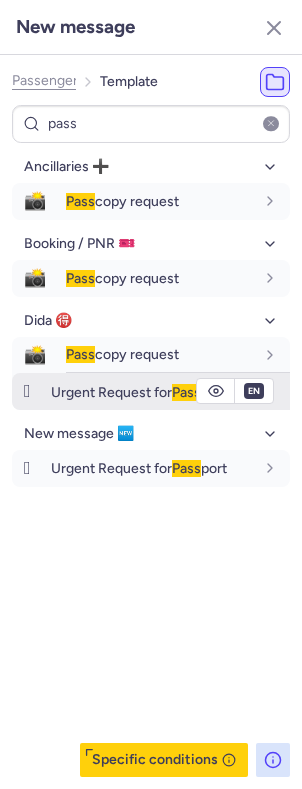click on "Urgent Request for  Pass port" at bounding box center [139, 392] 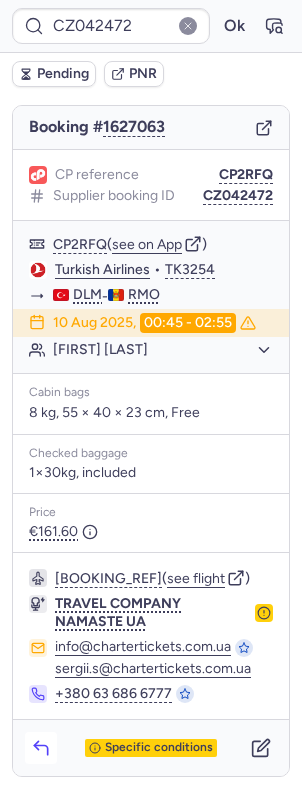 click 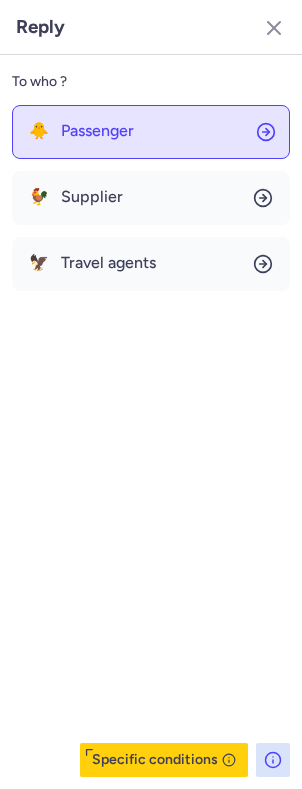click on "🐥 Passenger" 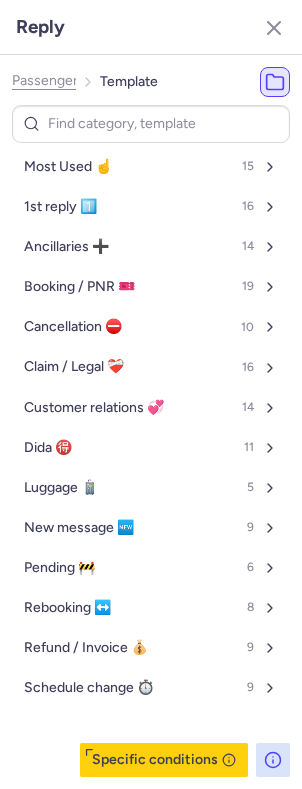 click on "Passenger" 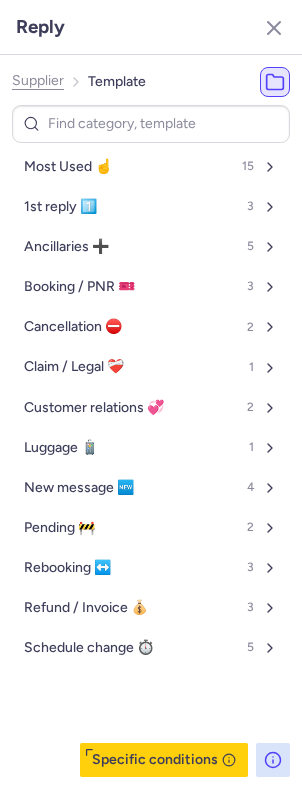 click on "Supplier Template" at bounding box center [79, 82] 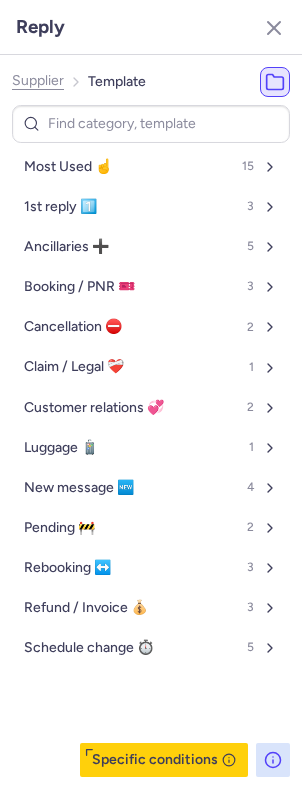click on "Supplier" 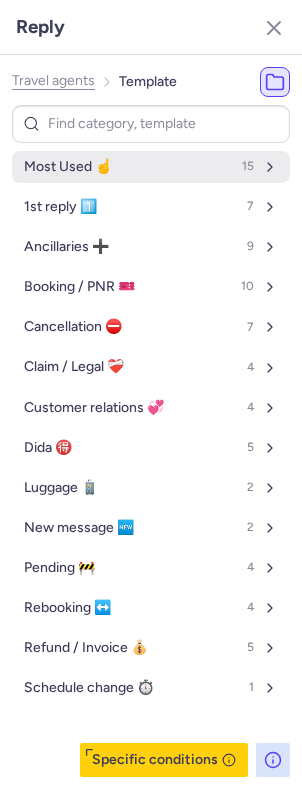 click on "Most Used ☝️ 15" at bounding box center [151, 167] 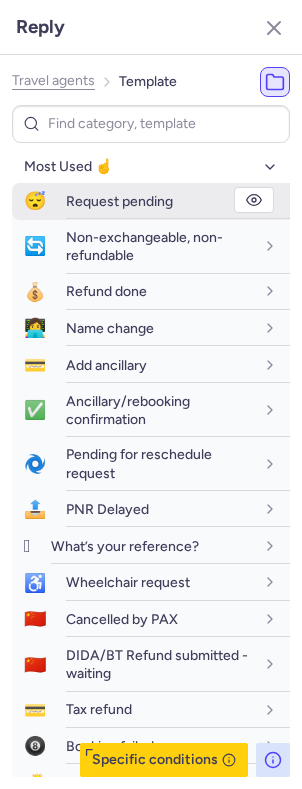 click on "Request pending" at bounding box center (119, 201) 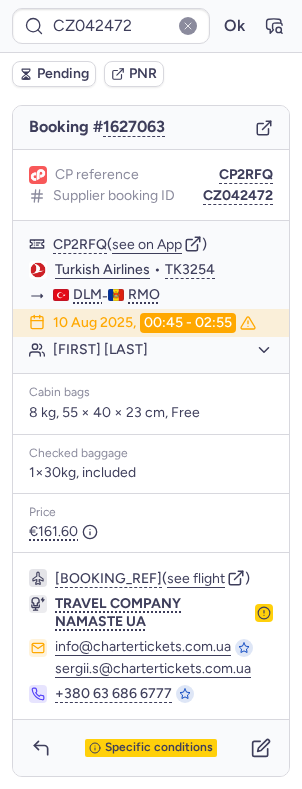 click on "Pending" at bounding box center [63, 74] 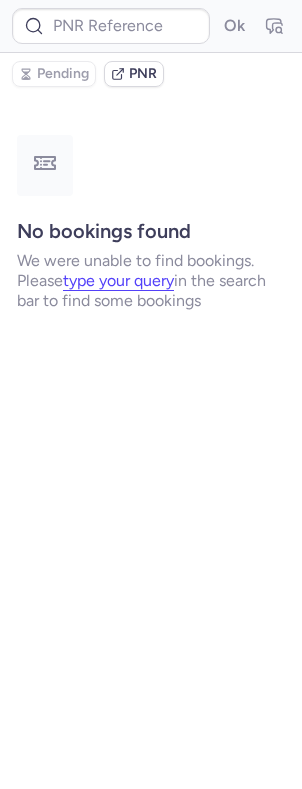 scroll, scrollTop: 0, scrollLeft: 0, axis: both 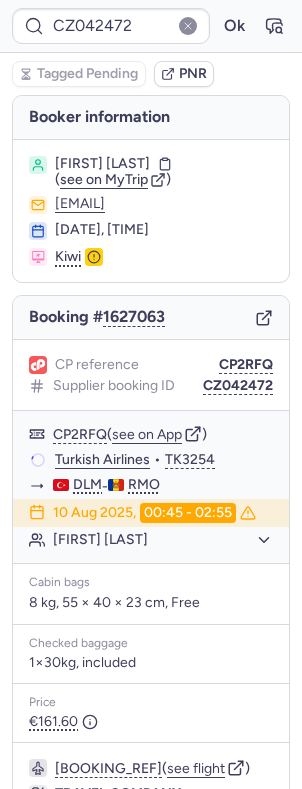 type on "CP2RFQ" 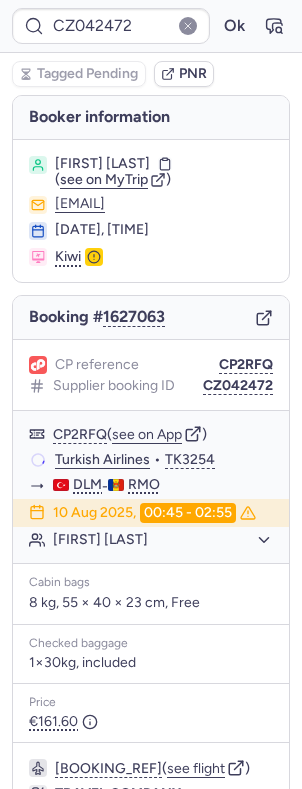 type on "CPKPMW" 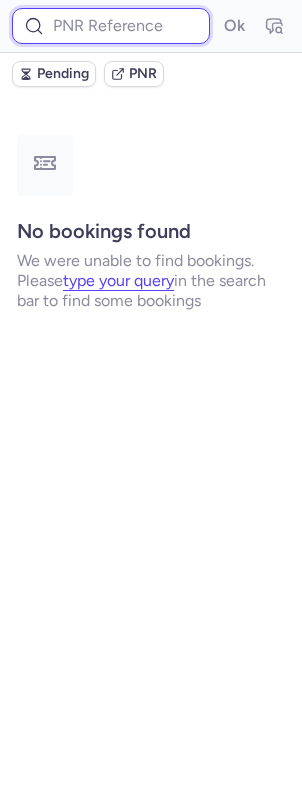 click at bounding box center [111, 26] 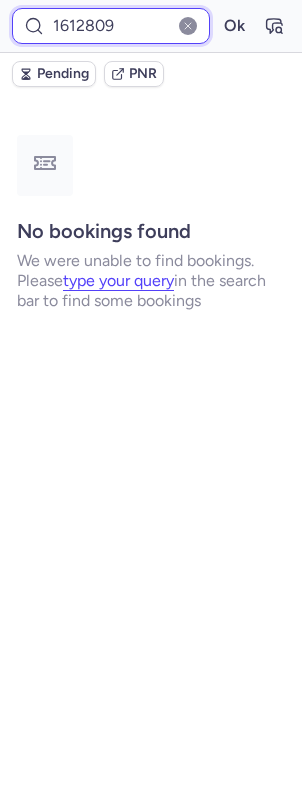 click on "Ok" at bounding box center (234, 26) 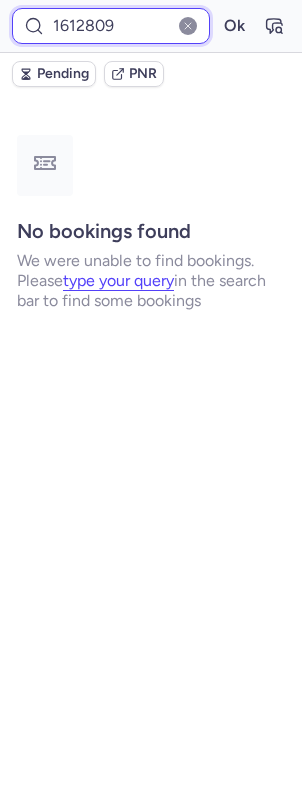 click on "1612809" at bounding box center (111, 26) 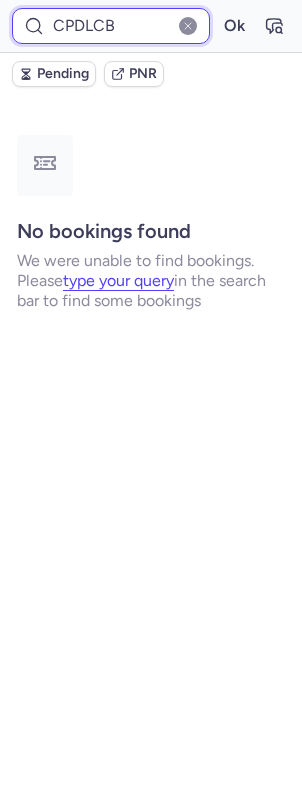 type on "CPDLCB" 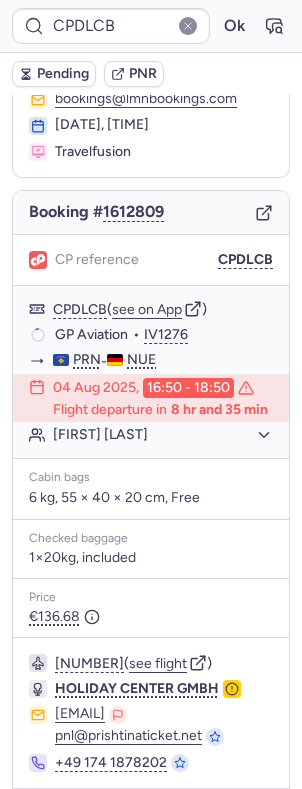 scroll, scrollTop: 238, scrollLeft: 0, axis: vertical 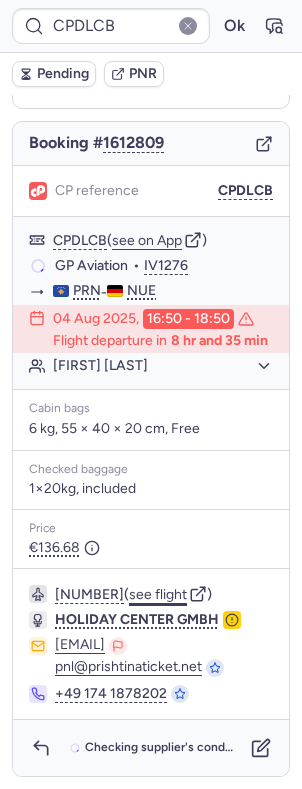 click on "see flight" 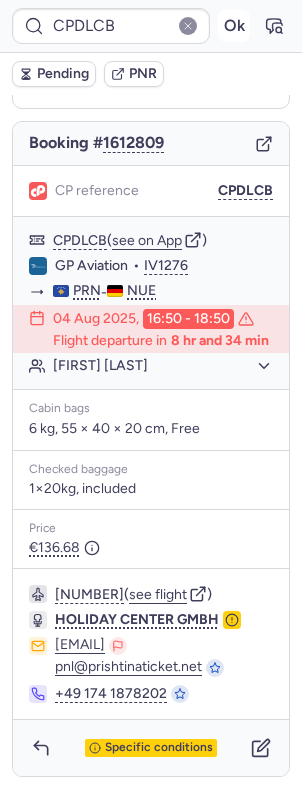 click on "Ok" at bounding box center [234, 26] 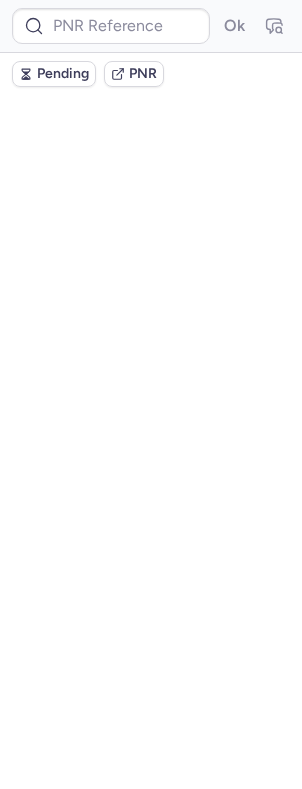 scroll, scrollTop: 0, scrollLeft: 0, axis: both 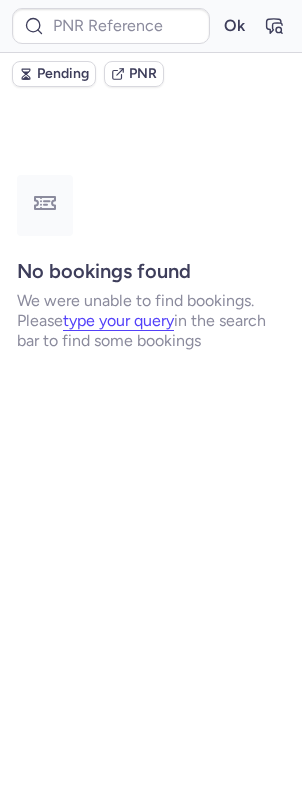 type on "DT1749815286433279" 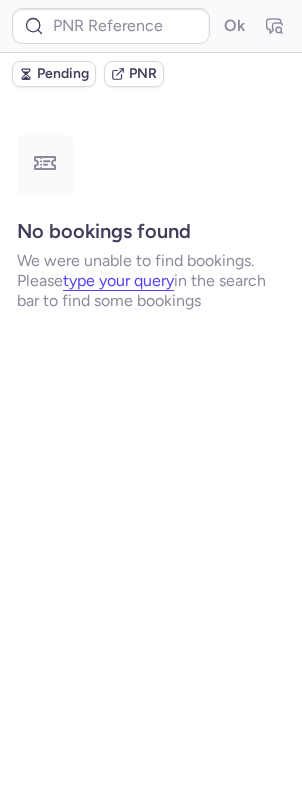 type on "DT1750831119495647" 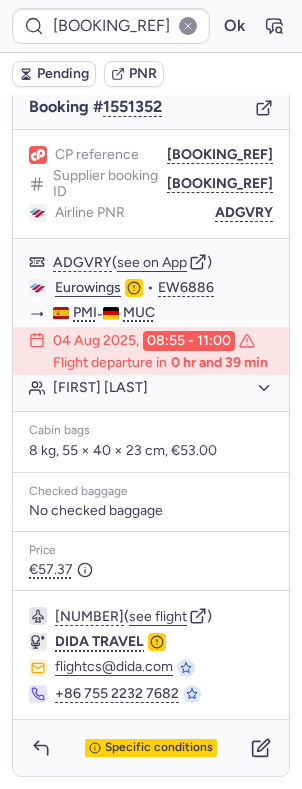 scroll, scrollTop: 270, scrollLeft: 0, axis: vertical 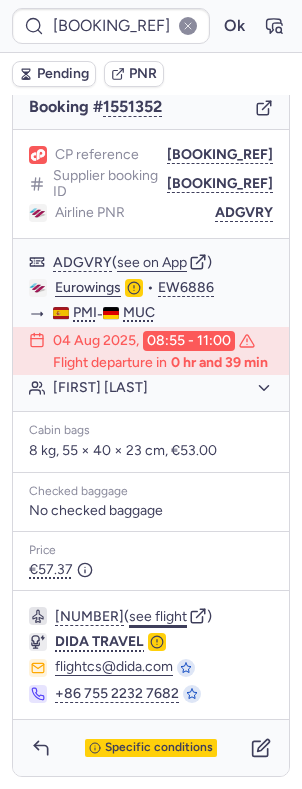 click on "see flight" 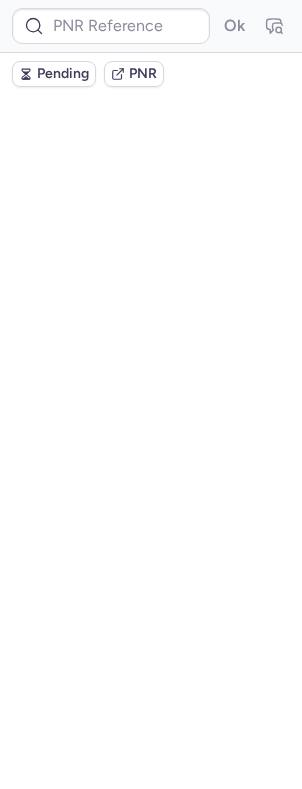 scroll, scrollTop: 0, scrollLeft: 0, axis: both 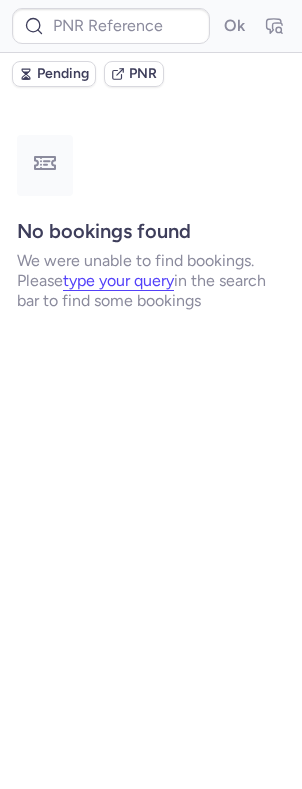 type on "CPNLBR" 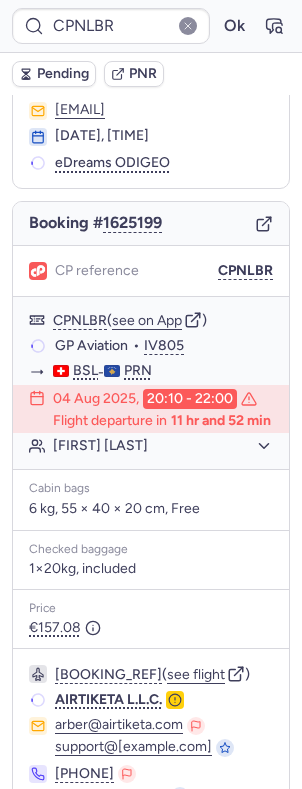 scroll, scrollTop: 0, scrollLeft: 0, axis: both 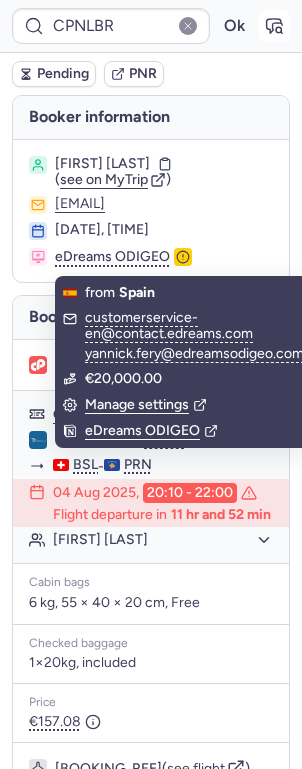 click 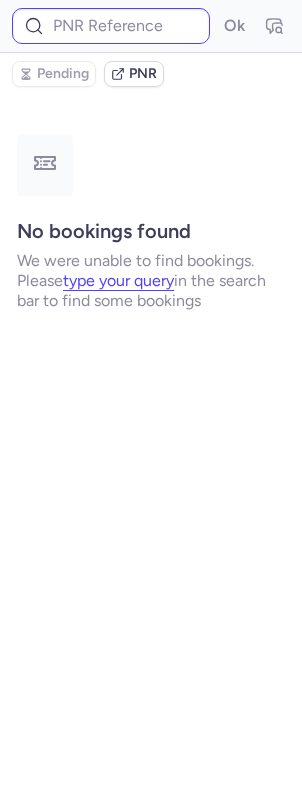 type on "CPNLBR" 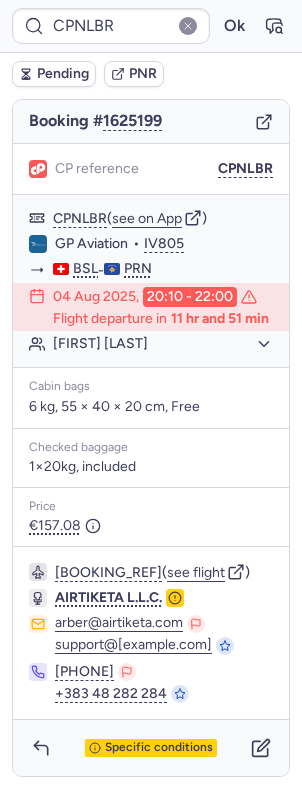 scroll, scrollTop: 240, scrollLeft: 0, axis: vertical 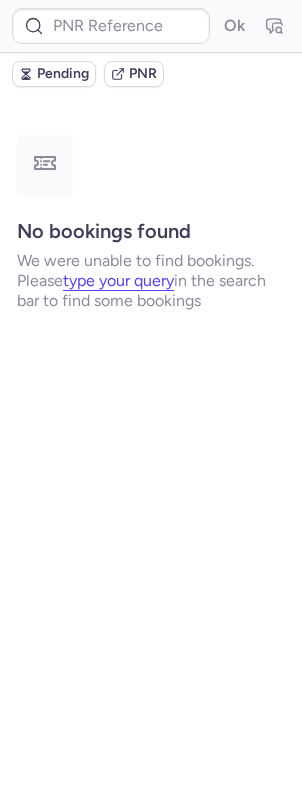 type on "CPNLBR" 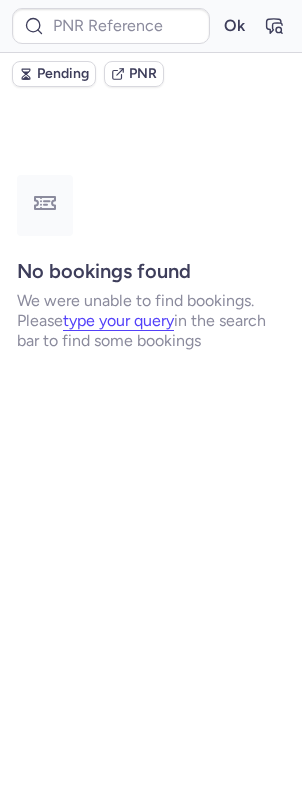 type on "CPNLBR" 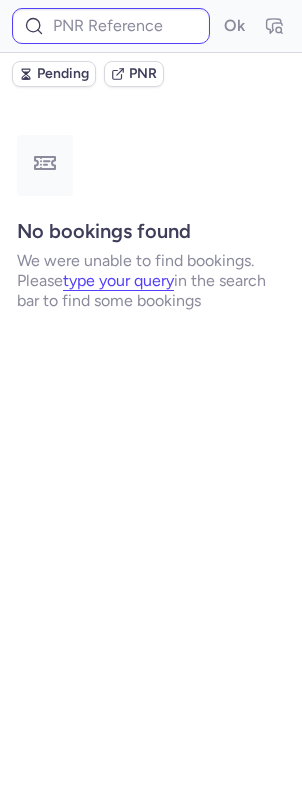 type on "CP8LXL" 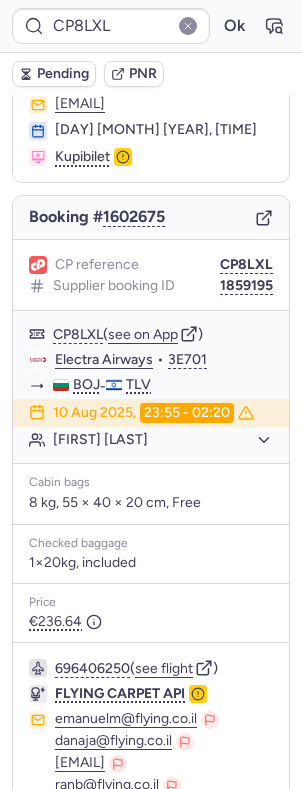 scroll, scrollTop: 102, scrollLeft: 0, axis: vertical 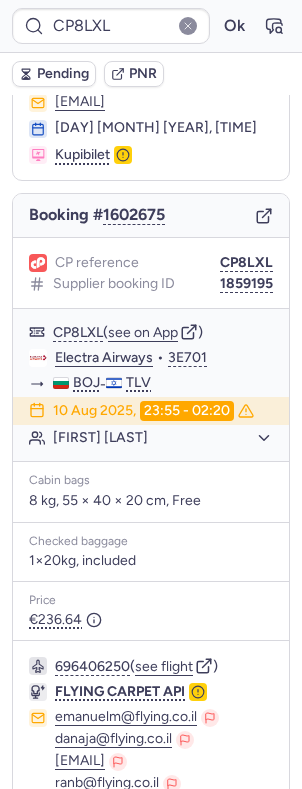 click on "696406250  ( see flight )  FLYING CARPET API emanuelm@flying.co.il danaja@flying.co.il rafid@flying.co.il ranb@flying.co.il flt@flying.co.il nofshonimflt@flying.co.il nofshonimflt@flying.co.il +972 73-360-9220 +972 73-360-9220 +972 54-245-7502 +972 54-245-7502" at bounding box center (151, 804) 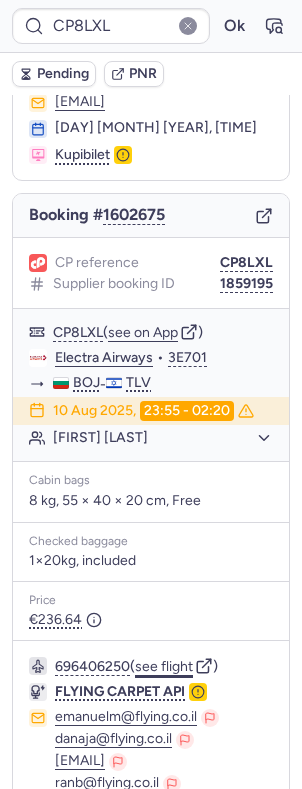 click on "see flight" 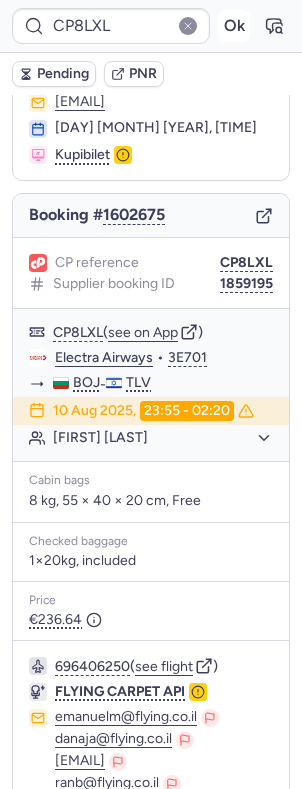 click on "Ok" at bounding box center (234, 26) 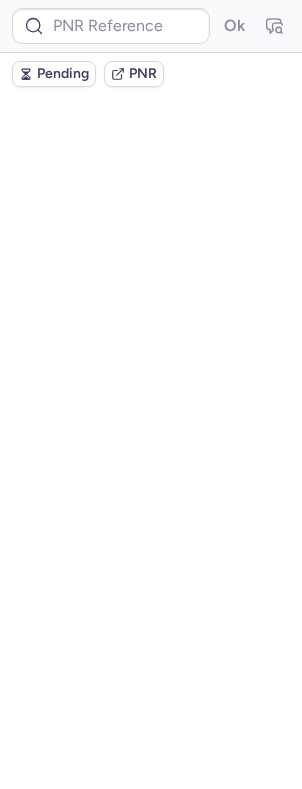 scroll, scrollTop: 0, scrollLeft: 0, axis: both 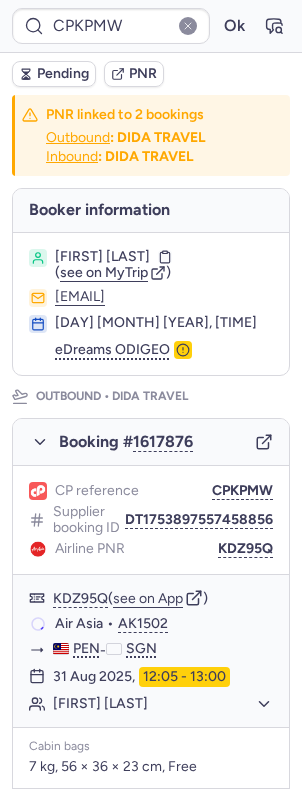 type on "CPRACF" 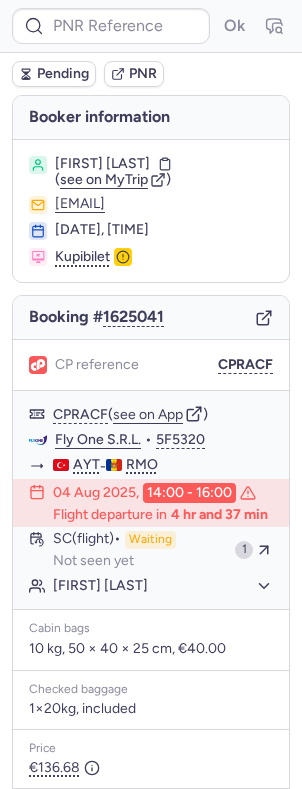 type on "CPRACF" 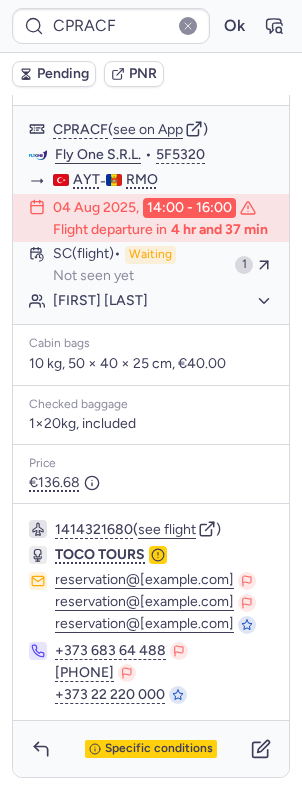 scroll, scrollTop: 330, scrollLeft: 0, axis: vertical 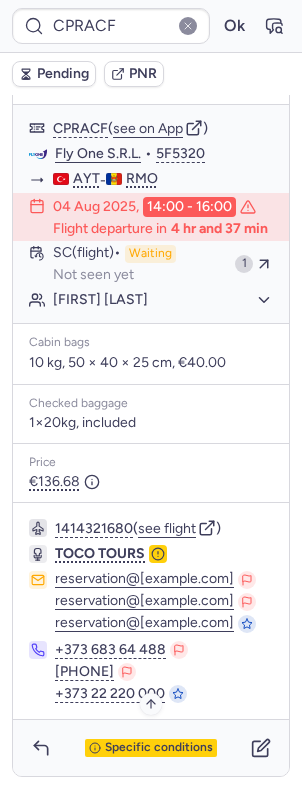 click on "Specific conditions" at bounding box center [159, 748] 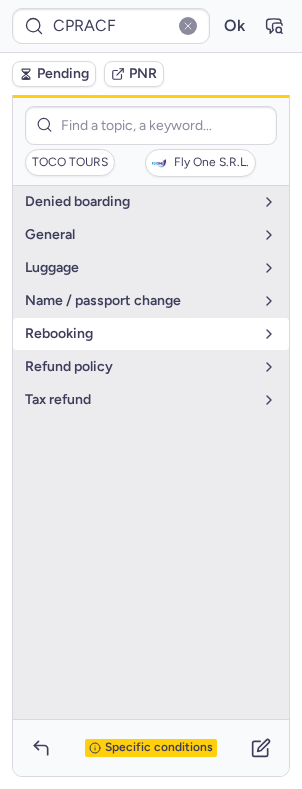 click on "rebooking" at bounding box center [139, 334] 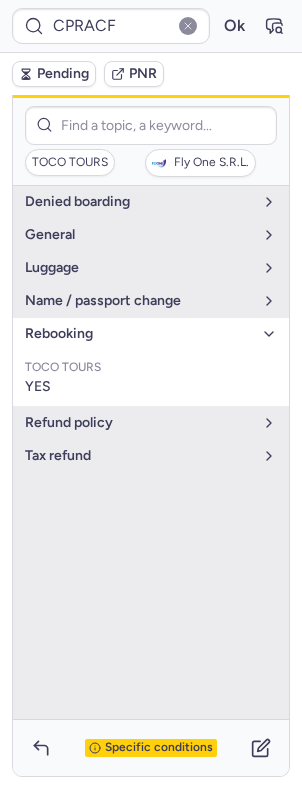 click on "rebooking" at bounding box center [139, 334] 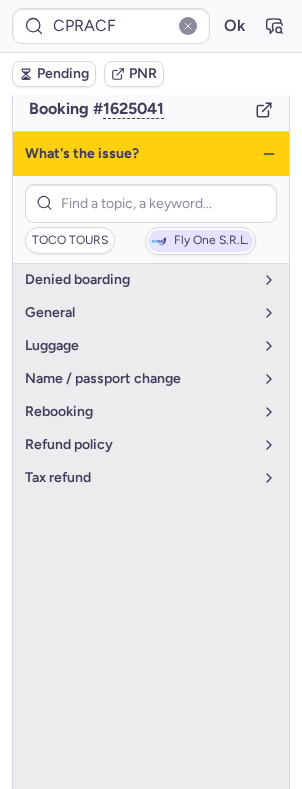 scroll, scrollTop: 197, scrollLeft: 0, axis: vertical 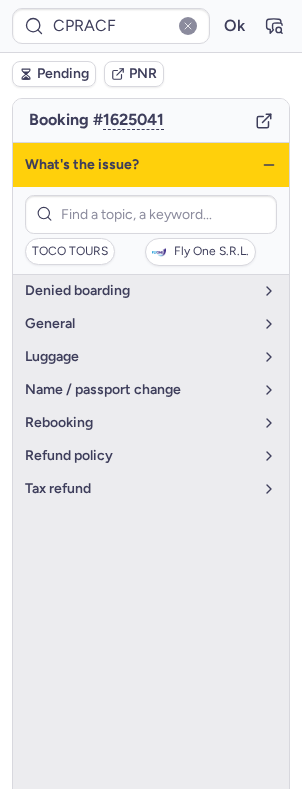 click on "What's the issue?" at bounding box center (151, 165) 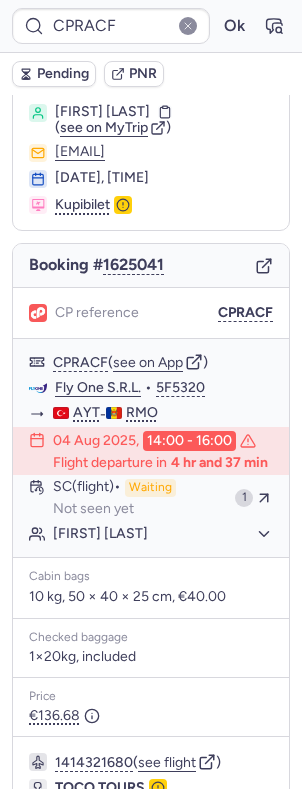scroll, scrollTop: 49, scrollLeft: 0, axis: vertical 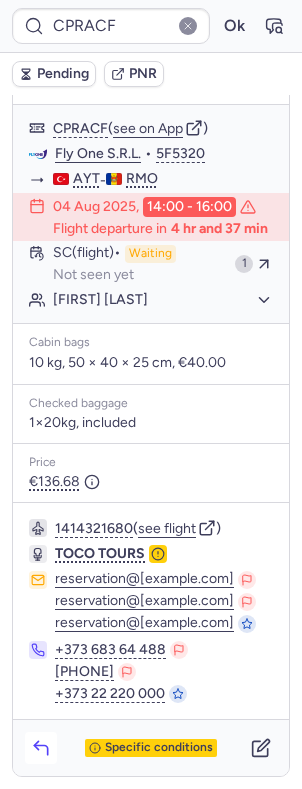 click at bounding box center (41, 748) 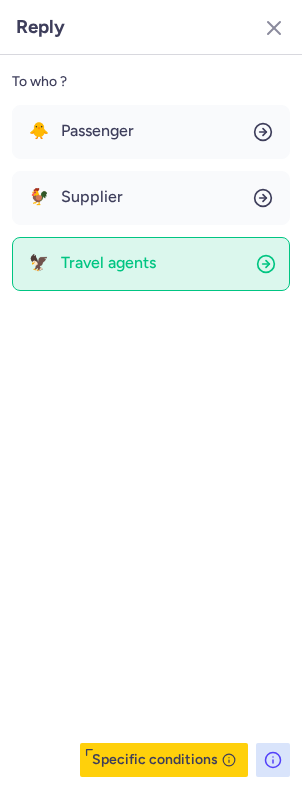 click on "🦅 Travel agents" 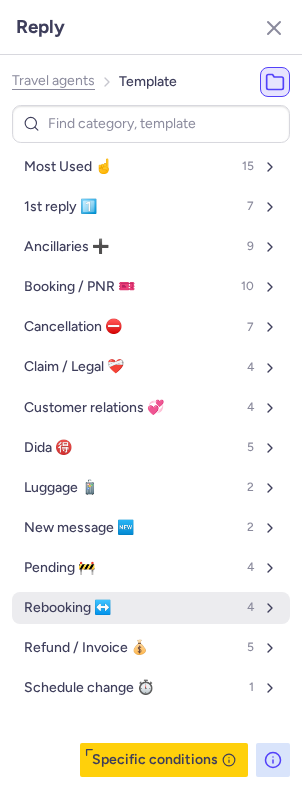 click on "Rebooking ↔️" at bounding box center (67, 608) 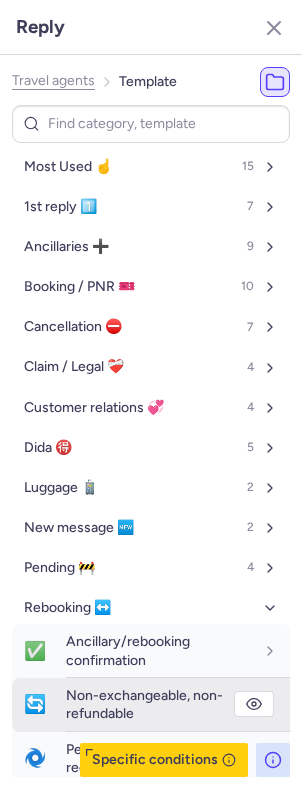 click on "Non-exchangeable, non-refundable" at bounding box center (144, 704) 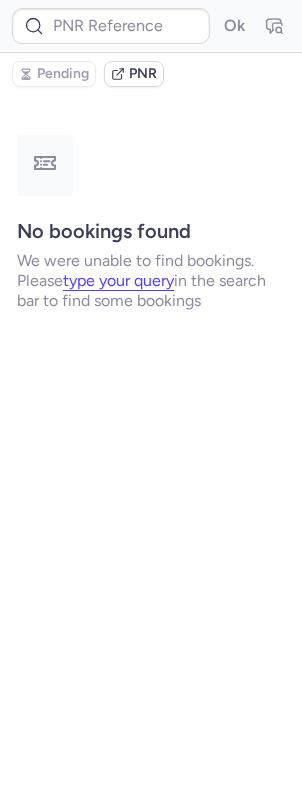 scroll, scrollTop: 0, scrollLeft: 0, axis: both 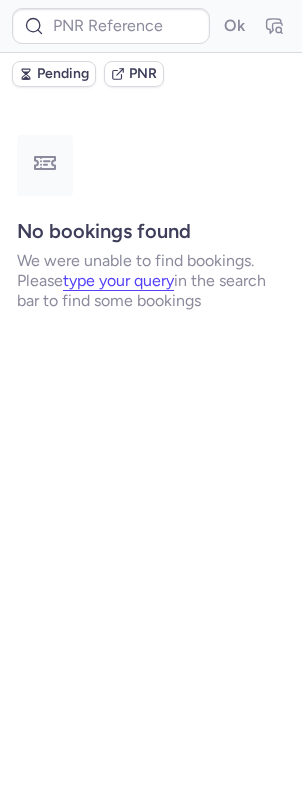 type on "CPNLBR" 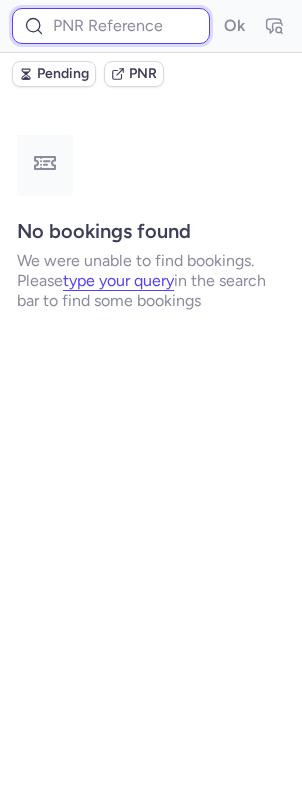 paste on "CPEUAT" 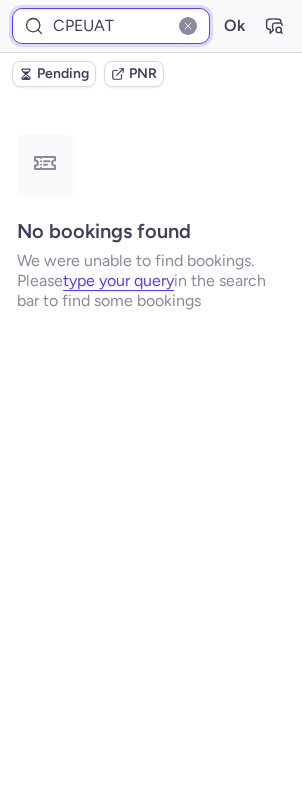 click on "Ok" at bounding box center [234, 26] 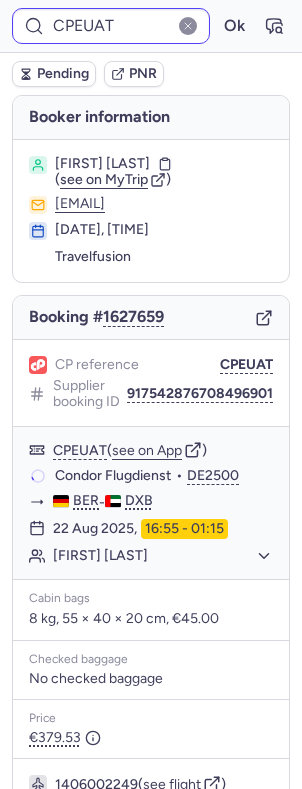 type on "CPNLBR" 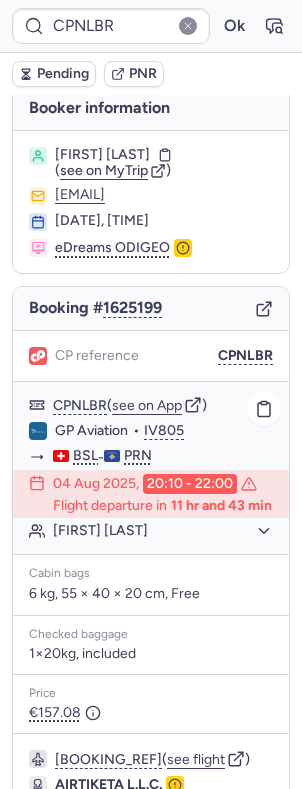 scroll, scrollTop: 0, scrollLeft: 0, axis: both 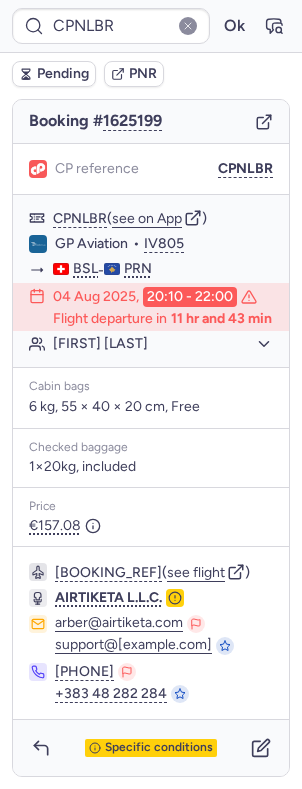 click on "Specific conditions" at bounding box center (151, 748) 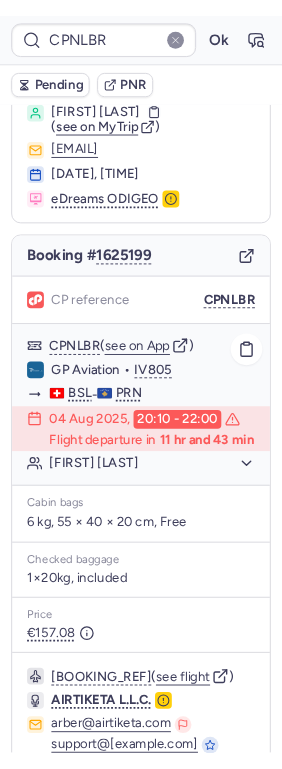 scroll, scrollTop: 0, scrollLeft: 0, axis: both 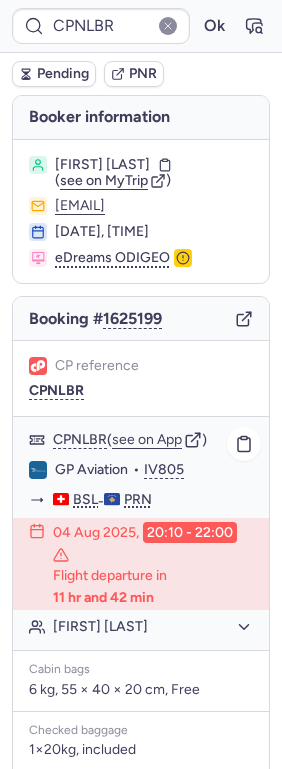 click on "Ymrame HYSENI" 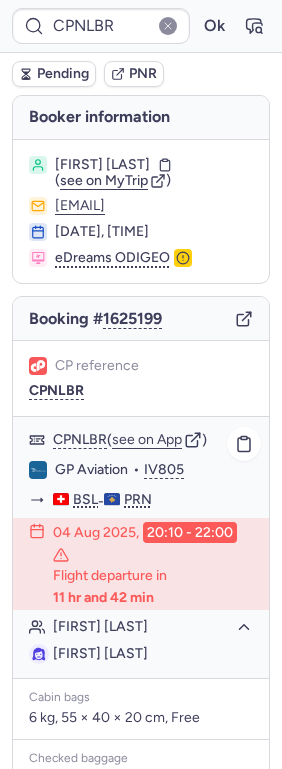 click on "Ymrame HYSENI" 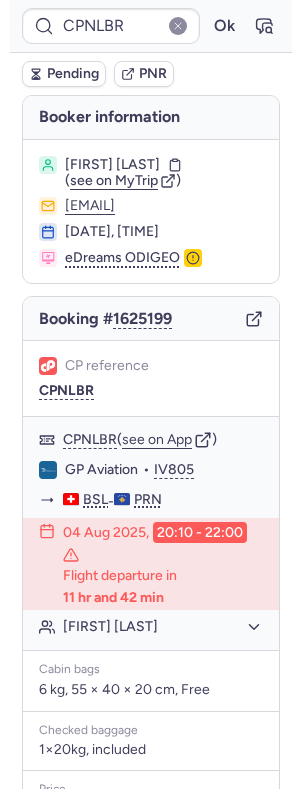 scroll, scrollTop: 106, scrollLeft: 0, axis: vertical 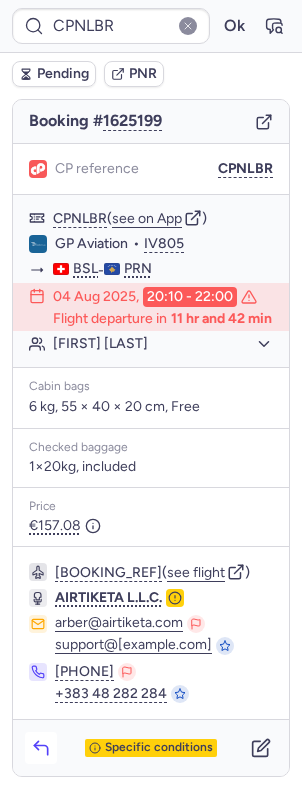 click at bounding box center (41, 748) 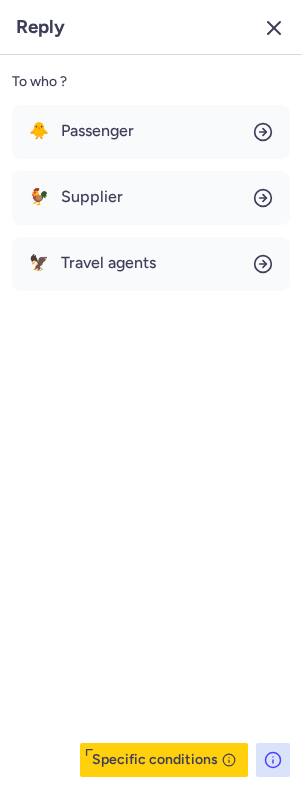 click 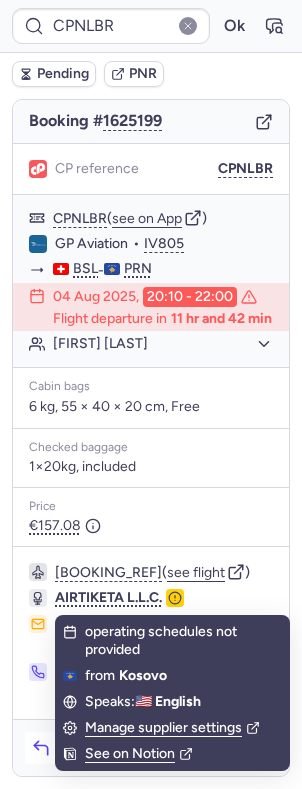 click 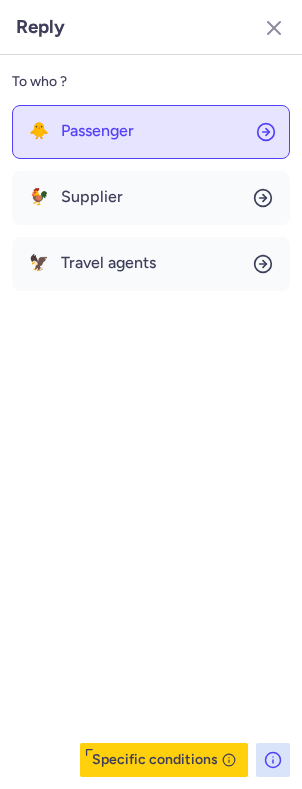 click on "🐥 Passenger" 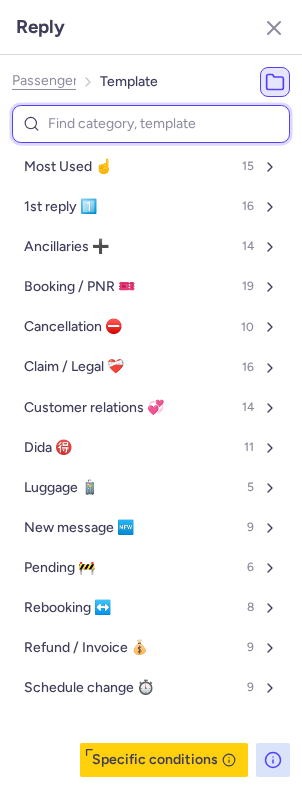 click at bounding box center (151, 124) 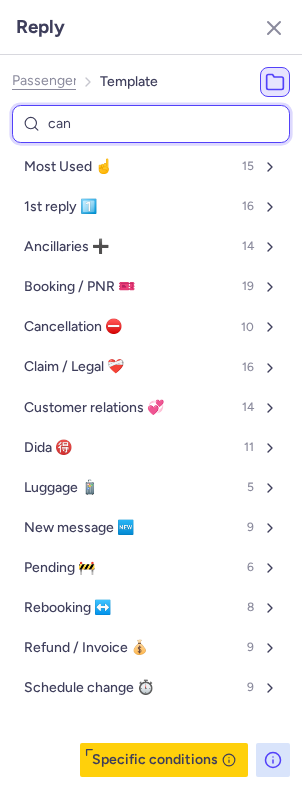 type on "canc" 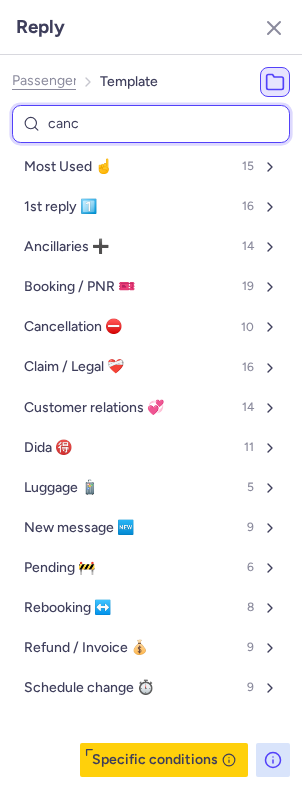 select on "en" 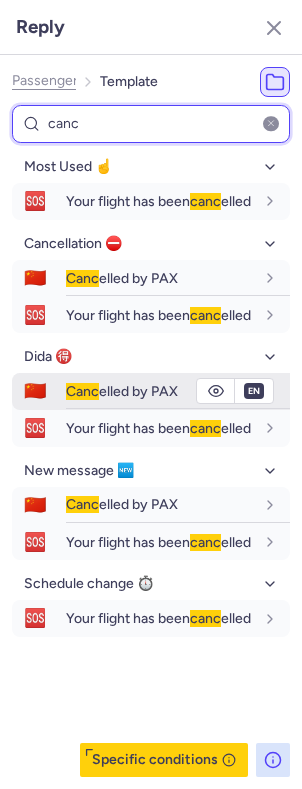 type on "canc" 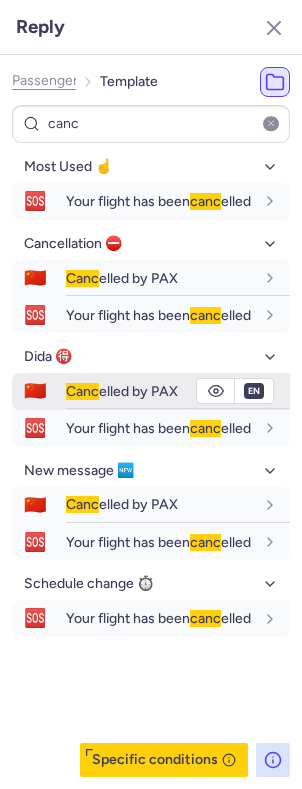 click 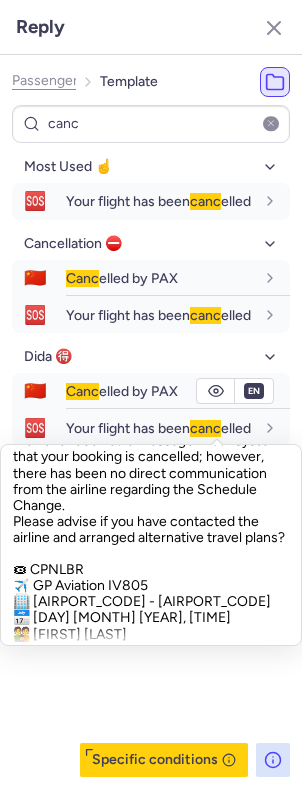 scroll, scrollTop: 44, scrollLeft: 0, axis: vertical 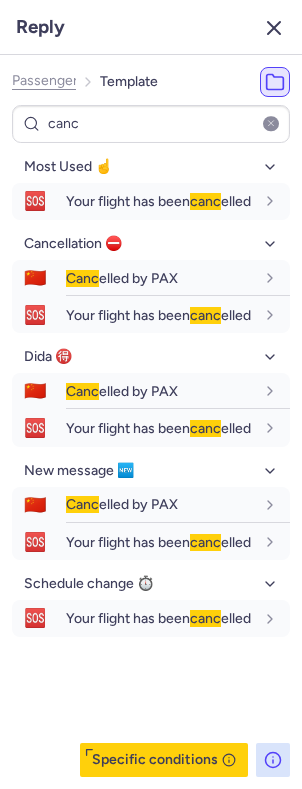 click 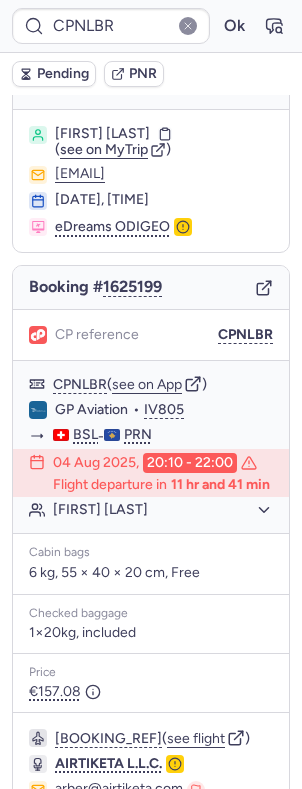 scroll, scrollTop: 0, scrollLeft: 0, axis: both 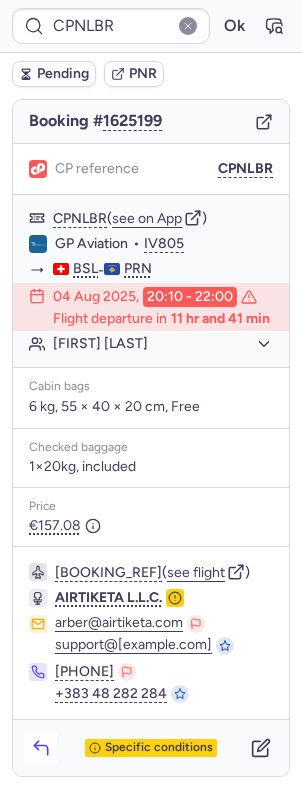 click 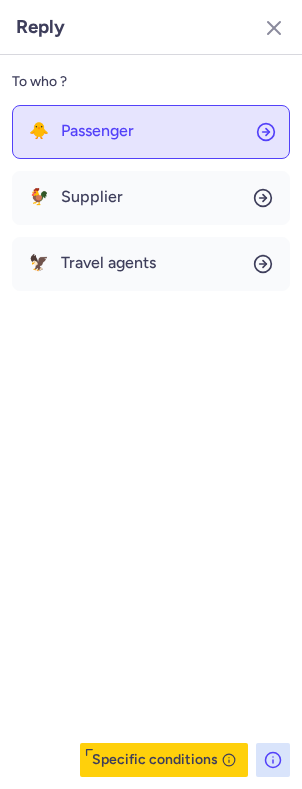 click on "Passenger" at bounding box center [97, 131] 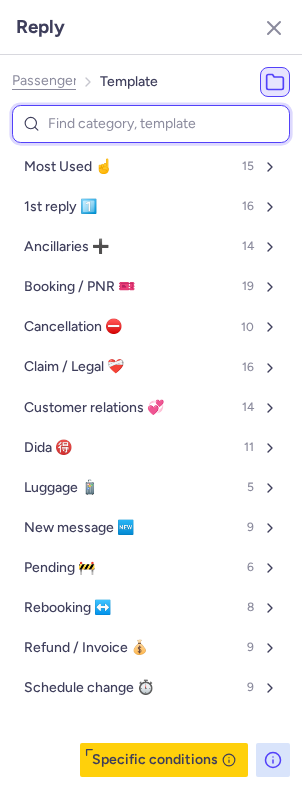 click at bounding box center (151, 124) 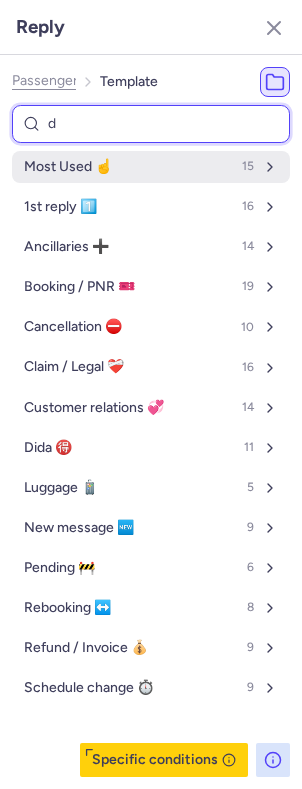 type on "de" 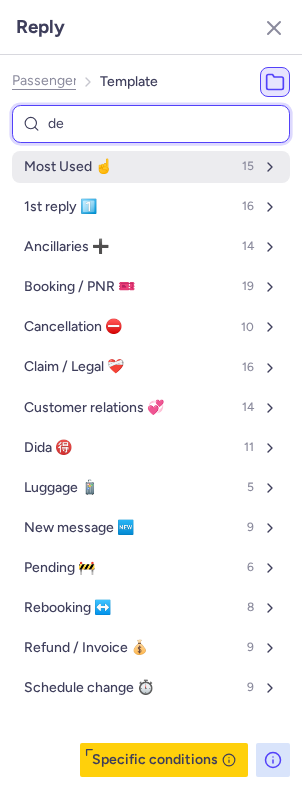 select on "en" 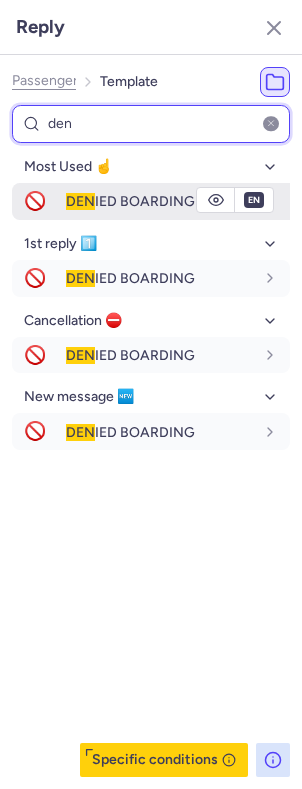 type on "den" 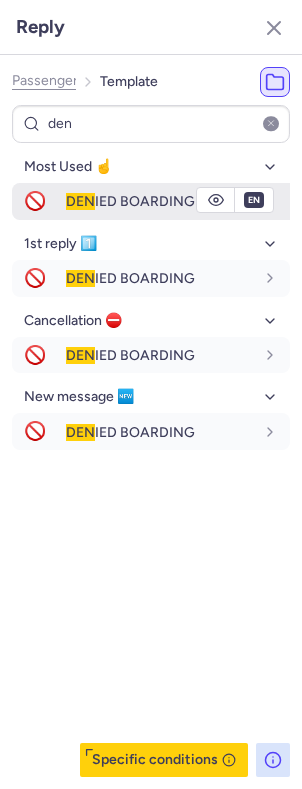 click on "DEN" at bounding box center [80, 201] 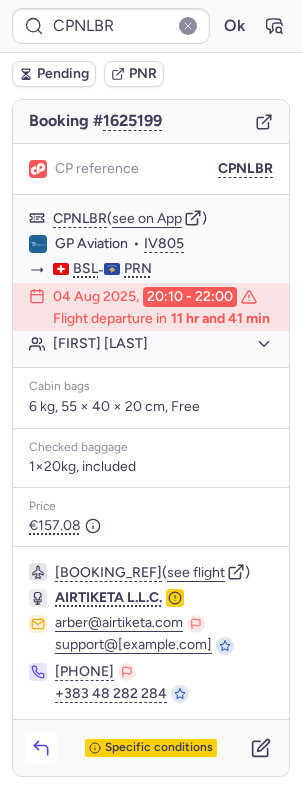 click at bounding box center (41, 748) 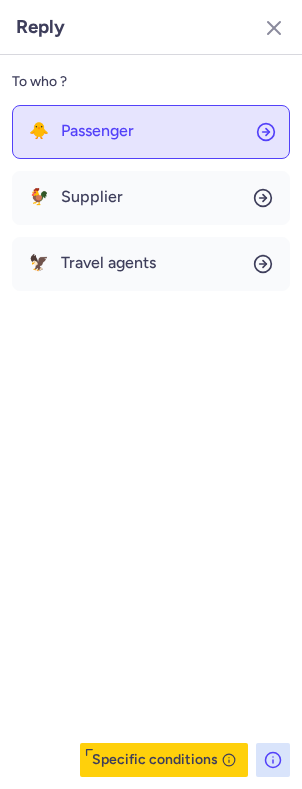 click on "🐥 Passenger" 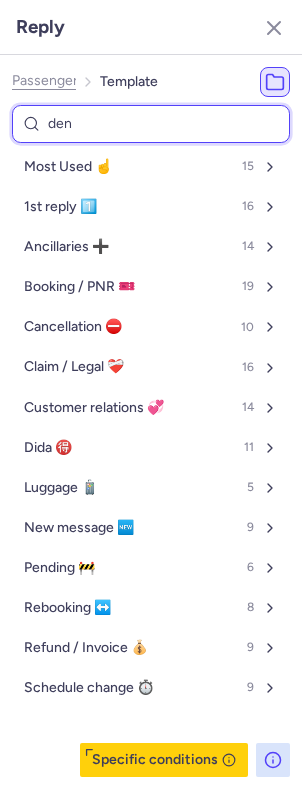 type on "deni" 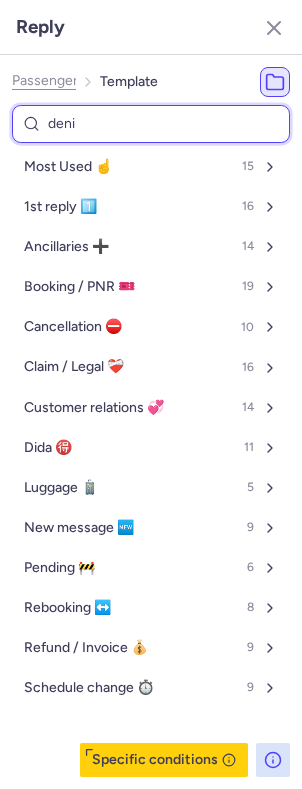 select on "en" 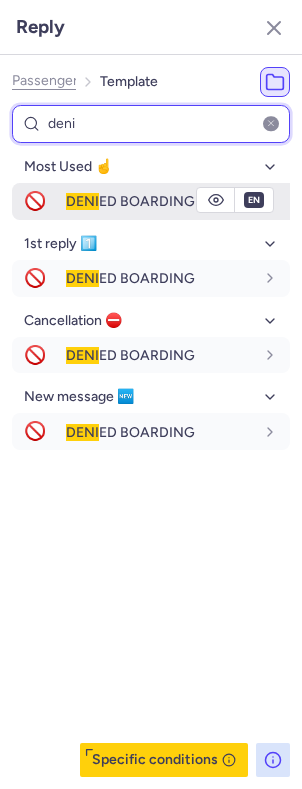 type on "deni" 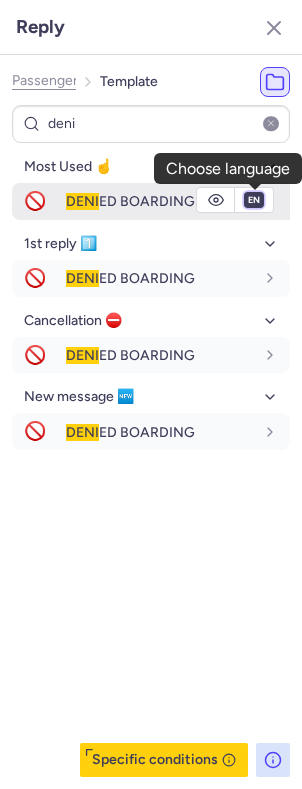 drag, startPoint x: 257, startPoint y: 200, endPoint x: 230, endPoint y: 243, distance: 50.77401 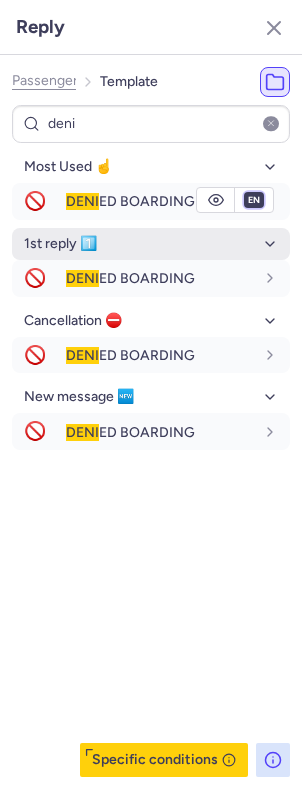 select on "de" 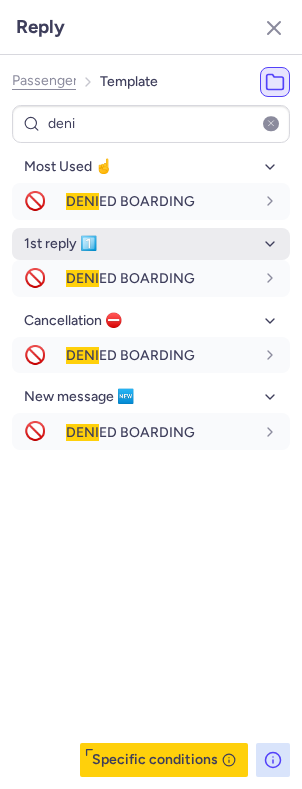 click on "fr en de nl pt es it ru" at bounding box center (254, 200) 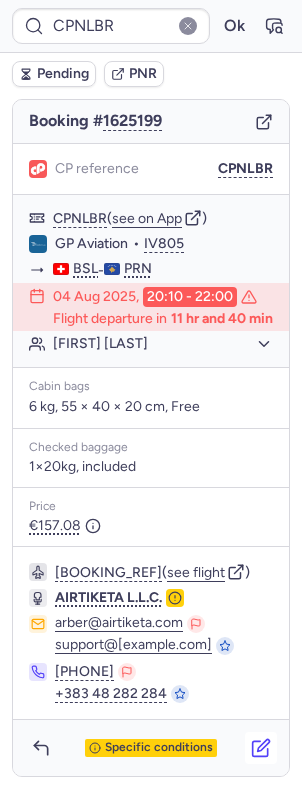 click 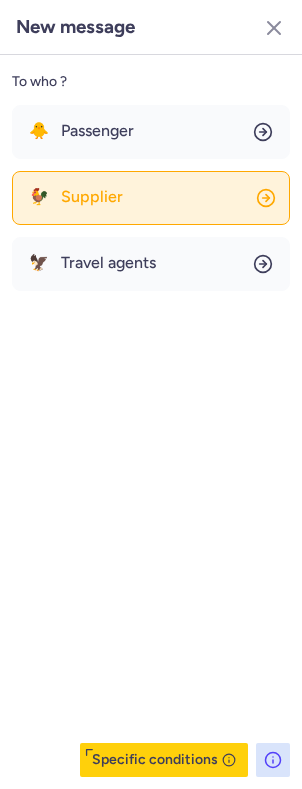 click on "🐓 Supplier" 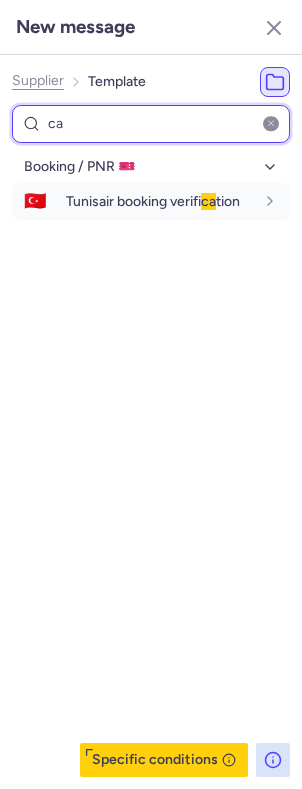 type on "c" 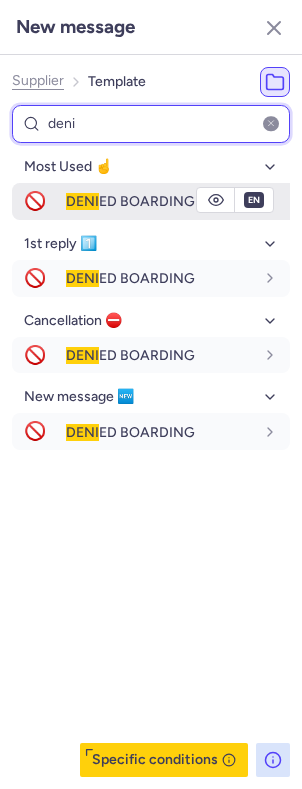type on "deni" 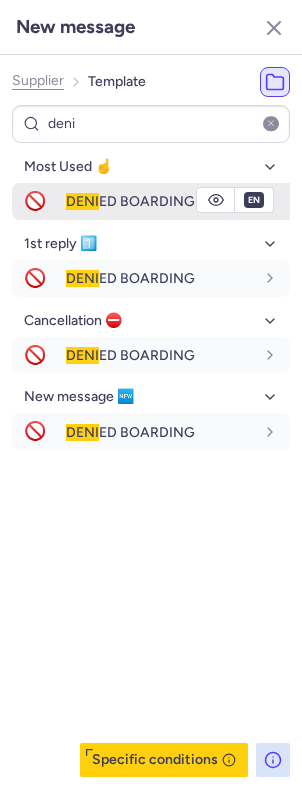 click on "DENI ED BOARDING" at bounding box center (130, 201) 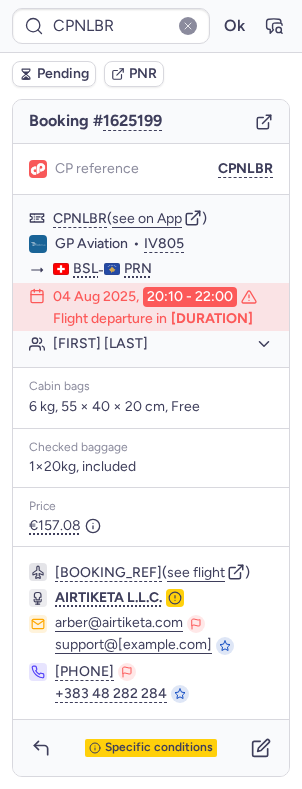 click on "Pending" at bounding box center (63, 74) 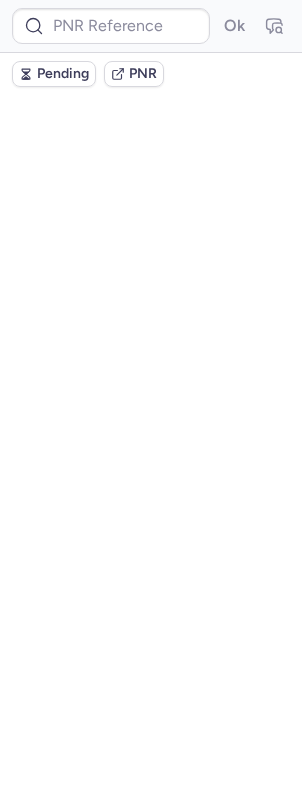 scroll, scrollTop: 0, scrollLeft: 0, axis: both 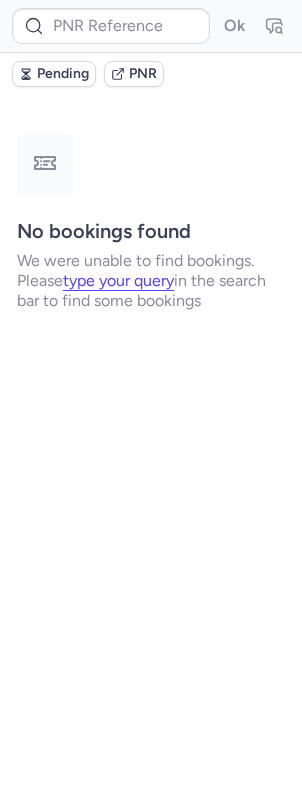 type on "CPNLBR" 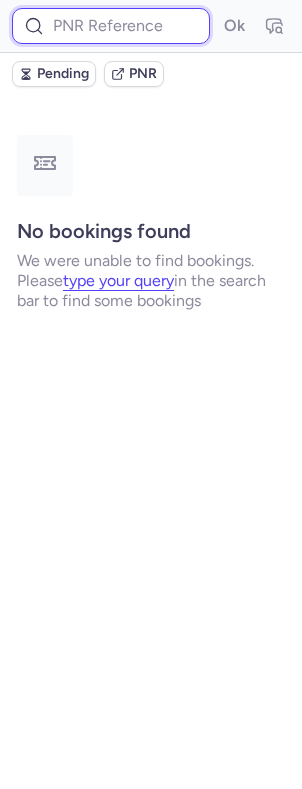 paste on "CPEUAT" 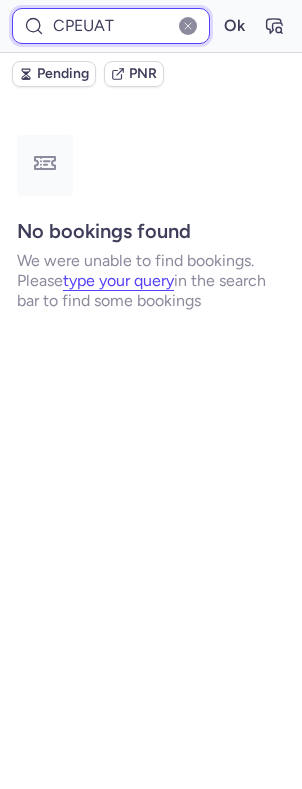 type on "CPEUAT" 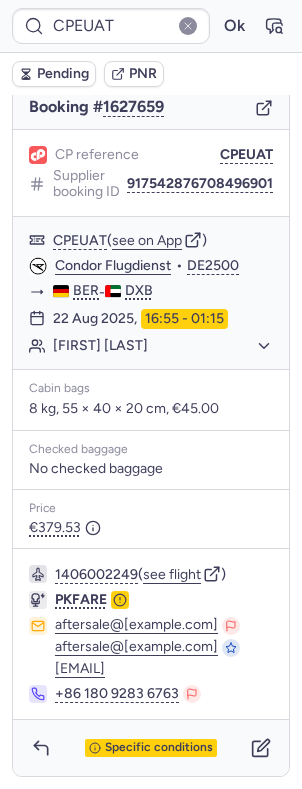 scroll, scrollTop: 0, scrollLeft: 0, axis: both 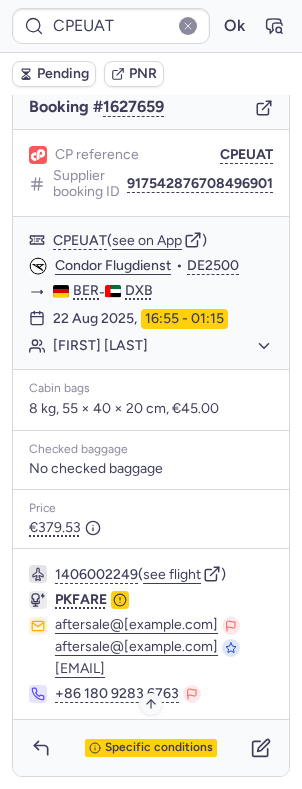 click on "Specific conditions" at bounding box center [159, 748] 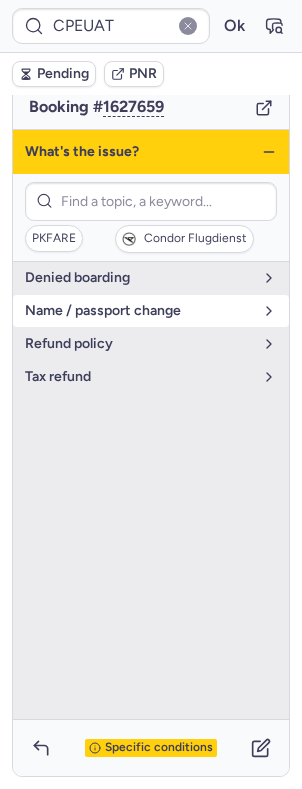 click on "name / passport change" at bounding box center [139, 311] 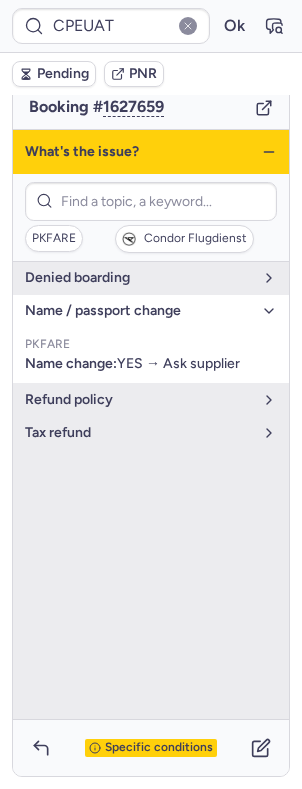 click on "name / passport change" at bounding box center (139, 311) 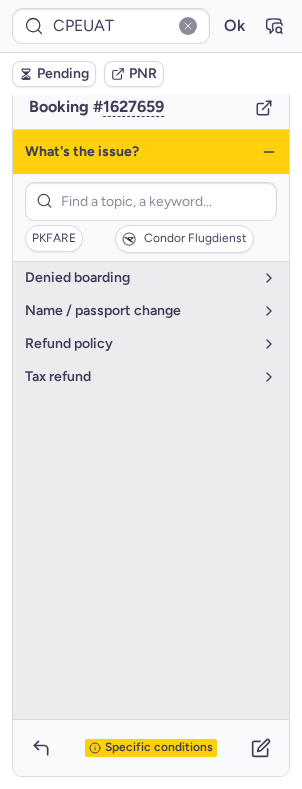 click on "What's the issue?" at bounding box center [151, 152] 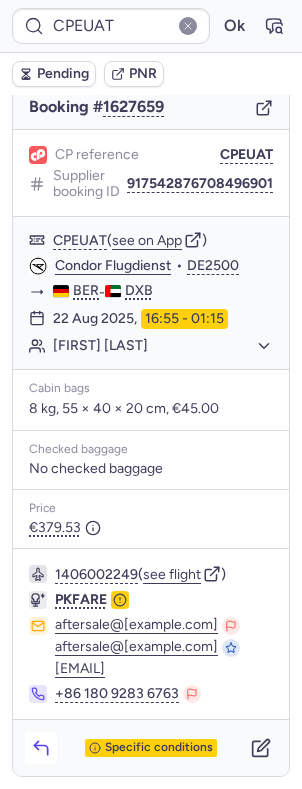 click 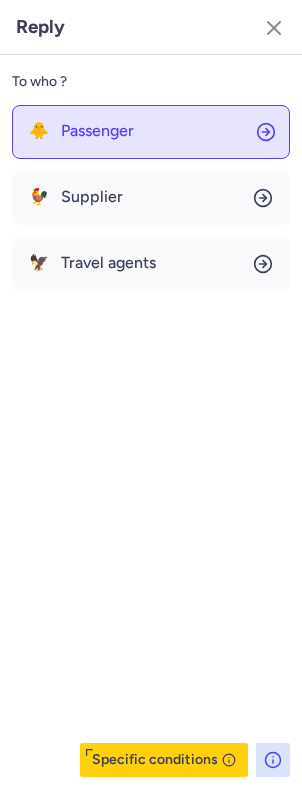 click on "🐥 Passenger" 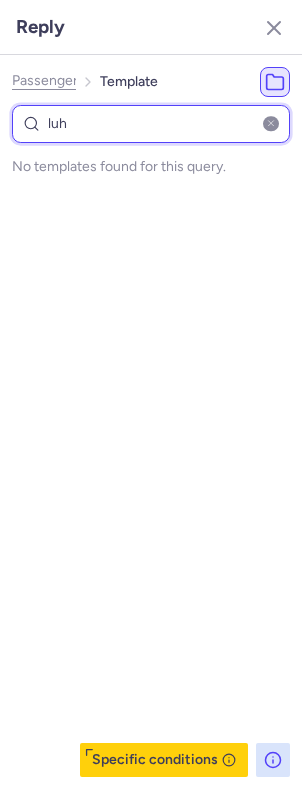 type on "lu" 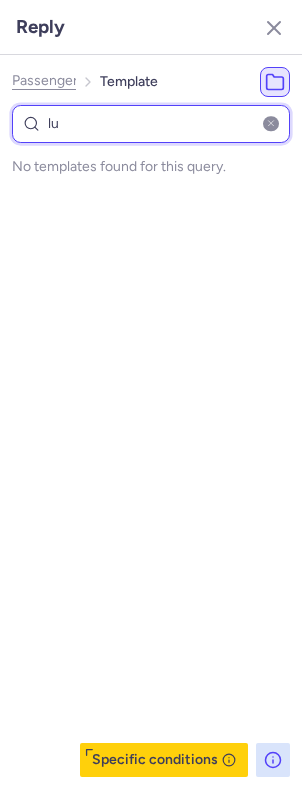 select on "en" 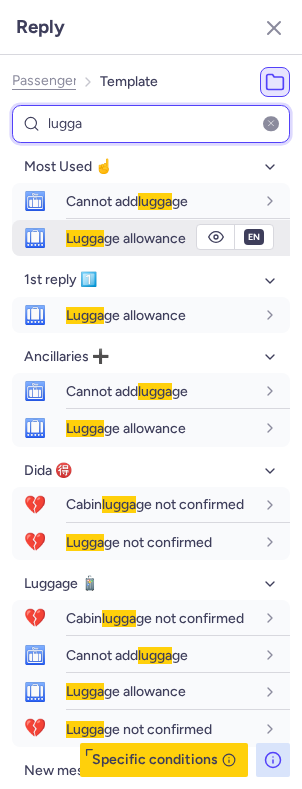 type on "lugga" 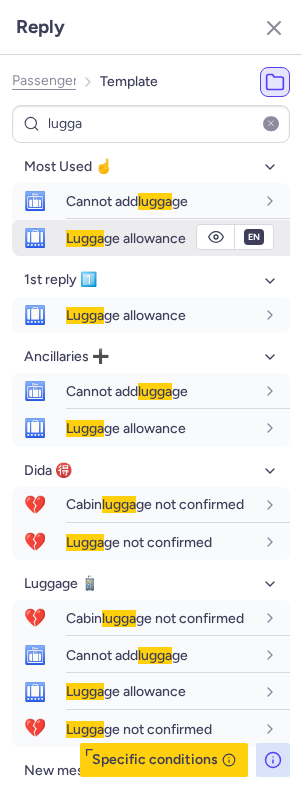 click on "Lugga ge allowance" at bounding box center [126, 238] 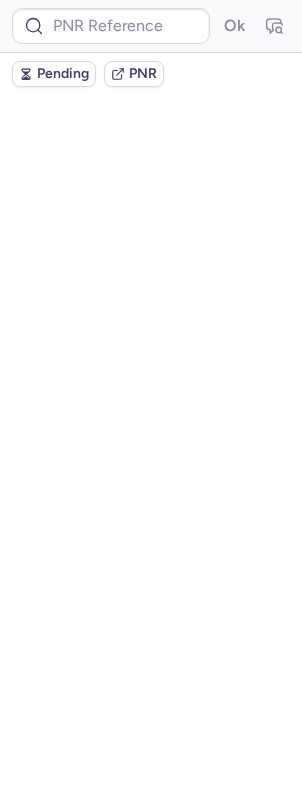 scroll, scrollTop: 0, scrollLeft: 0, axis: both 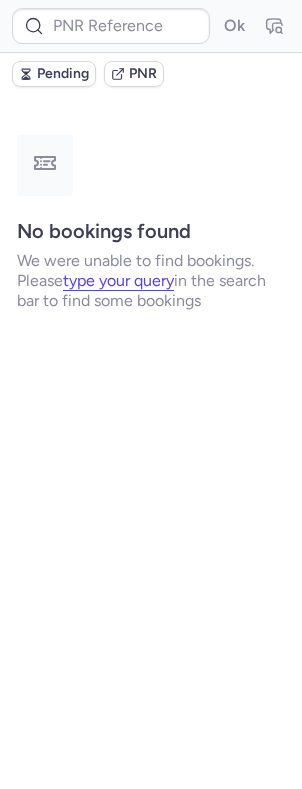 type on "02702346" 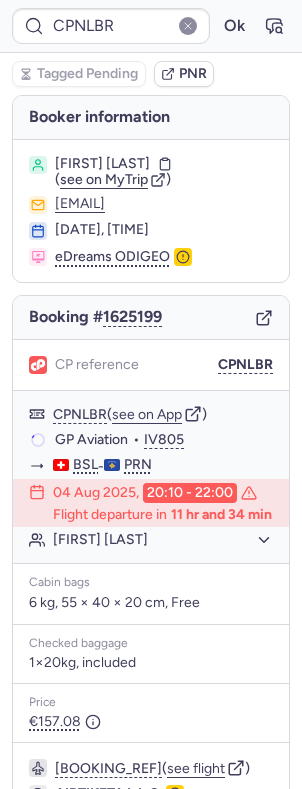 type on "DT1753794197813356" 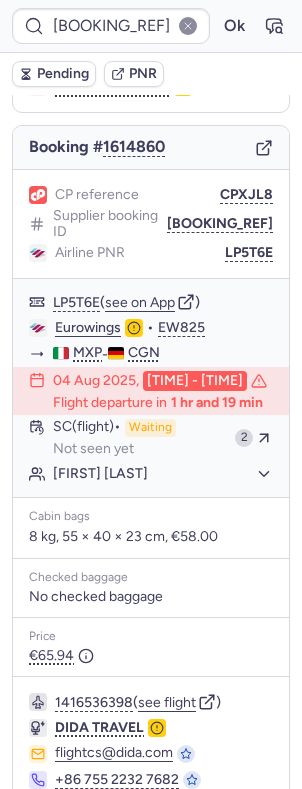 scroll, scrollTop: 202, scrollLeft: 0, axis: vertical 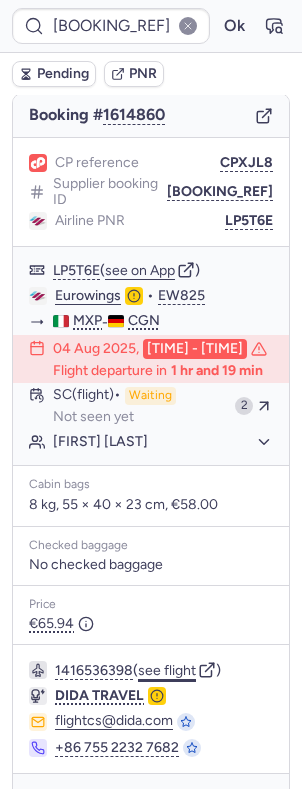 click on "see flight" 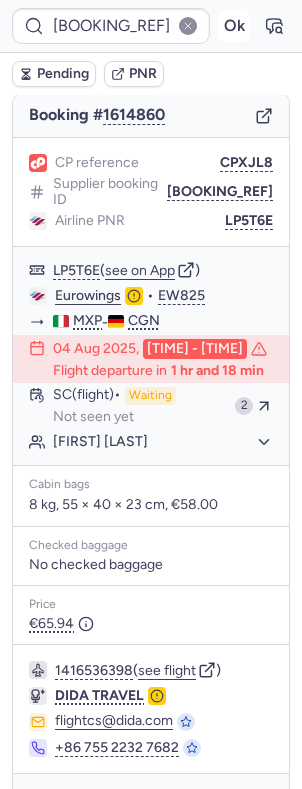 click on "Ok" at bounding box center [234, 26] 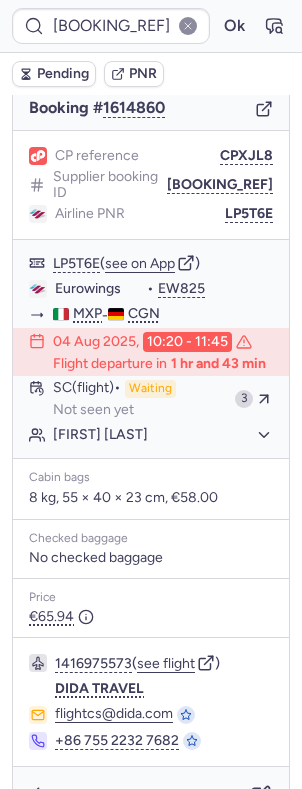scroll, scrollTop: 202, scrollLeft: 0, axis: vertical 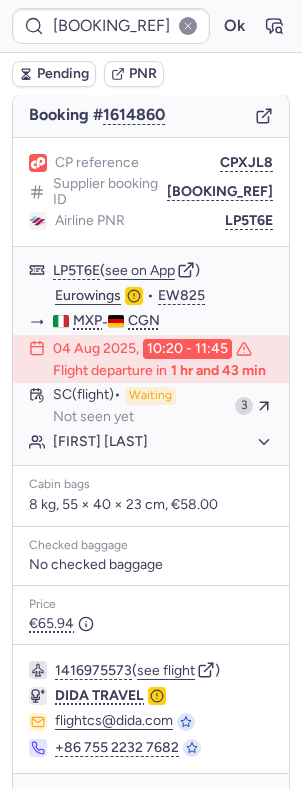 type on "CPNLBR" 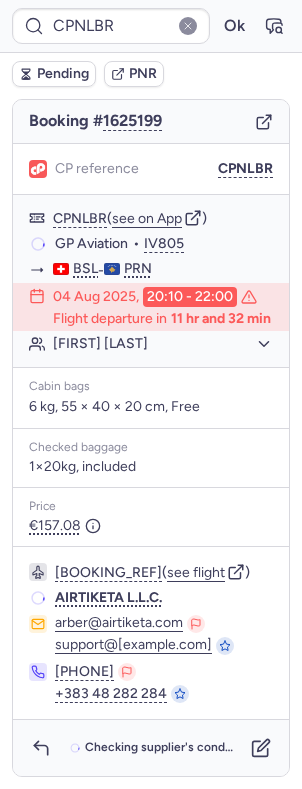 scroll, scrollTop: 202, scrollLeft: 0, axis: vertical 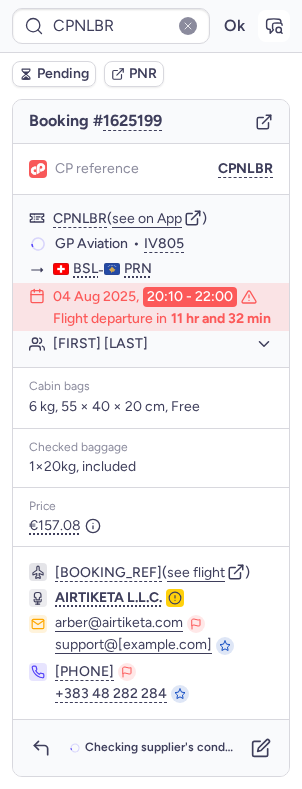 click 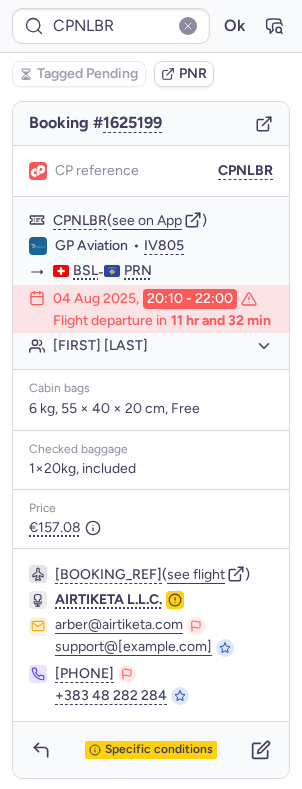 scroll, scrollTop: 240, scrollLeft: 0, axis: vertical 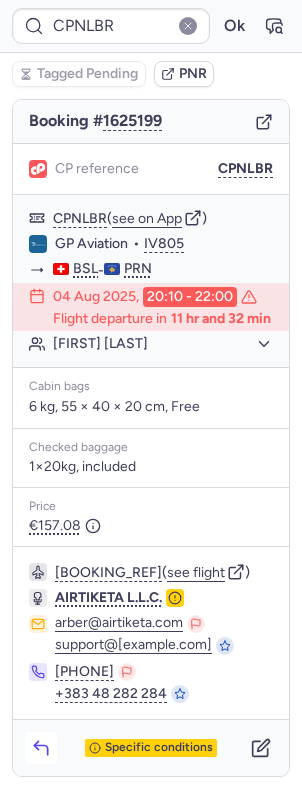 click 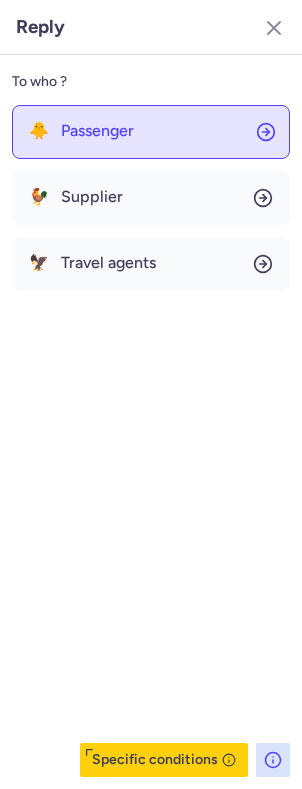 click on "🐥 Passenger" 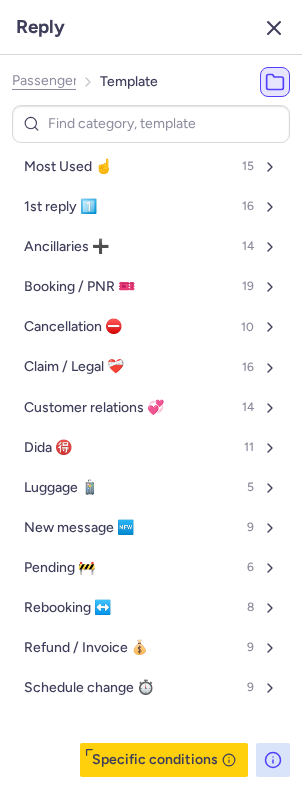click 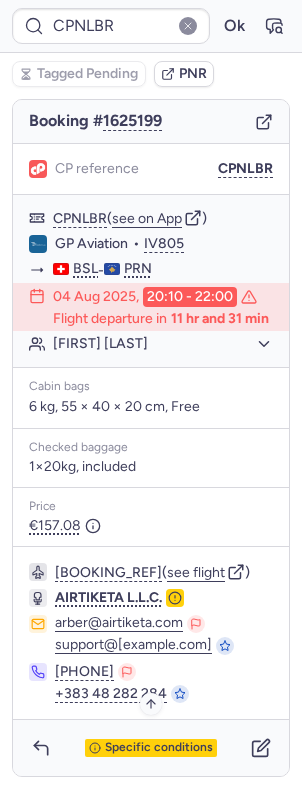 click on "Specific conditions" at bounding box center (159, 748) 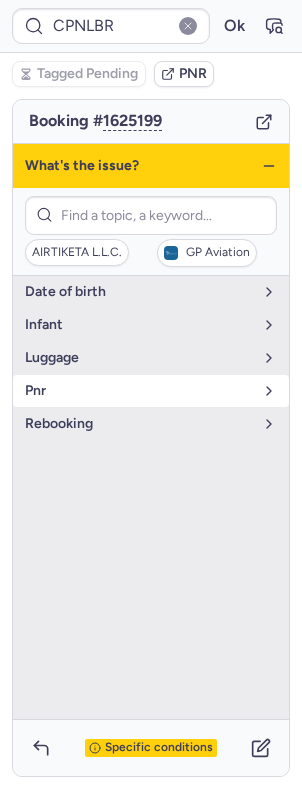 click on "pnr" at bounding box center [151, 391] 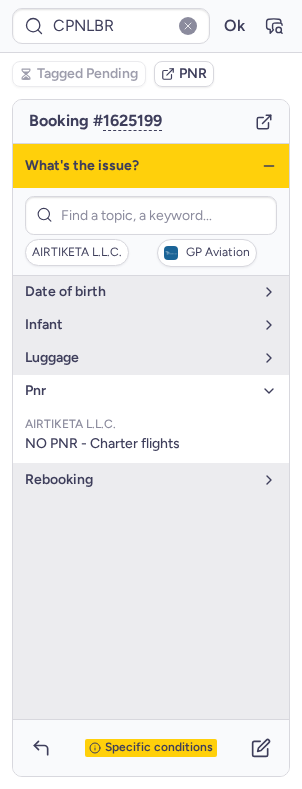 click on "pnr" at bounding box center [151, 391] 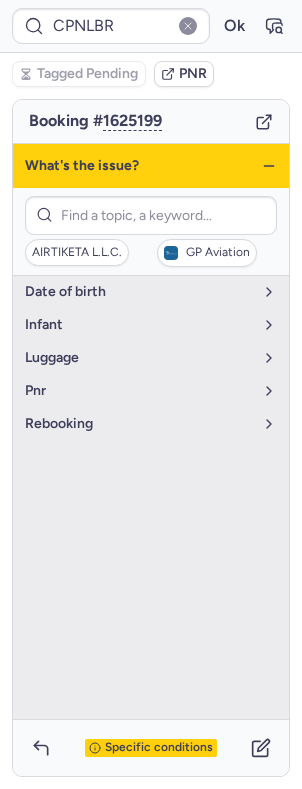 click on "What's the issue?" at bounding box center (151, 166) 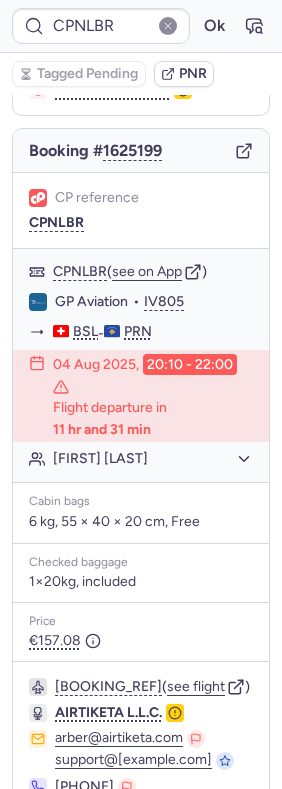 scroll, scrollTop: 0, scrollLeft: 0, axis: both 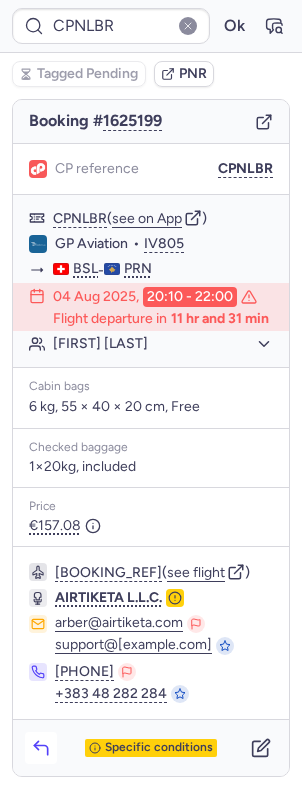 click 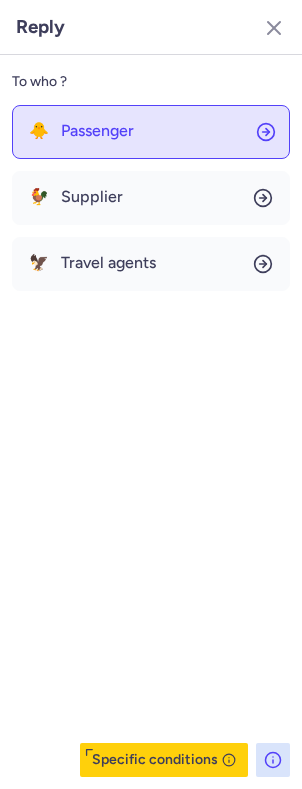 click on "Passenger" at bounding box center [97, 131] 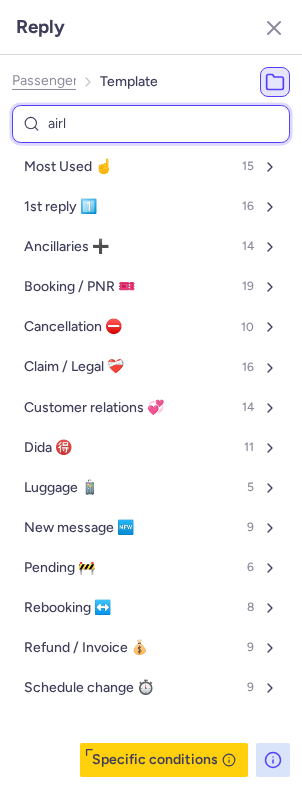 type on "air" 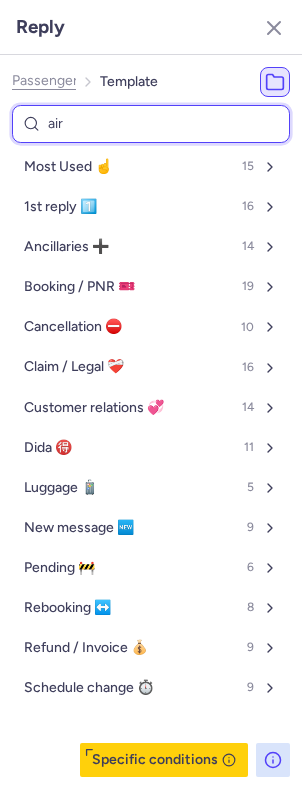 select on "de" 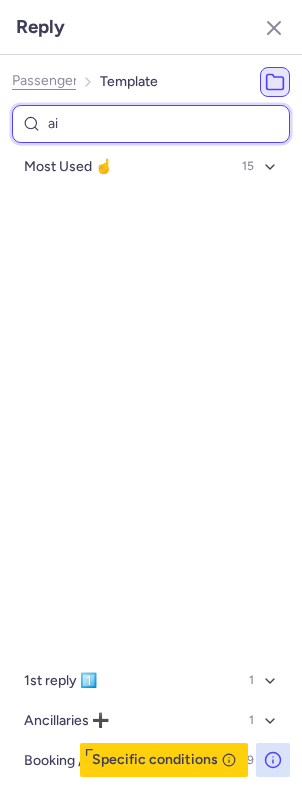 type on "a" 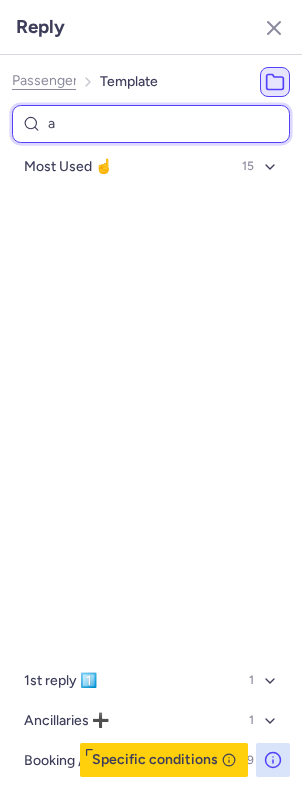 type 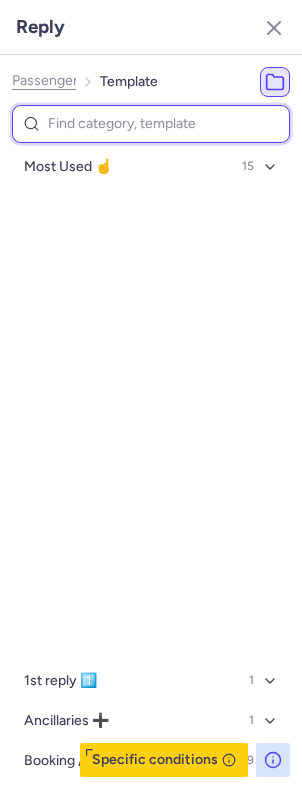 select on "de" 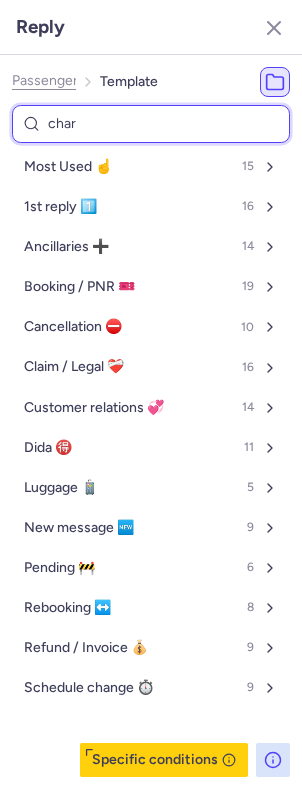 type on "chart" 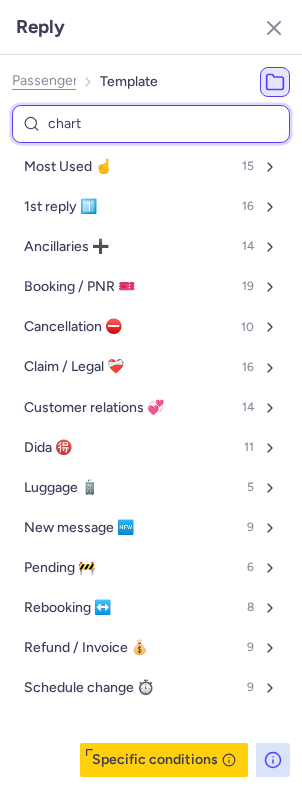 select on "de" 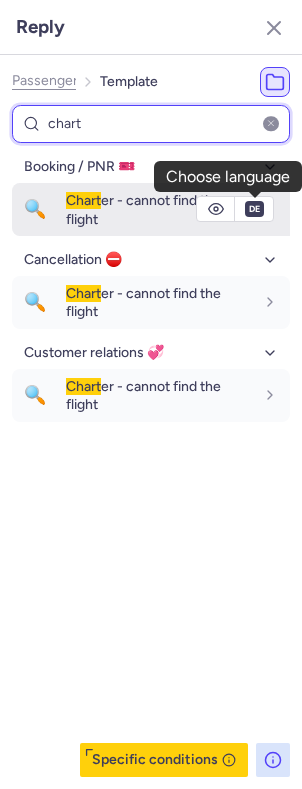 type on "chart" 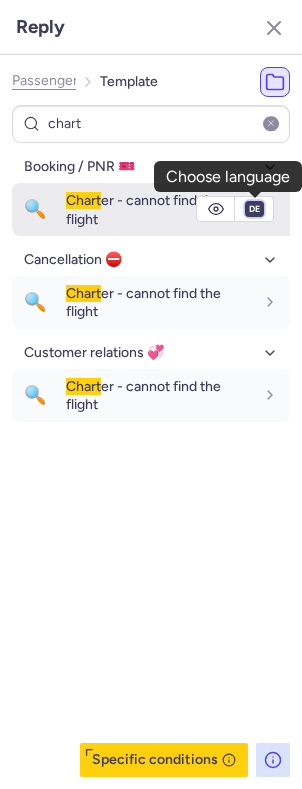 click on "fr en de nl pt es it ru" at bounding box center (254, 209) 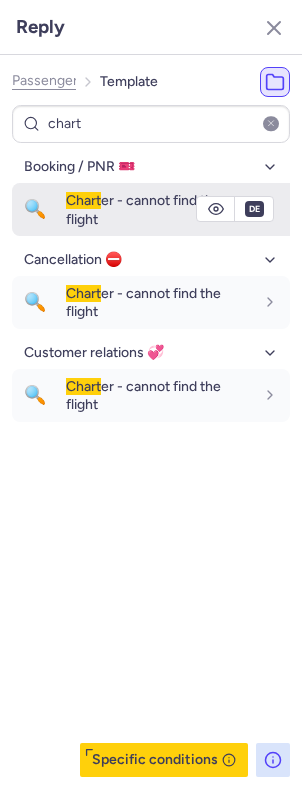 click 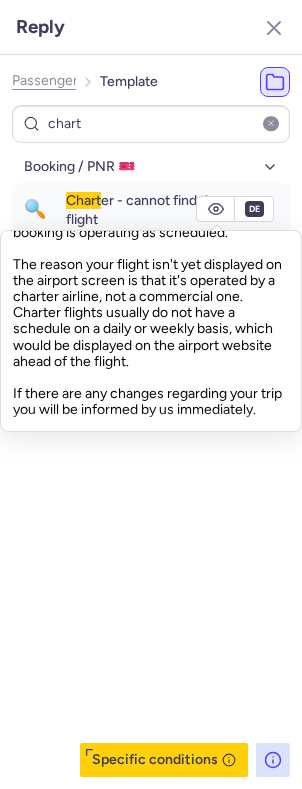 scroll, scrollTop: 661, scrollLeft: 0, axis: vertical 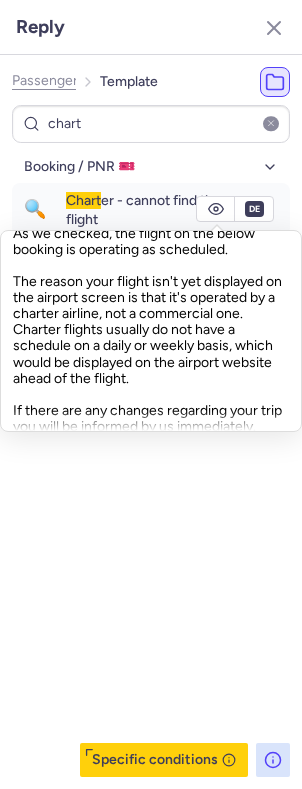 click on "Hallo,
vielen Dank für Ihre Nachricht.
Wie wir überprüft haben, wird der Flug auf der untenstehenden Buchung wie geplant durchgeführt.
Der Grund, warum Ihr Flug noch nicht auf dem Flughafenbildschirm angezeigt wird, ist, dass er von einer Charterfluggesellschaft und nicht von einer kommerziellen Fluggesellschaft durchgeführt wird. Charterflüge haben in der Regel keinen täglichen oder wöchentlichen Flugplan, der auf der Website des Flughafens vor dem Flug angezeigt werden würde.
Sollten sich Änderungen bezüglich Ihrer Reise ergeben, werden Sie von uns umgehend informiert.
Bitte beachten Sie, dass unser Support-Team 24 Stunden an 7 Tagen in der Woche zur Verfügung steht, falls Sie weitere Fragen oder Wünsche bezüglich Ihrer Buchung haben.
Mit freundlichen Grüßen
---
Above message is a translation from this original message:
---
Hello,
Thank you for reaching out.
Kind regards," 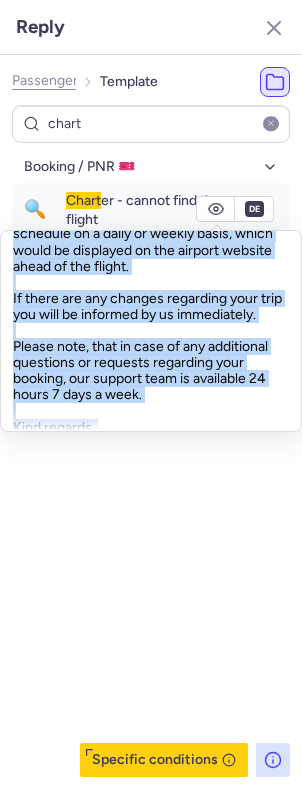 scroll, scrollTop: 805, scrollLeft: 0, axis: vertical 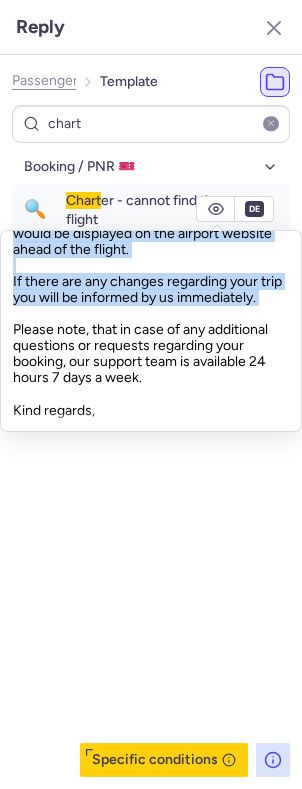 drag, startPoint x: 121, startPoint y: 235, endPoint x: 149, endPoint y: 303, distance: 73.53911 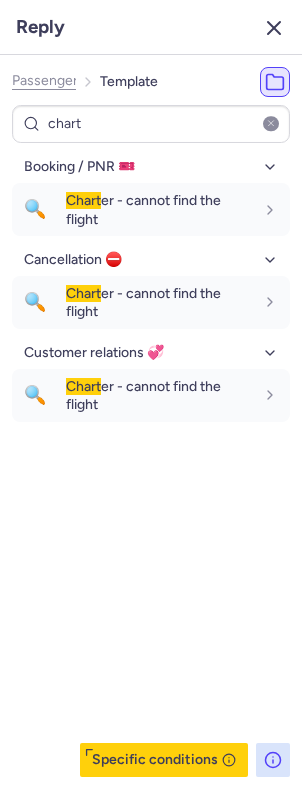 click 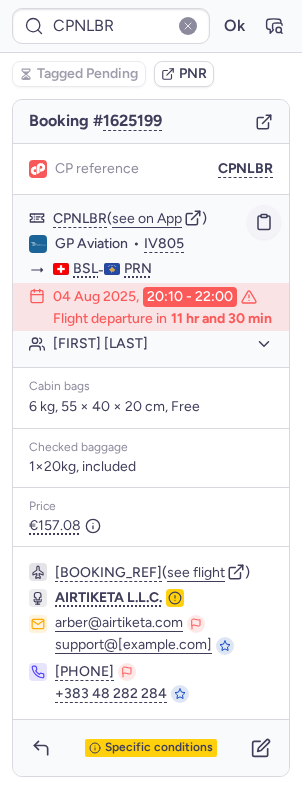 click 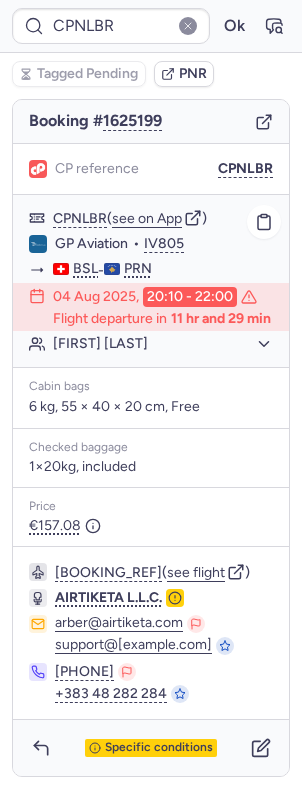 type on "DT1753880096460618" 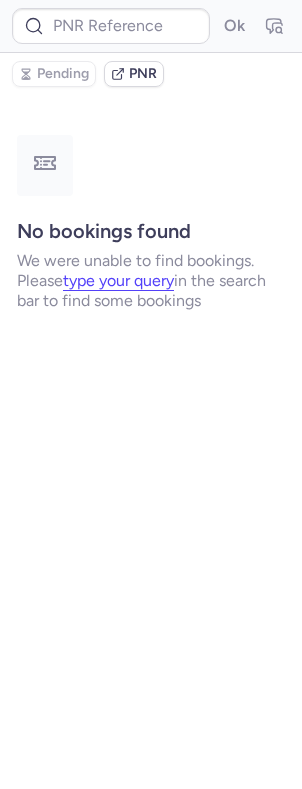 scroll, scrollTop: 0, scrollLeft: 0, axis: both 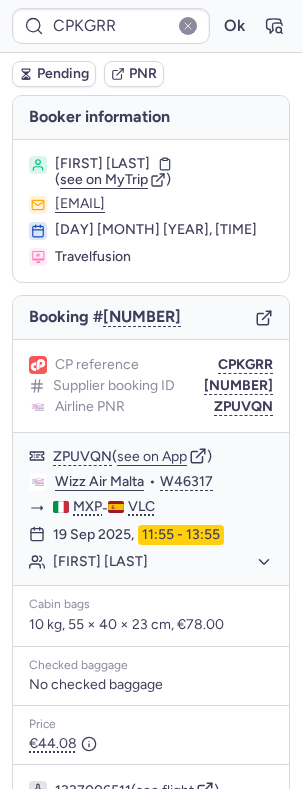 type on "CPLMIM" 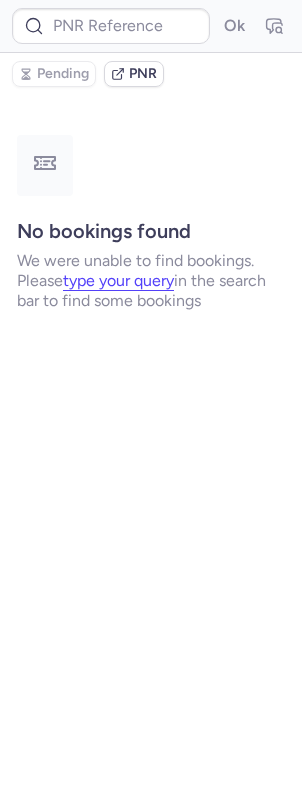 type on "CPKGRR" 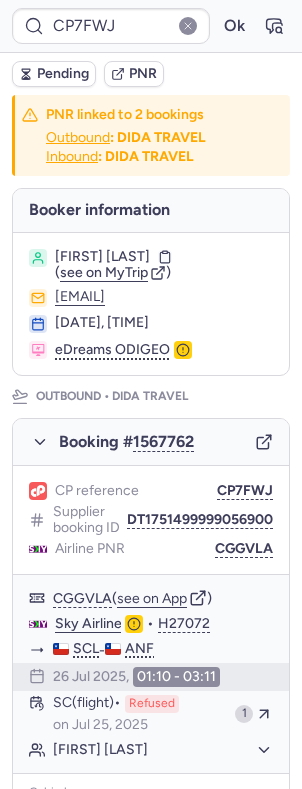 type on "CPZZRA" 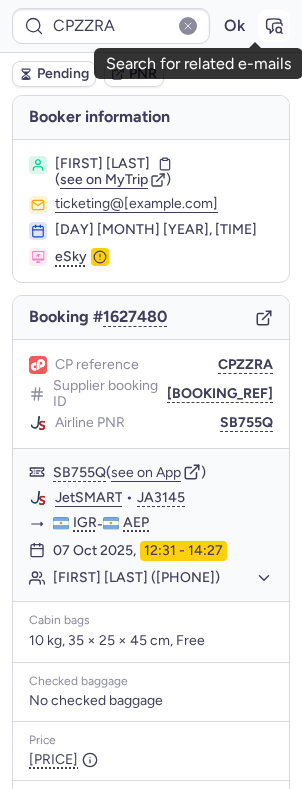 click 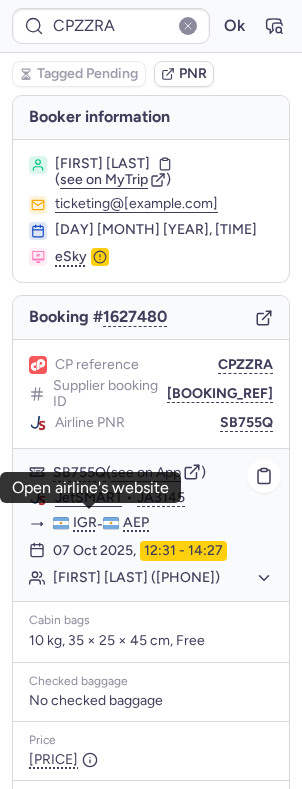 click on "JetSMART" 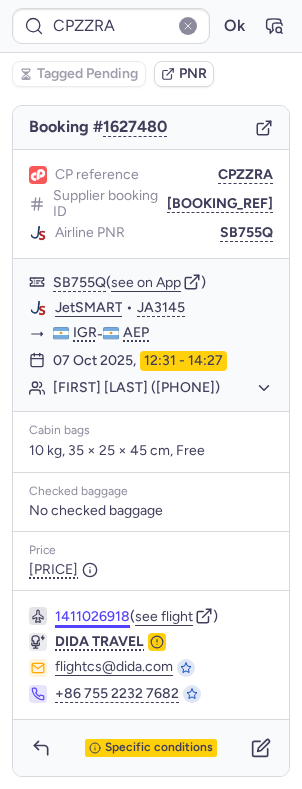 scroll, scrollTop: 210, scrollLeft: 0, axis: vertical 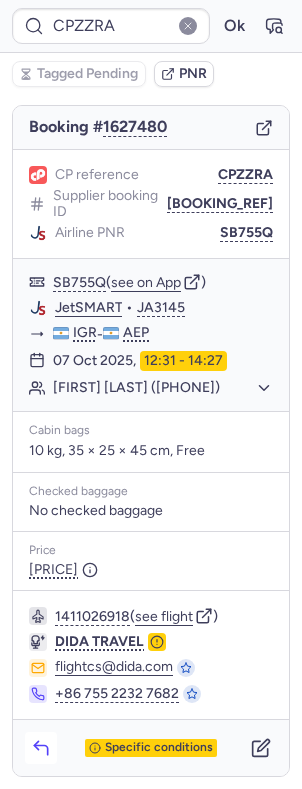 click 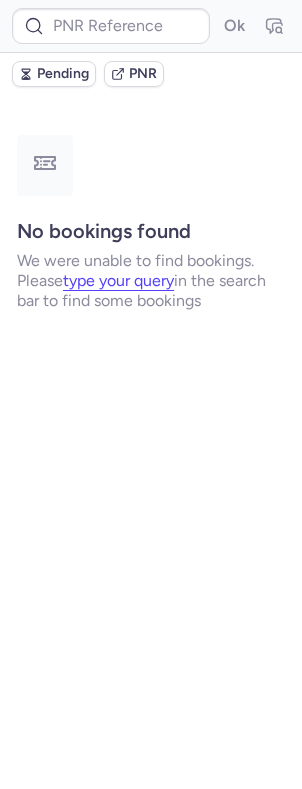 scroll, scrollTop: 0, scrollLeft: 0, axis: both 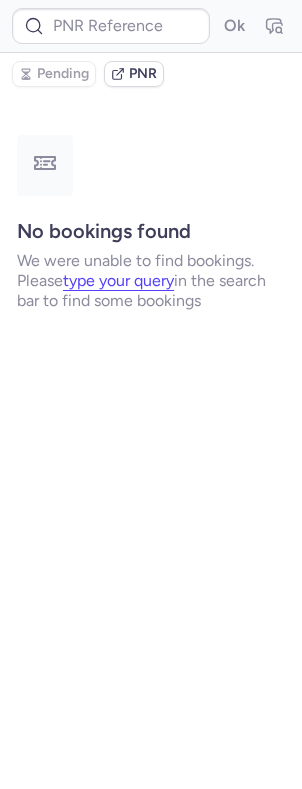 type on "CPLMIM" 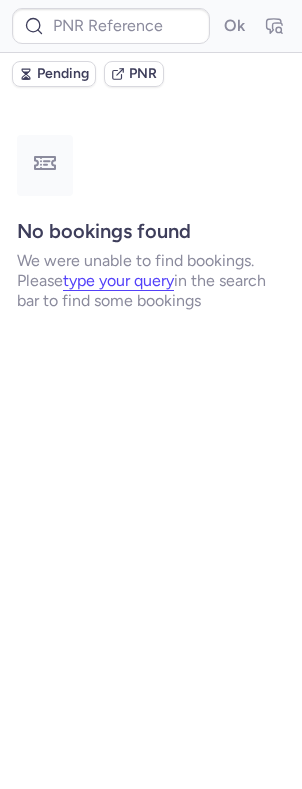 type on "DT1742499527263544" 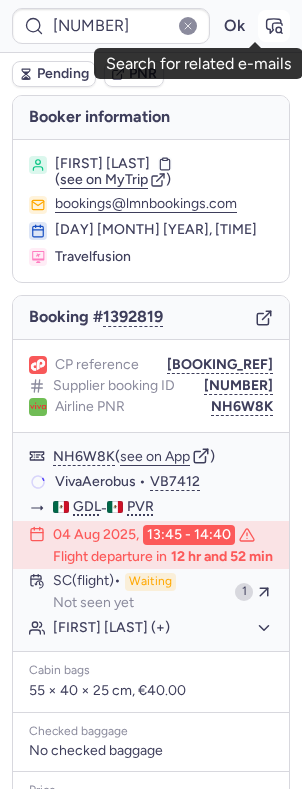 click 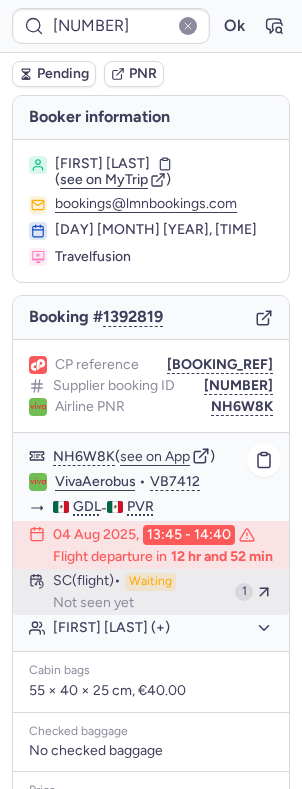 click on "SC   (flight)  Waiting Not seen yet" at bounding box center [140, 592] 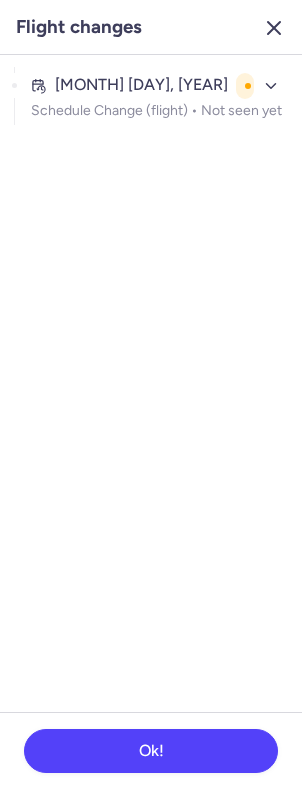 click 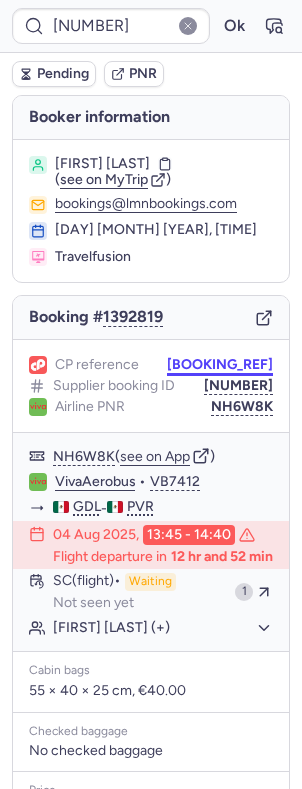 click on "CPXLJ8" at bounding box center (220, 365) 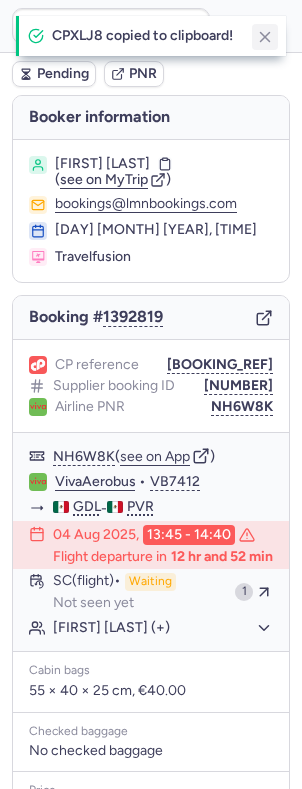 click 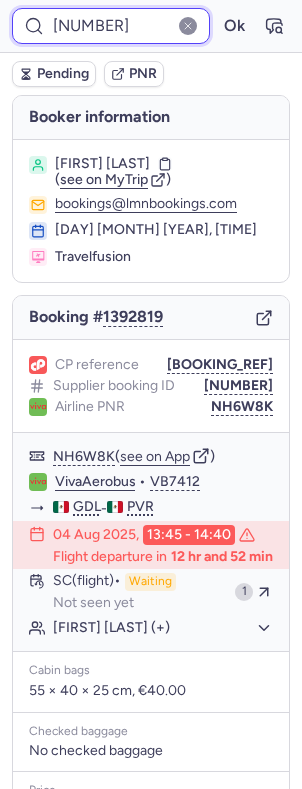 click on "DT1742499527263544" at bounding box center (111, 26) 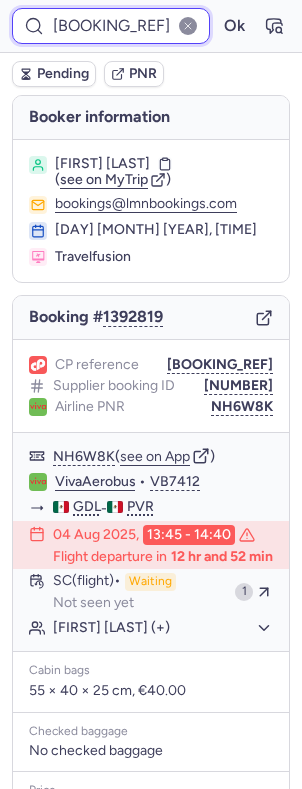 click on "Ok" at bounding box center (234, 26) 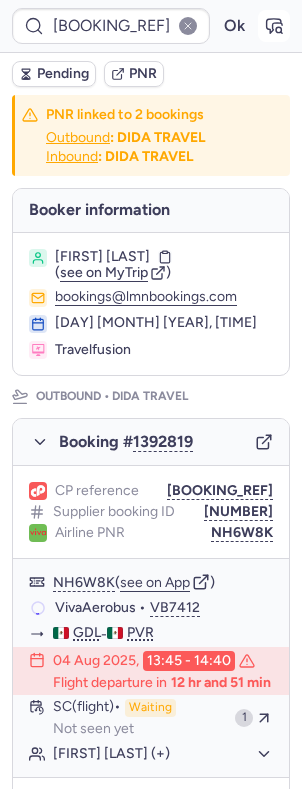 click 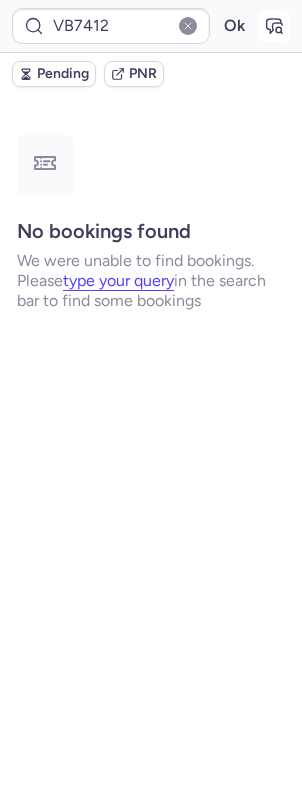 type on "DT1742499527263544" 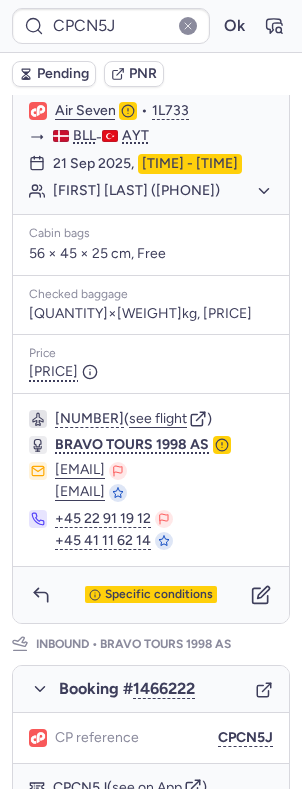 scroll, scrollTop: 533, scrollLeft: 0, axis: vertical 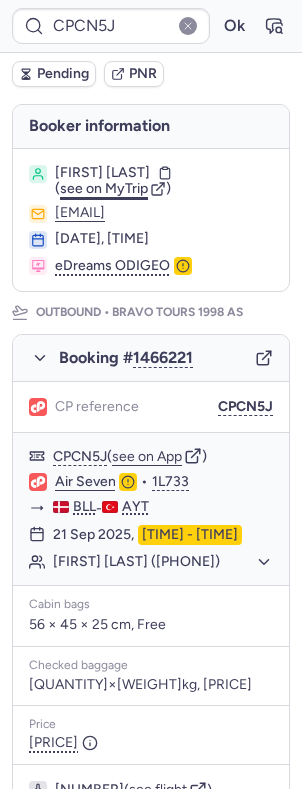 click on "see on MyTrip" at bounding box center [104, 188] 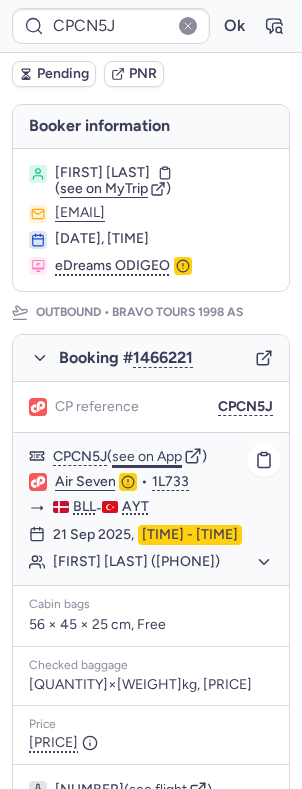 click on "see on App" 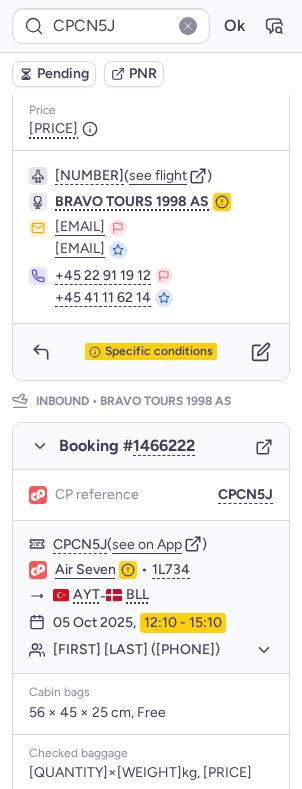 scroll, scrollTop: 744, scrollLeft: 0, axis: vertical 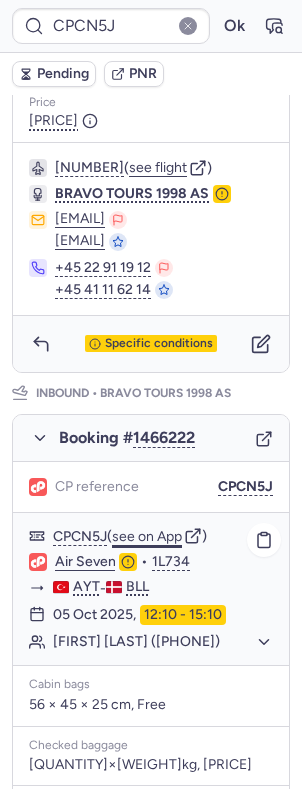click on "see on App" 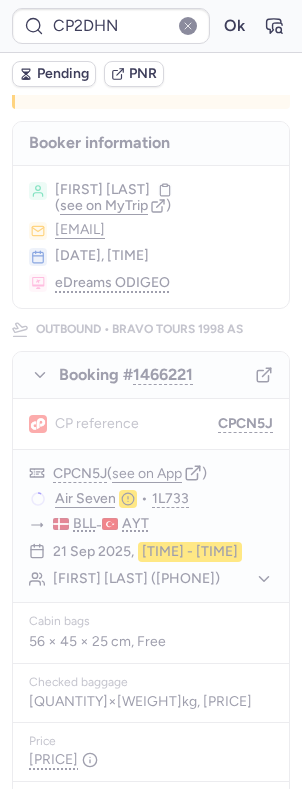 scroll, scrollTop: 0, scrollLeft: 0, axis: both 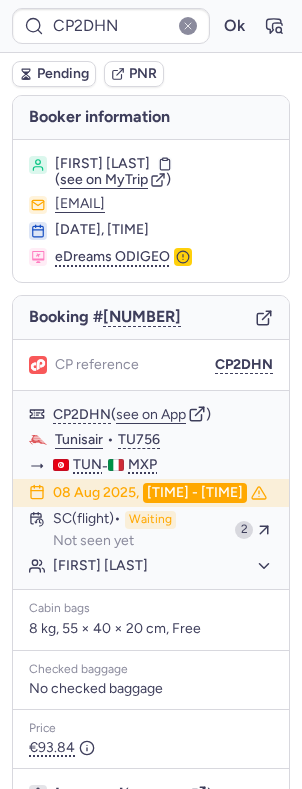 type on "CPCN5J" 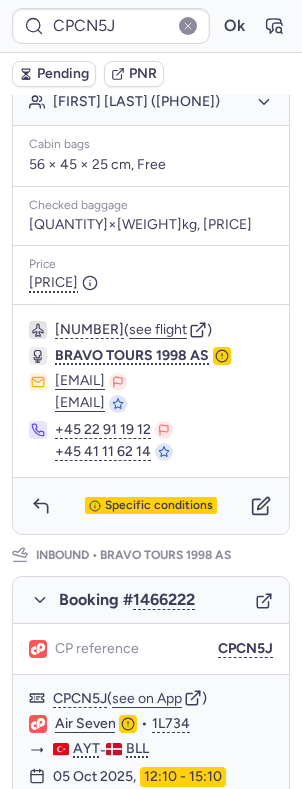 scroll, scrollTop: 714, scrollLeft: 0, axis: vertical 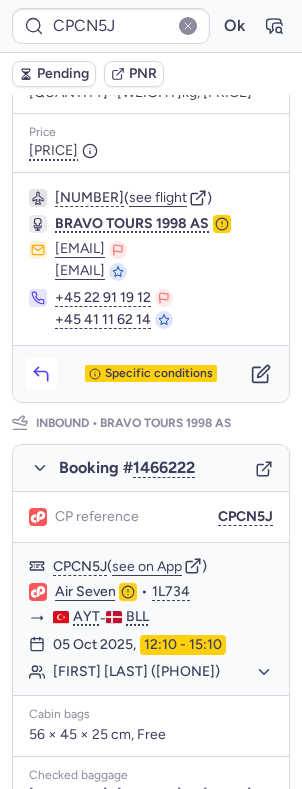 click 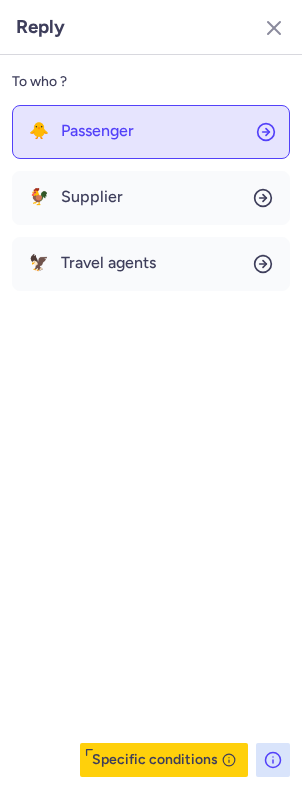 click on "🐥 Passenger" 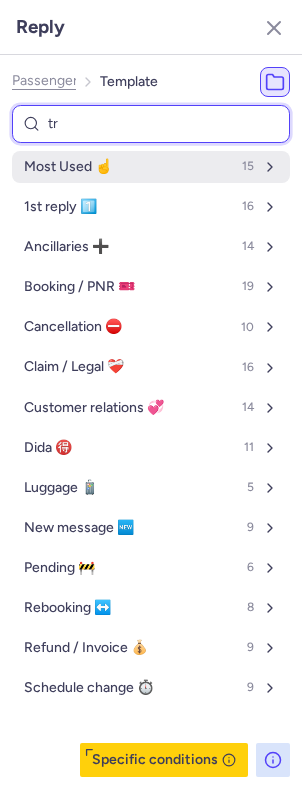type on "tru" 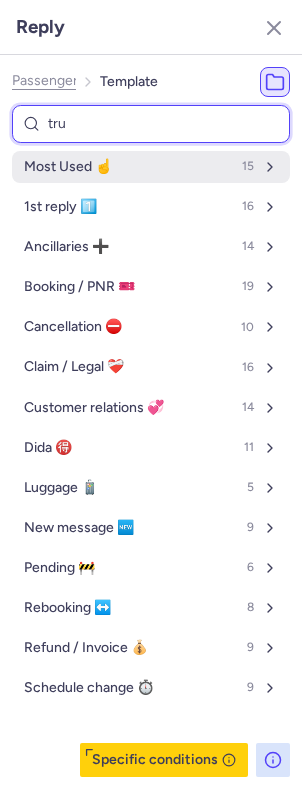select on "en" 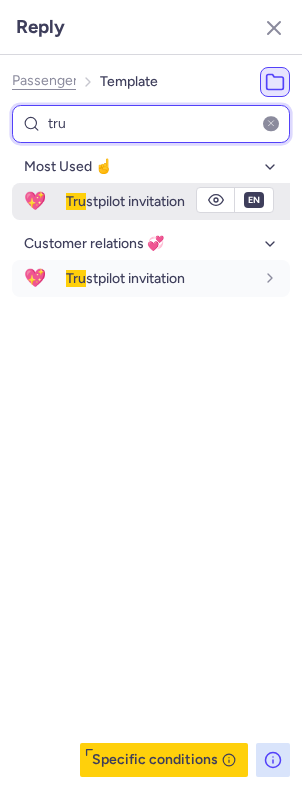 type on "tru" 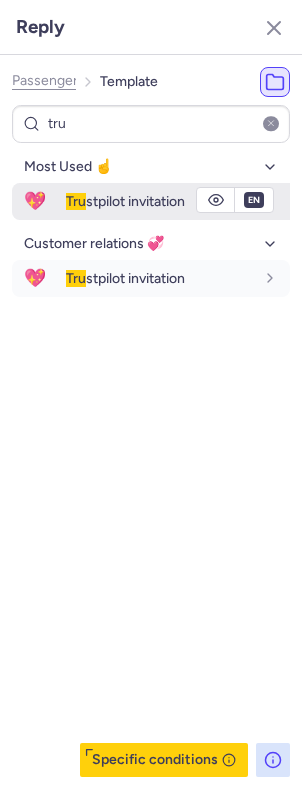 click on "Tru stpilot invitation" at bounding box center (125, 201) 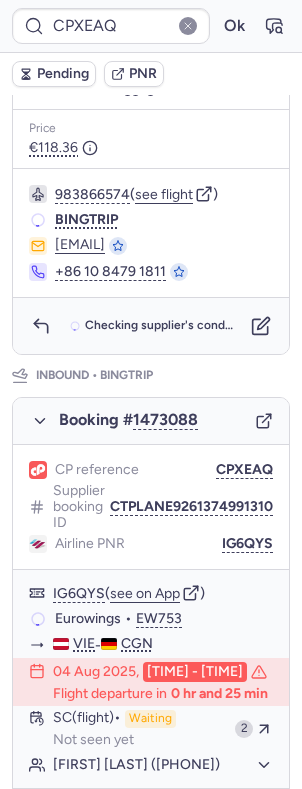 scroll, scrollTop: 36, scrollLeft: 0, axis: vertical 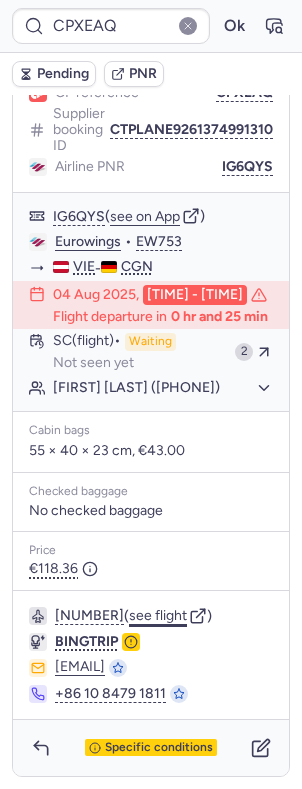 click on "see flight" 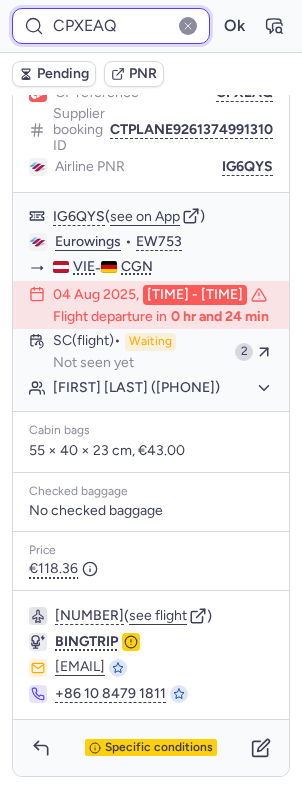 click on "CPXEAQ" at bounding box center (111, 26) 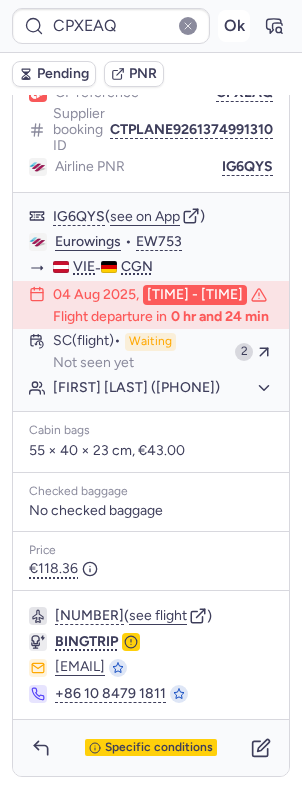 click on "Ok" at bounding box center (234, 26) 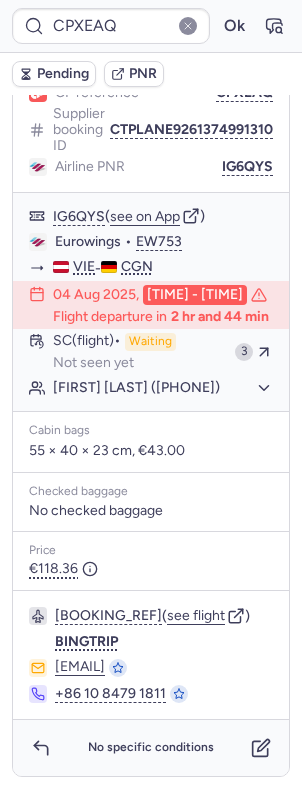 scroll, scrollTop: 1174, scrollLeft: 0, axis: vertical 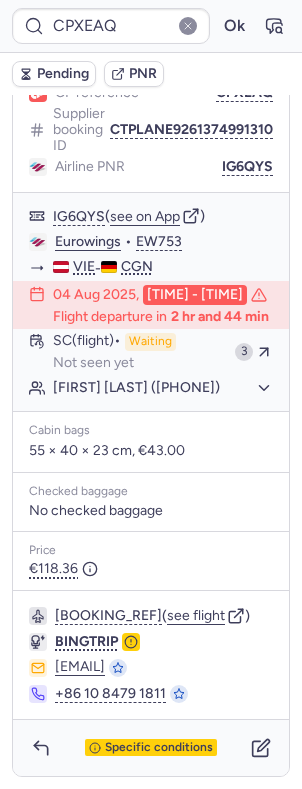 type on "CPDNVE" 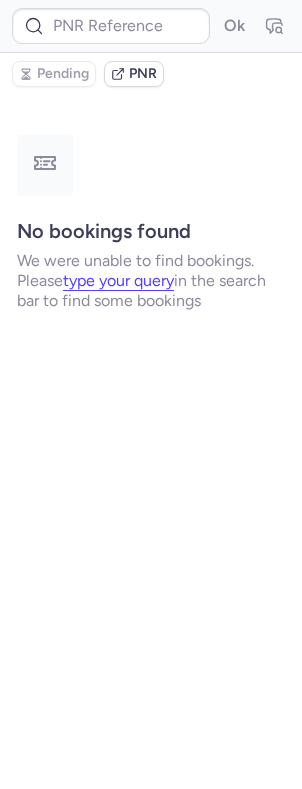 scroll, scrollTop: 0, scrollLeft: 0, axis: both 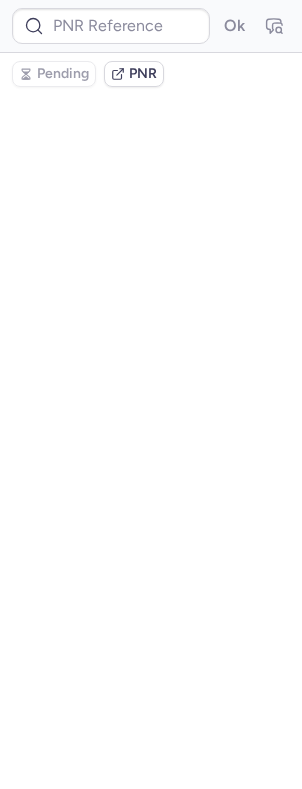 type on "CP5KT9" 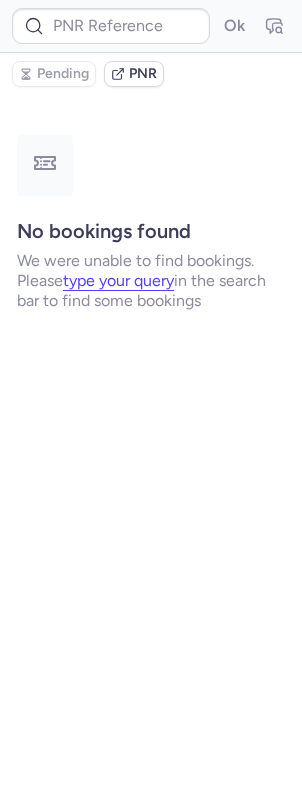 type on "CP4GDX" 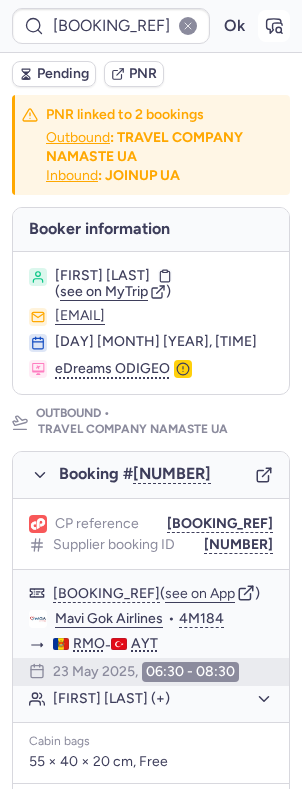 click 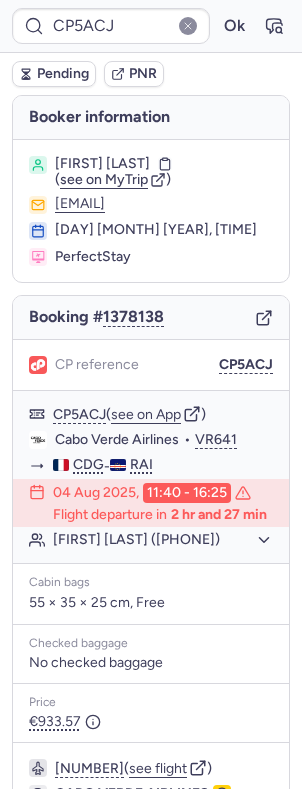 type on "CPPHRL" 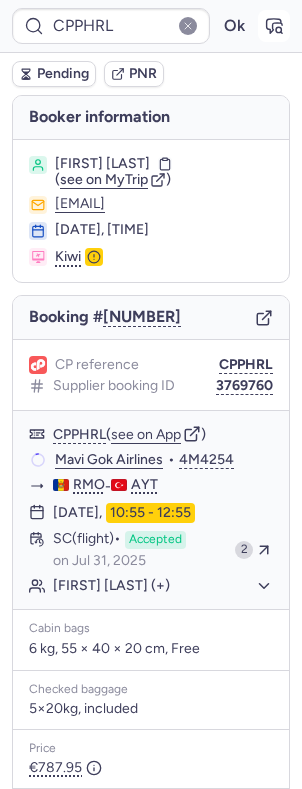 click 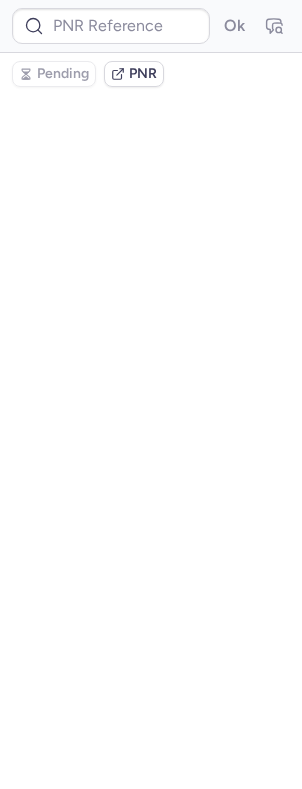 type on "CPPHRL" 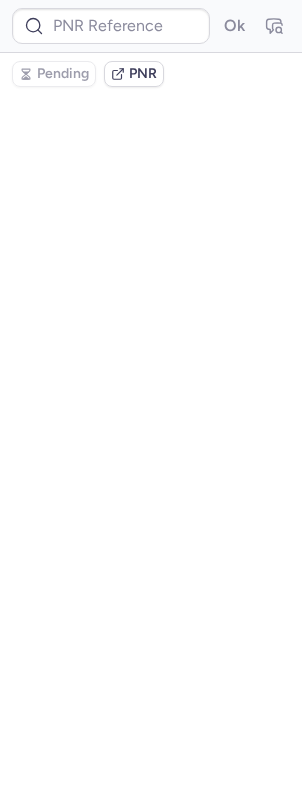 type on "CPPHRL" 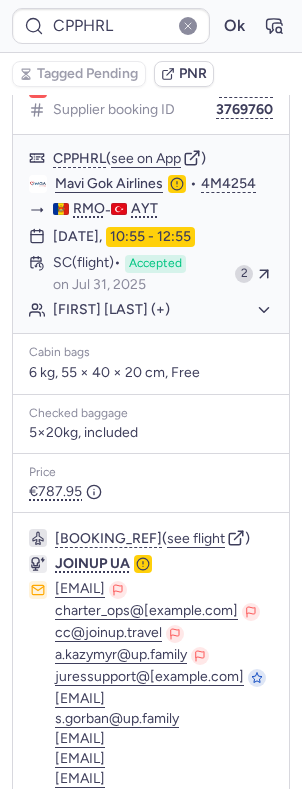scroll, scrollTop: 373, scrollLeft: 0, axis: vertical 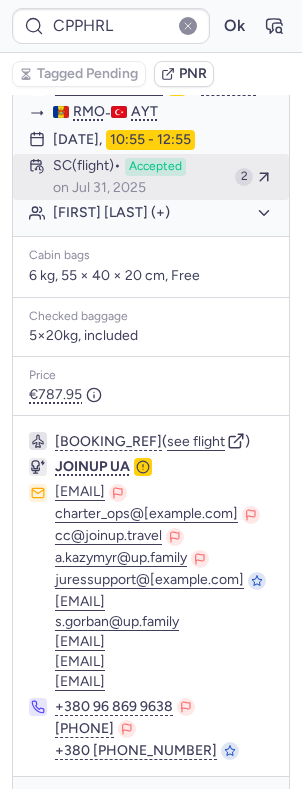 click on "on Jul 31, 2025" at bounding box center (99, 188) 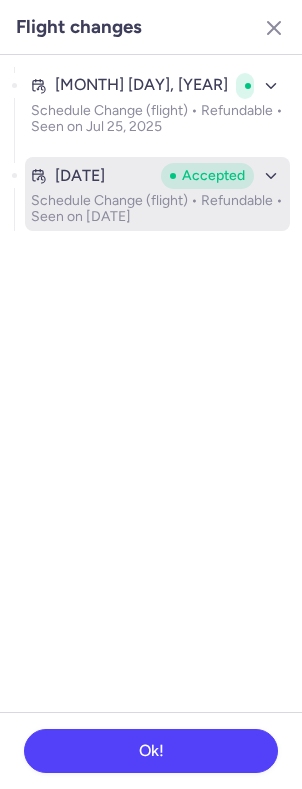 click on "Jul 29, 2025 Accepted" at bounding box center (157, 176) 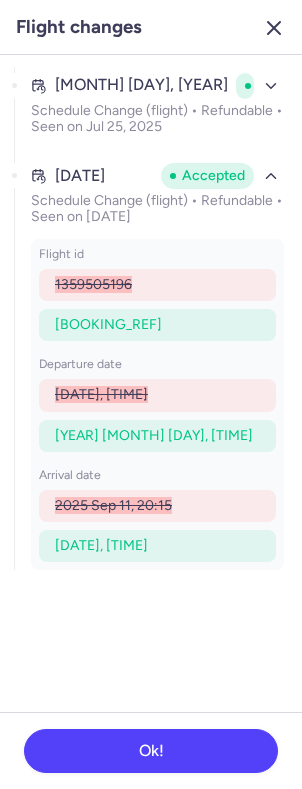 click 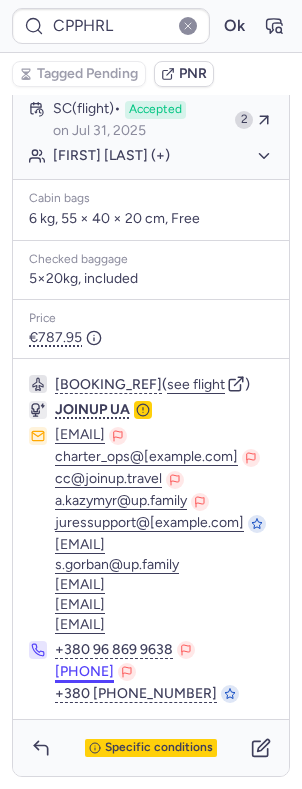 scroll, scrollTop: 469, scrollLeft: 0, axis: vertical 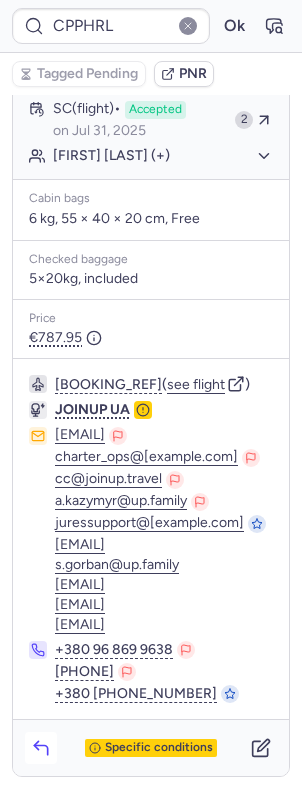 click 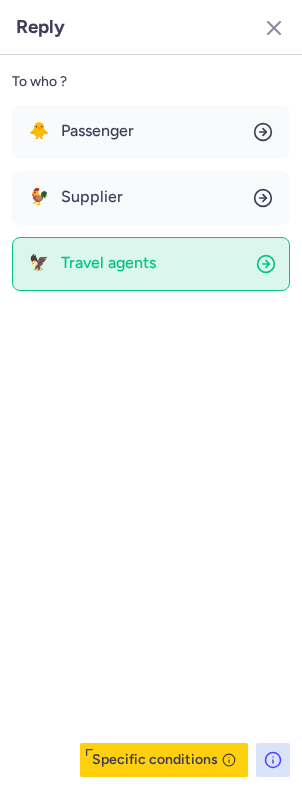 click on "🦅 Travel agents" 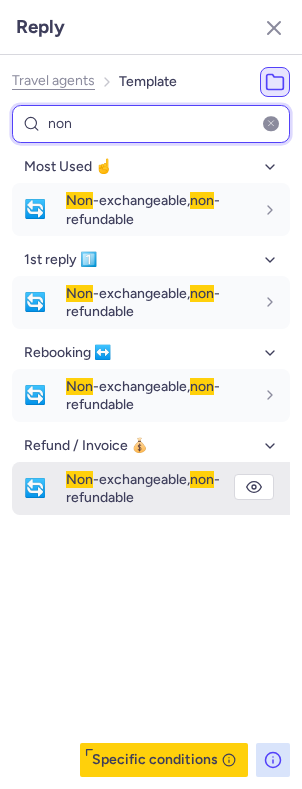 type on "non" 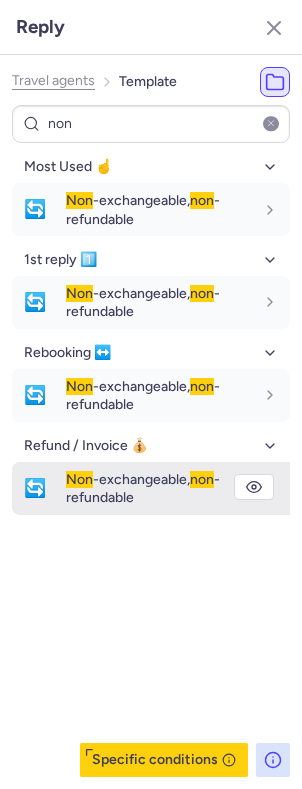 click on "Non -exchangeable,  non -refundable" at bounding box center [178, 488] 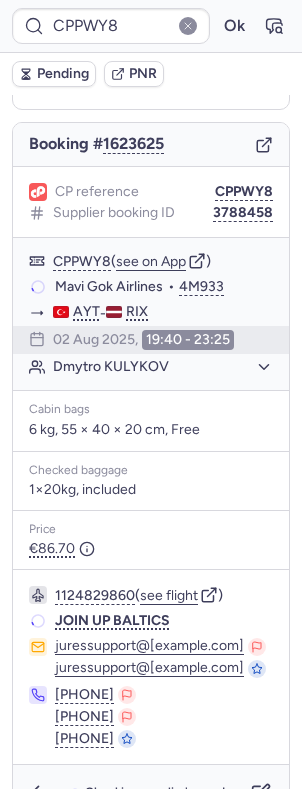 scroll, scrollTop: 133, scrollLeft: 0, axis: vertical 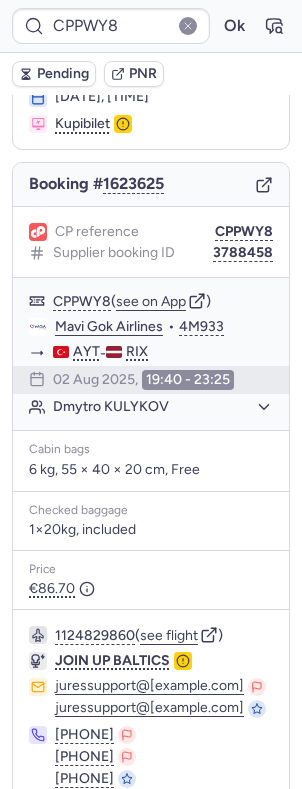 type on "CP6SPH" 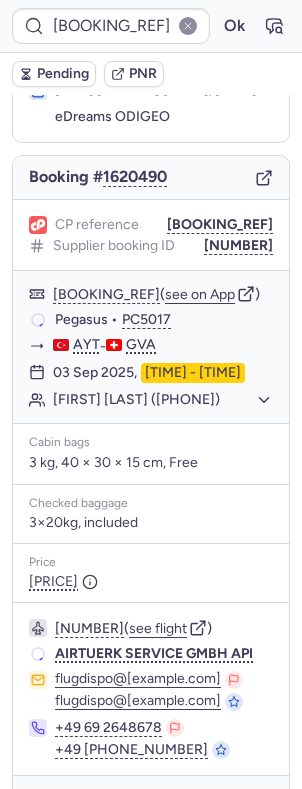scroll, scrollTop: 133, scrollLeft: 0, axis: vertical 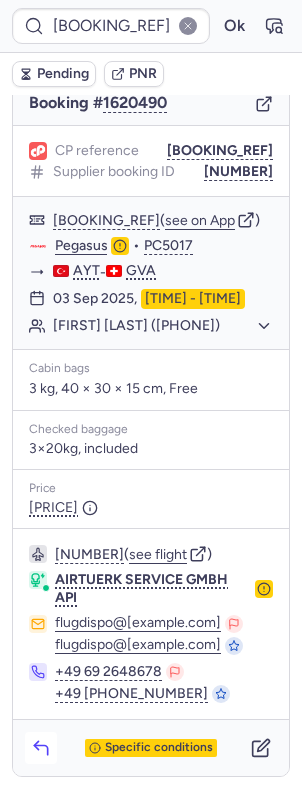 click 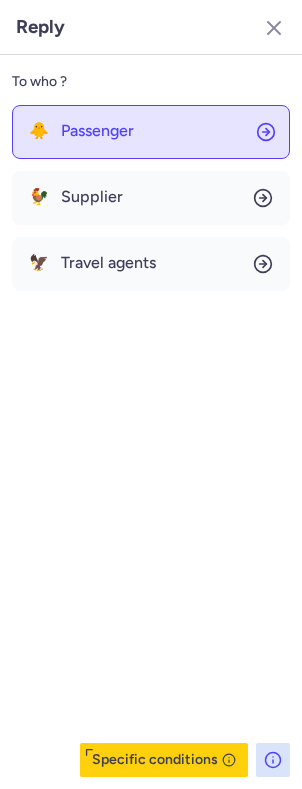 click on "🐥 Passenger" 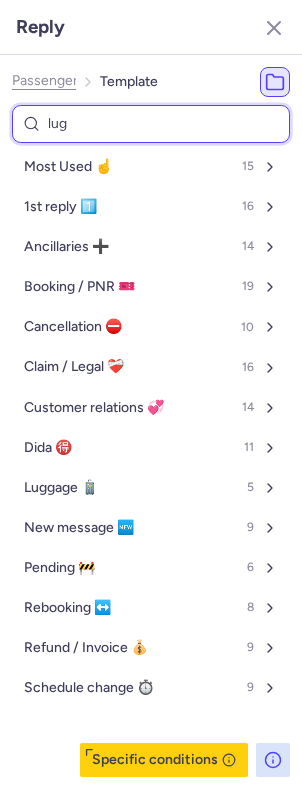type on "lugg" 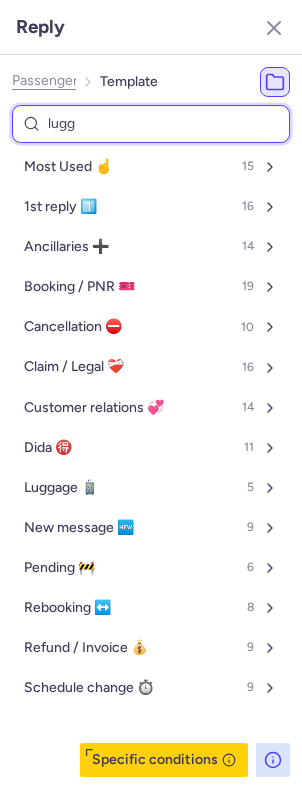 select on "en" 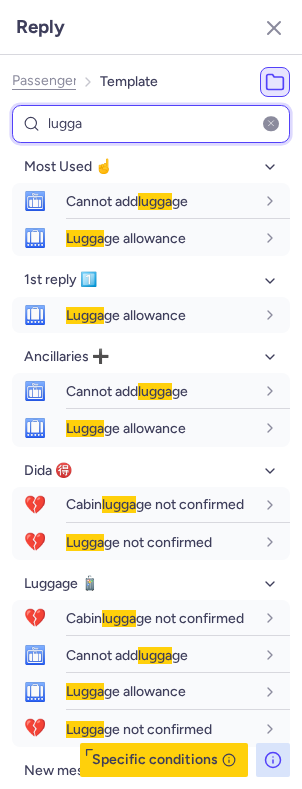 type on "lugga" 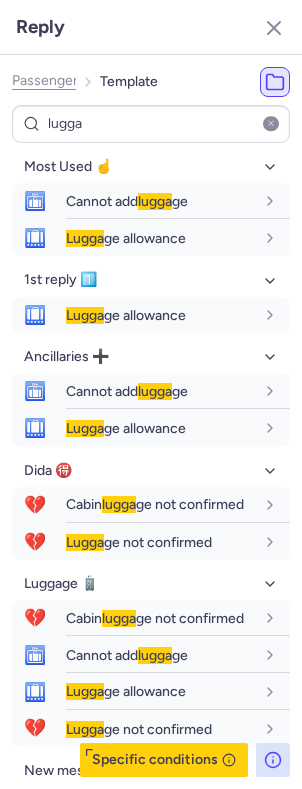 click at bounding box center [271, 124] 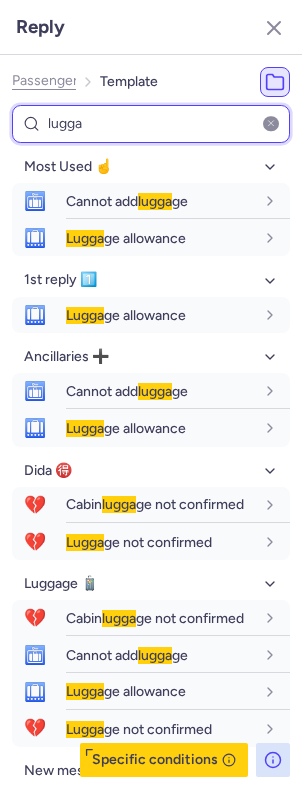 type 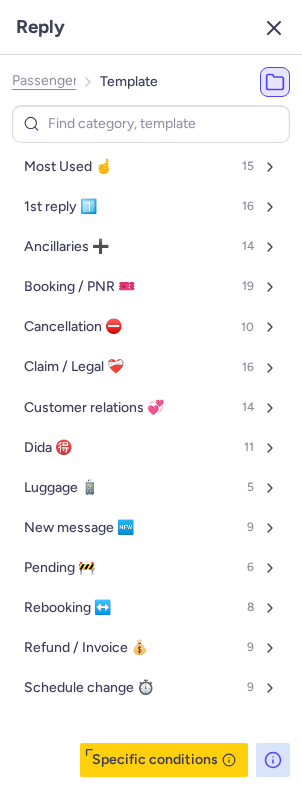 click 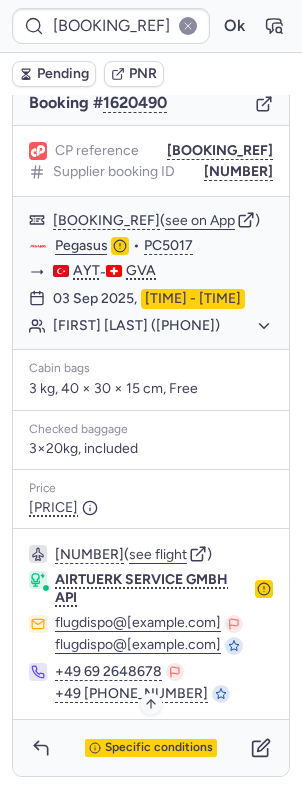 click on "Specific conditions" at bounding box center [159, 748] 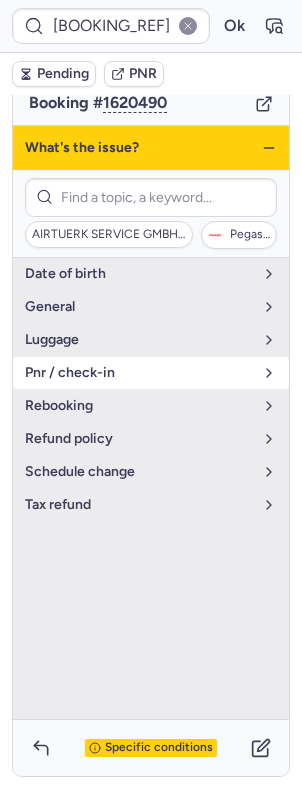 click on "pnr / check-in" at bounding box center [139, 373] 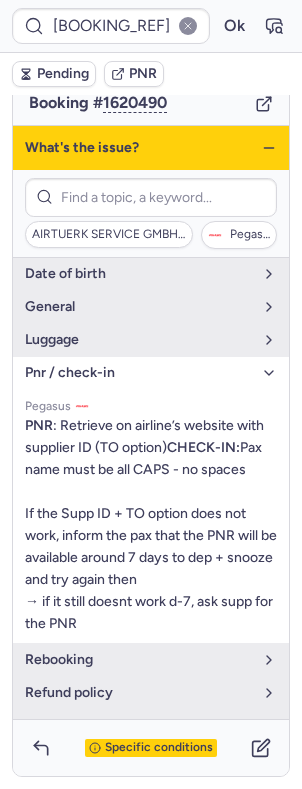 click on "pnr / check-in" at bounding box center (139, 373) 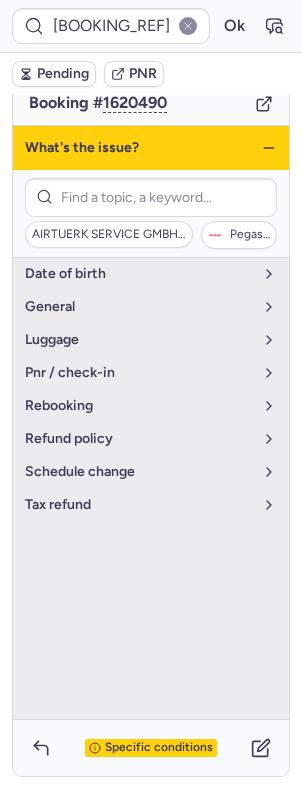 click 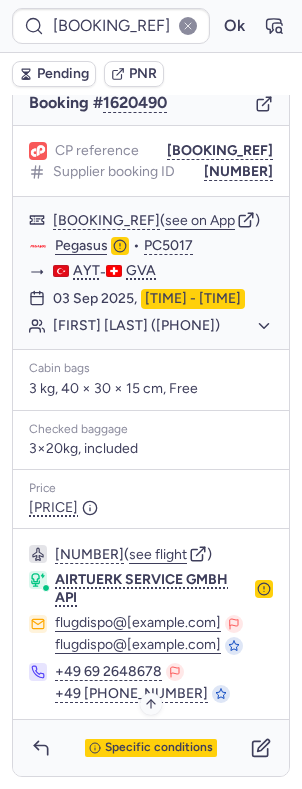 drag, startPoint x: 147, startPoint y: 727, endPoint x: 139, endPoint y: 739, distance: 14.422205 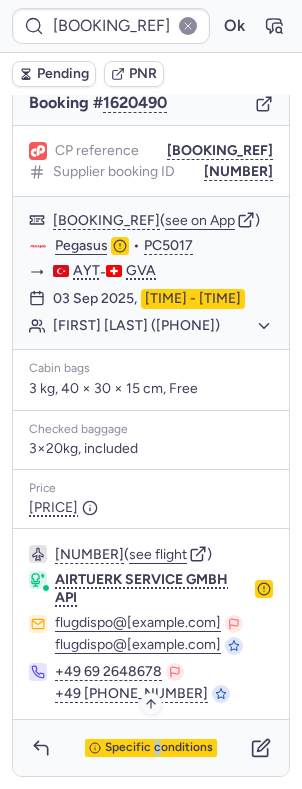click on "Specific conditions" at bounding box center (151, 748) 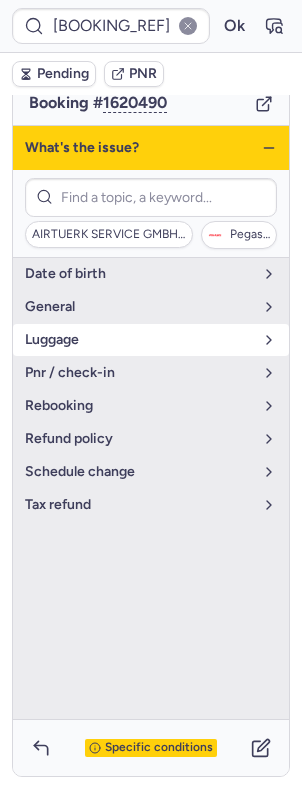 click on "luggage" at bounding box center [139, 340] 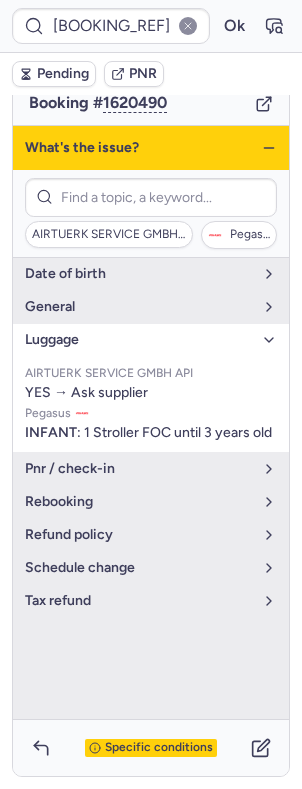 click on "luggage" at bounding box center (139, 340) 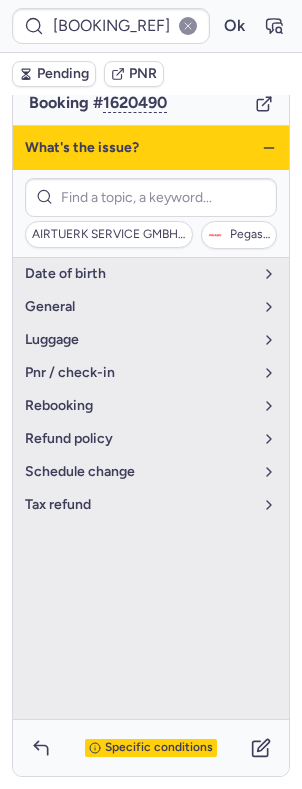 click 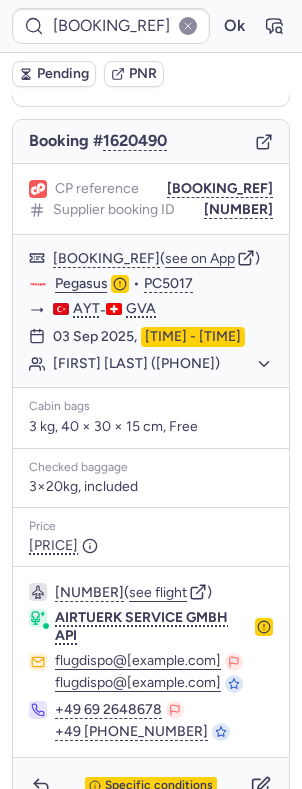 scroll, scrollTop: 158, scrollLeft: 0, axis: vertical 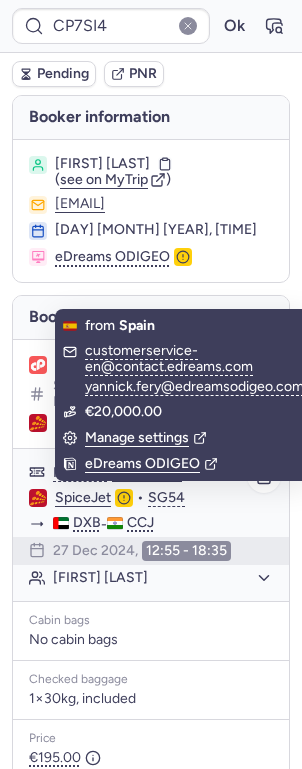 click on "Udayakrishnan THEEPPATTUKUZHI UNNIKRISHNAN" 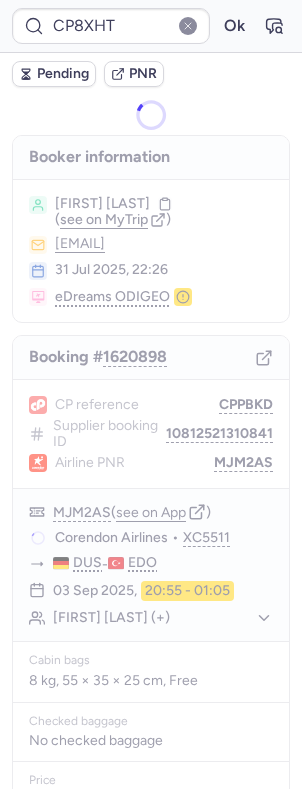 type on "CPOJBR" 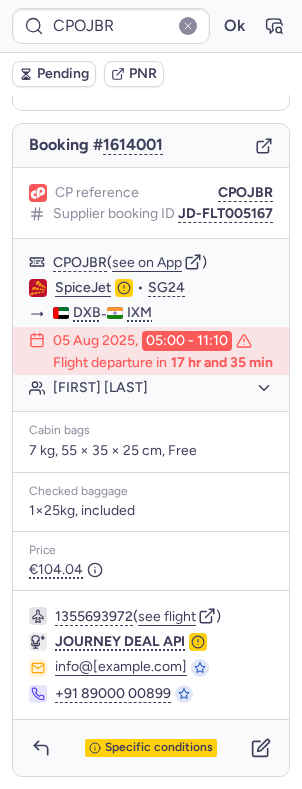 scroll, scrollTop: 202, scrollLeft: 0, axis: vertical 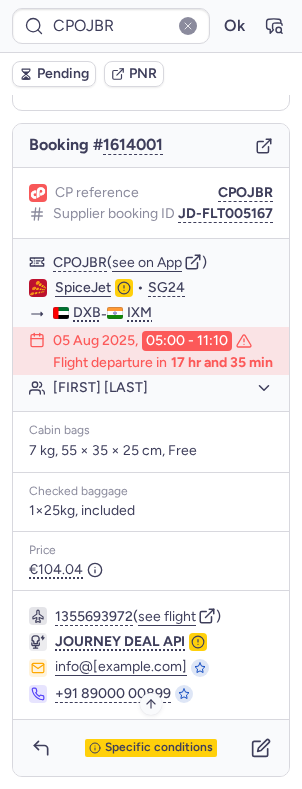 click on "Specific conditions" at bounding box center [159, 748] 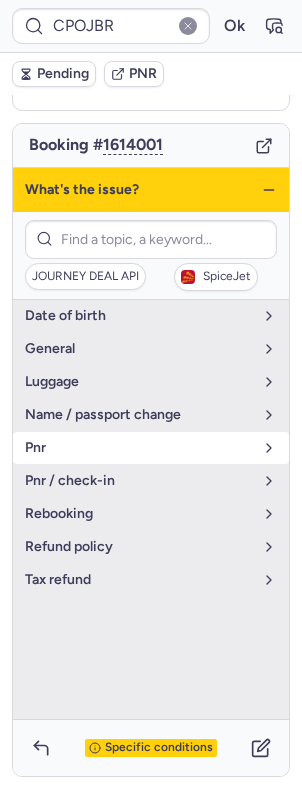 click on "pnr" at bounding box center [151, 448] 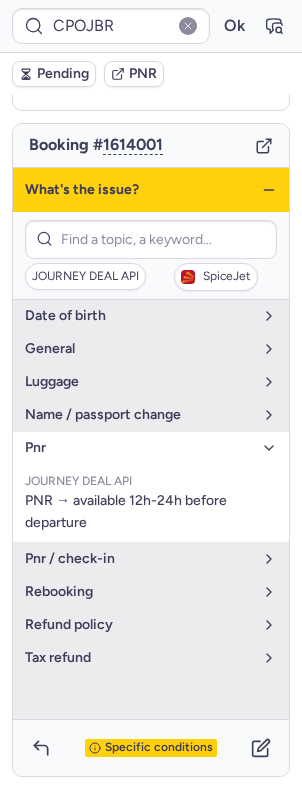click on "pnr" at bounding box center [139, 448] 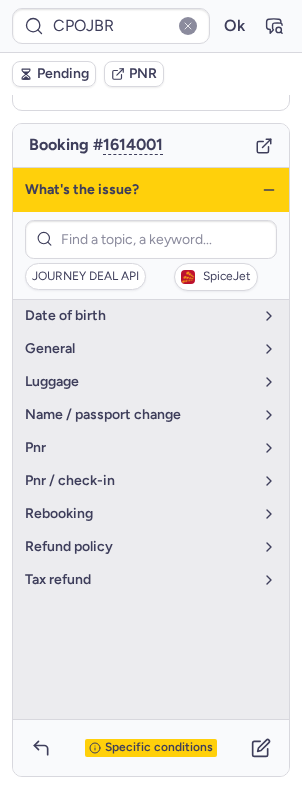 click 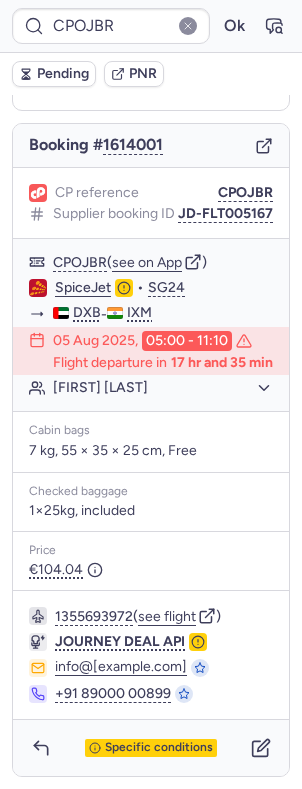 scroll, scrollTop: 213, scrollLeft: 0, axis: vertical 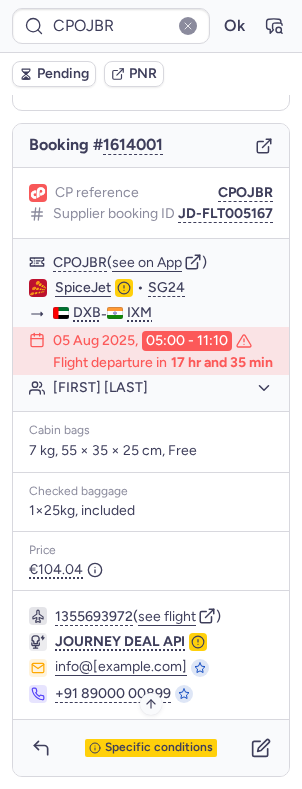 click on "Specific conditions" at bounding box center [159, 748] 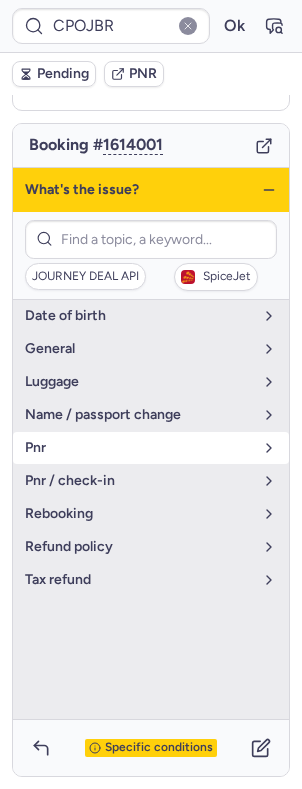 click on "pnr" at bounding box center (151, 448) 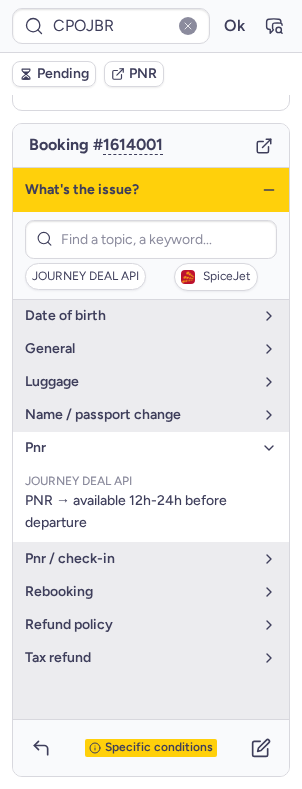 click on "pnr" at bounding box center [151, 448] 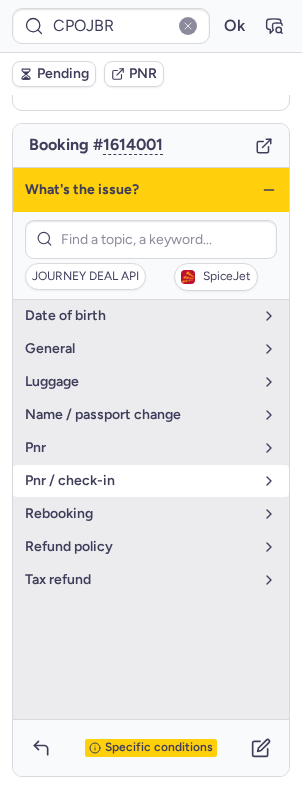 click on "pnr / check-in" at bounding box center [151, 481] 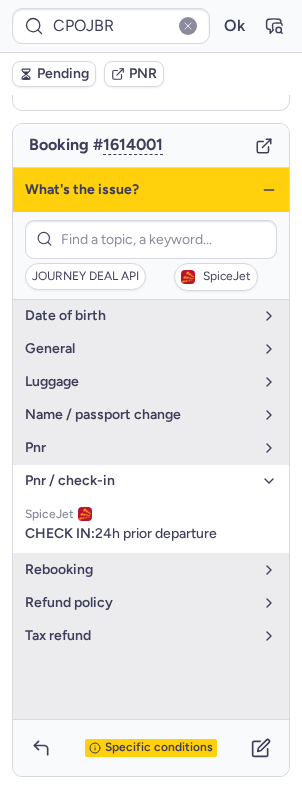 click on "pnr / check-in" at bounding box center [151, 481] 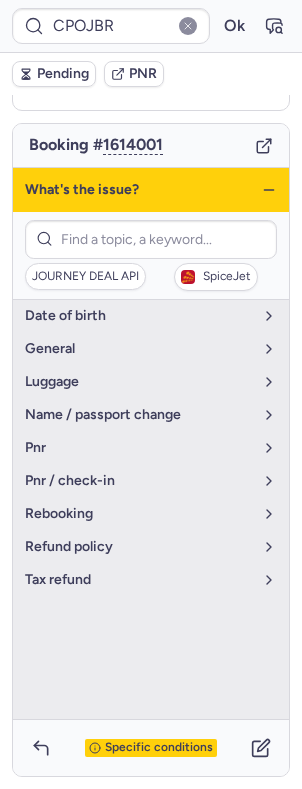 click on "What's the issue?" at bounding box center [151, 190] 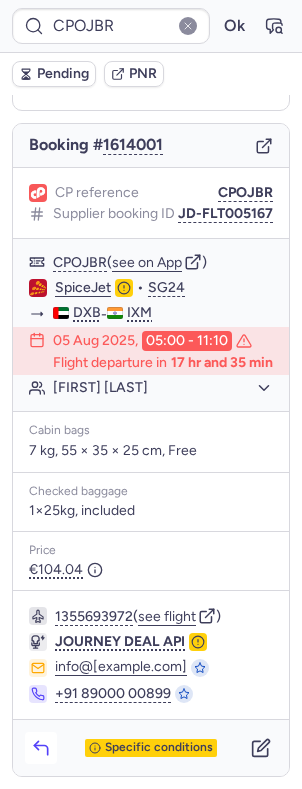 click at bounding box center [41, 748] 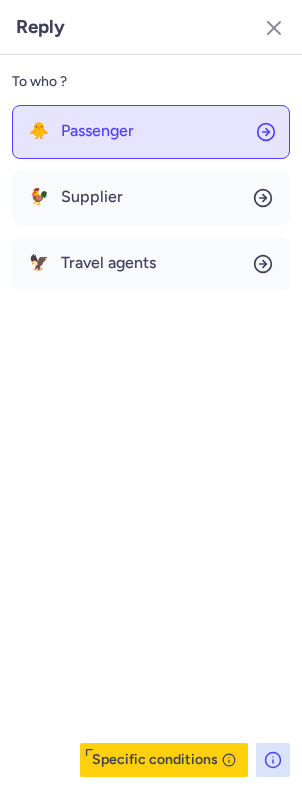 click on "Passenger" at bounding box center [97, 131] 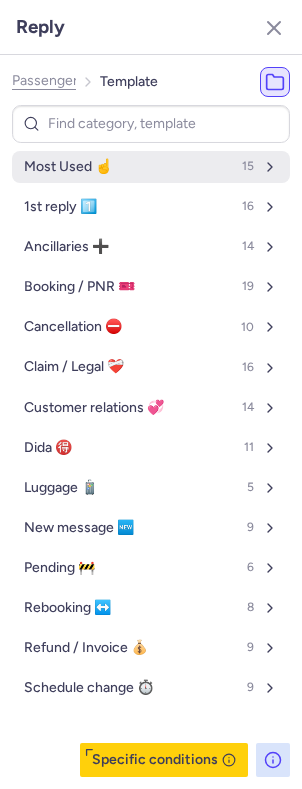 click on "Most Used ☝️ 15" at bounding box center (151, 167) 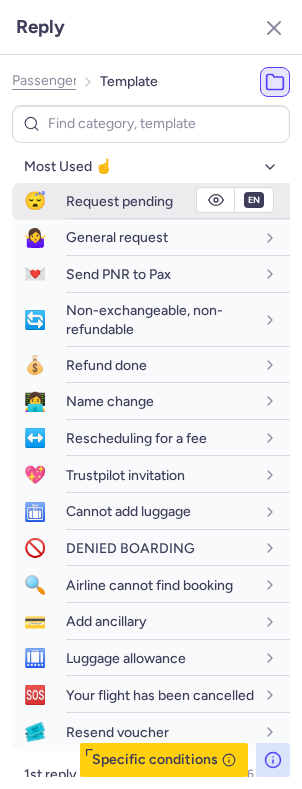 click on "Request pending" at bounding box center (119, 201) 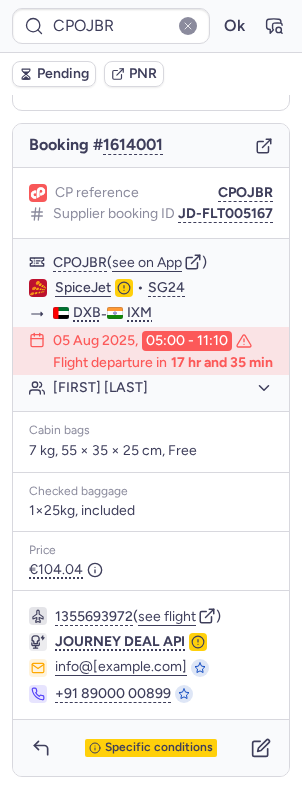 click on "Pending" at bounding box center [63, 74] 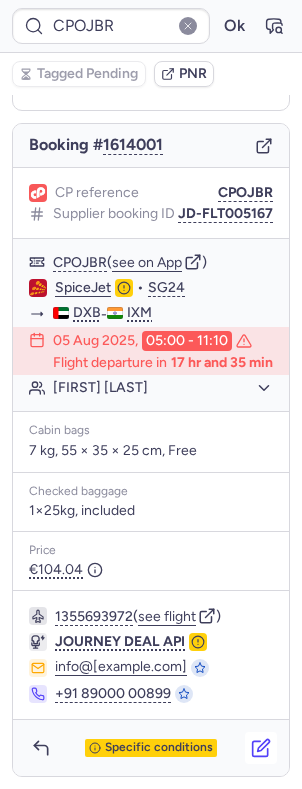 click 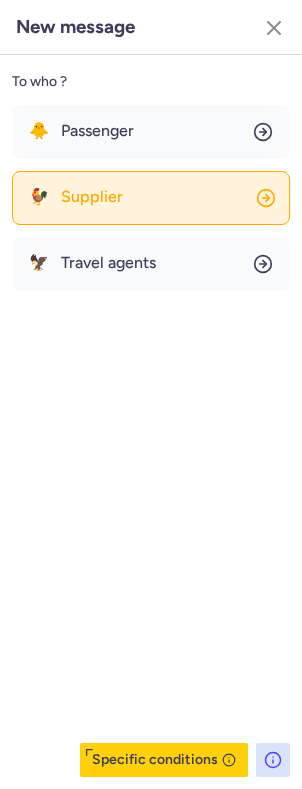 click on "Supplier" at bounding box center [92, 197] 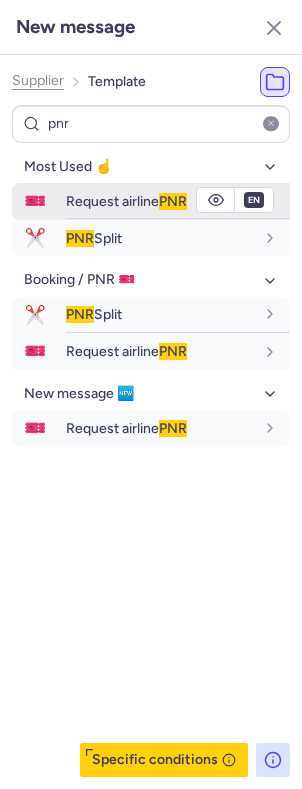 click on "Request airline  PNR" at bounding box center (126, 201) 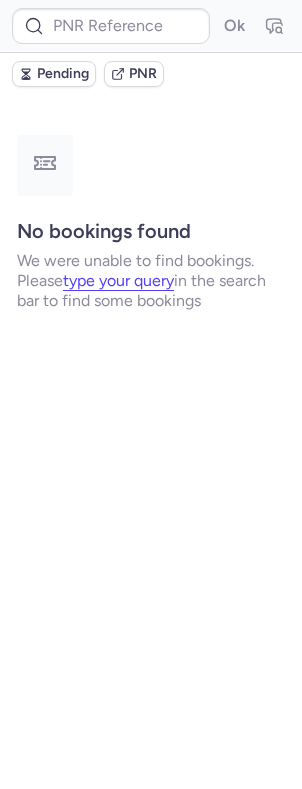 scroll, scrollTop: 0, scrollLeft: 0, axis: both 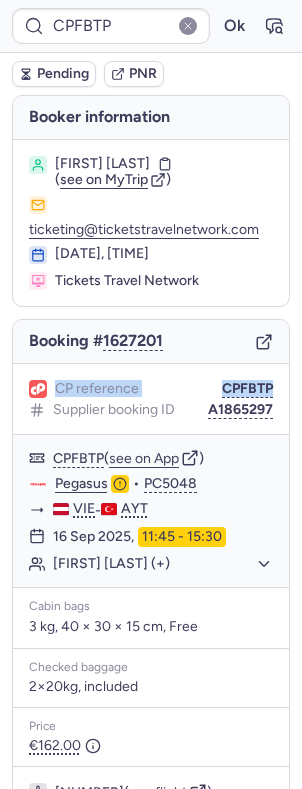 drag, startPoint x: 277, startPoint y: 352, endPoint x: 278, endPoint y: 400, distance: 48.010414 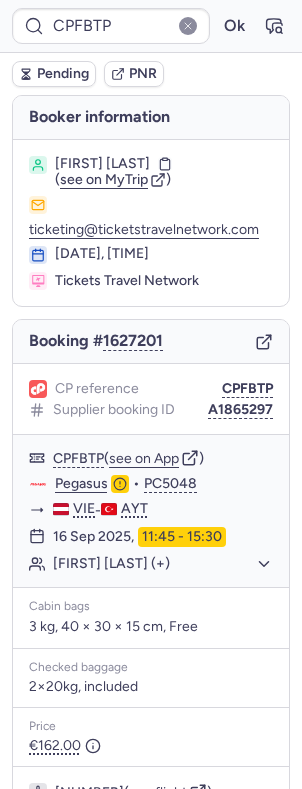 click on "Booker information Yuliia INOZEMTSEVA  ( see on MyTrip  )  ticketing@ticketstravelnetwork.com 03 Aug 2025, 21:30 Tickets Travel Network Booking # 1627201 CP reference CPFBTP Supplier booking ID A1865297 CPFBTP  ( see on App )  Pegasus  •  PC5048 VIE  -  AYT 16 Sep 2025,  11:45 - 15:30 Yuliia INOZEMTSEVA (+1)  Cabin bags  3 kg, 40 × 30 × 15 cm, Free Checked baggage 2×20kg, included Price €162.00  1334099936  ( see flight )  AIRTUERK SERVICE GMBH API flugdispo@airtuerk.de flugdispo@airtuerk.de +49 69 2648678 +49 69 264867865 Specific conditions" at bounding box center [151, 554] 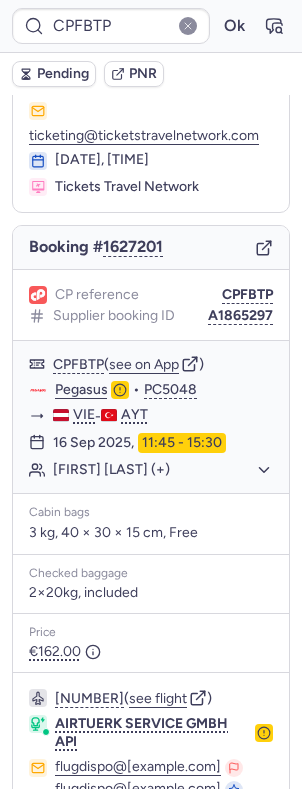 scroll, scrollTop: 242, scrollLeft: 0, axis: vertical 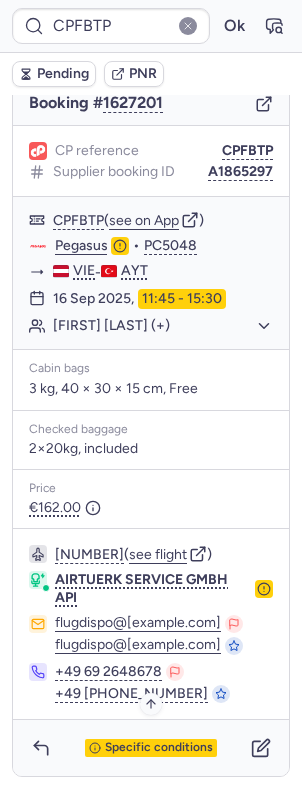 click on "Specific conditions" at bounding box center (159, 748) 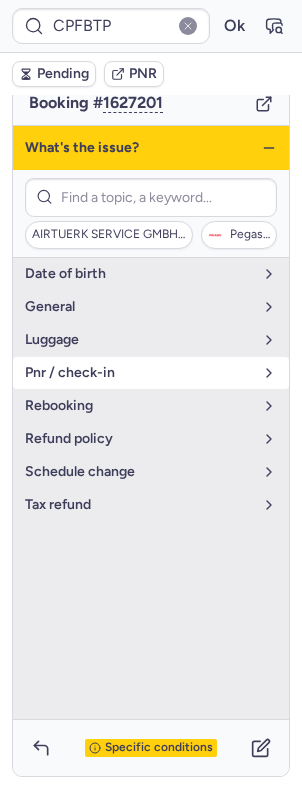 click on "pnr / check-in" at bounding box center (139, 373) 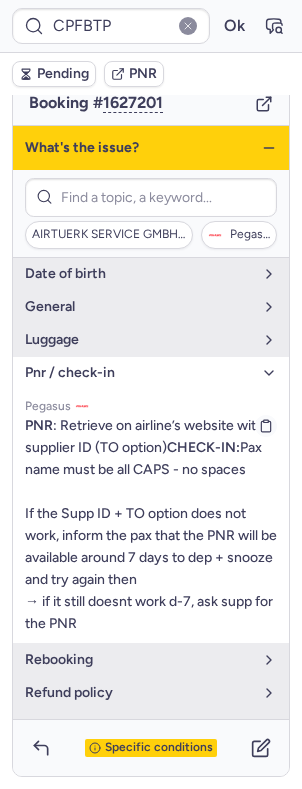 click on "PNR  : Retrieve on airline’s website with supplier ID (TO option)
CHECK-IN:   Pax name must be all CAPS - no spaces
If the Supp ID + TO option does not work, inform the pax that the PNR will be available around 7 days to dep + snooze and try again then
→ if it still doesnt work d-7, ask supp for the PNR" at bounding box center [151, 525] 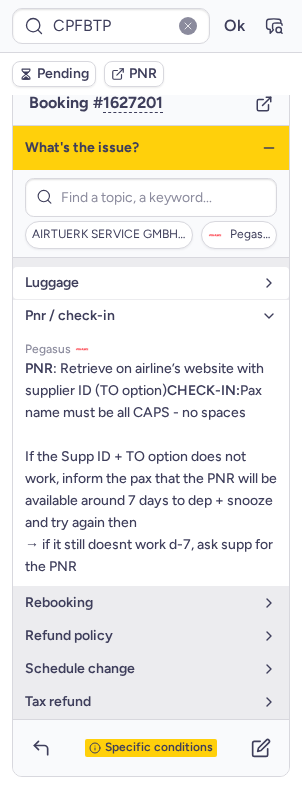 scroll, scrollTop: 0, scrollLeft: 0, axis: both 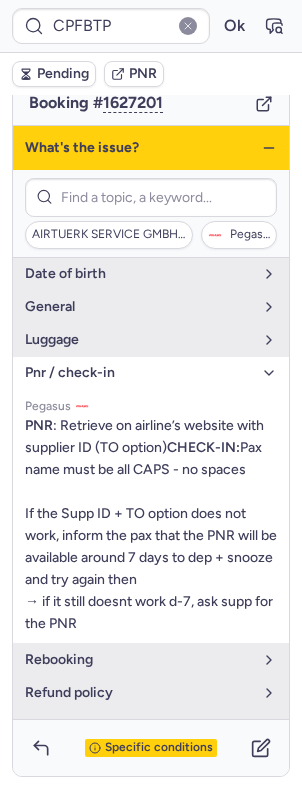 click 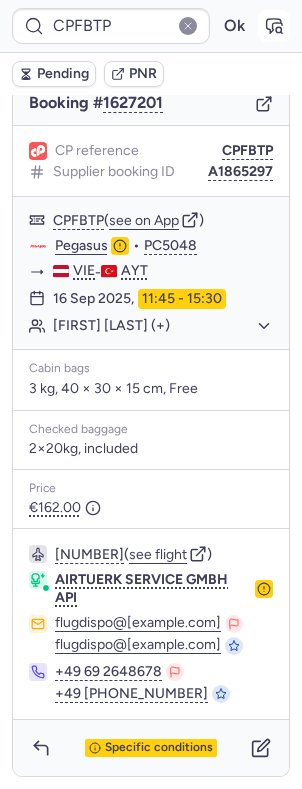 click 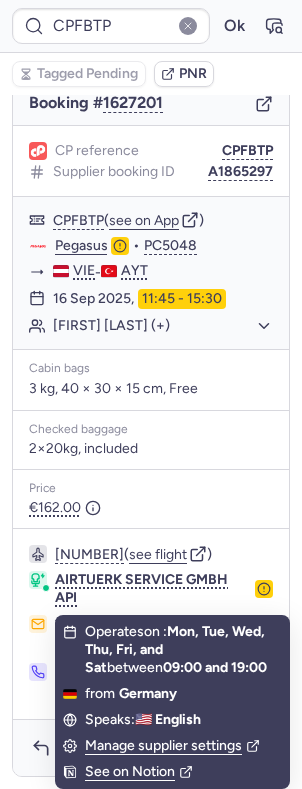 click on "CP reference CPFBTP Supplier booking ID A1865297" at bounding box center [151, 161] 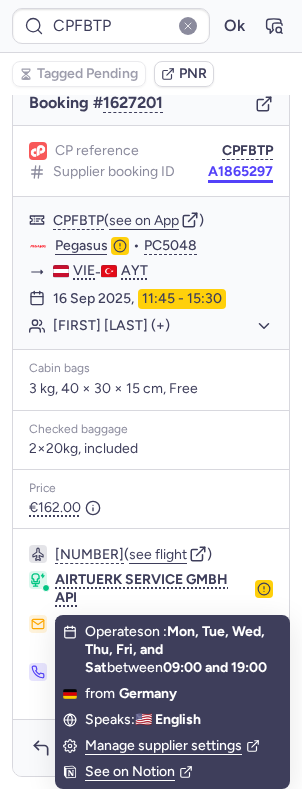 click on "A1865297" at bounding box center [240, 172] 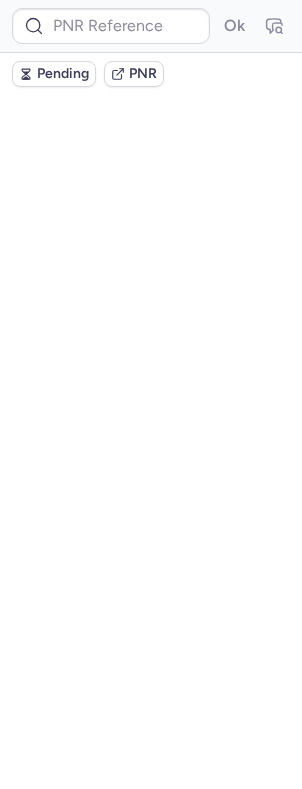 scroll, scrollTop: 0, scrollLeft: 0, axis: both 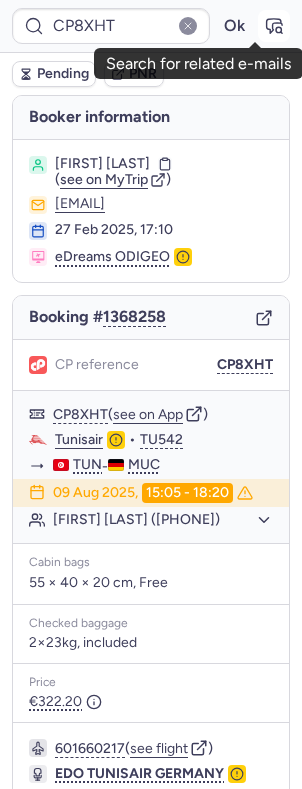 click 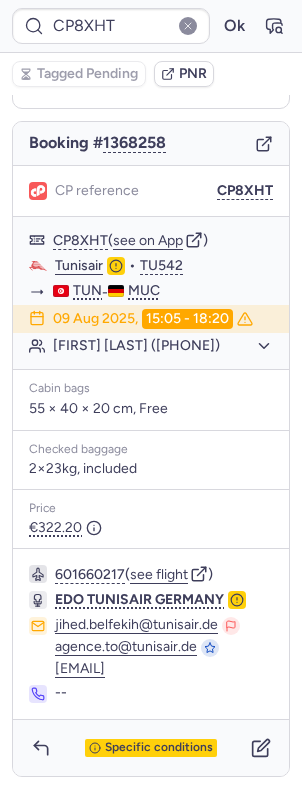 scroll, scrollTop: 198, scrollLeft: 0, axis: vertical 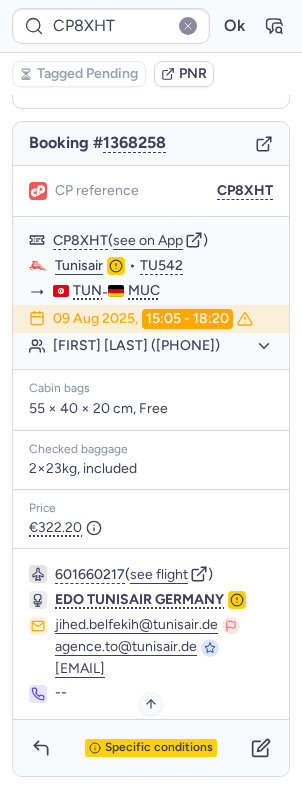 click on "Specific conditions" at bounding box center (159, 748) 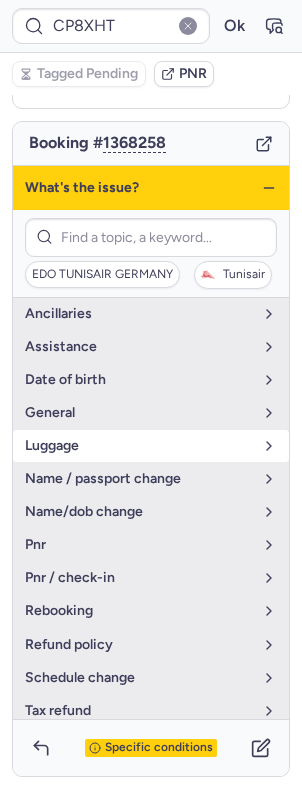 click on "luggage" at bounding box center (139, 446) 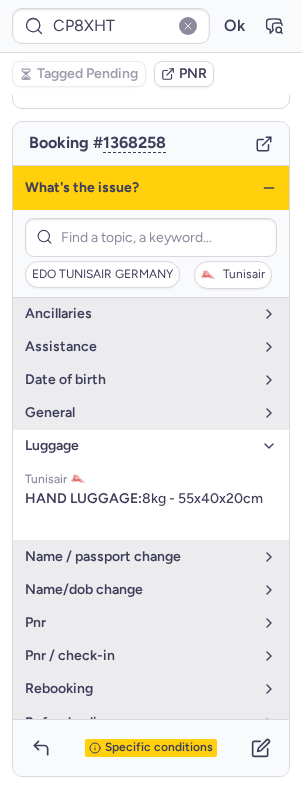 scroll, scrollTop: 12, scrollLeft: 0, axis: vertical 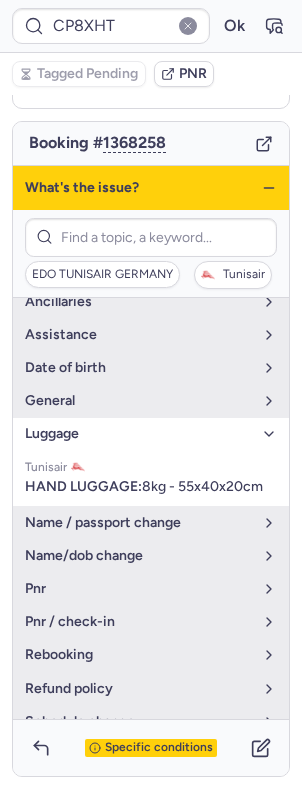 click on "luggage" at bounding box center (139, 434) 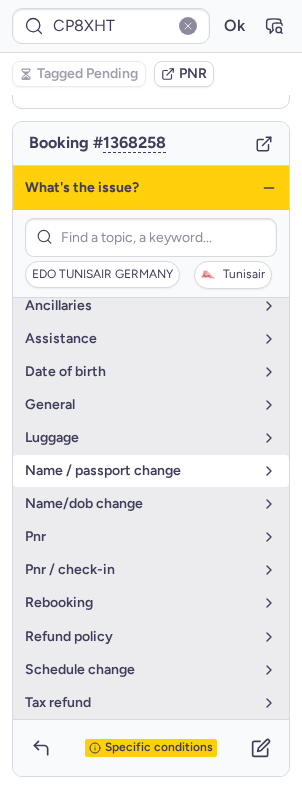 scroll, scrollTop: 0, scrollLeft: 0, axis: both 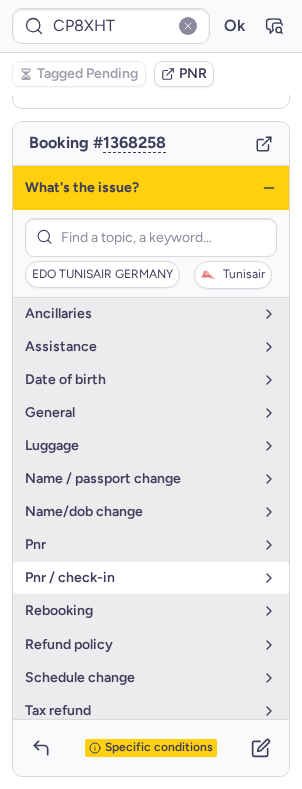 click on "pnr / check-in" at bounding box center [151, 578] 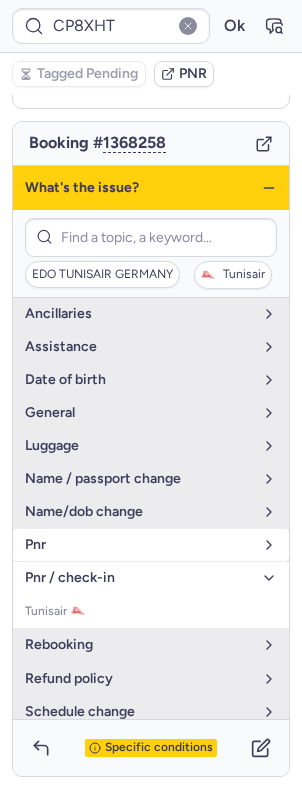 click on "pnr" at bounding box center (139, 545) 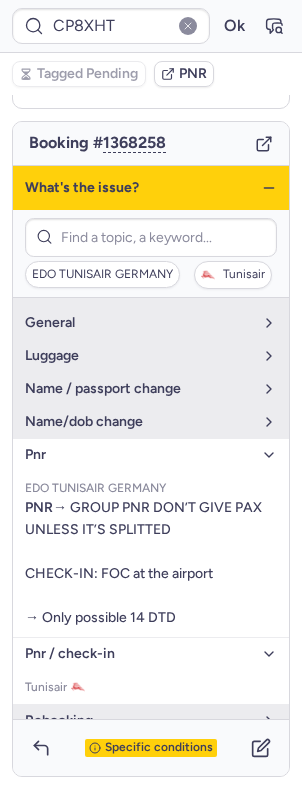 scroll, scrollTop: 97, scrollLeft: 0, axis: vertical 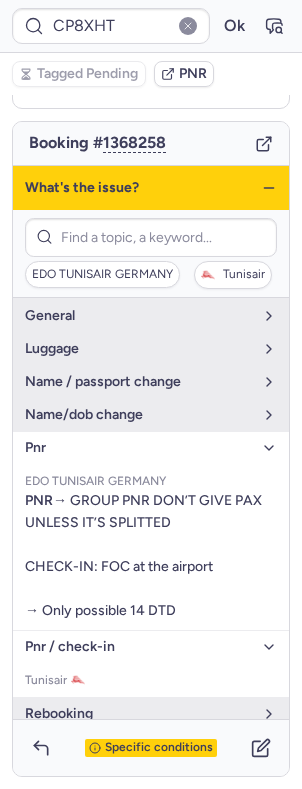 click 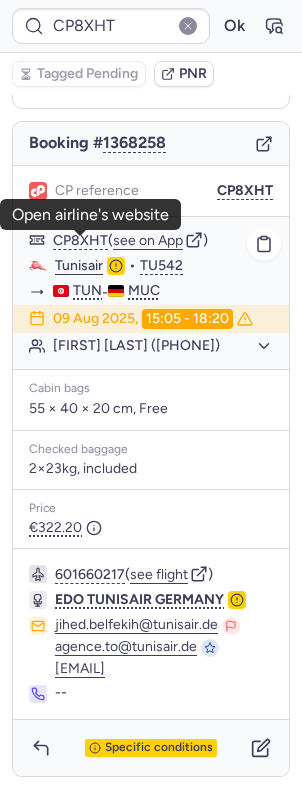 click on "Tunisair" 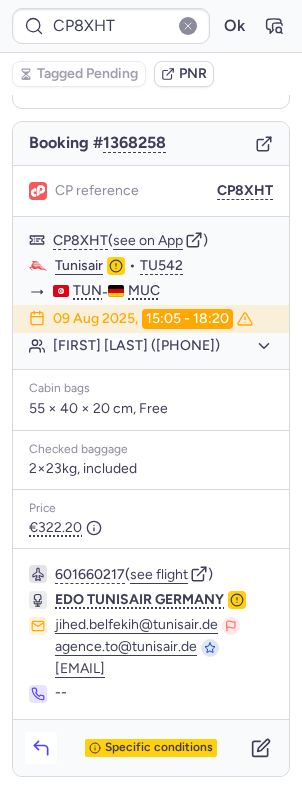 click at bounding box center [41, 748] 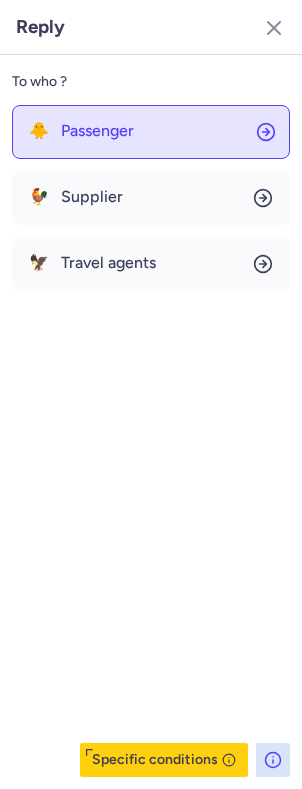 click on "Passenger" at bounding box center [97, 131] 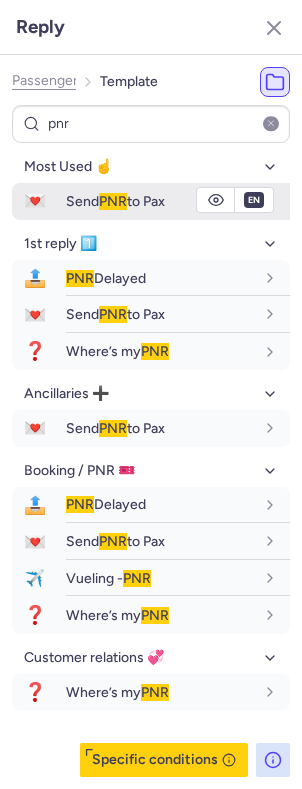 click on "Send  PNR  to Pax" at bounding box center [115, 201] 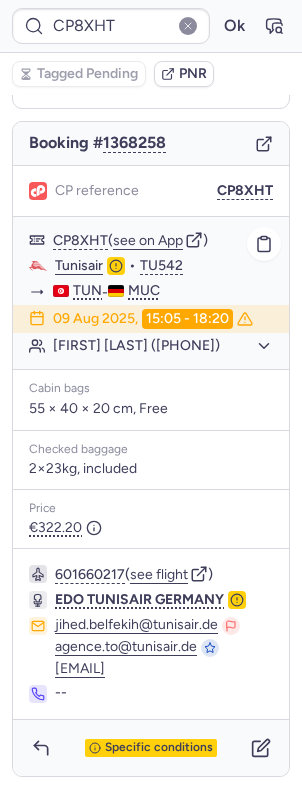 click on "Amin KAMMOUN (+1)" 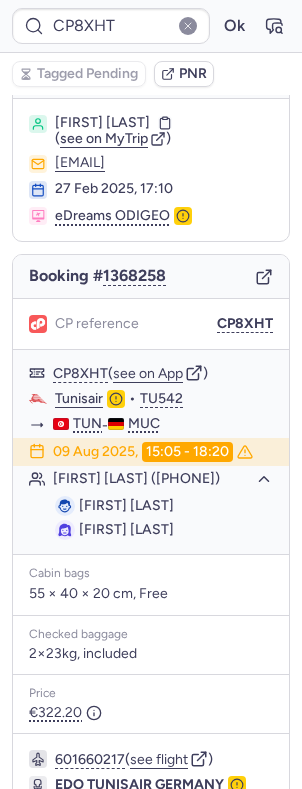 scroll, scrollTop: 12, scrollLeft: 0, axis: vertical 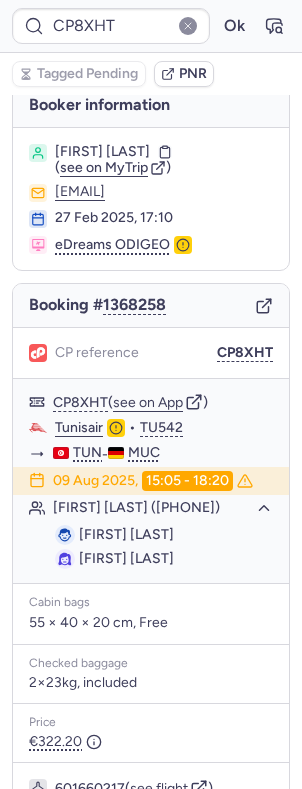 click on "Amin KAMMOUN" at bounding box center (102, 152) 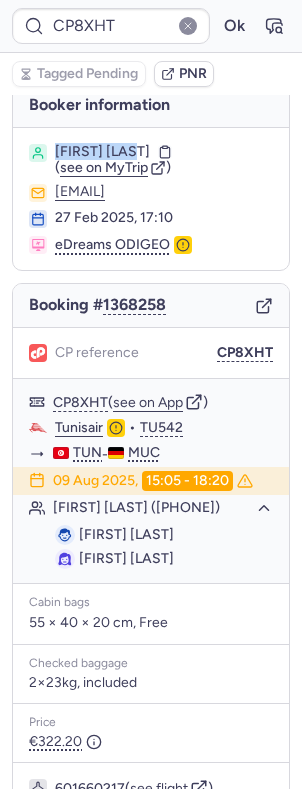 drag, startPoint x: 81, startPoint y: 150, endPoint x: 98, endPoint y: 146, distance: 17.464249 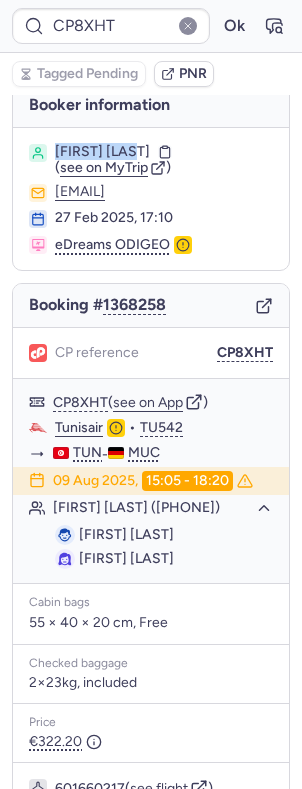 copy on "Amin KAMMOUN" 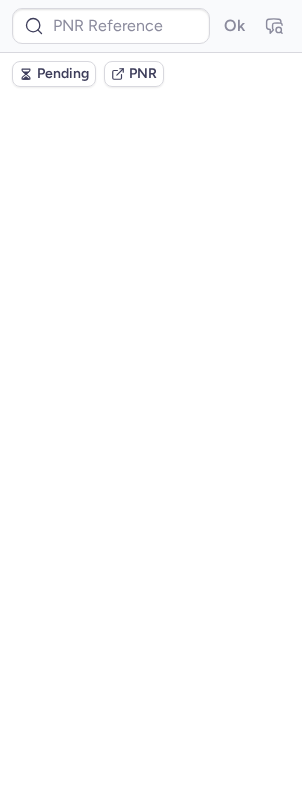scroll, scrollTop: 0, scrollLeft: 0, axis: both 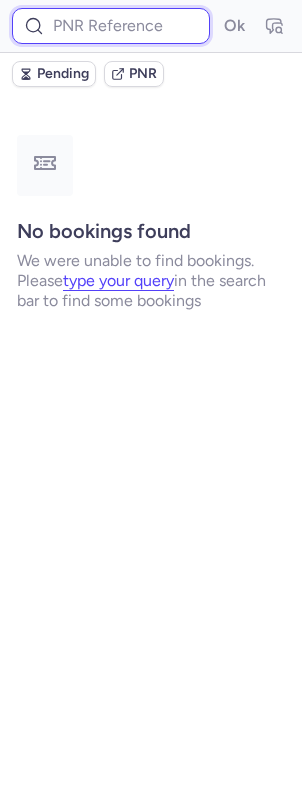 click at bounding box center (111, 26) 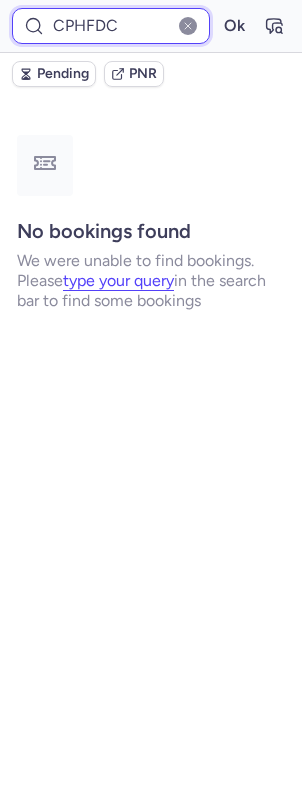 click on "Ok" at bounding box center [234, 26] 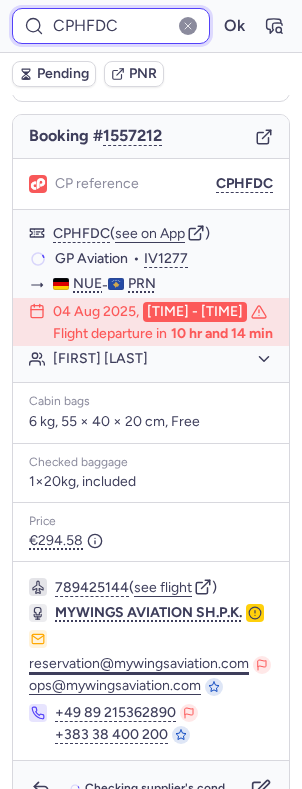 scroll, scrollTop: 266, scrollLeft: 0, axis: vertical 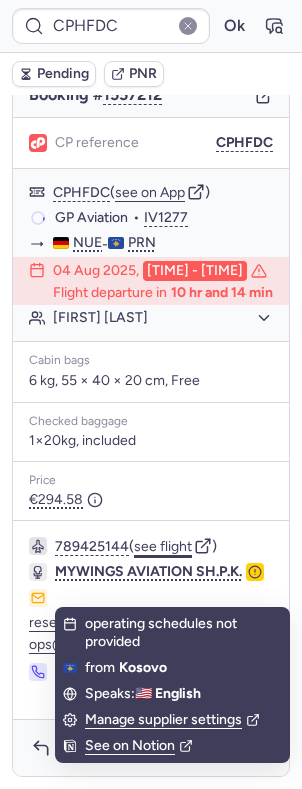 click on "see flight" 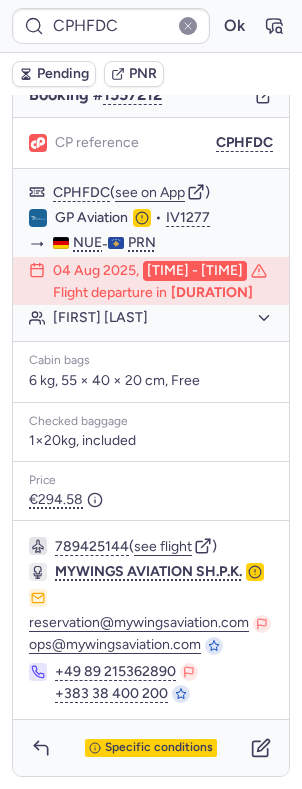 scroll, scrollTop: 304, scrollLeft: 0, axis: vertical 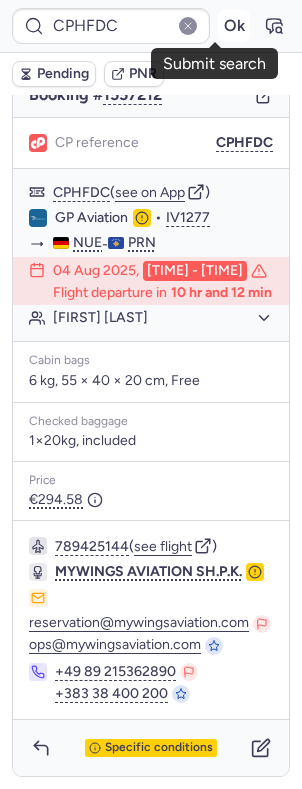 click on "Ok" at bounding box center [234, 26] 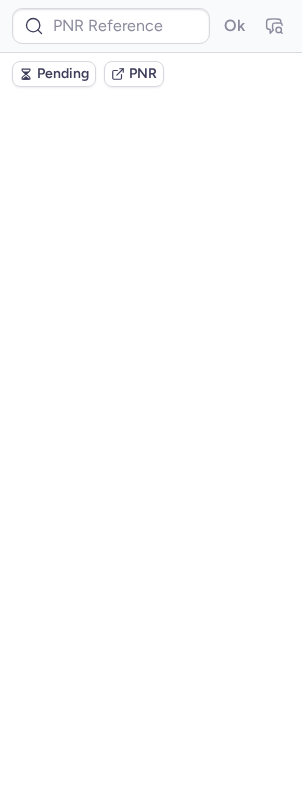 scroll, scrollTop: 0, scrollLeft: 0, axis: both 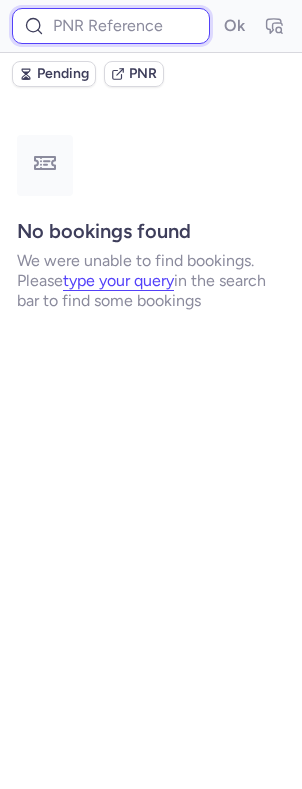 click at bounding box center (111, 26) 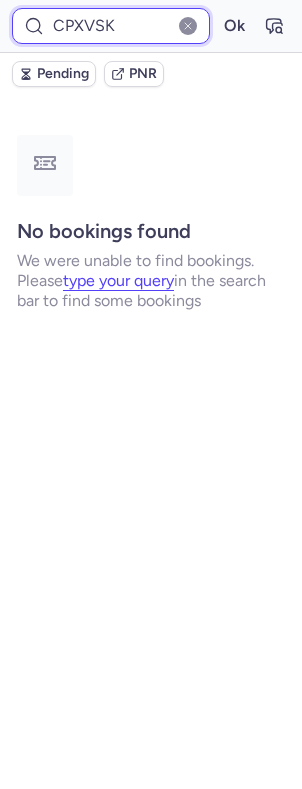 click on "Ok" at bounding box center [234, 26] 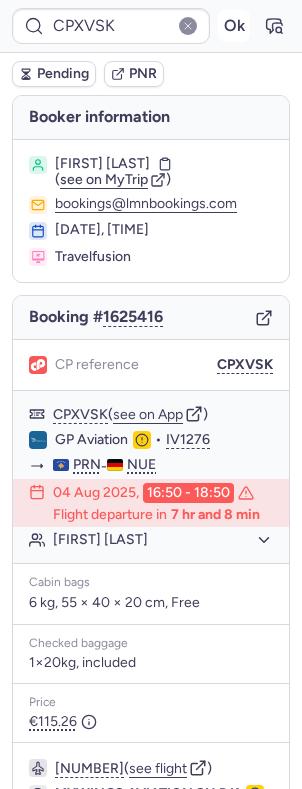 click on "Ok" at bounding box center (234, 26) 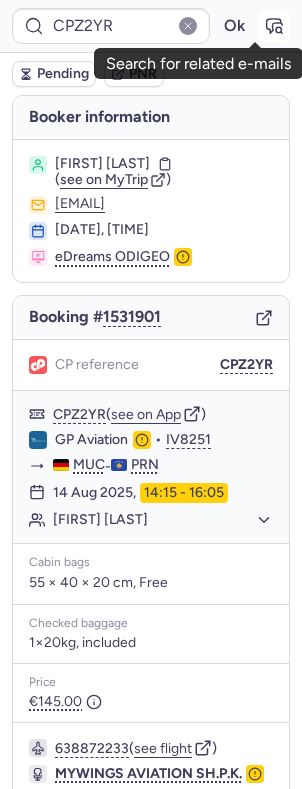 click 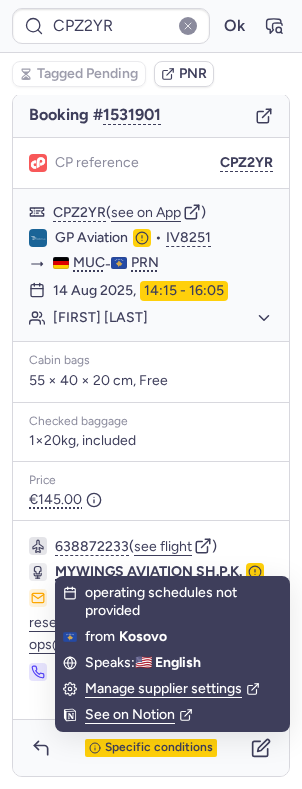 scroll, scrollTop: 244, scrollLeft: 0, axis: vertical 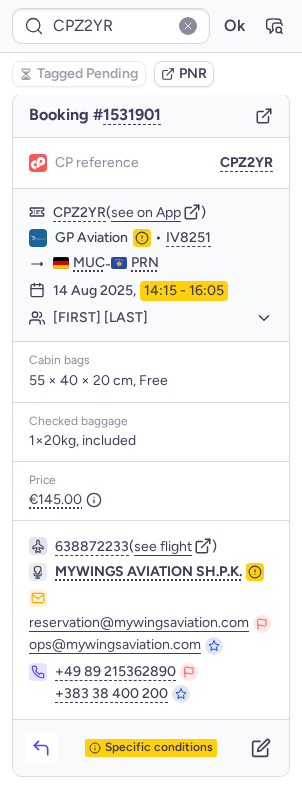 click 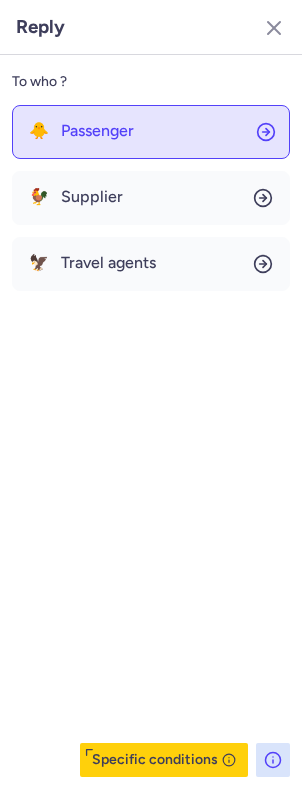 click on "🐥 Passenger" 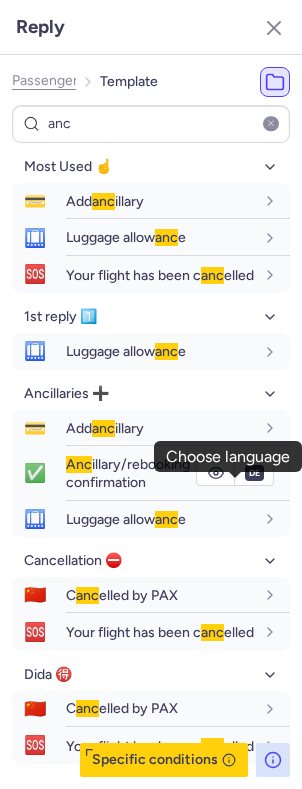 click on "Anc illary/rebooking confirmation" at bounding box center (128, 473) 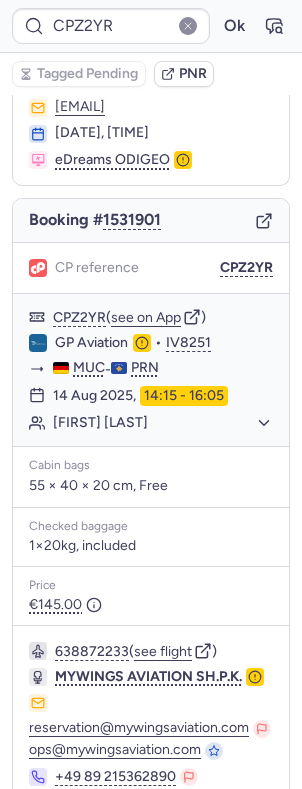 scroll, scrollTop: 0, scrollLeft: 0, axis: both 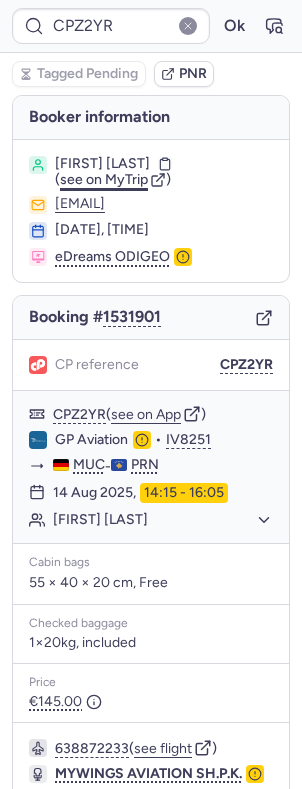 click on "see on MyTrip" at bounding box center (104, 179) 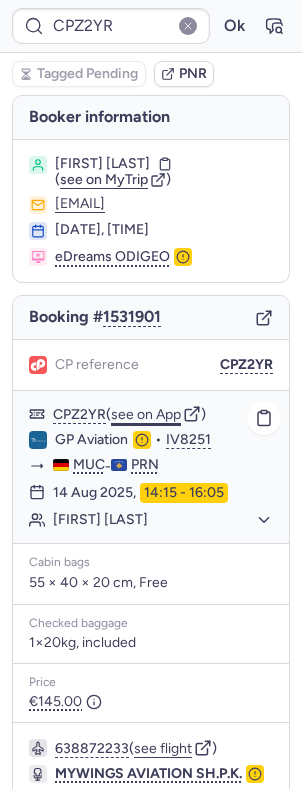 click on "see on App" 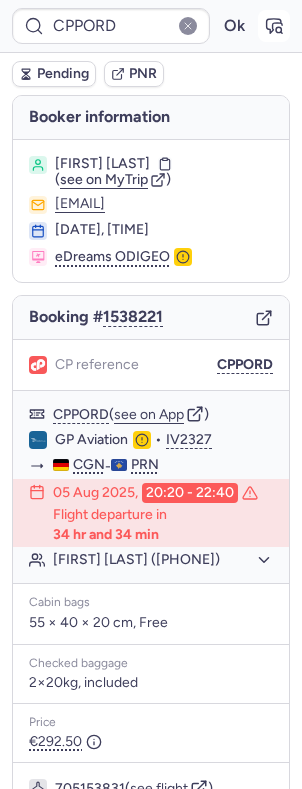 click 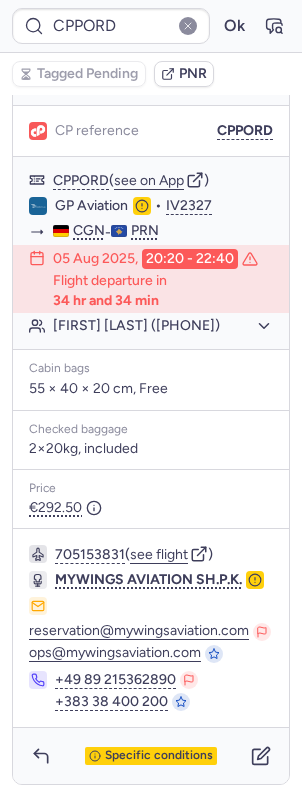 scroll, scrollTop: 304, scrollLeft: 0, axis: vertical 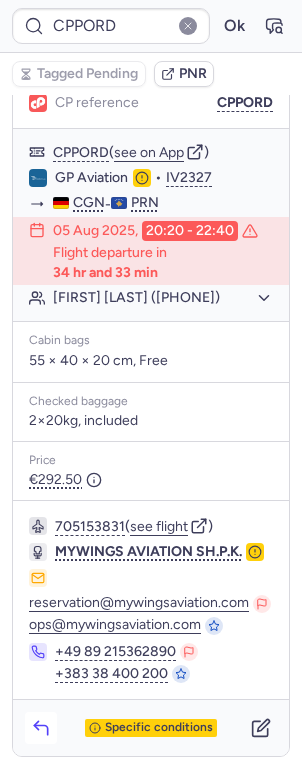 click at bounding box center (41, 728) 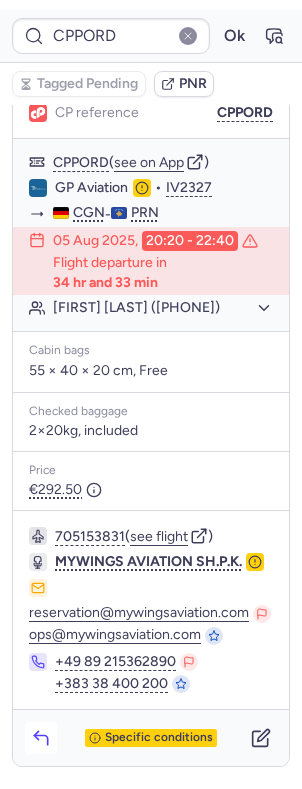 scroll, scrollTop: 304, scrollLeft: 0, axis: vertical 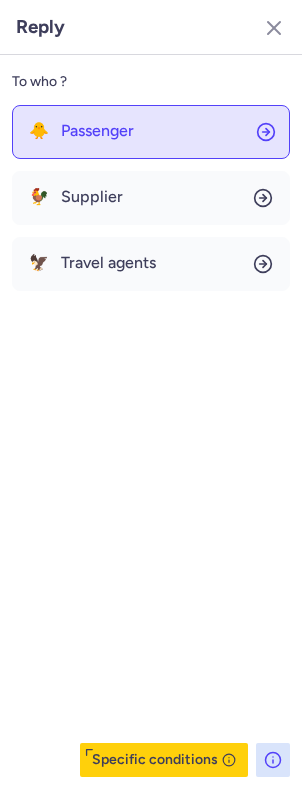 click on "Passenger" at bounding box center [97, 131] 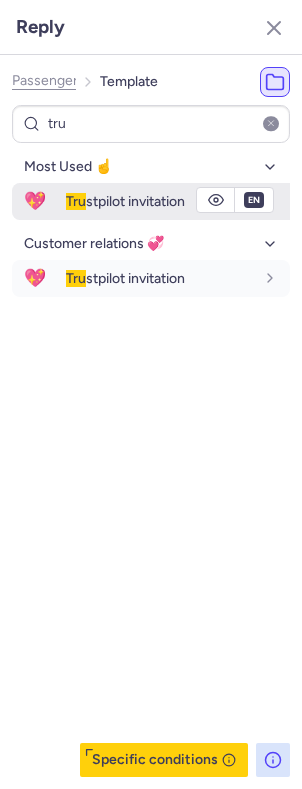 click on "Tru stpilot invitation" at bounding box center (125, 201) 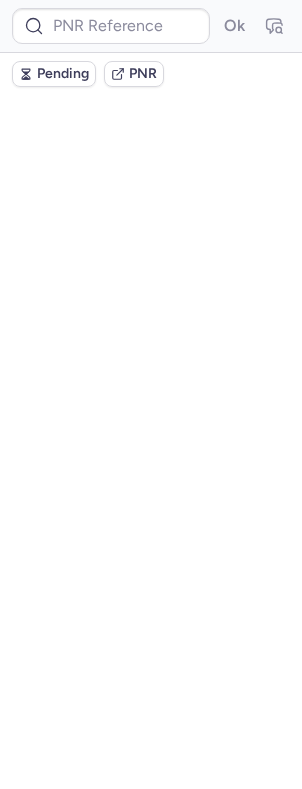 scroll, scrollTop: 0, scrollLeft: 0, axis: both 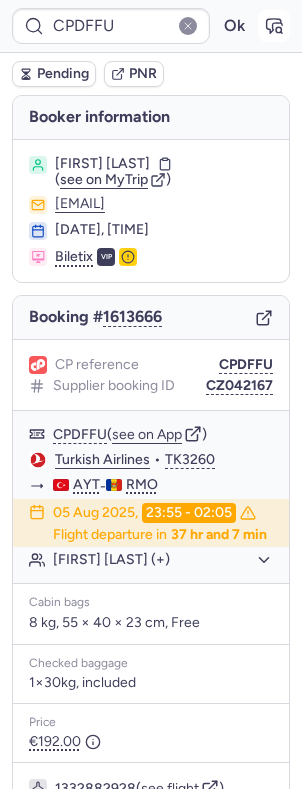 click 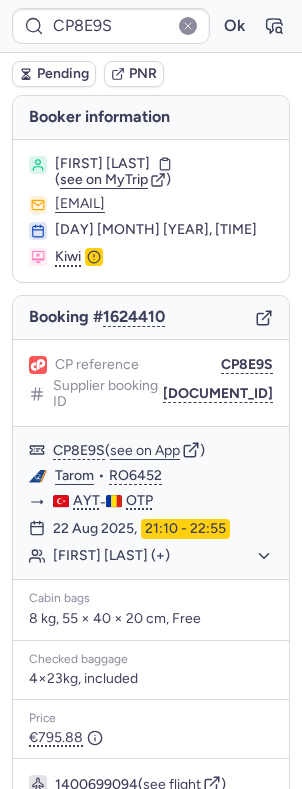 scroll, scrollTop: 209, scrollLeft: 0, axis: vertical 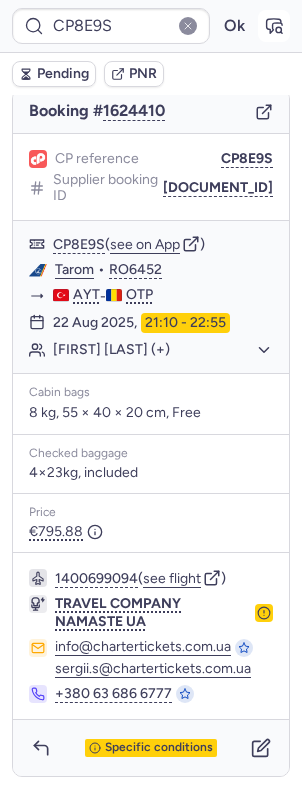 click 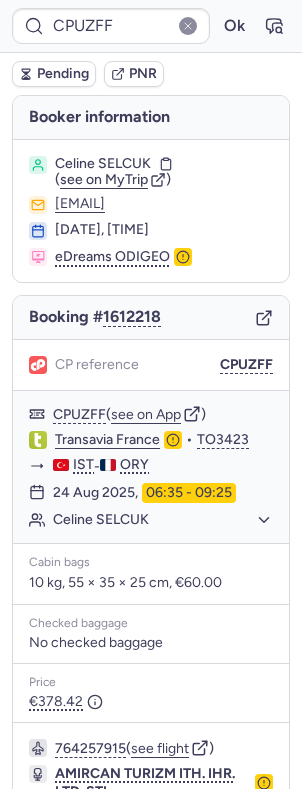 scroll, scrollTop: 176, scrollLeft: 0, axis: vertical 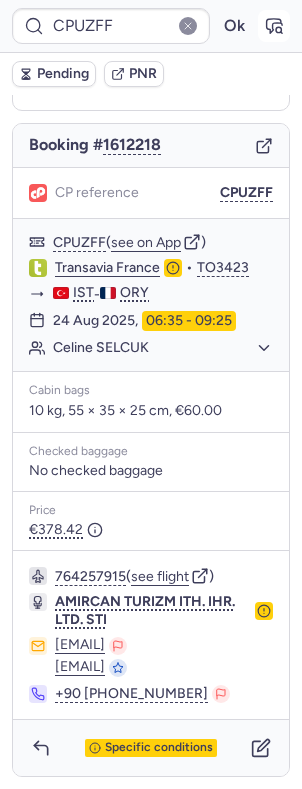 click 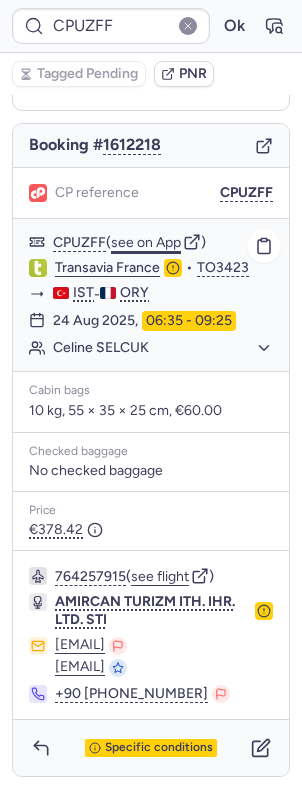 click on "see on App" 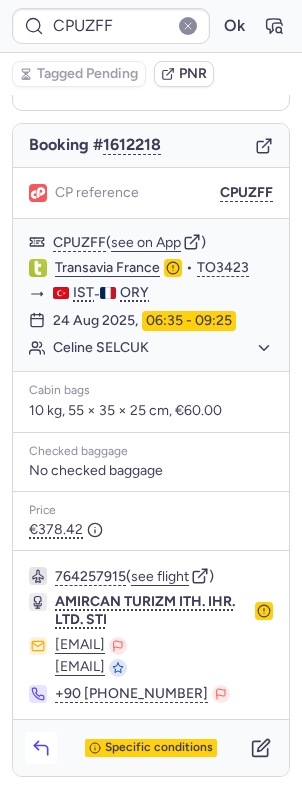 click 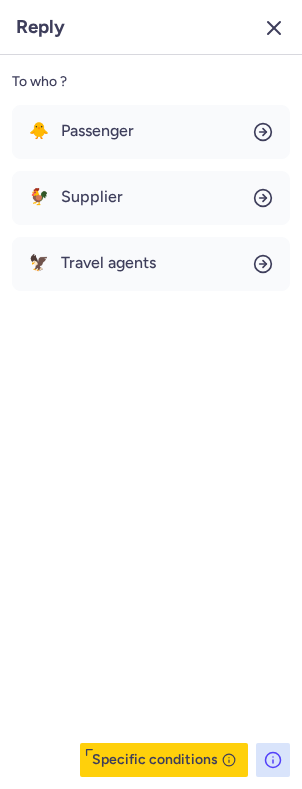 click 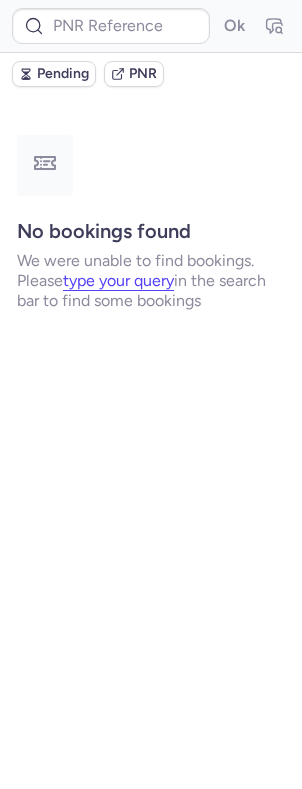 scroll, scrollTop: 0, scrollLeft: 0, axis: both 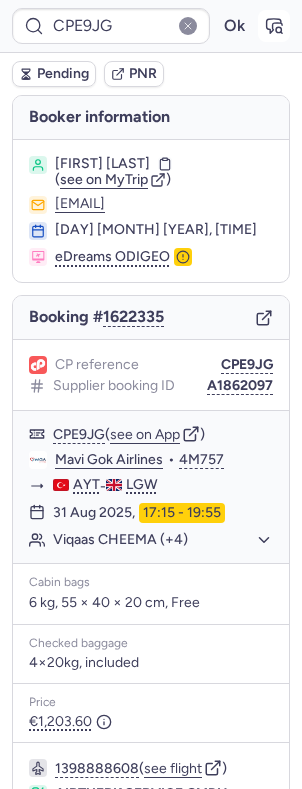 click 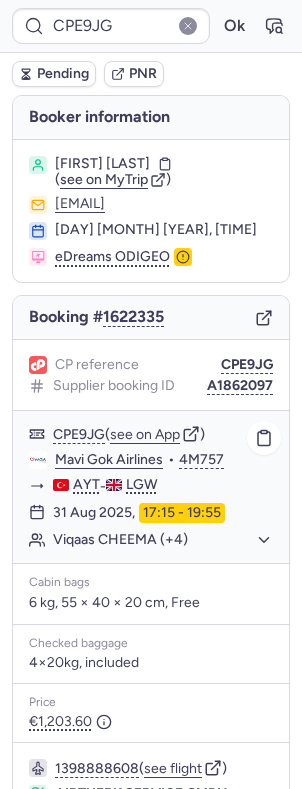 click on "Viqaas CHEEMA (+4)" 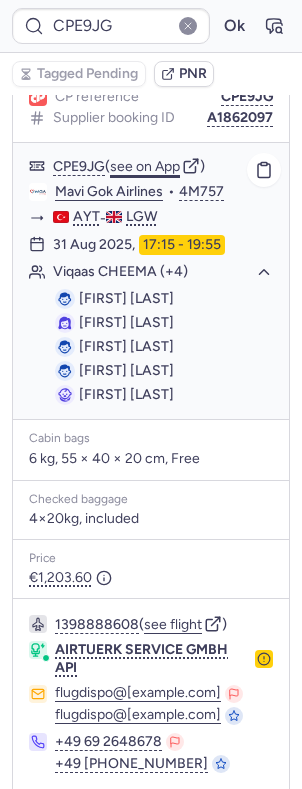 scroll, scrollTop: 209, scrollLeft: 0, axis: vertical 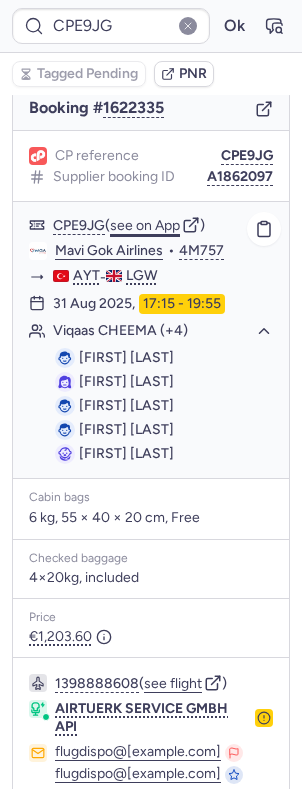 click on "see on App" 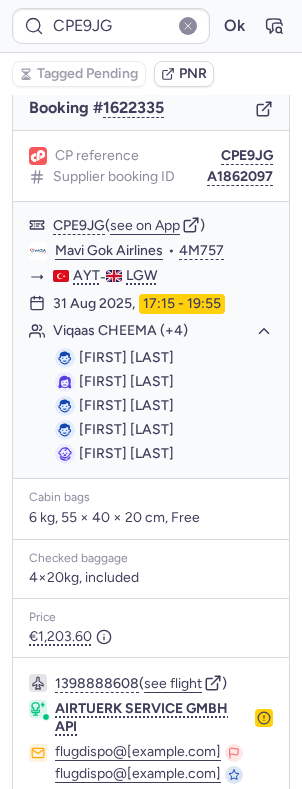 scroll, scrollTop: 342, scrollLeft: 0, axis: vertical 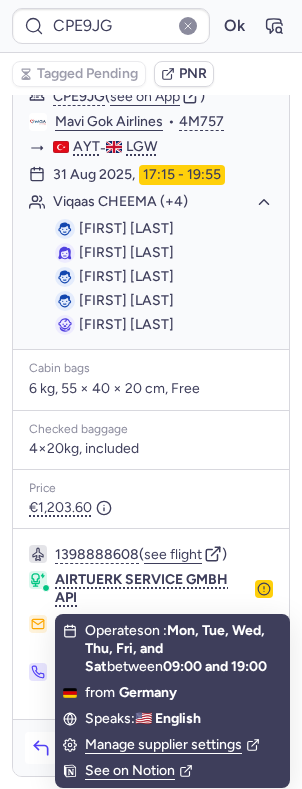 click 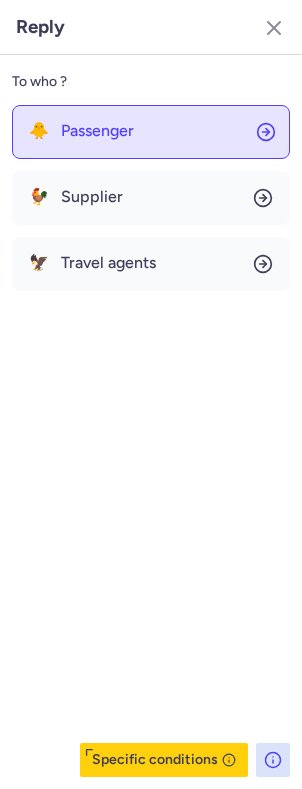 click on "🐥 Passenger" 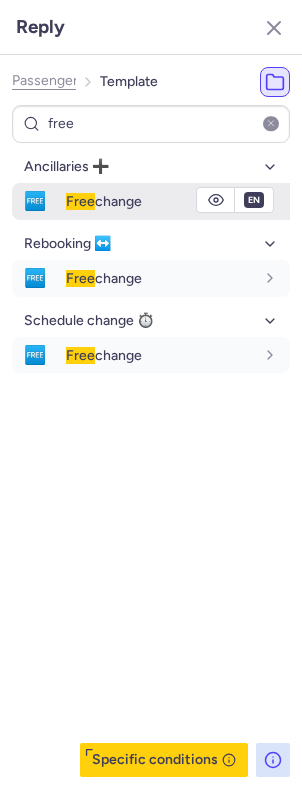 click on "Free  change" at bounding box center [104, 201] 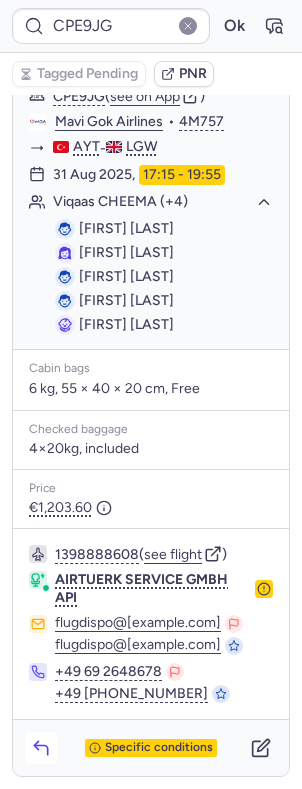 click 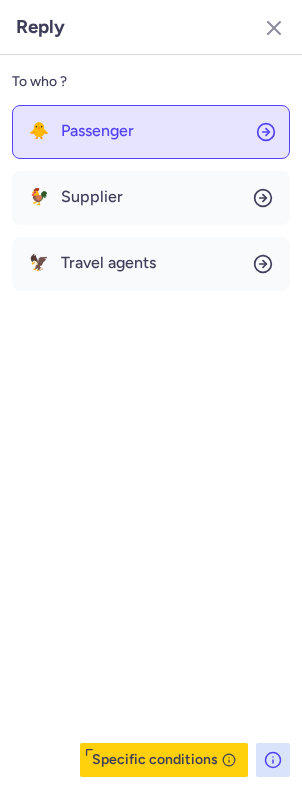 click on "🐥 Passenger" at bounding box center [81, 131] 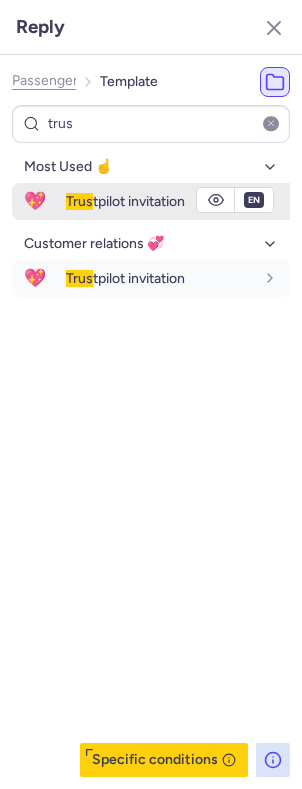 click on "Trus tpilot invitation" at bounding box center [178, 201] 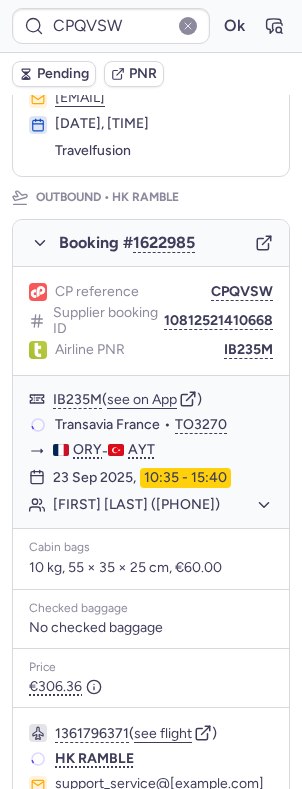 scroll, scrollTop: 290, scrollLeft: 0, axis: vertical 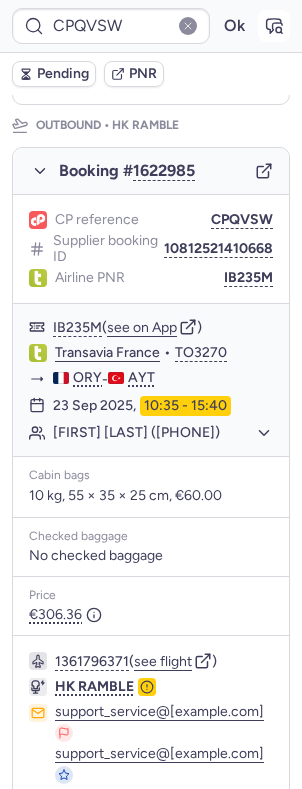 click 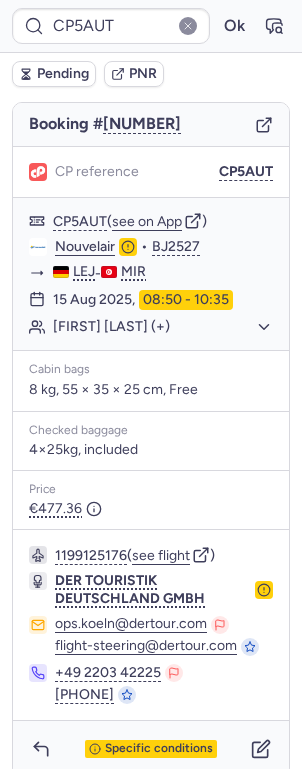 scroll, scrollTop: 238, scrollLeft: 0, axis: vertical 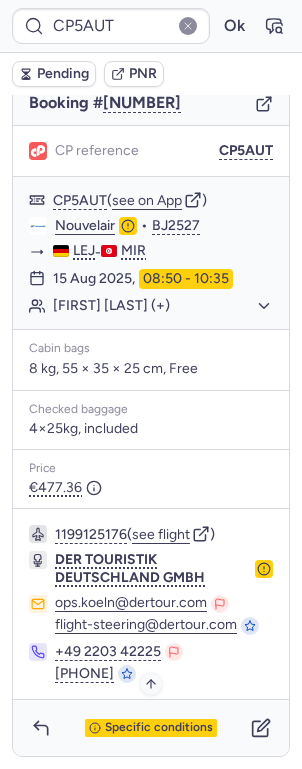 click on "Specific conditions" at bounding box center [159, 728] 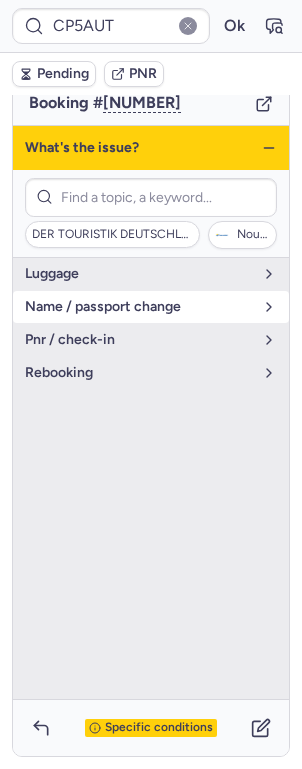 click on "name / passport change" at bounding box center (151, 307) 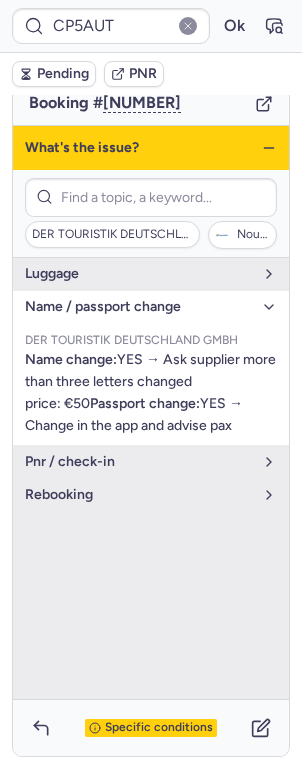 click on "DER TOURISTIK DEUTSCHLAND GMBH Name change:   YES → Ask supplier more than three letters changed
price: €50
Passport change:   YES → Change in the app and advise pax" at bounding box center [151, 384] 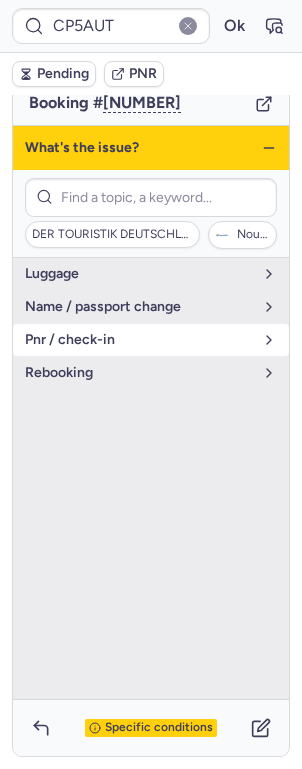 click on "pnr / check-in" at bounding box center (151, 340) 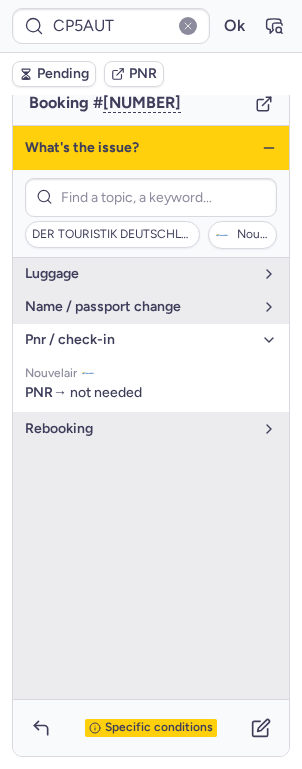 click on "pnr / check-in" at bounding box center [139, 340] 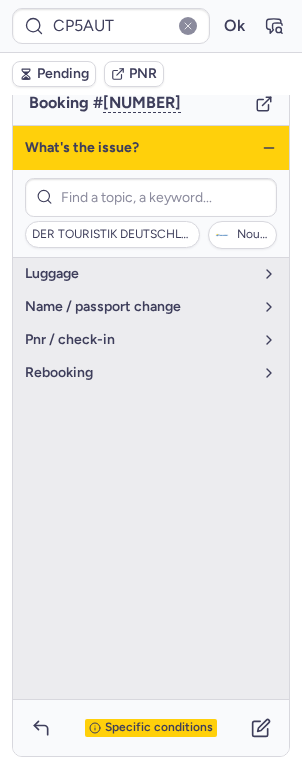 click on "What's the issue?" at bounding box center (151, 148) 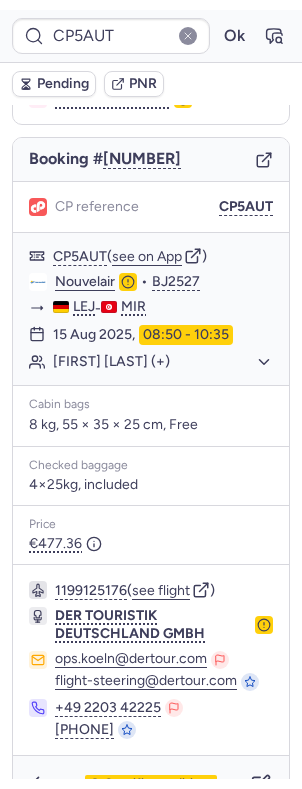 scroll, scrollTop: 238, scrollLeft: 0, axis: vertical 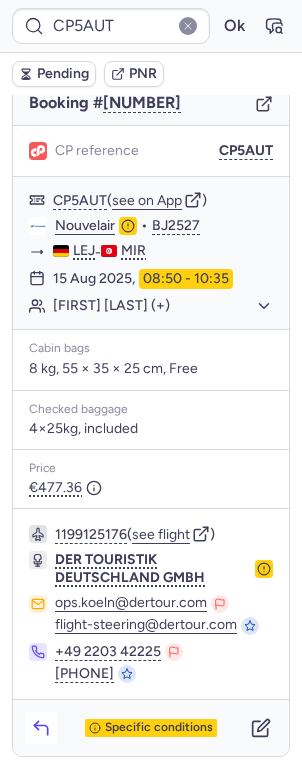 click 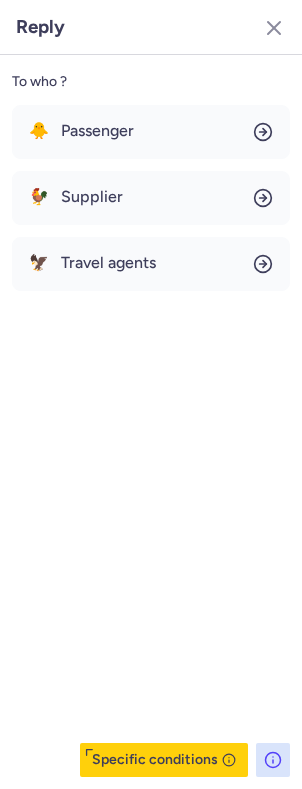 scroll, scrollTop: 218, scrollLeft: 0, axis: vertical 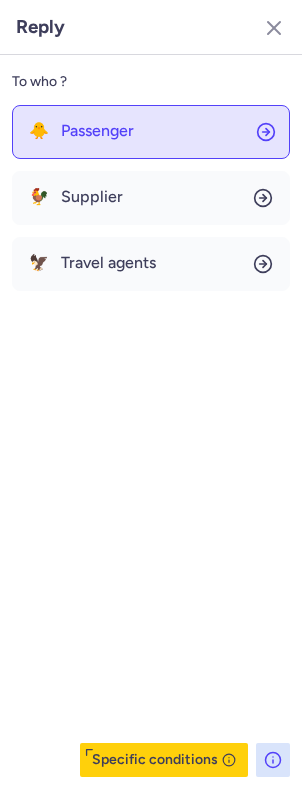 click on "Passenger" at bounding box center [97, 131] 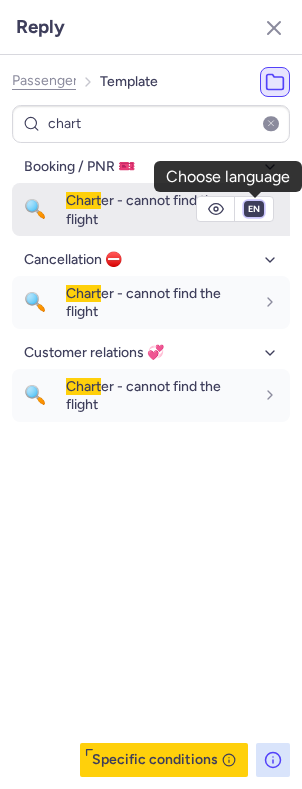 click on "fr en de nl pt es it ru" at bounding box center (254, 209) 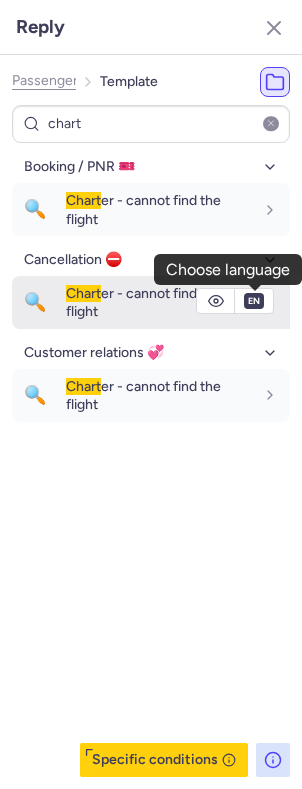 click on "fr en de nl pt es it ru" at bounding box center (254, 209) 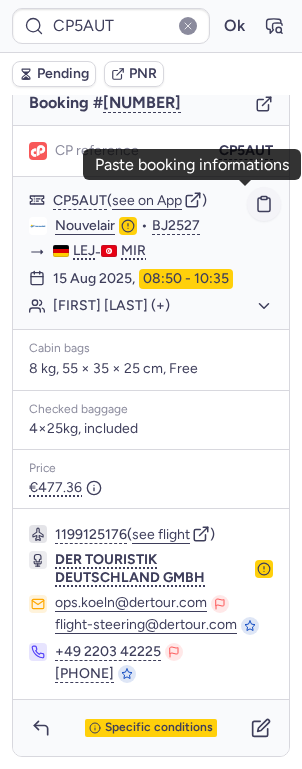click 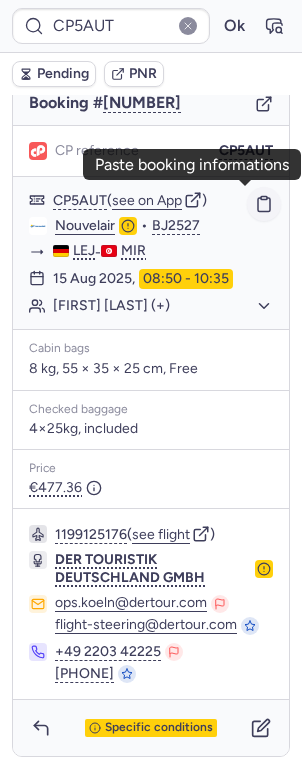 click 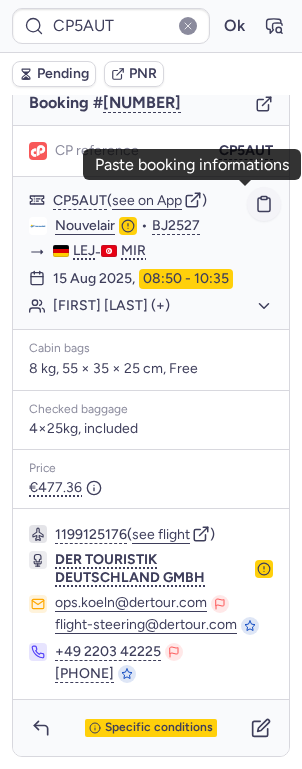 click 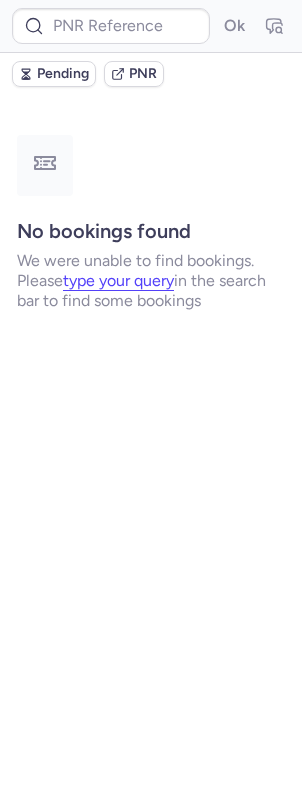 scroll, scrollTop: 0, scrollLeft: 0, axis: both 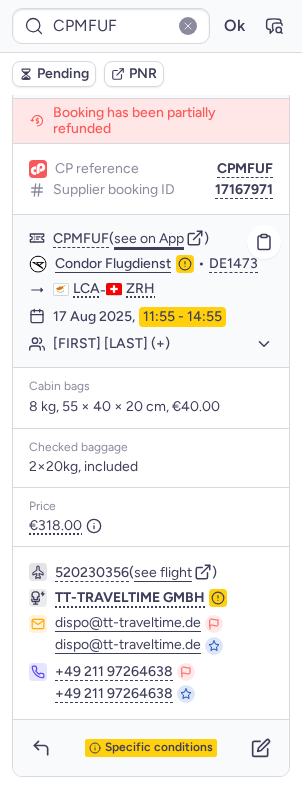click on "see on App" 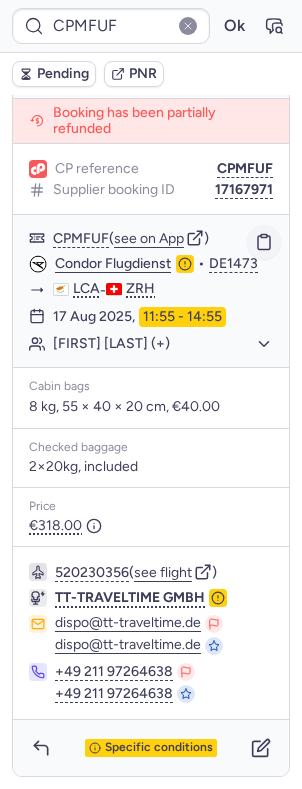 click 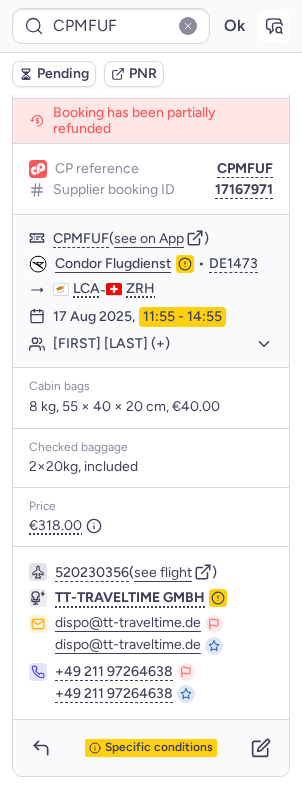 click at bounding box center [274, 26] 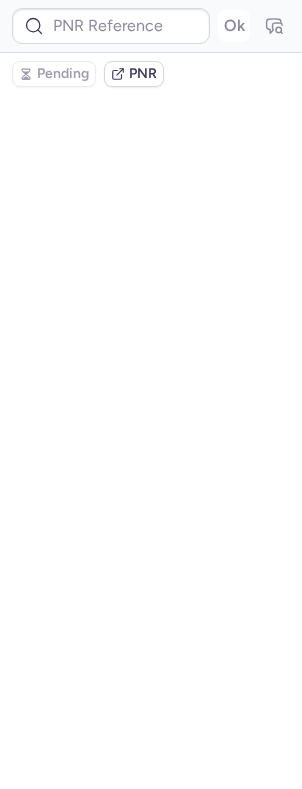 scroll, scrollTop: 0, scrollLeft: 0, axis: both 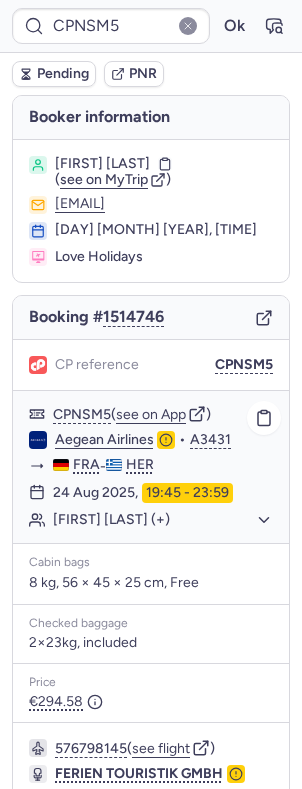 click on "[FIRST] [LAST] (+1)" 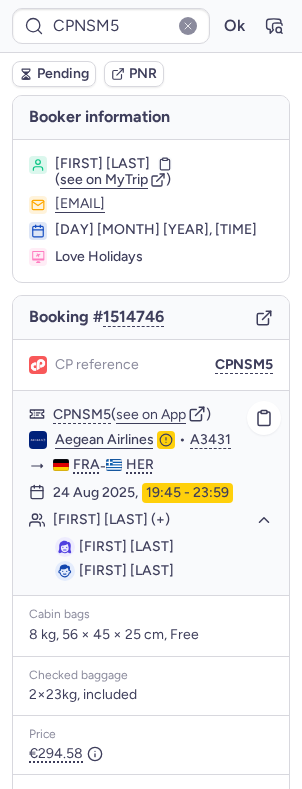 click on "[FIRST] [LAST] (+1)" 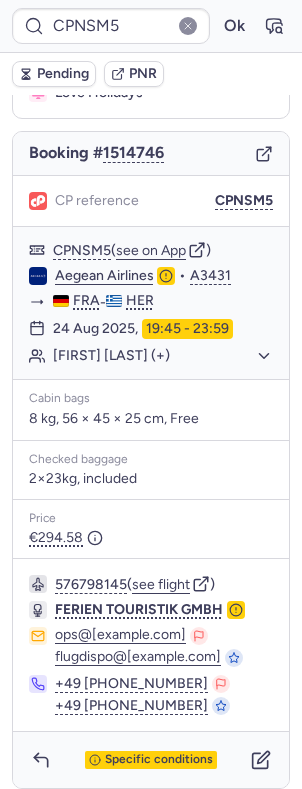 scroll, scrollTop: 180, scrollLeft: 0, axis: vertical 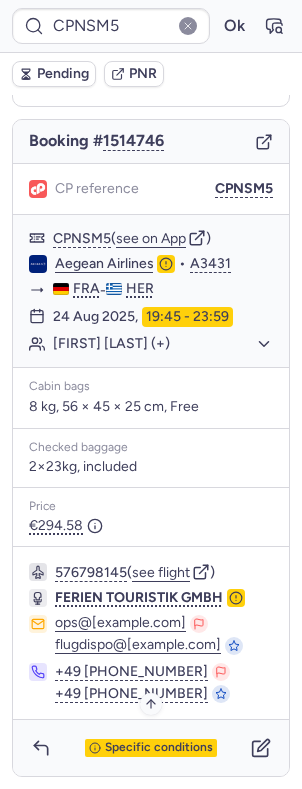 click on "Specific conditions" at bounding box center [159, 748] 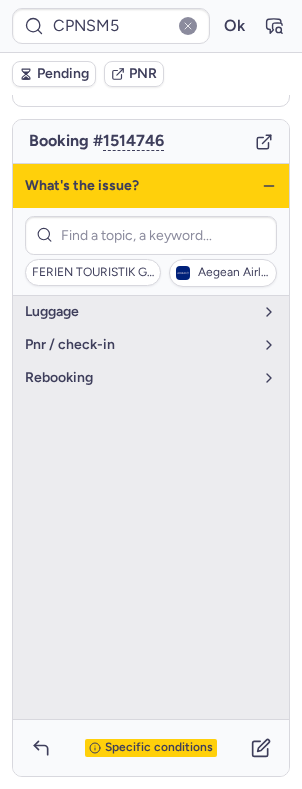 click 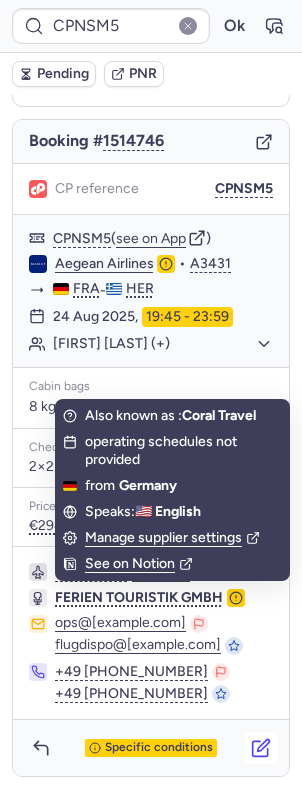 click 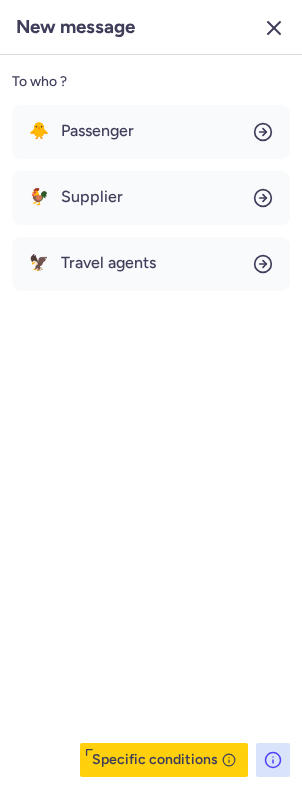 click 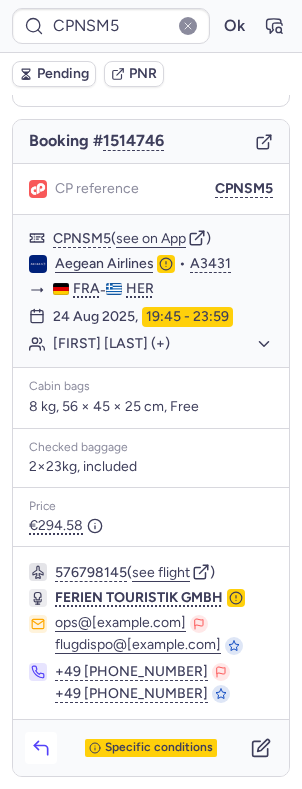 click 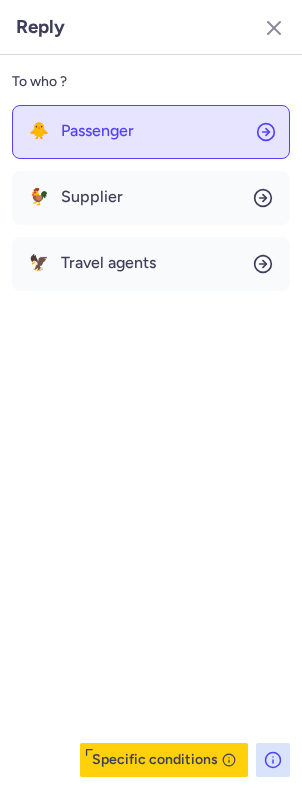 click on "🐥 Passenger" 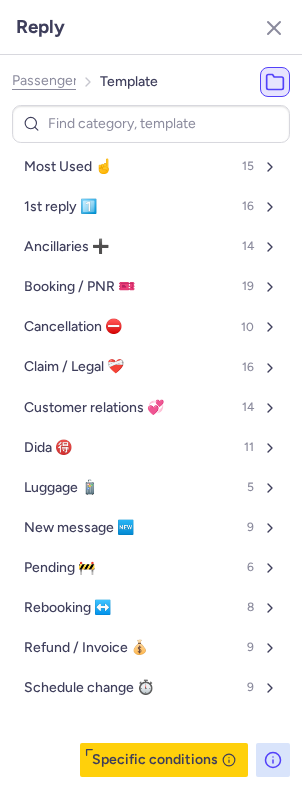 click on "Passenger" 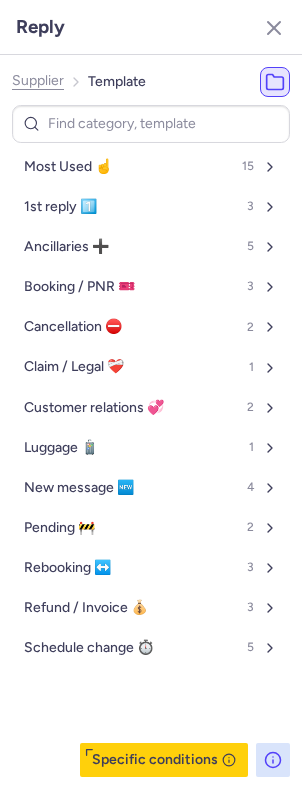click on "Supplier" 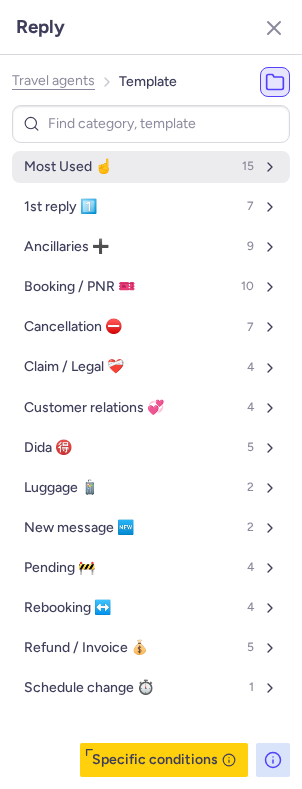 click on "Most Used ☝️" at bounding box center [68, 167] 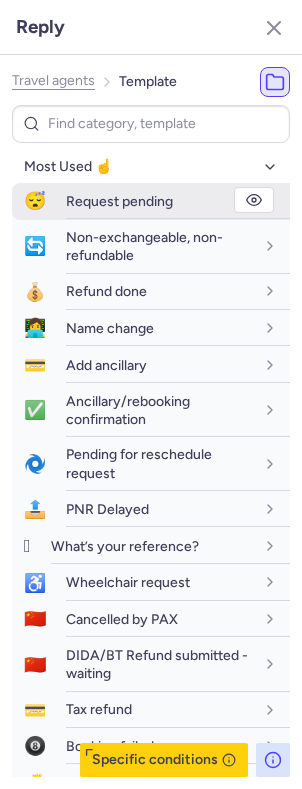 click on "Request pending" at bounding box center [119, 201] 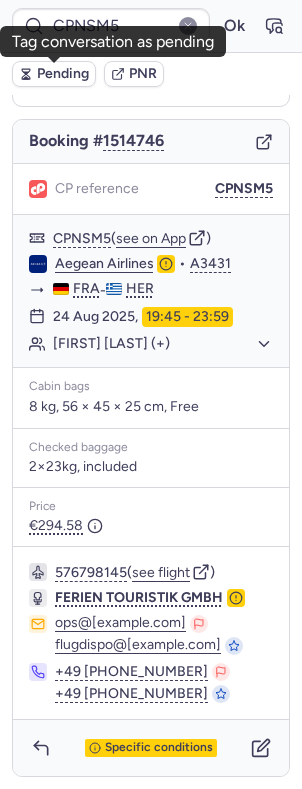 click on "Pending" at bounding box center (63, 74) 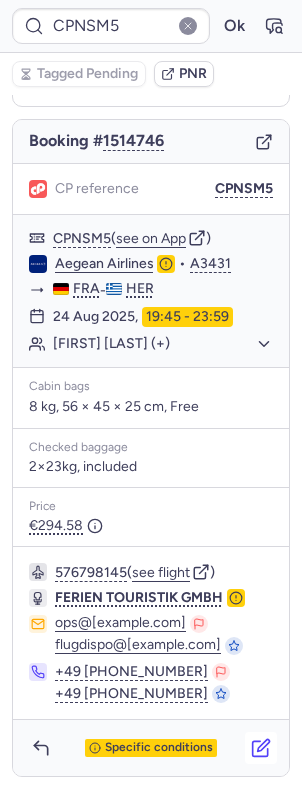 click 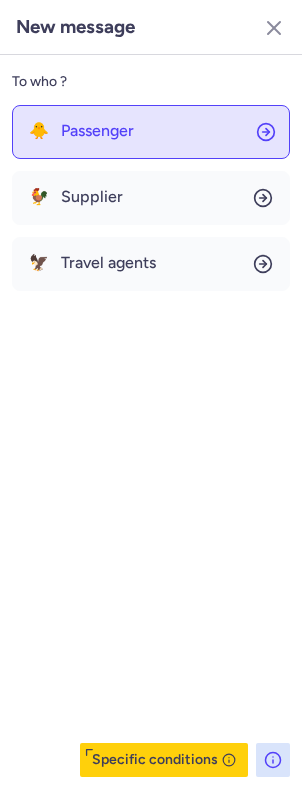 click on "Passenger" at bounding box center (97, 131) 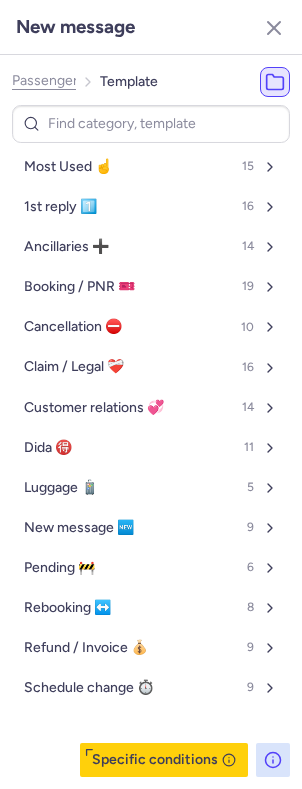 click on "Passenger" 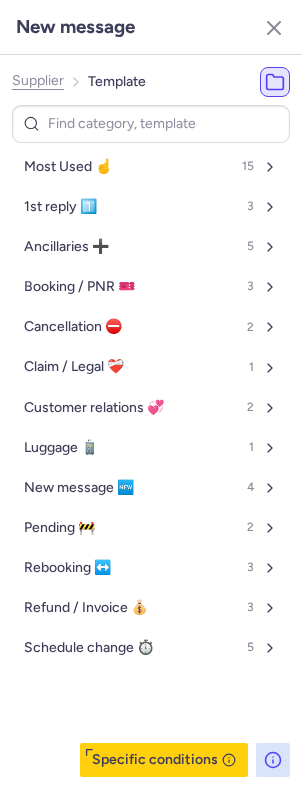 click on "Supplier" 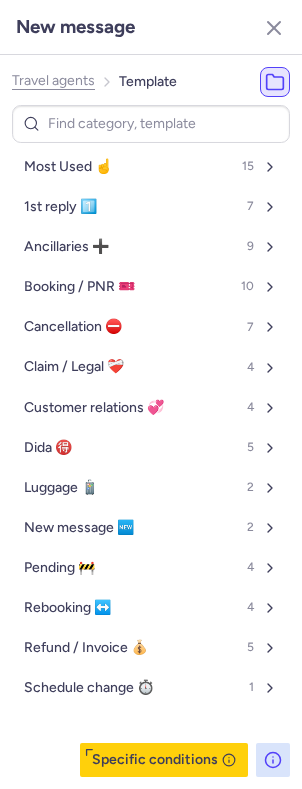 click on "Travel agents Template" at bounding box center (94, 82) 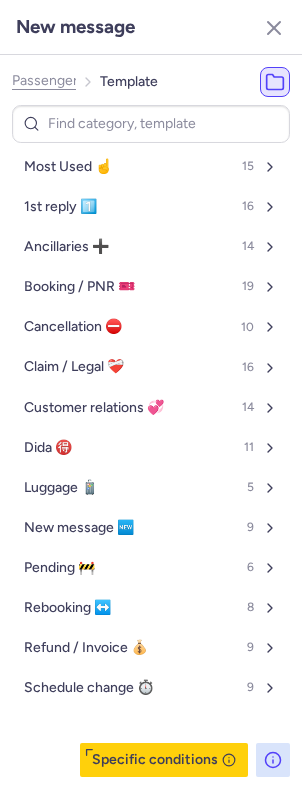 click on "Passenger" 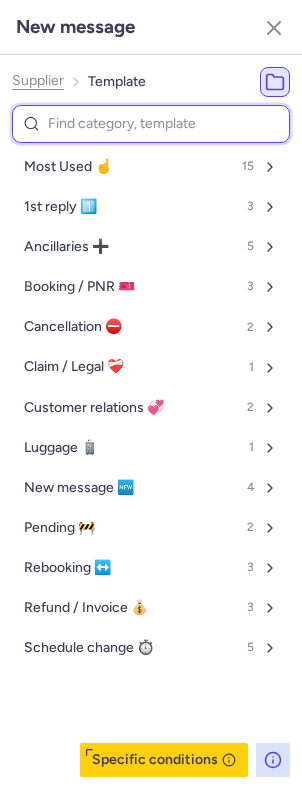 click at bounding box center [151, 124] 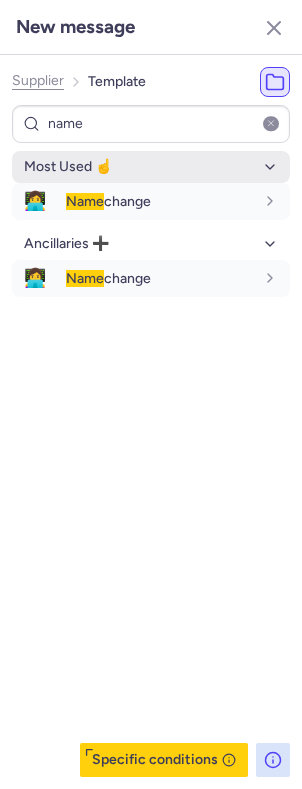 click on "Most Used ☝️" at bounding box center [151, 167] 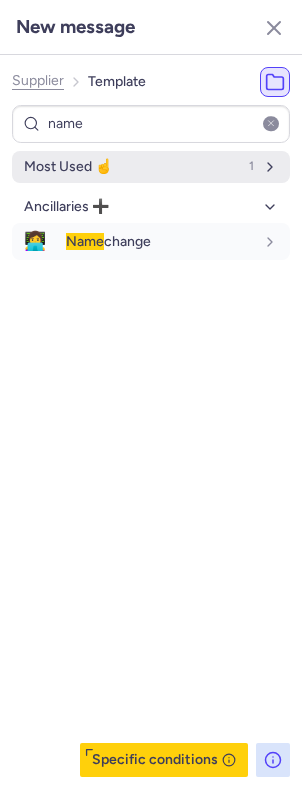 click on "Most Used ☝️ 1" at bounding box center [151, 167] 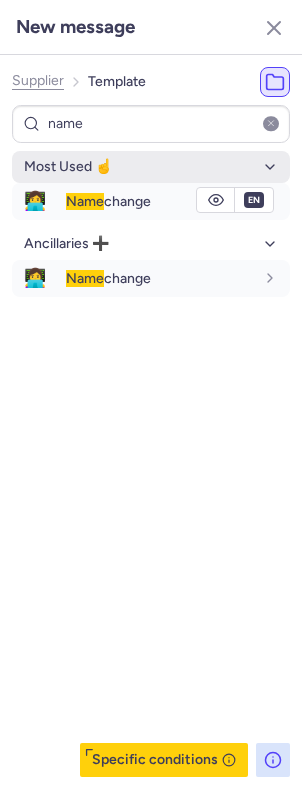 click on "Name  change" at bounding box center [108, 201] 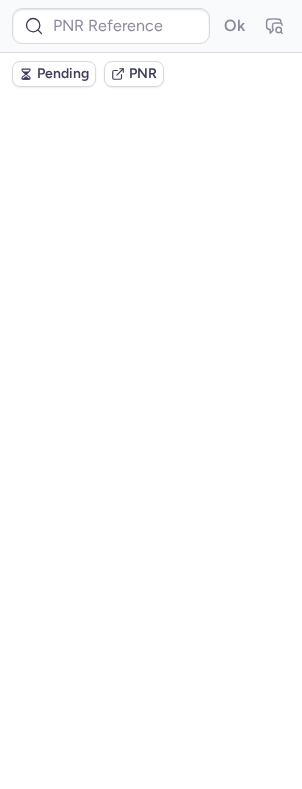 scroll, scrollTop: 0, scrollLeft: 0, axis: both 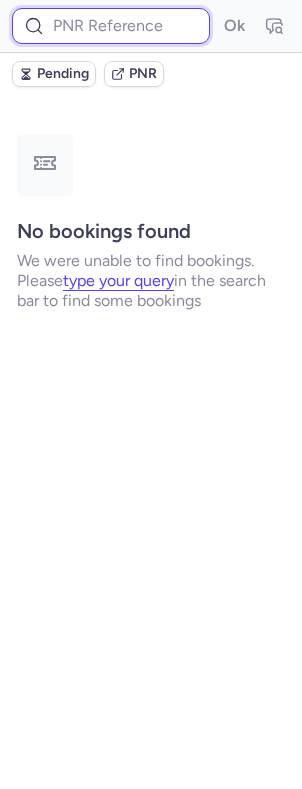 click at bounding box center (111, 26) 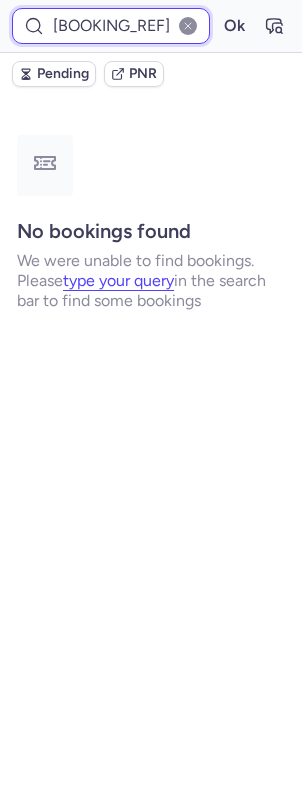 click on "Ok" at bounding box center (234, 26) 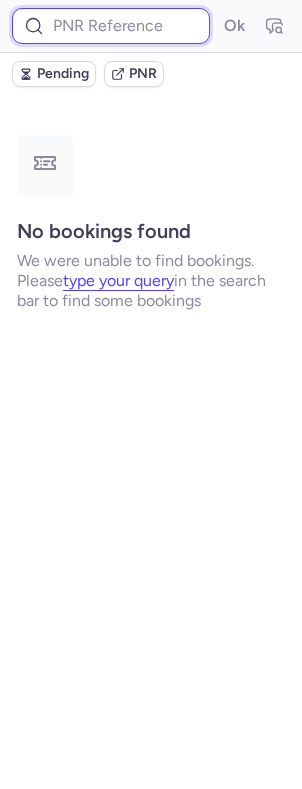 click at bounding box center [111, 26] 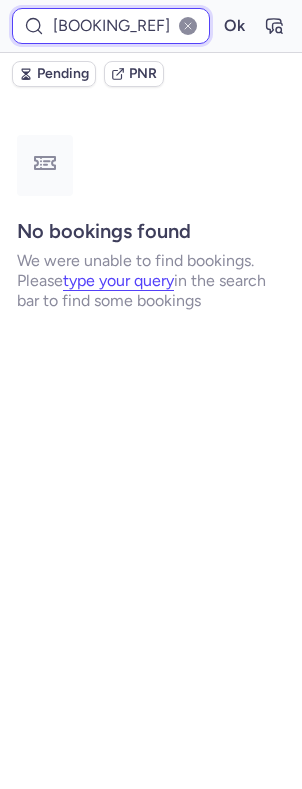click on "Ok" at bounding box center [234, 26] 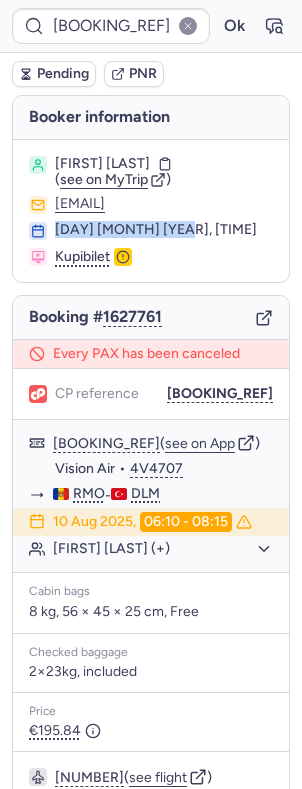drag, startPoint x: 55, startPoint y: 231, endPoint x: 188, endPoint y: 226, distance: 133.09395 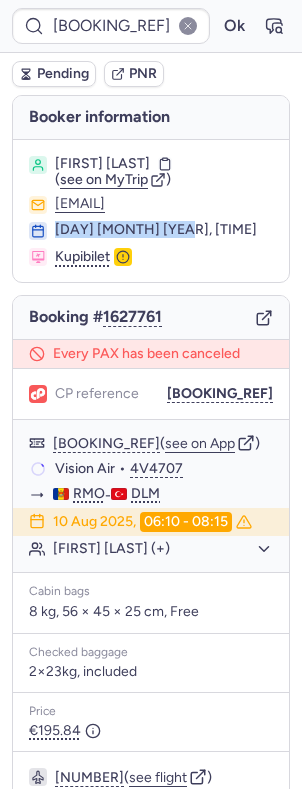 copy on "04 Aug 2025, 08:36" 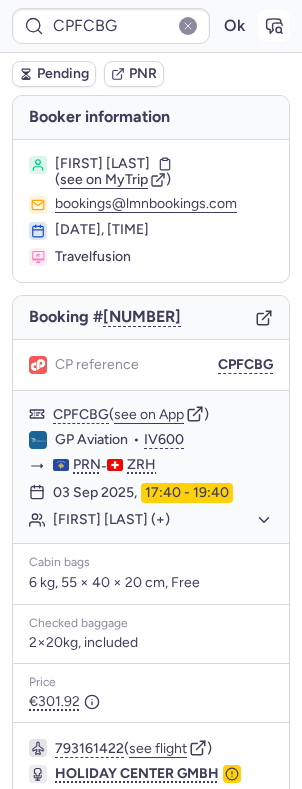 click 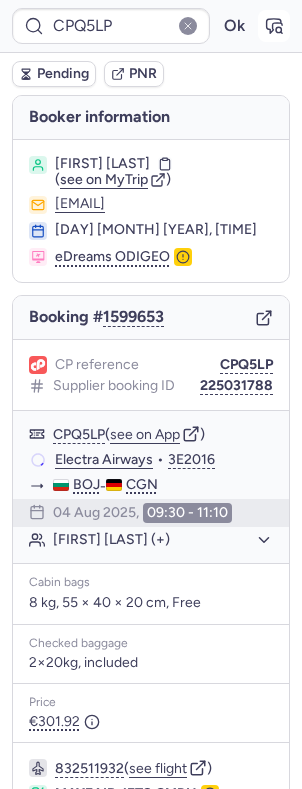 click 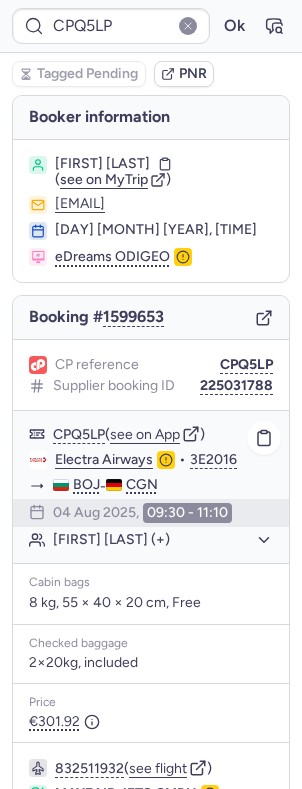 click on "Sergei DREWS (+1)" 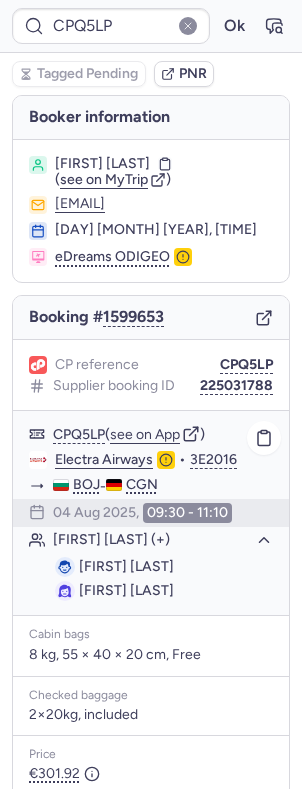 click on "Sergei DREWS (+1)" 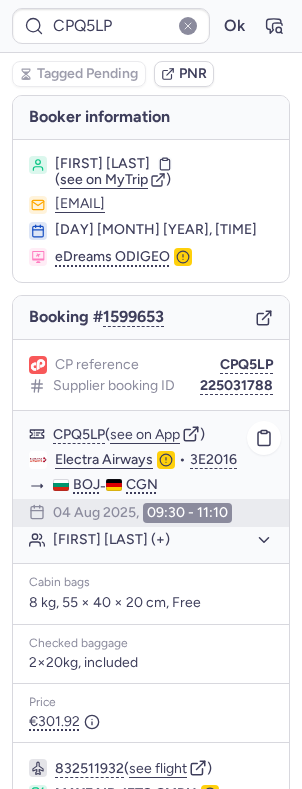 click on "Sergei DREWS (+1)" 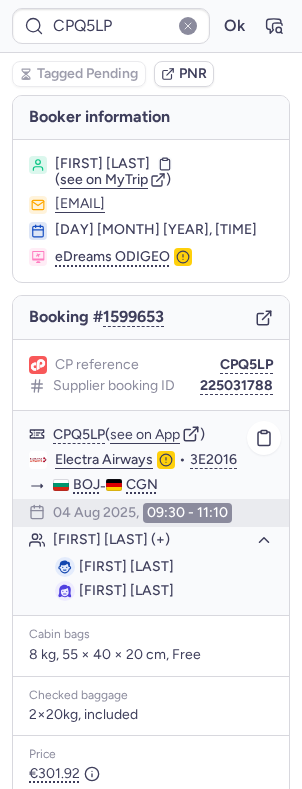 click on "Sergei DREWS (+1)" 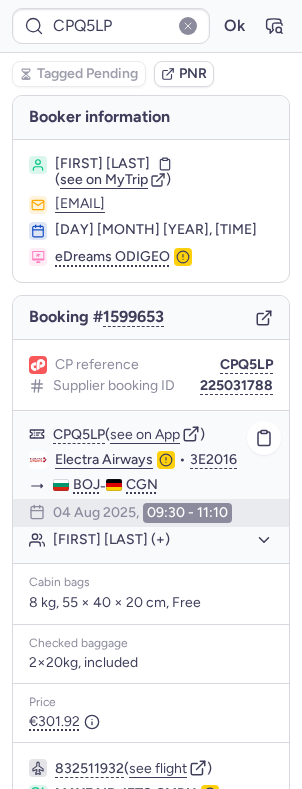 click on "Sergei DREWS (+1)" 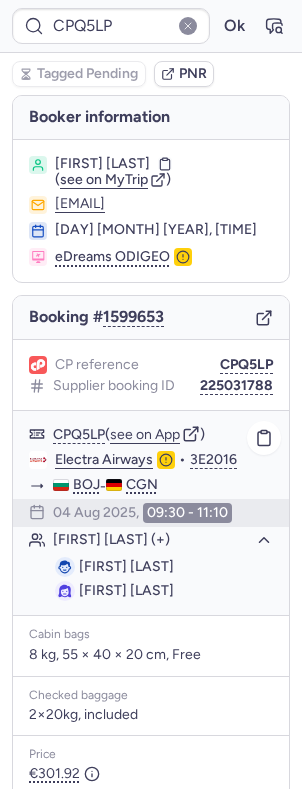 click on "Sergei DREWS (+1)" 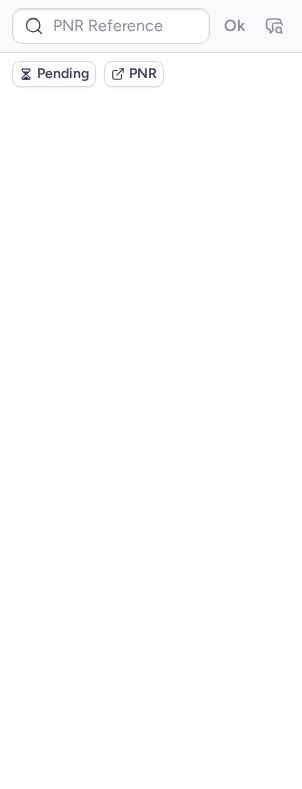 scroll, scrollTop: 0, scrollLeft: 0, axis: both 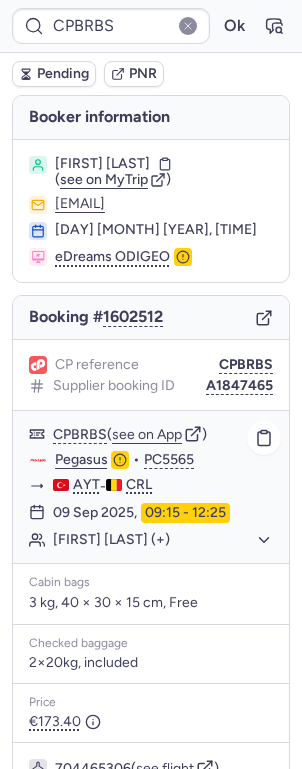 click on "Irina SHUMILINA (+1)" 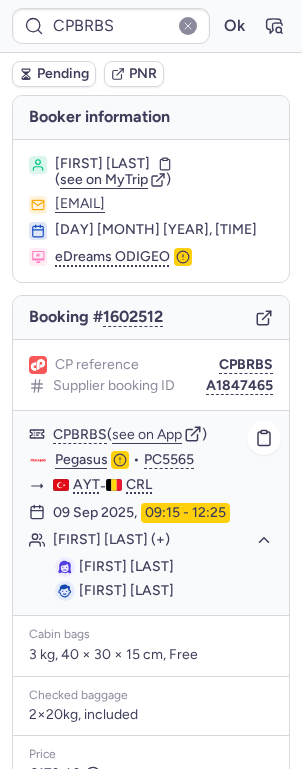 click on "Irina SHUMILINA" at bounding box center [126, 566] 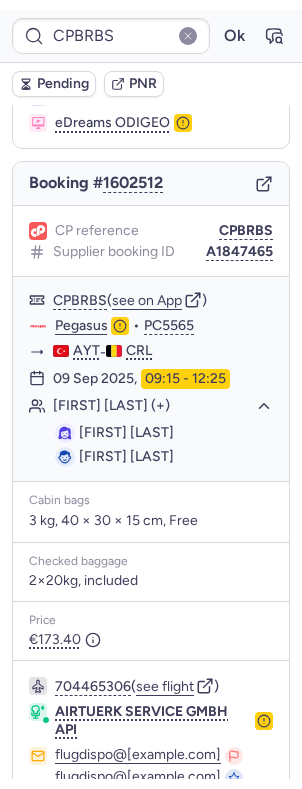 scroll, scrollTop: 290, scrollLeft: 0, axis: vertical 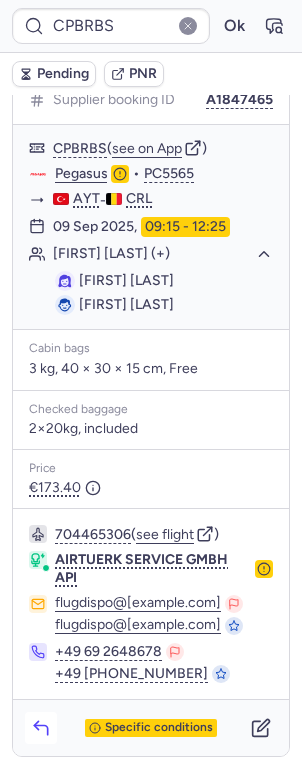 click 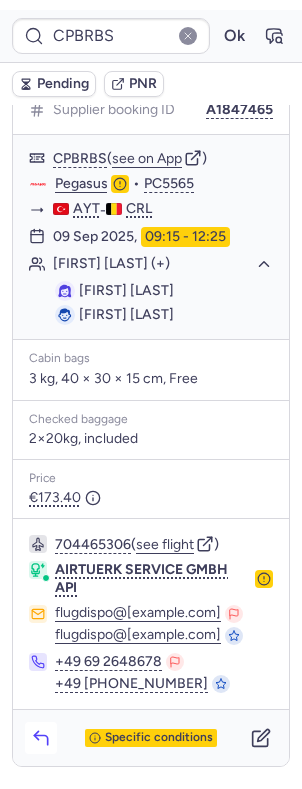 scroll, scrollTop: 270, scrollLeft: 0, axis: vertical 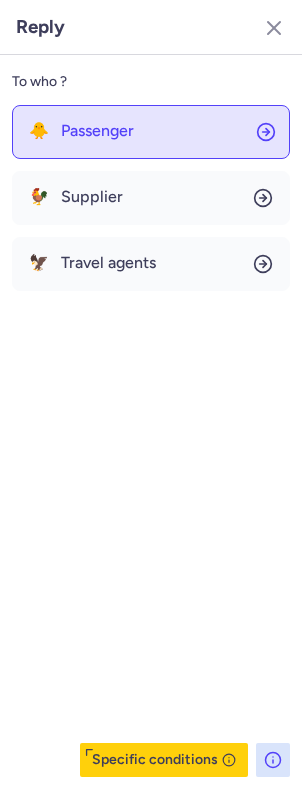 click on "Passenger" at bounding box center [97, 131] 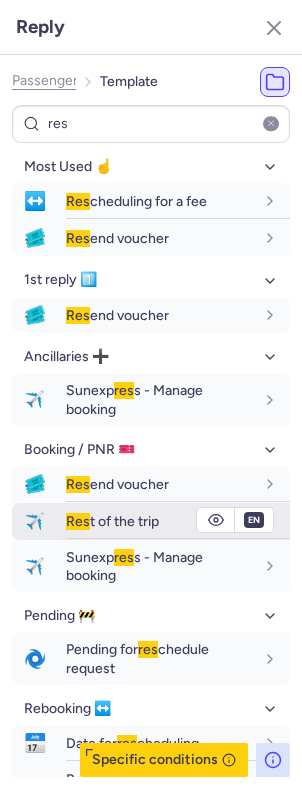 click on "Res t of the trip" at bounding box center [112, 521] 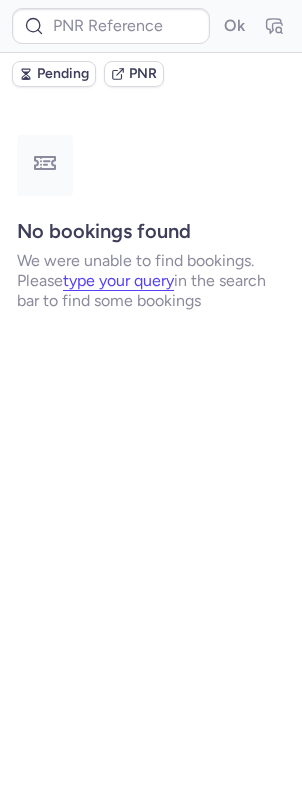 scroll, scrollTop: 0, scrollLeft: 0, axis: both 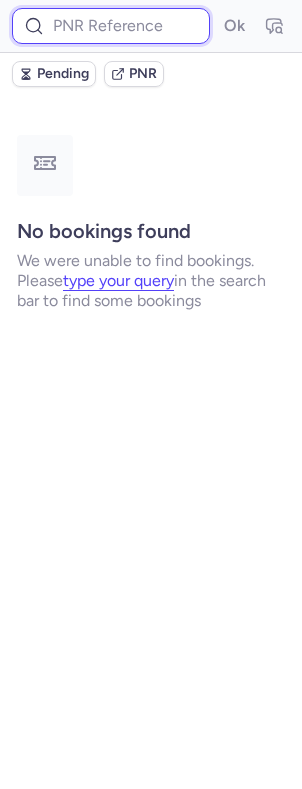 click at bounding box center (111, 26) 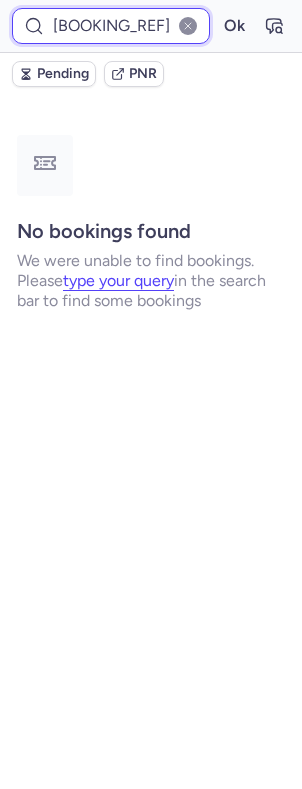 scroll, scrollTop: 0, scrollLeft: 40, axis: horizontal 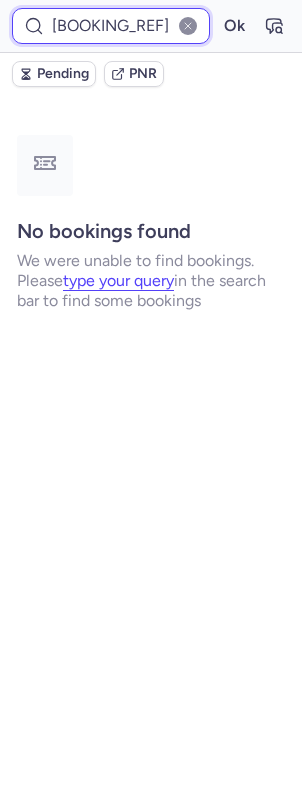 click on "Ok" at bounding box center [234, 26] 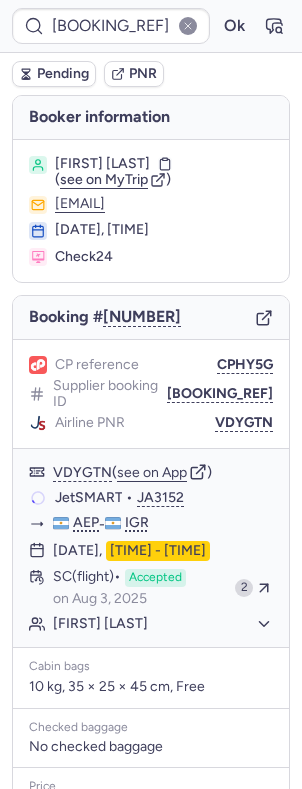 click on "DT1753879346799511  Ok" at bounding box center (151, 26) 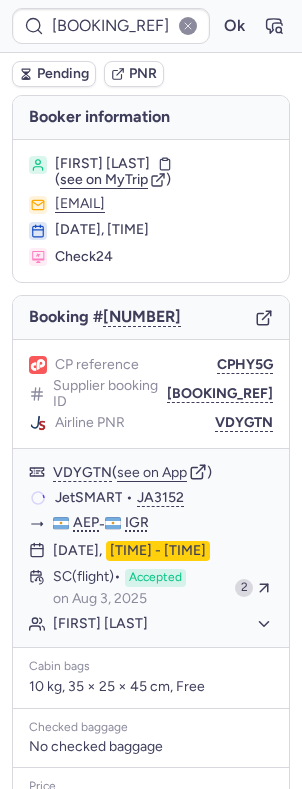 scroll, scrollTop: 0, scrollLeft: 0, axis: both 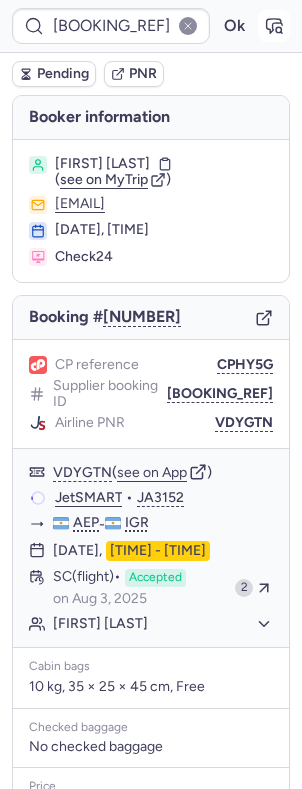 click at bounding box center [274, 26] 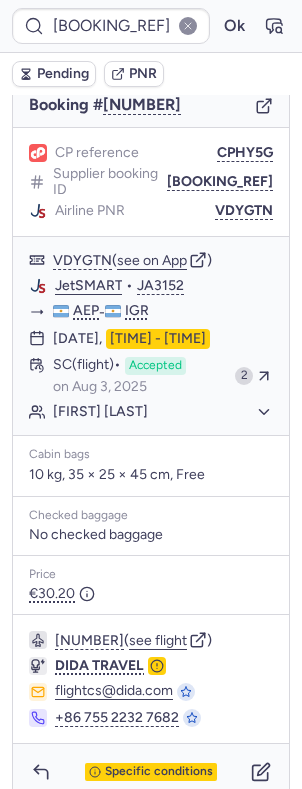 scroll, scrollTop: 214, scrollLeft: 0, axis: vertical 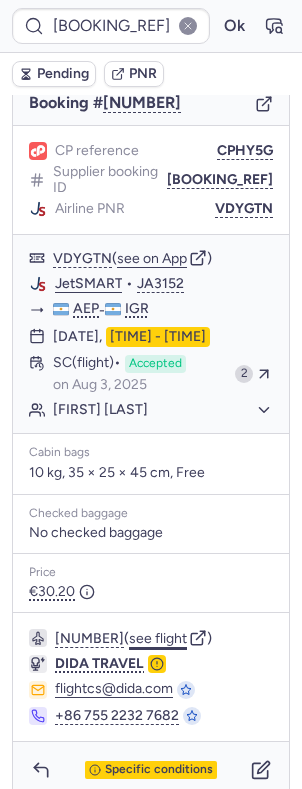 click on "see flight" 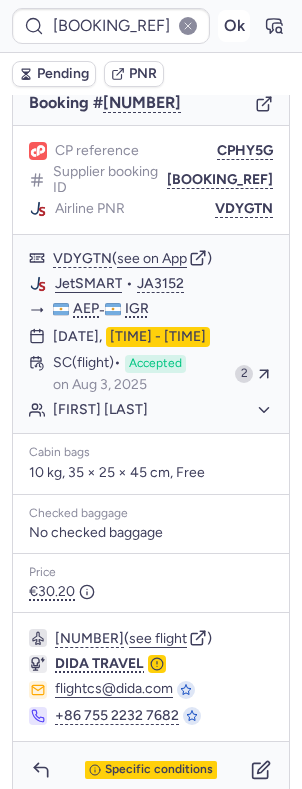 click on "Ok" at bounding box center (234, 26) 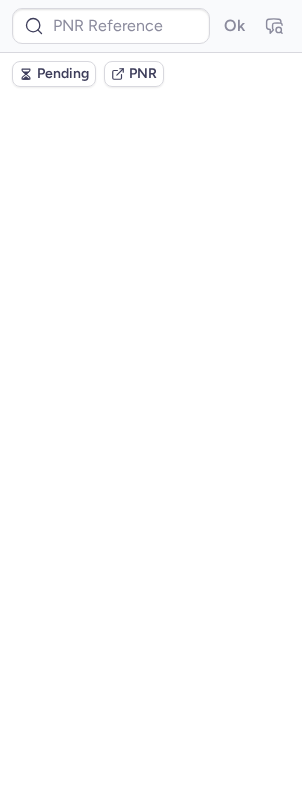 scroll, scrollTop: 0, scrollLeft: 0, axis: both 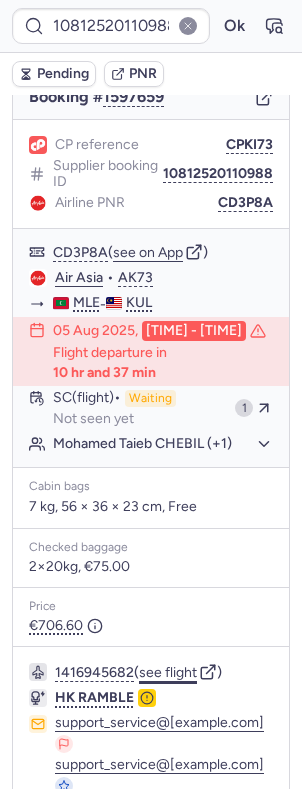 click on "see flight" 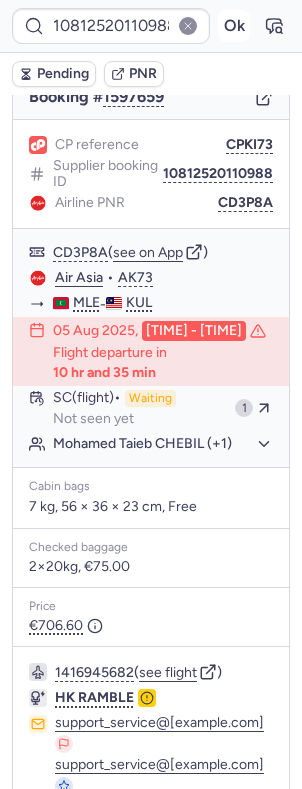 click on "Ok" at bounding box center [234, 26] 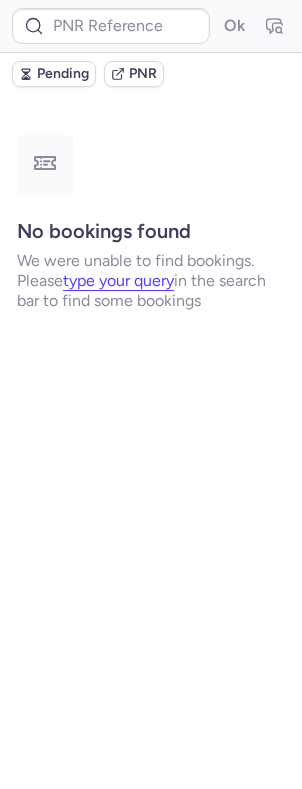 scroll, scrollTop: 0, scrollLeft: 0, axis: both 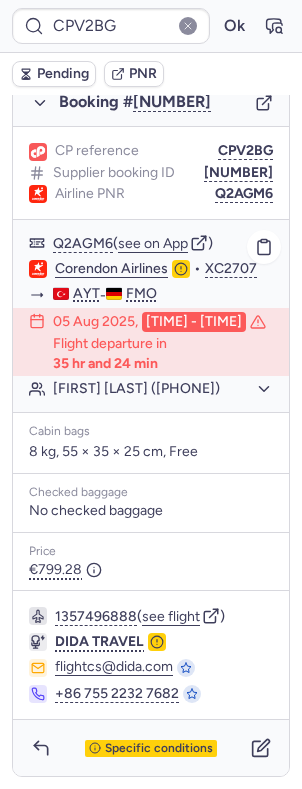 click on "Karin VAN UNEN (+3)" 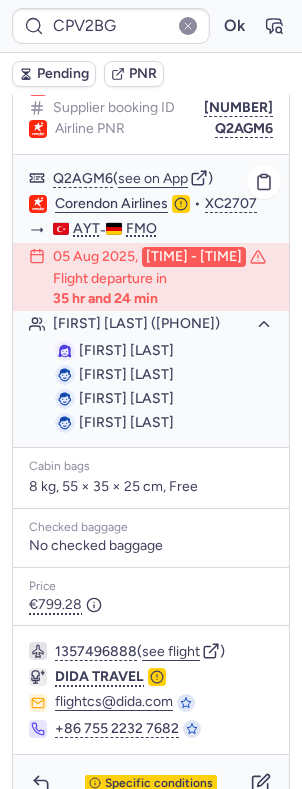 click on "Karin VAN UNEN (+3)" 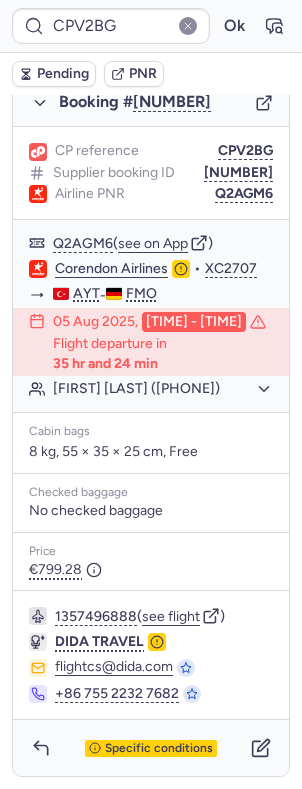 scroll, scrollTop: 1041, scrollLeft: 0, axis: vertical 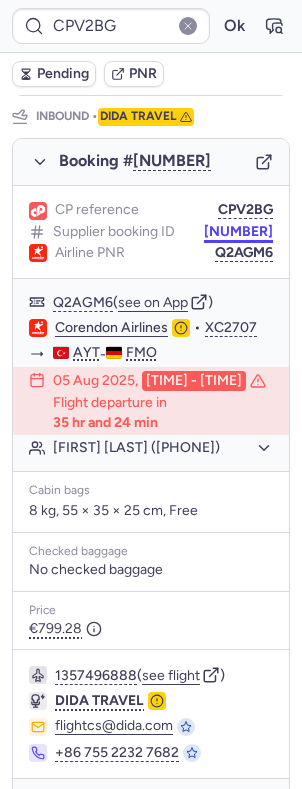 click on "CPV2BG  Ok  Pending PNR PNR linked to 2 bookings Outbound : ITT GMBH Inbound : DIDA TRAVEL Booker information Karin VAN UNEN  ( see on MyTrip  )  sg-119522@inchecken.com 23 Jul 2025, 12:02 Prijsvrij.nl BV Outbound •  ITT GMBH  Booking # 1604647 CP reference CPV2BG Supplier booking ID D0502747 Airline PNR CPV2BG CPV2BG  ( see on App )  Sunexpress  •  XQ255 FMO  -  AYT 28 Jul 2025,  01:50 - 06:25 Karin VAN UNEN (+3)  Cabin bags  8 kg, 55 × 40 × 23 cm, Free Checked baggage 4×20kg, included Price €652.80  1113171649  ( see flight )  ITT GMBH flugdispo@itt.de flugdispo@itt.de +49 1512 1551756 +49 163 4593199 Specific conditions Inbound •  DIDA TRAVEL  Booking # 1604648 CP reference CPV2BG Supplier booking ID DT1753268530956445 Airline PNR Q2AGM6 Q2AGM6  ( see on App )  Corendon Airlines  •  XC2707 AYT  -  FMO 05 Aug 2025,  22:50 - 01:40  Flight departure in  35 hr and 24 min Karin VAN UNEN (+3)  Cabin bags  8 kg, 55 × 35 × 25 cm, Free Checked baggage No checked baggage Price €799.28  1357496888  (" at bounding box center (151, 0) 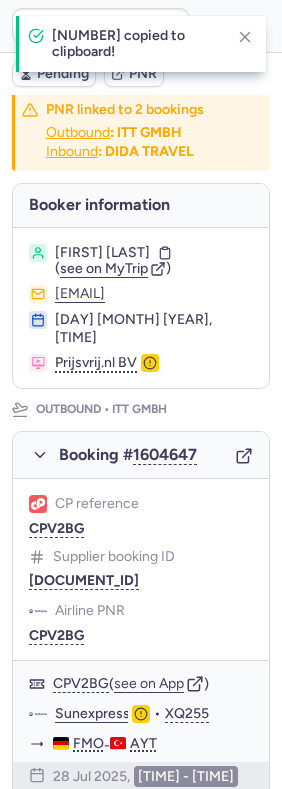 scroll, scrollTop: 0, scrollLeft: 0, axis: both 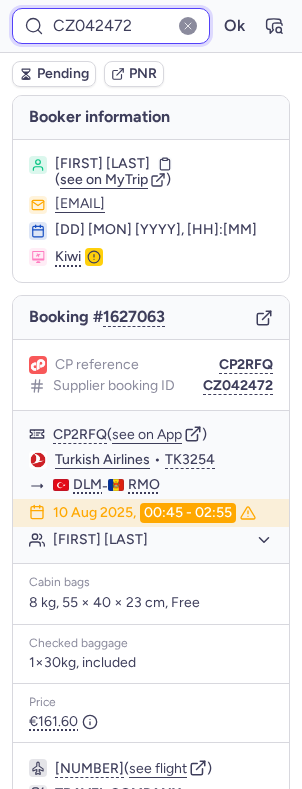 click on "CZ042472" at bounding box center (111, 26) 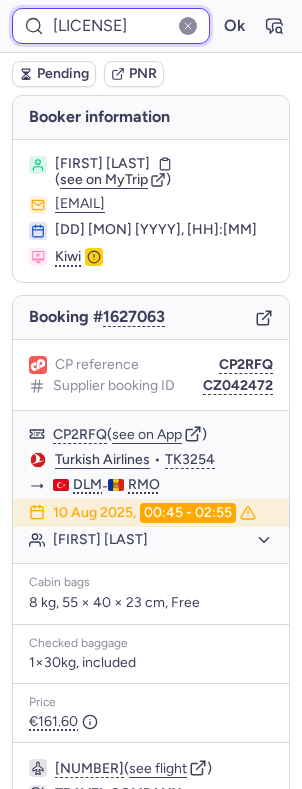 type on "[LICENSE]" 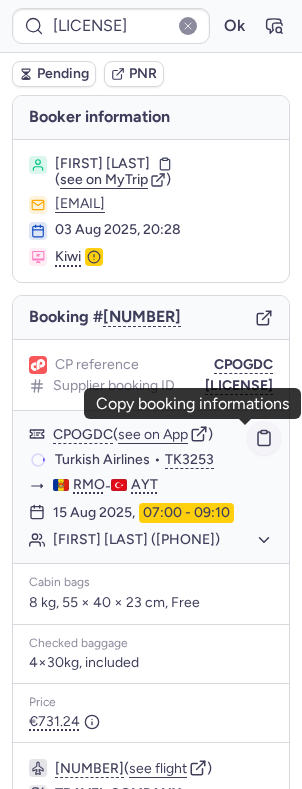 click 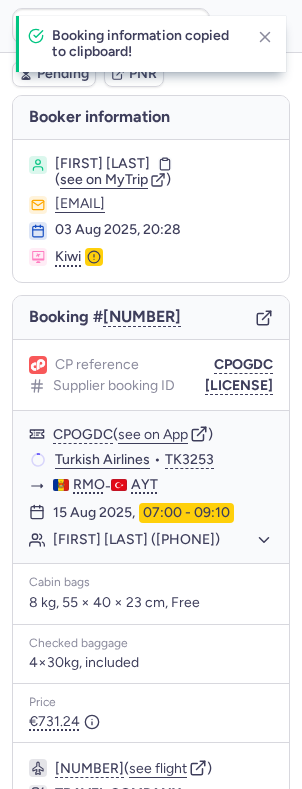 type 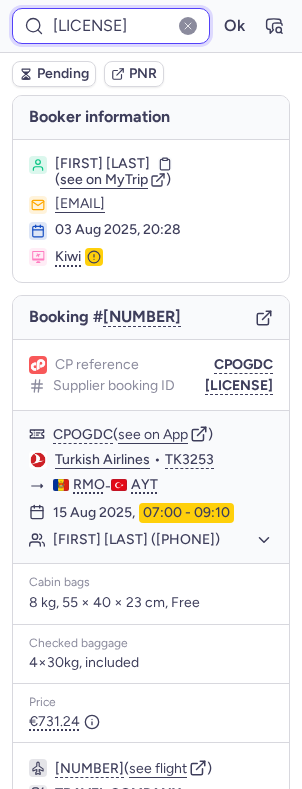 click on "[LICENSE]" at bounding box center (111, 26) 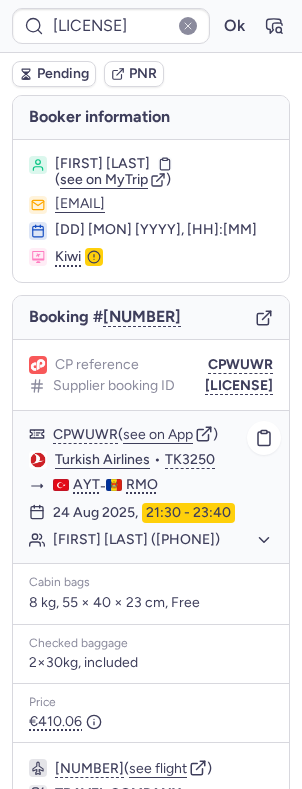 click on "[FIRST] [LAST] (+1)" 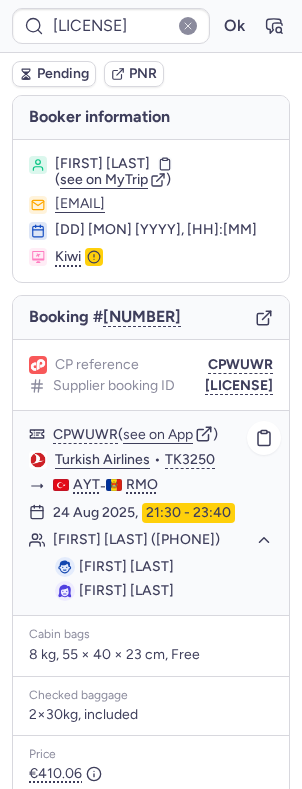 click on "[FIRST] [LAST] (+1)" 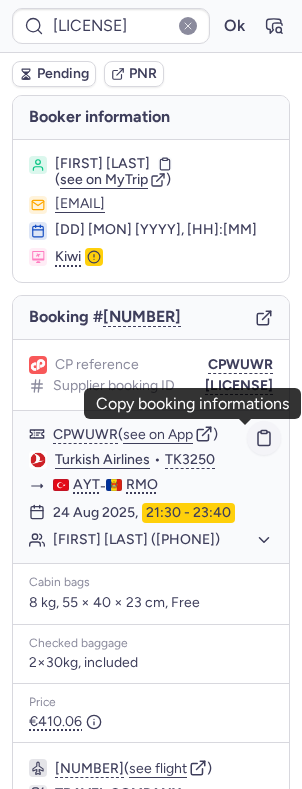 click 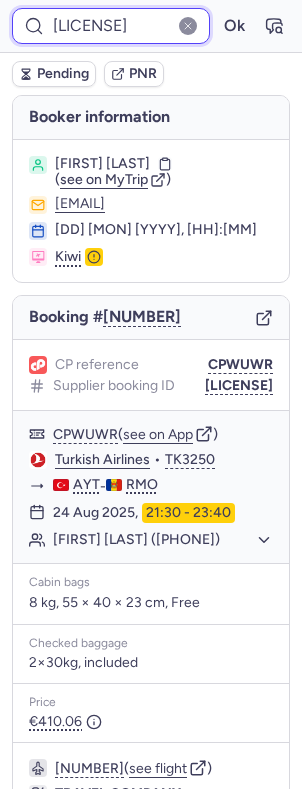 click on "[LICENSE]" at bounding box center [111, 26] 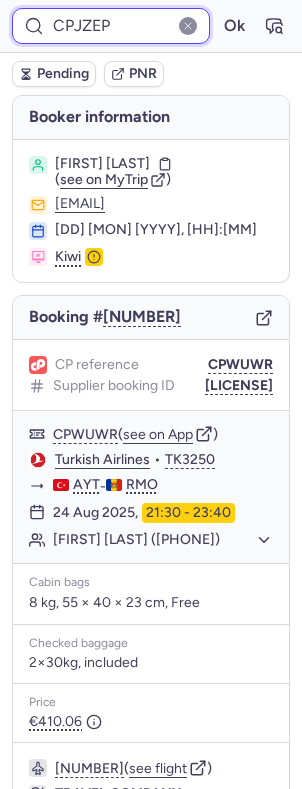 click on "Ok" at bounding box center (234, 26) 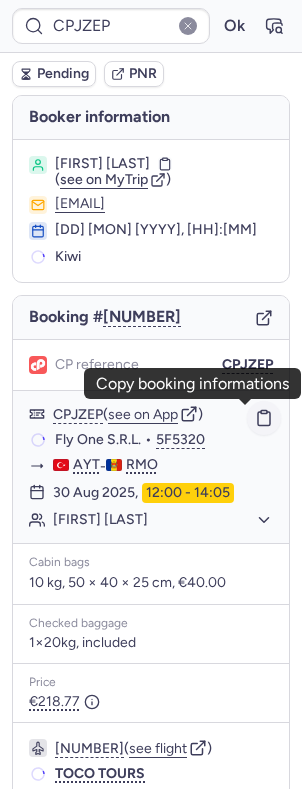 click 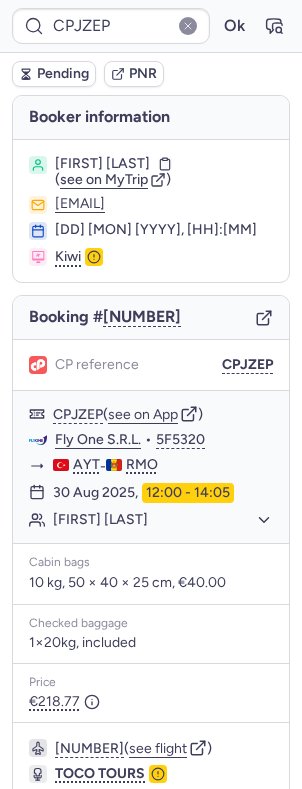 type on "CZ042472" 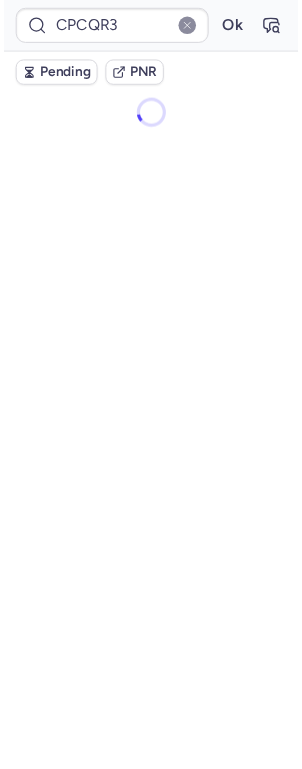 scroll, scrollTop: 0, scrollLeft: 0, axis: both 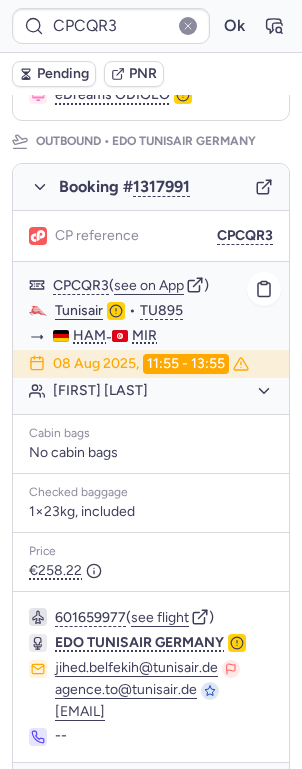 click on "[FIRST] [LAST]" 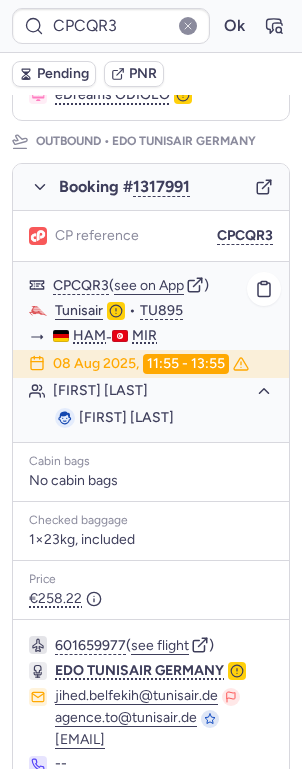 click on "[FIRST] [LAST]" 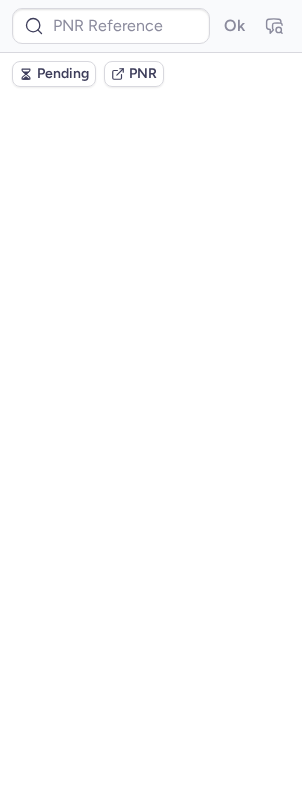 scroll, scrollTop: 0, scrollLeft: 0, axis: both 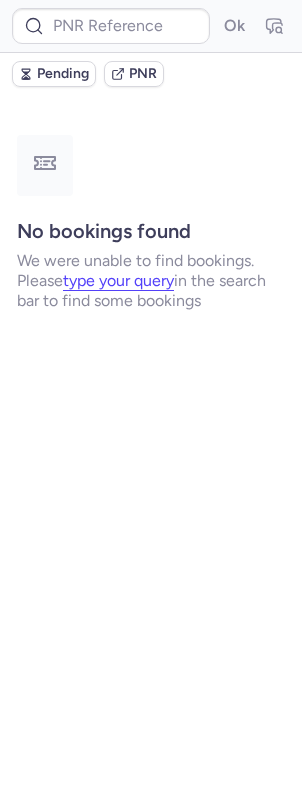 type on "CPC8WT" 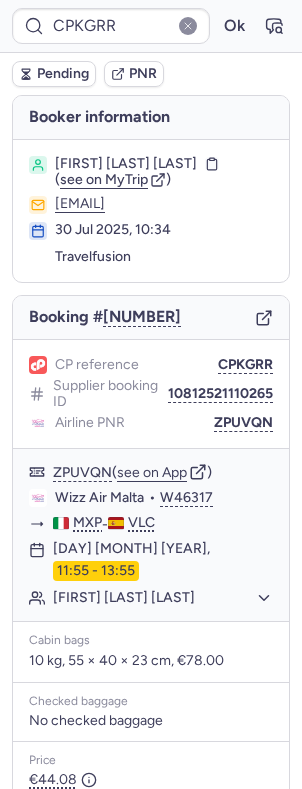 type on "CPEGL9" 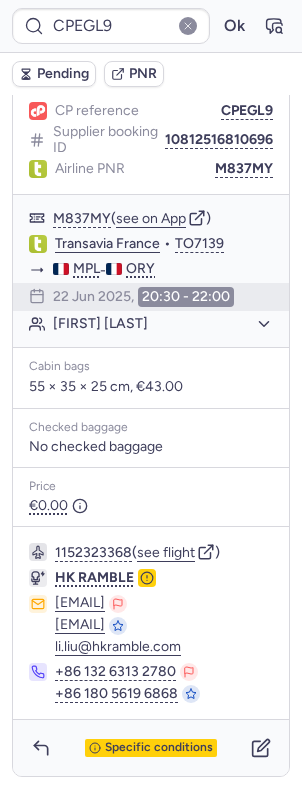 scroll, scrollTop: 1322, scrollLeft: 0, axis: vertical 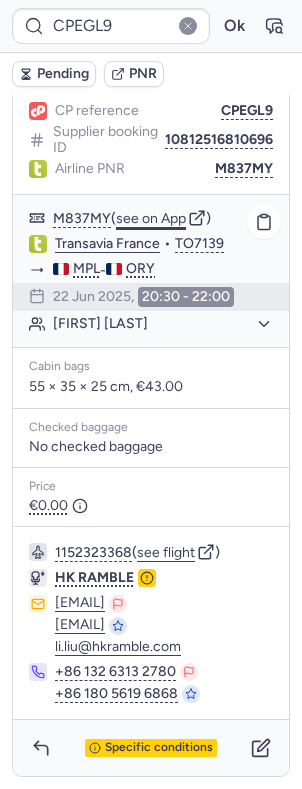 click on "see on App" 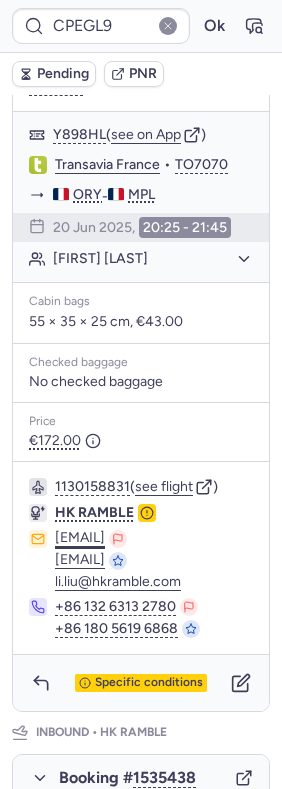 scroll, scrollTop: 789, scrollLeft: 0, axis: vertical 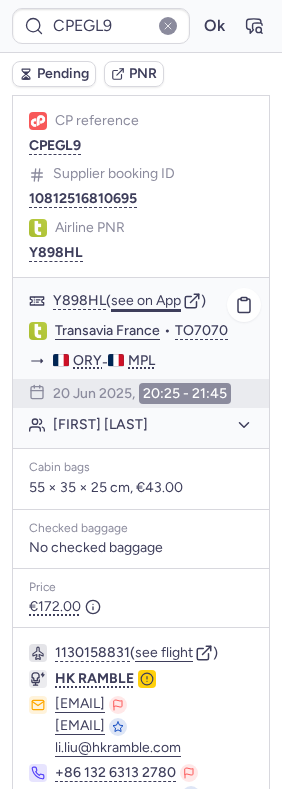 click on "see on App" 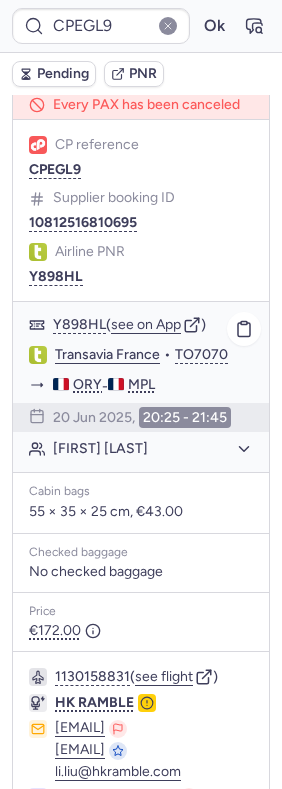 scroll, scrollTop: 368, scrollLeft: 0, axis: vertical 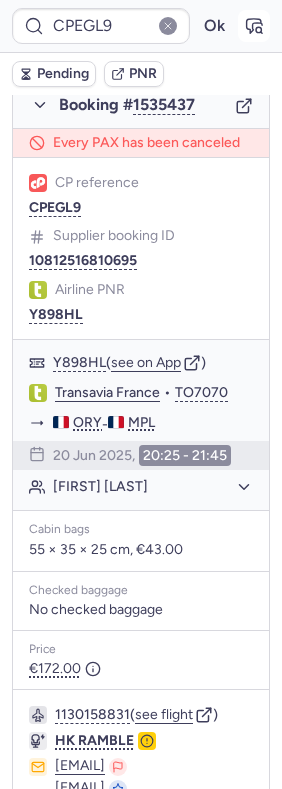 click 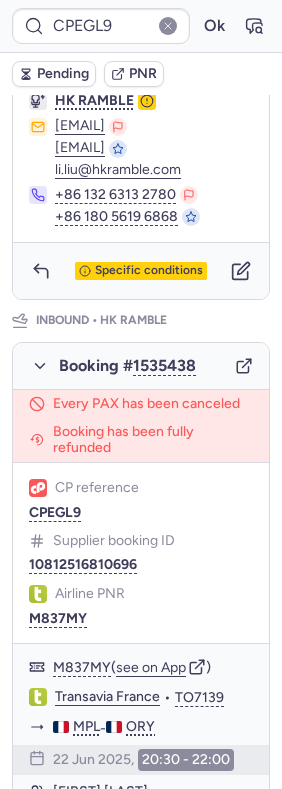 scroll, scrollTop: 974, scrollLeft: 0, axis: vertical 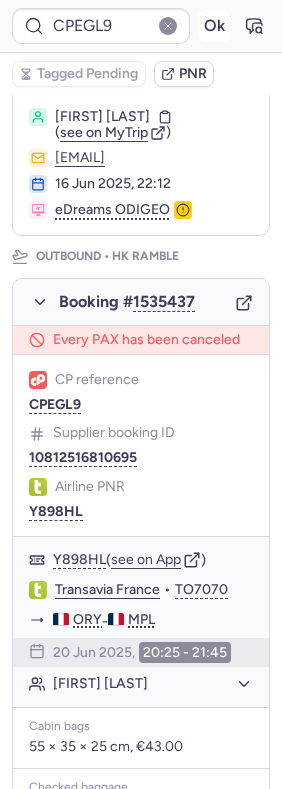 click on "Ok" at bounding box center [214, 26] 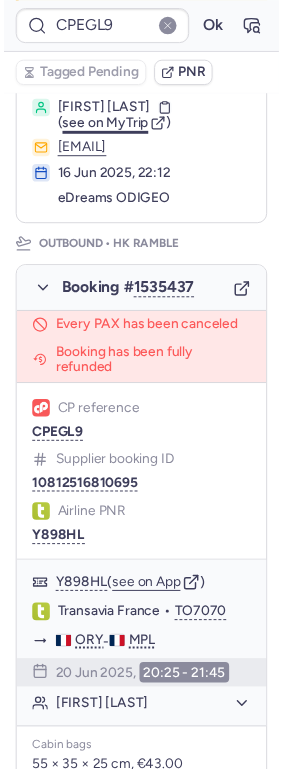 scroll, scrollTop: 141, scrollLeft: 0, axis: vertical 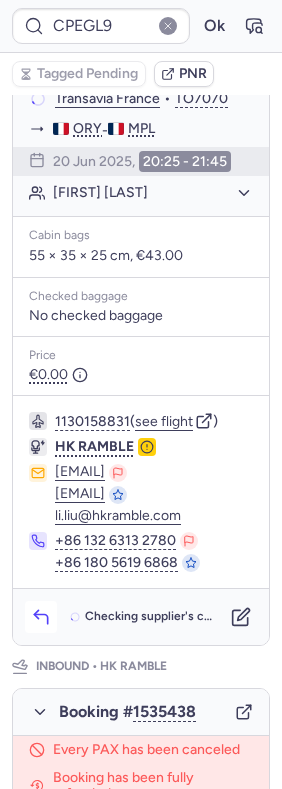 click at bounding box center (41, 617) 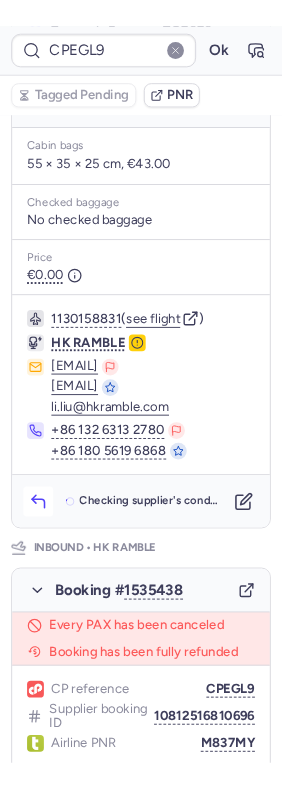 scroll, scrollTop: 660, scrollLeft: 0, axis: vertical 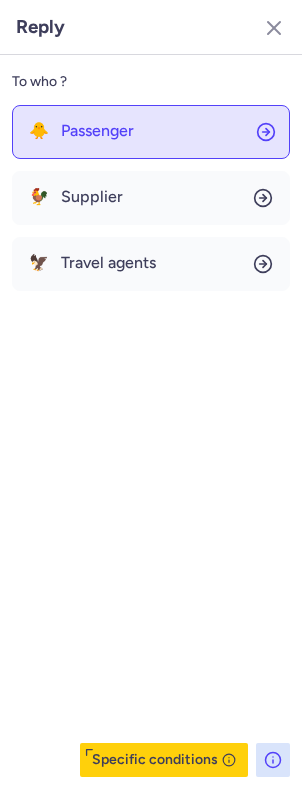 click on "🐥 Passenger" 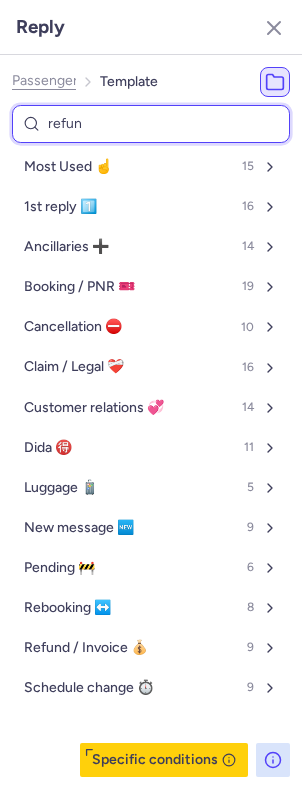type on "refund" 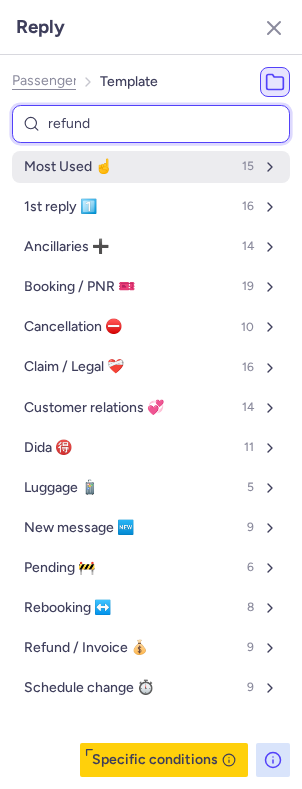 select on "en" 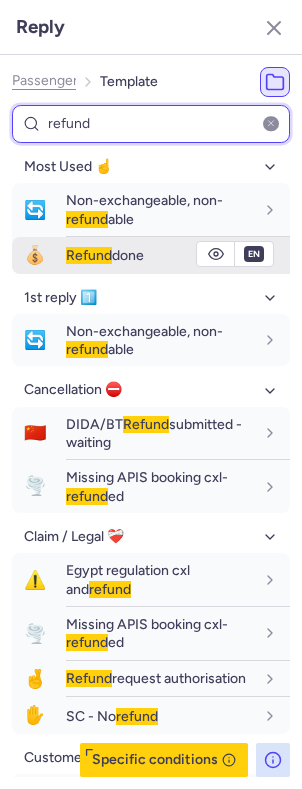 type on "refund" 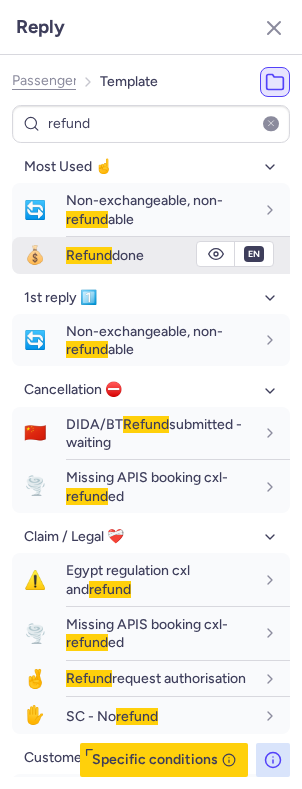 click on "Refund" at bounding box center [89, 255] 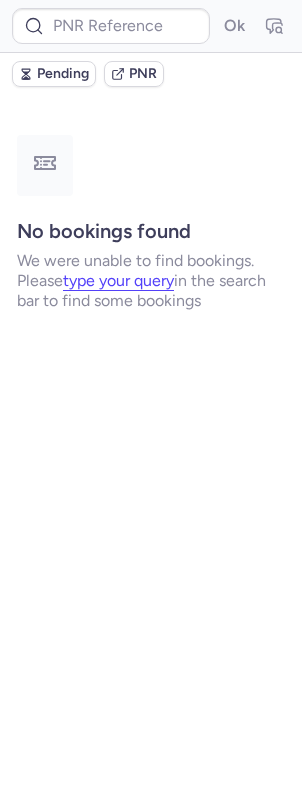 scroll, scrollTop: 0, scrollLeft: 0, axis: both 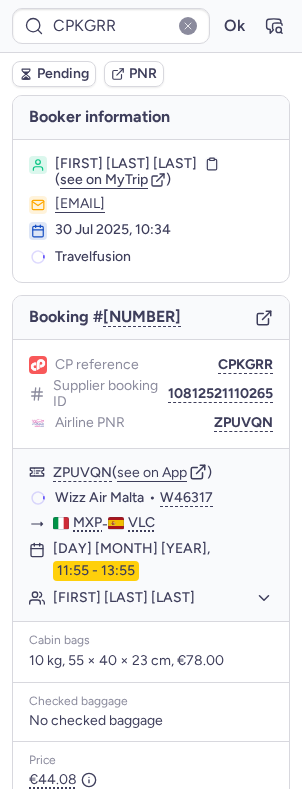 type on "CPOW3J" 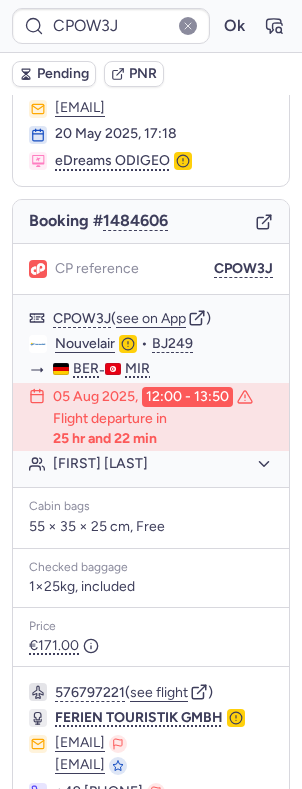 scroll, scrollTop: 240, scrollLeft: 0, axis: vertical 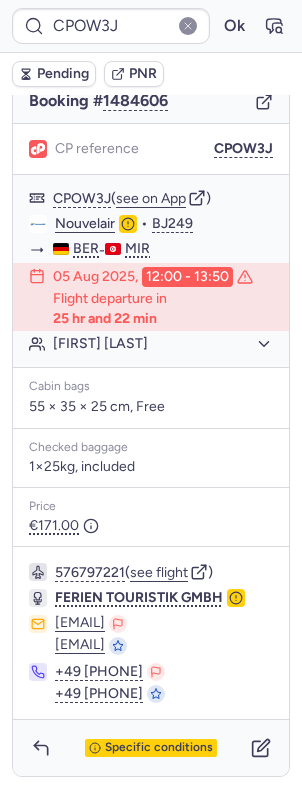 drag, startPoint x: 294, startPoint y: 289, endPoint x: 219, endPoint y: 723, distance: 440.43274 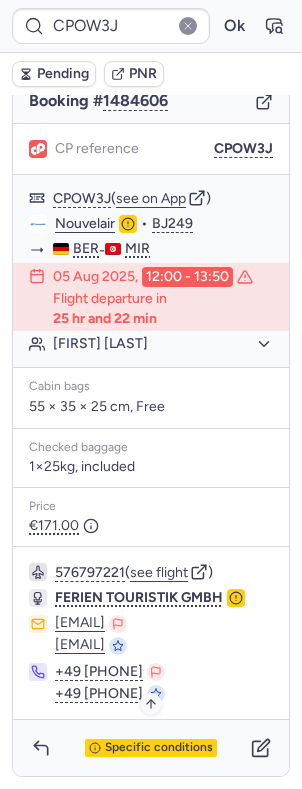 click on "Specific conditions" at bounding box center (159, 748) 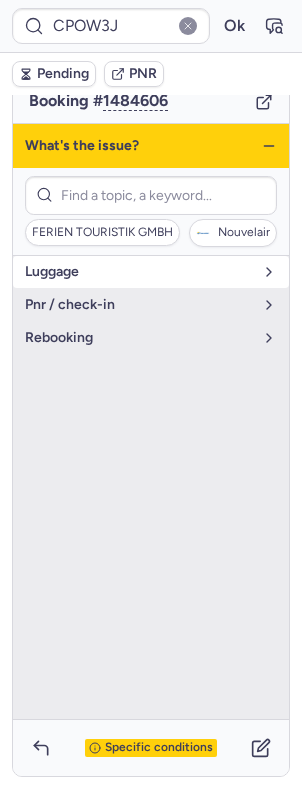click on "luggage" at bounding box center [151, 272] 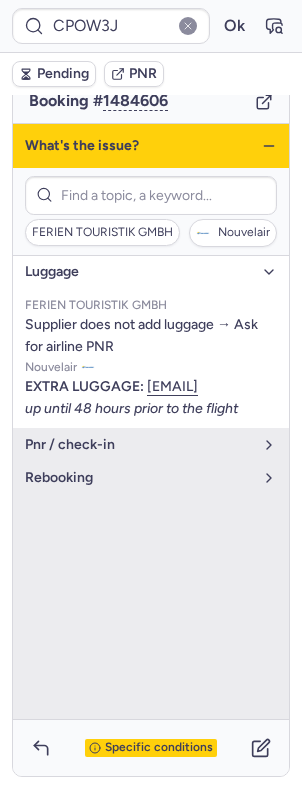 click on "FERIEN TOURISTIK GMBH Supplier does not add luggage → Ask for airline PNR  Nouvelair EXTRA LUGGAGE:
nouvel.flyair41.de
up until 48 hours prior to the flight" at bounding box center [151, 358] 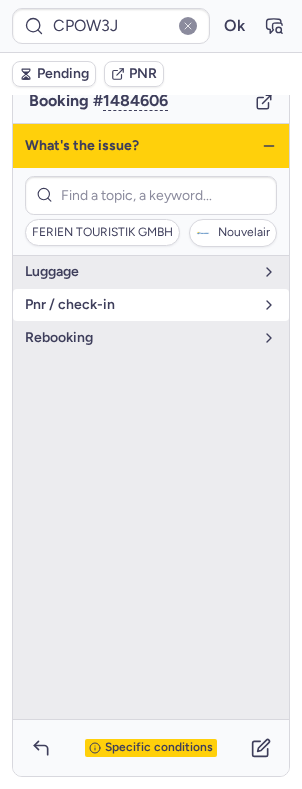 click on "pnr / check-in" at bounding box center [139, 305] 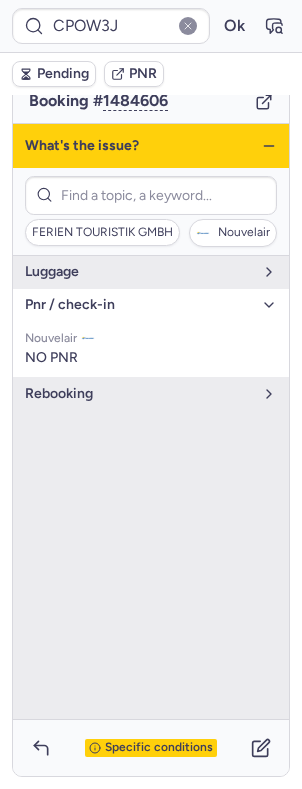 click on "pnr / check-in" at bounding box center [139, 305] 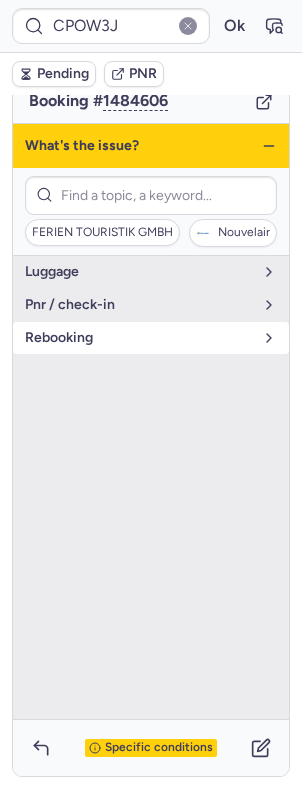 click on "rebooking" at bounding box center (139, 338) 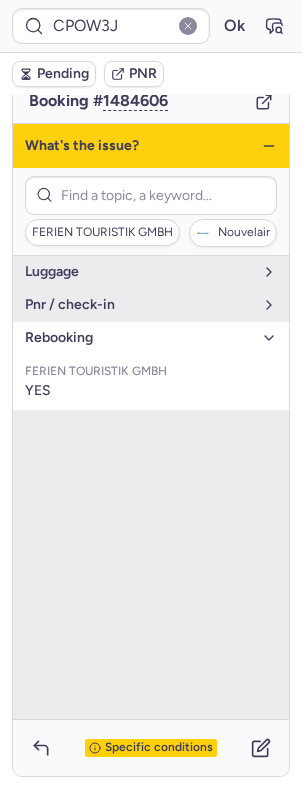 click on "rebooking" at bounding box center [139, 338] 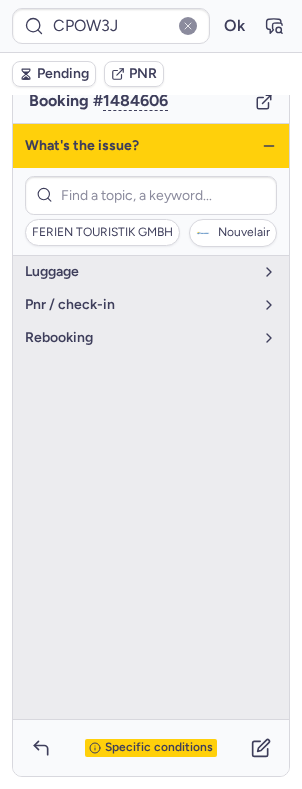 click on "What's the issue?" at bounding box center (151, 146) 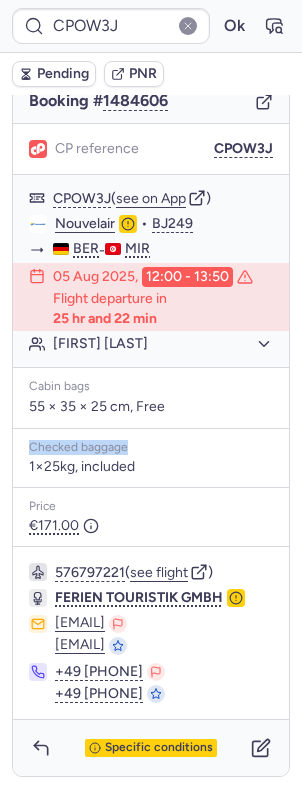 drag, startPoint x: 278, startPoint y: 451, endPoint x: 286, endPoint y: 439, distance: 14.422205 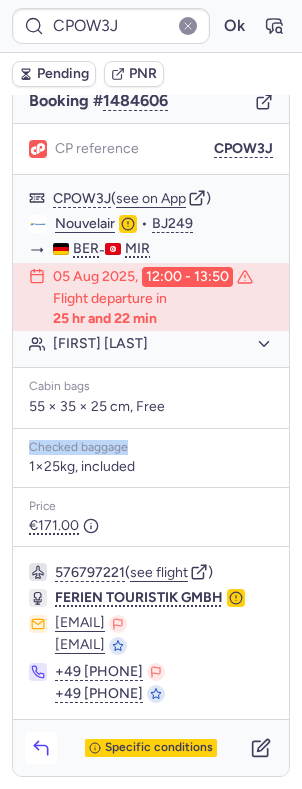 click 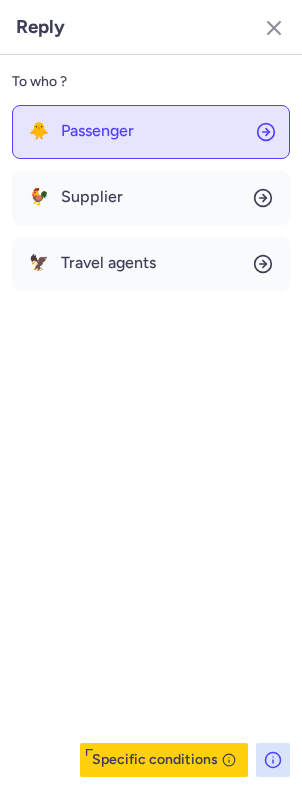 click on "🐥 Passenger" 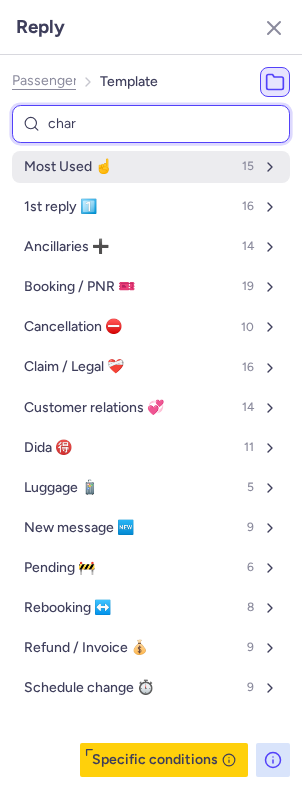 type on "chart" 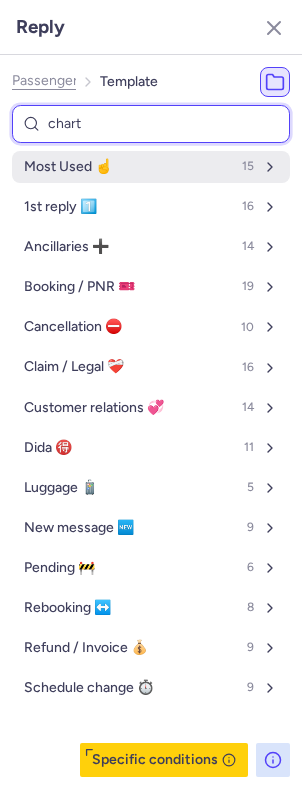 select on "en" 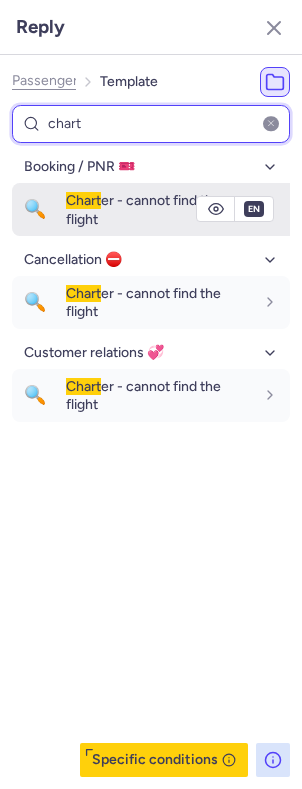 type on "chart" 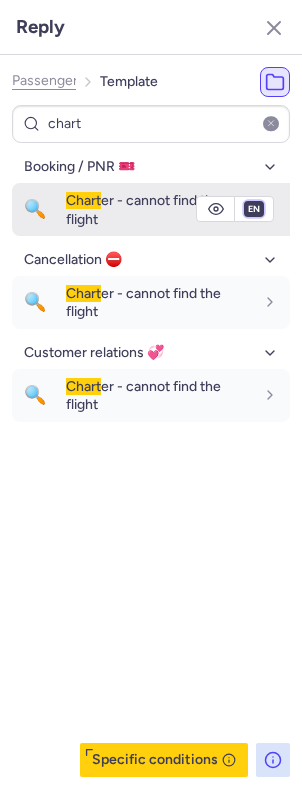 click on "fr en de nl pt es it ru" at bounding box center (254, 209) 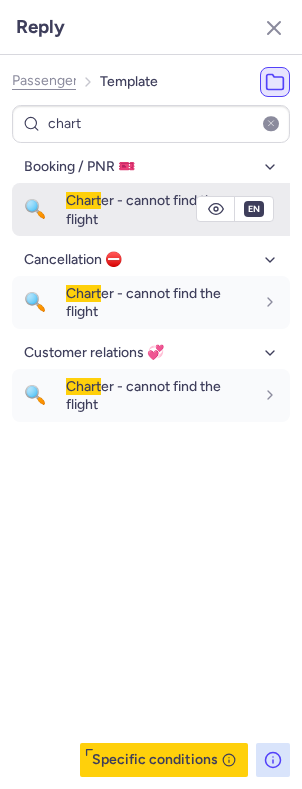 click on "fr en de nl pt es it ru" at bounding box center [254, 209] 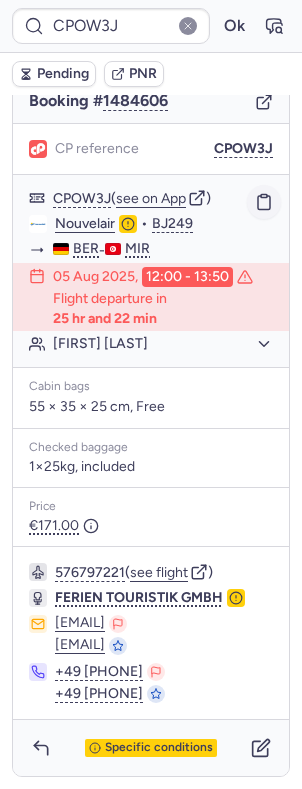 click 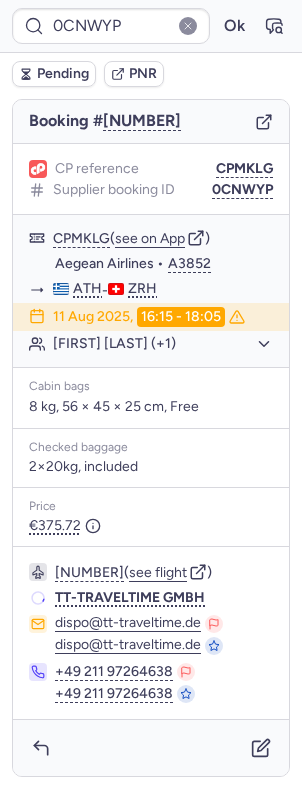 scroll, scrollTop: 214, scrollLeft: 0, axis: vertical 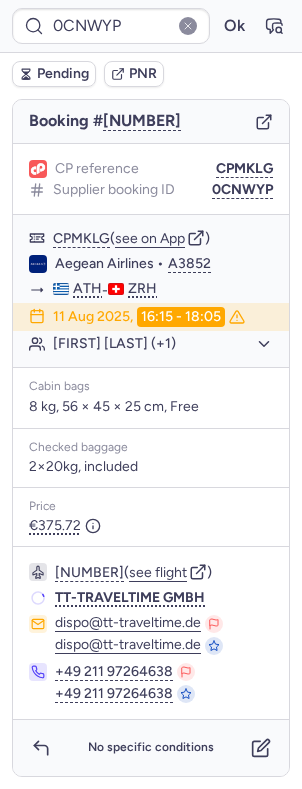 type on "CPGU3F" 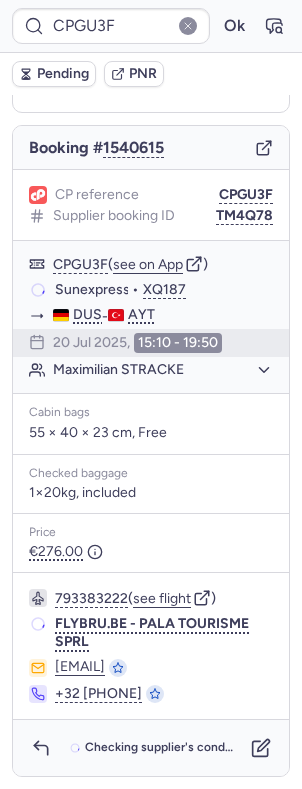 scroll, scrollTop: 174, scrollLeft: 0, axis: vertical 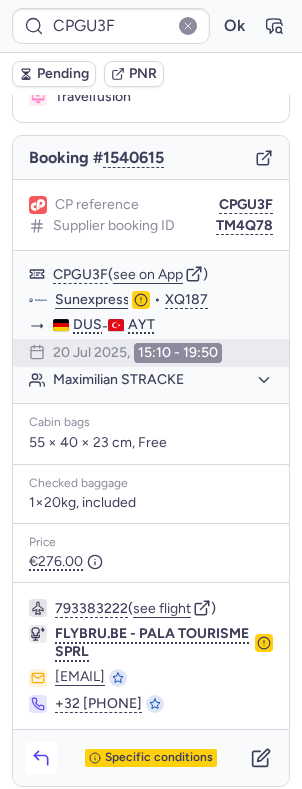 click 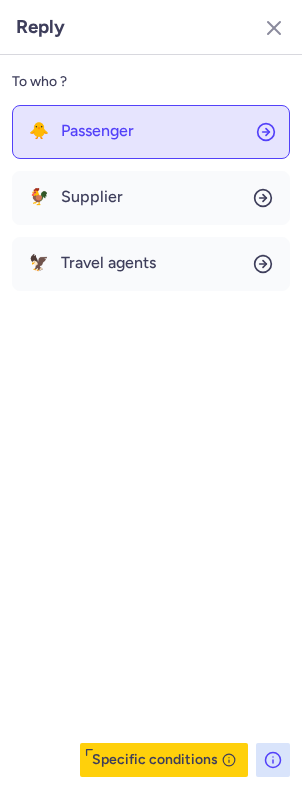 click on "Passenger" at bounding box center [97, 131] 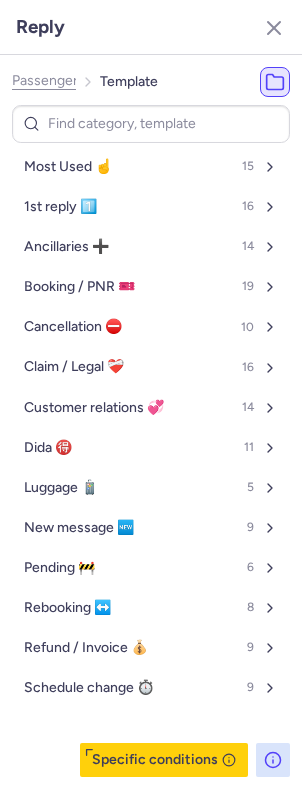 click on "Passenger" 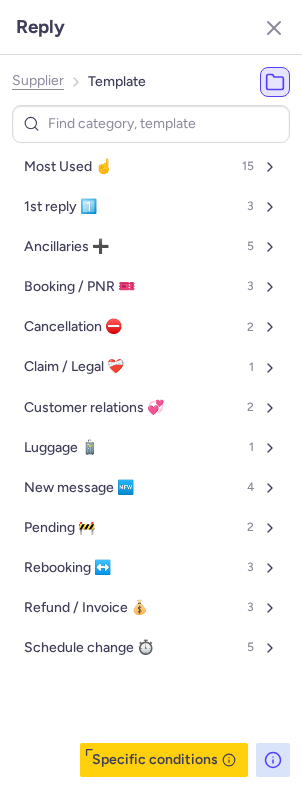 click on "Supplier Template" at bounding box center [79, 82] 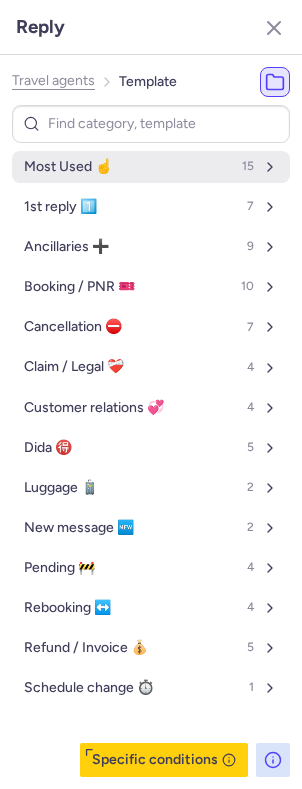 click on "Most Used ☝️ 15" at bounding box center (151, 167) 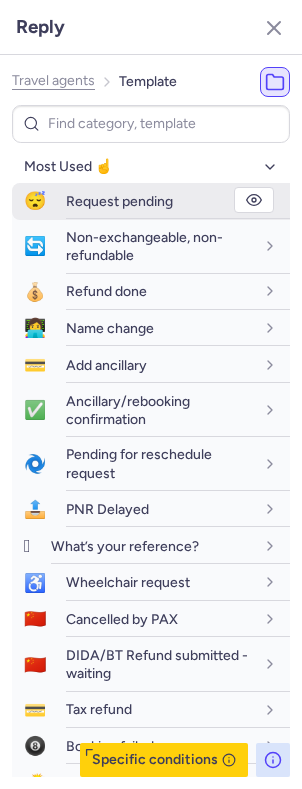 click on "Request pending" at bounding box center (178, 201) 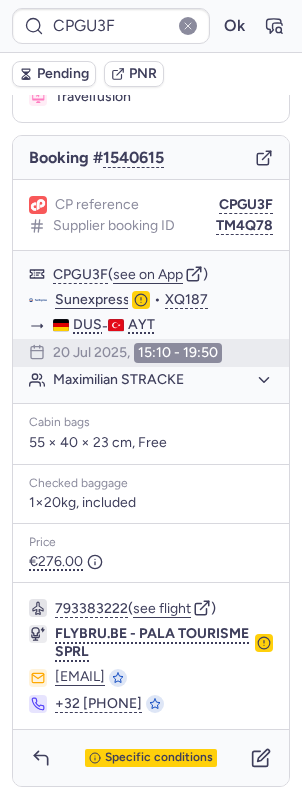 click on "Pending" at bounding box center (63, 74) 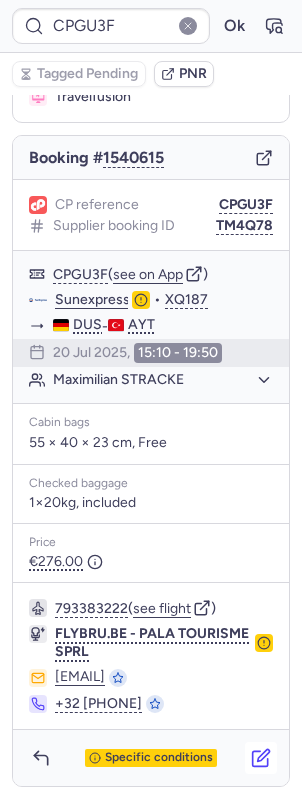 click 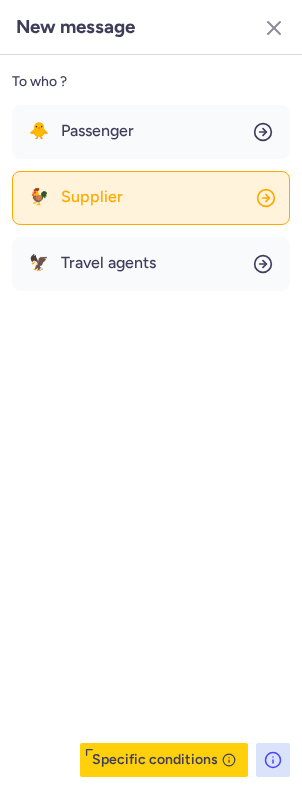 click on "🐓 Supplier" 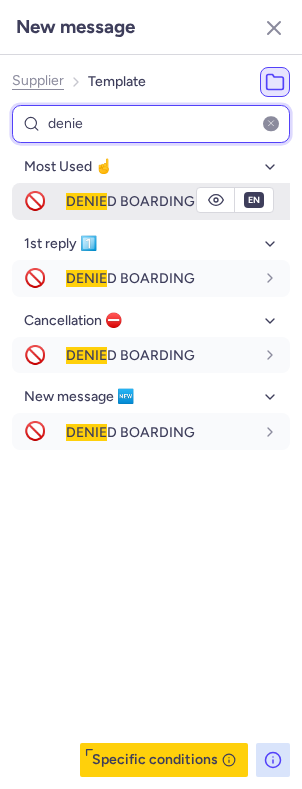 type on "denie" 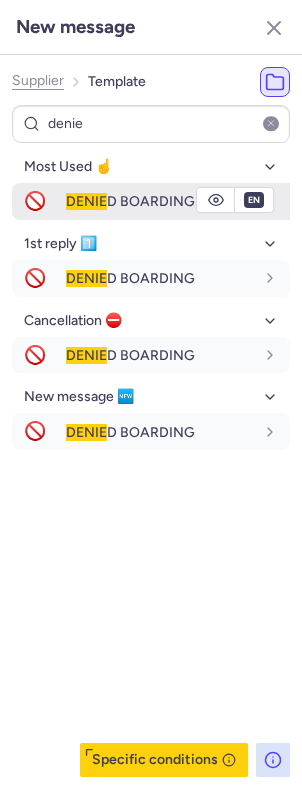 click on "DENIE D BOARDING" at bounding box center [130, 201] 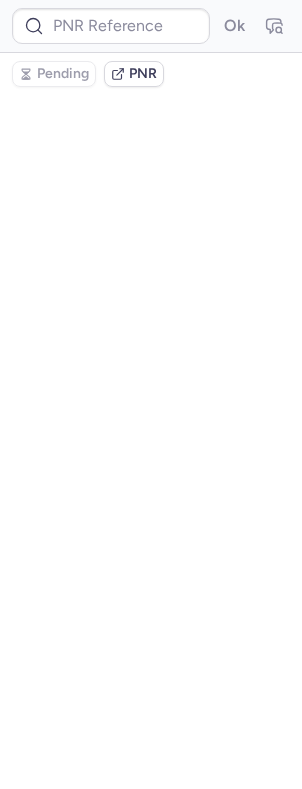 scroll, scrollTop: 0, scrollLeft: 0, axis: both 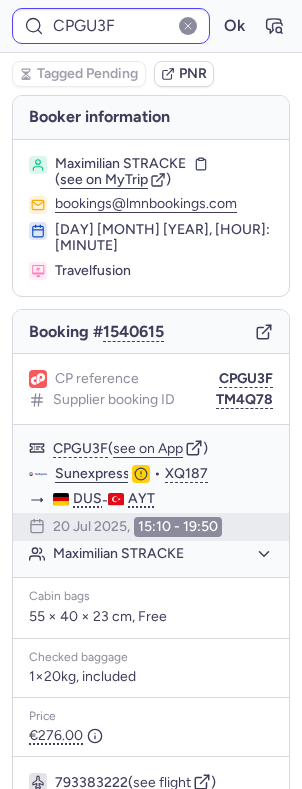 type on "CPDL43" 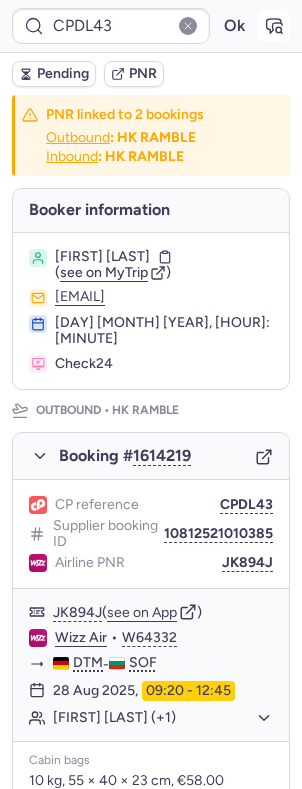 click 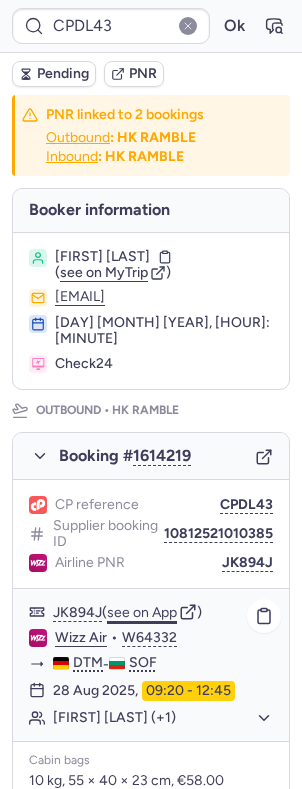 click on "see on App" 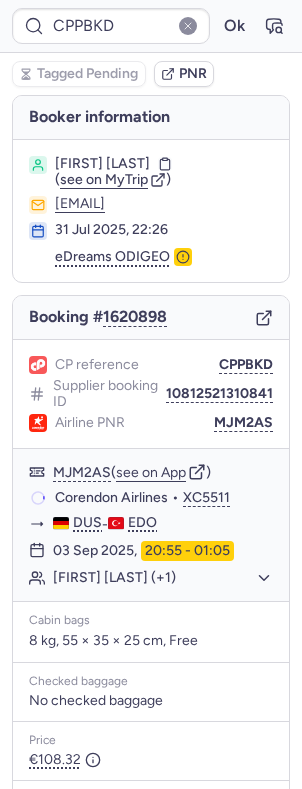 type on "CPAT6J" 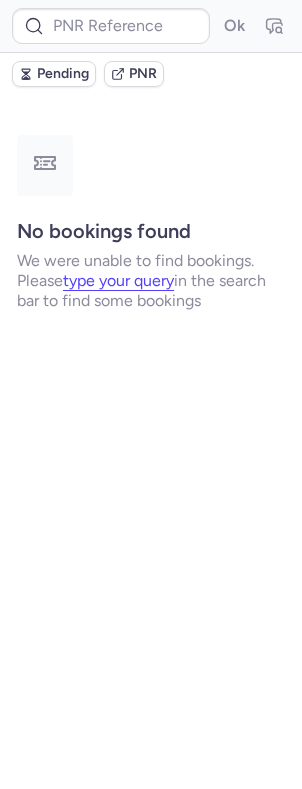 type on "CPXCVC" 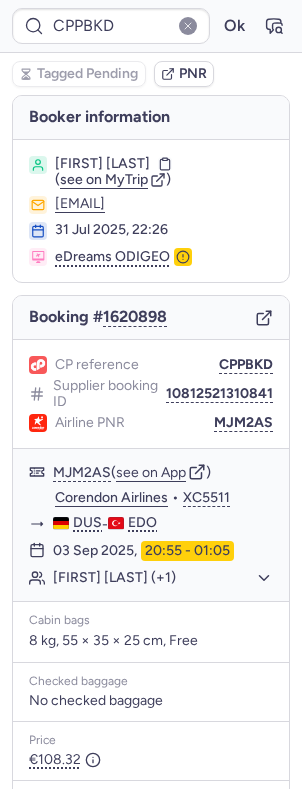 type on "CPI36N" 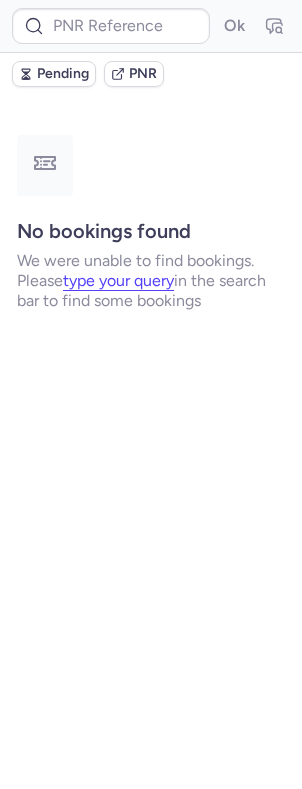 type on "10812518310302" 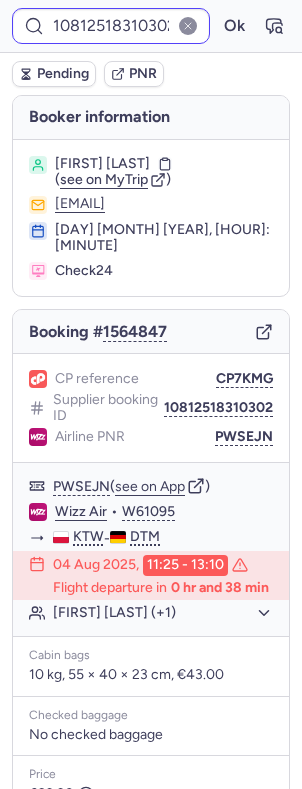 type on "CPU8WN" 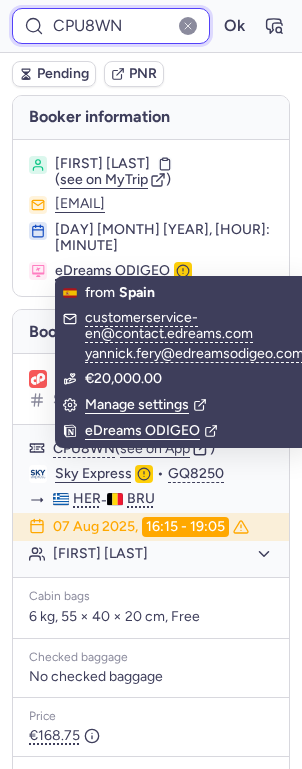 click on "CPU8WN" at bounding box center (111, 26) 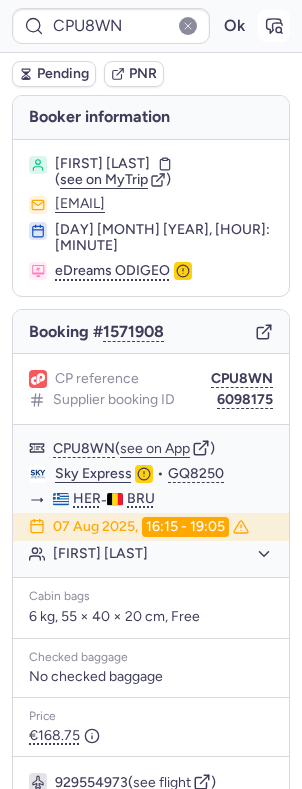 click 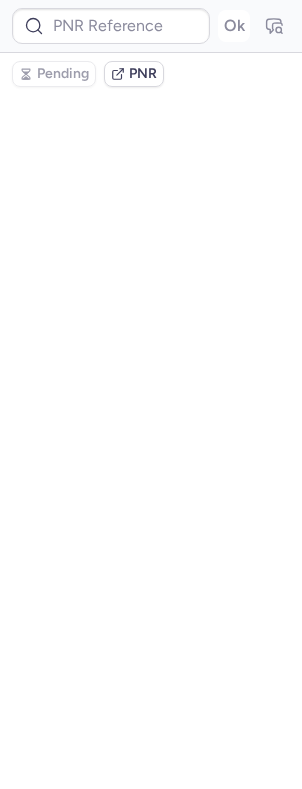 type on "CPU8WN" 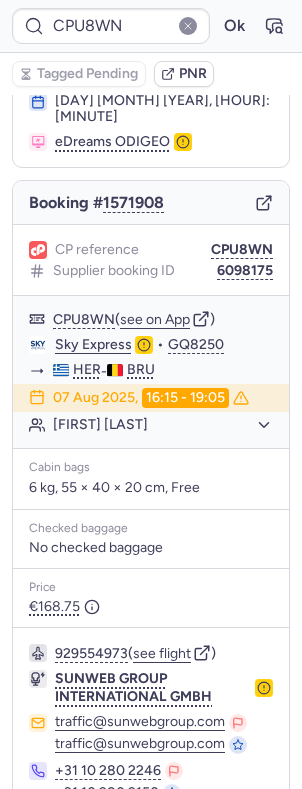 scroll, scrollTop: 218, scrollLeft: 0, axis: vertical 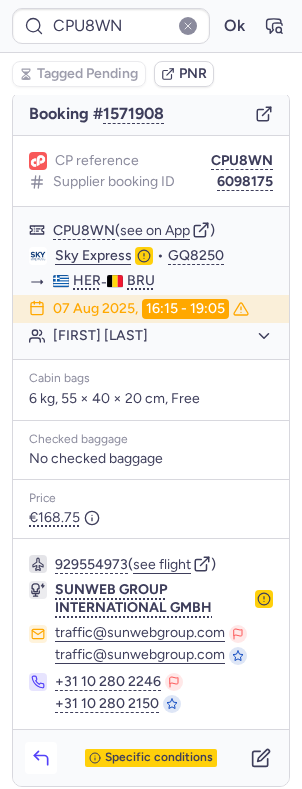 click at bounding box center [41, 758] 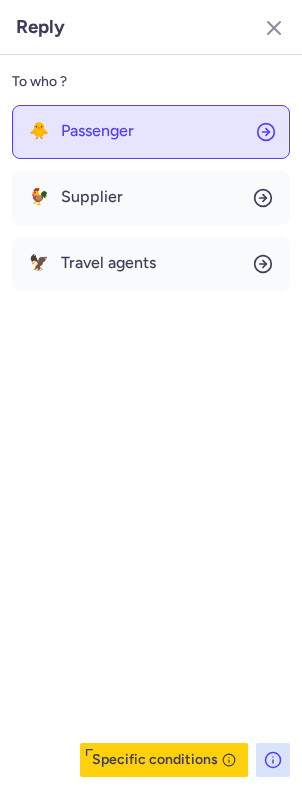 click on "🐥 Passenger" 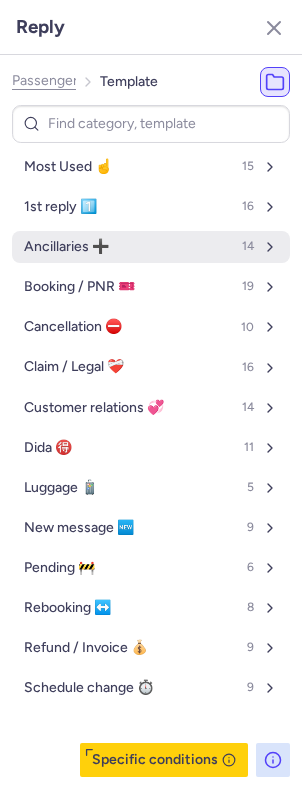 click on "Ancillaries ➕" at bounding box center [66, 247] 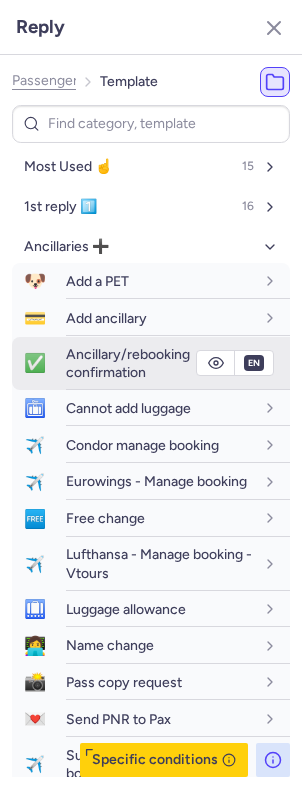 click on "Ancillary/rebooking confirmation" at bounding box center [128, 363] 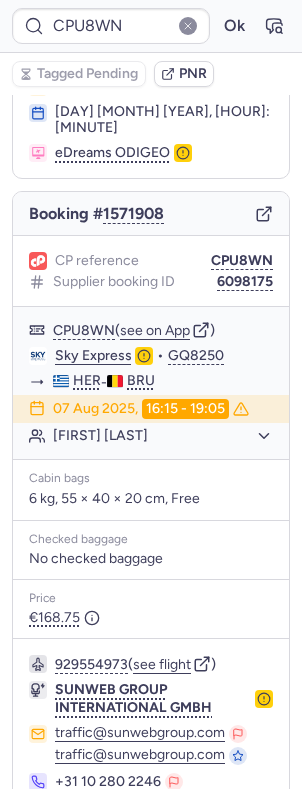 scroll, scrollTop: 0, scrollLeft: 0, axis: both 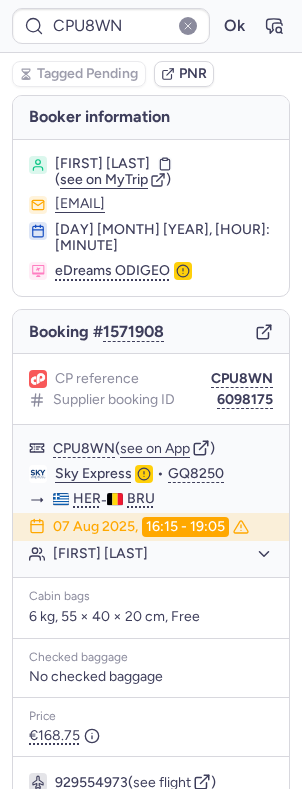click on "see on MyTrip" at bounding box center (104, 179) 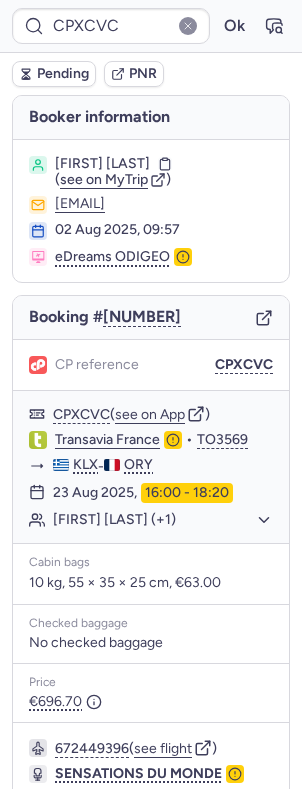 type on "CPCJWF" 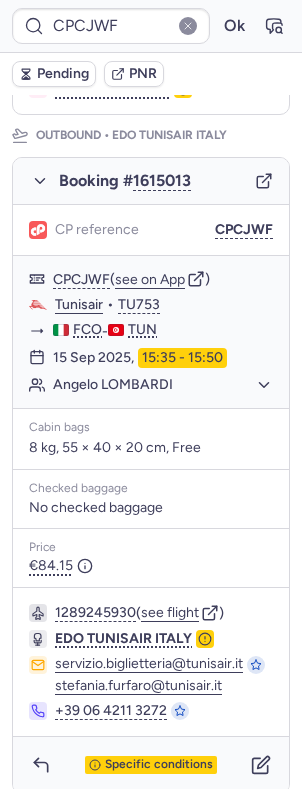 scroll, scrollTop: 262, scrollLeft: 0, axis: vertical 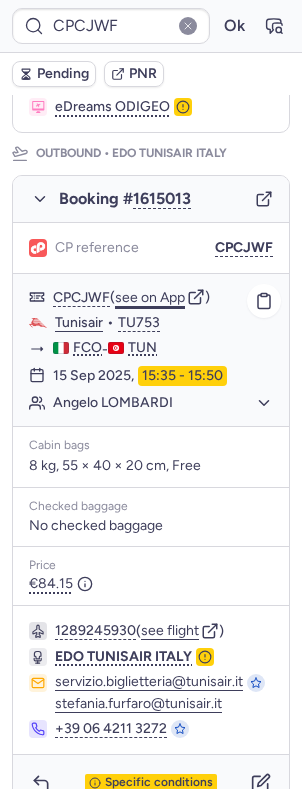 click on "see on App" 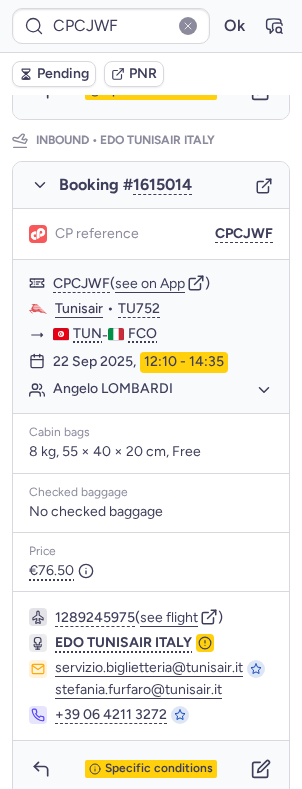 scroll, scrollTop: 961, scrollLeft: 0, axis: vertical 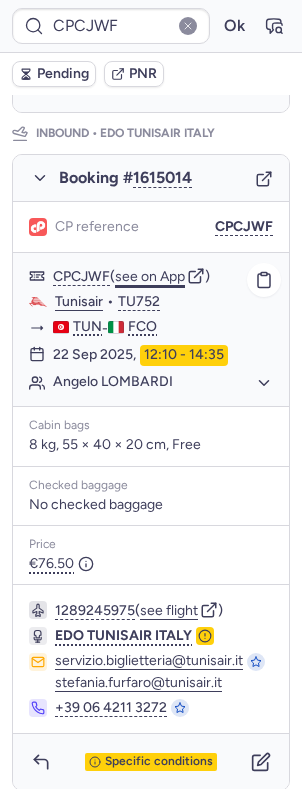 click on "see on App" 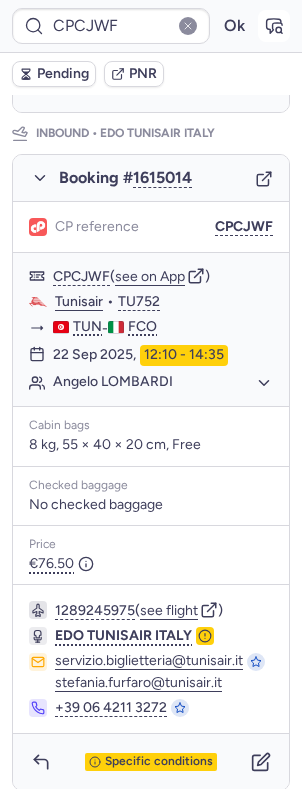 click 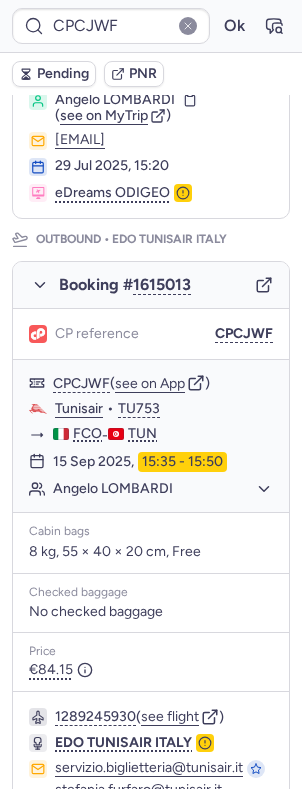 scroll, scrollTop: 152, scrollLeft: 0, axis: vertical 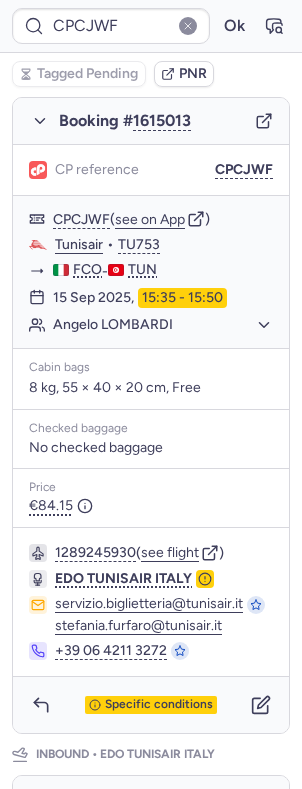 click on "Specific conditions" at bounding box center [151, 705] 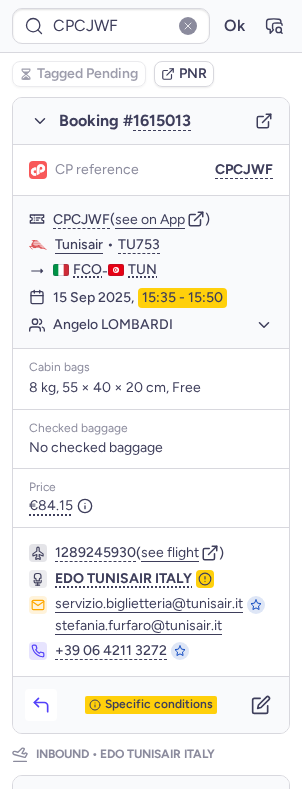 click 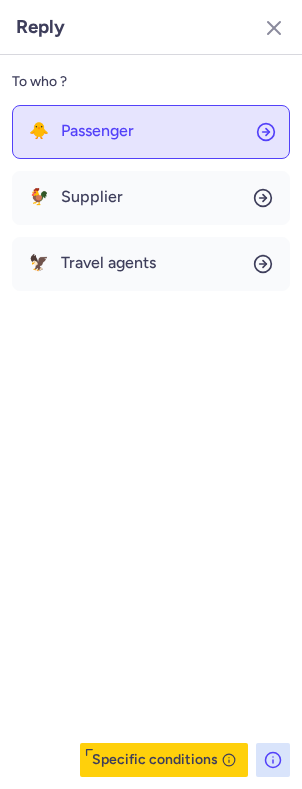 click on "🐥 Passenger" 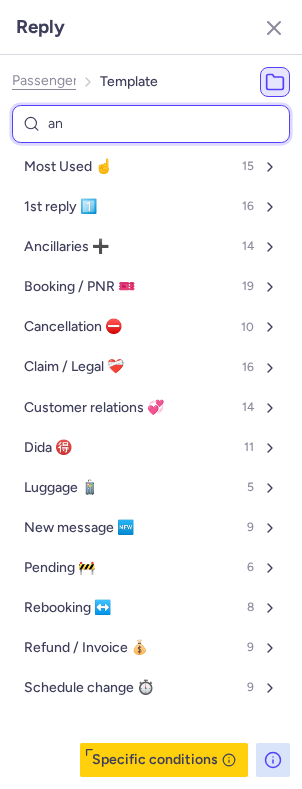 type on "anc" 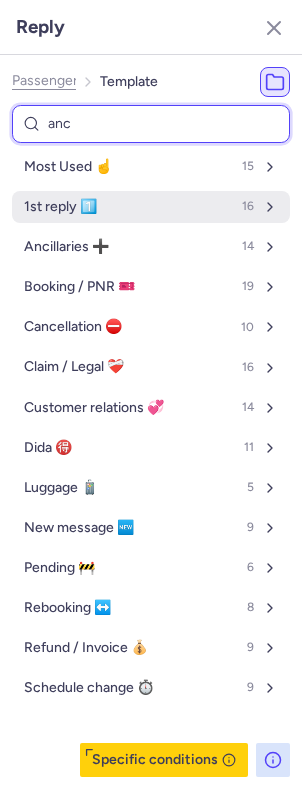 select on "en" 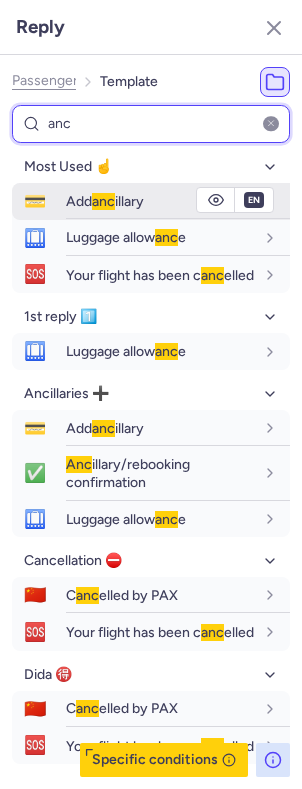 type on "anc" 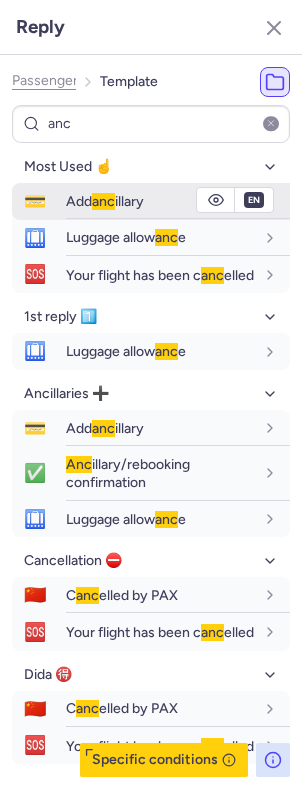 click on "anc" at bounding box center (103, 201) 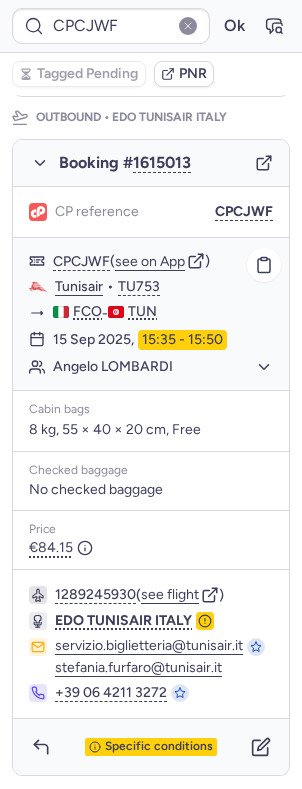 scroll, scrollTop: 0, scrollLeft: 0, axis: both 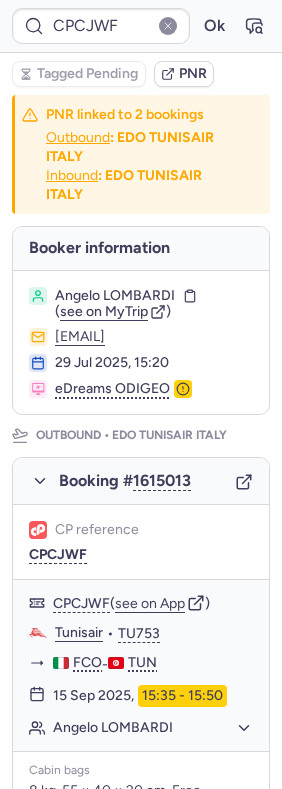 click on "Angelo LOMBARDI" at bounding box center (115, 296) 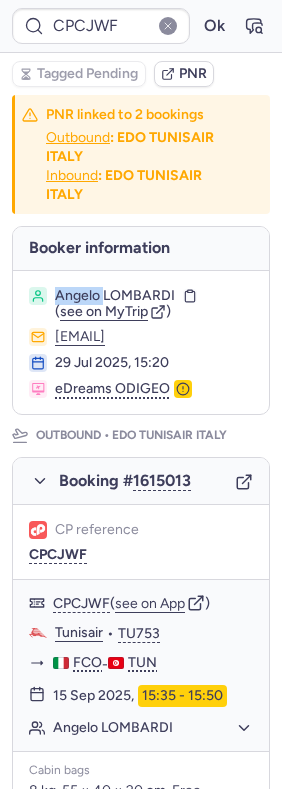 click on "Angelo LOMBARDI" at bounding box center (115, 296) 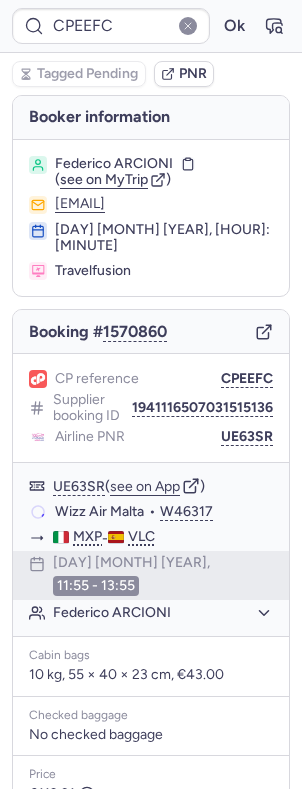 type on "CPFDZ8" 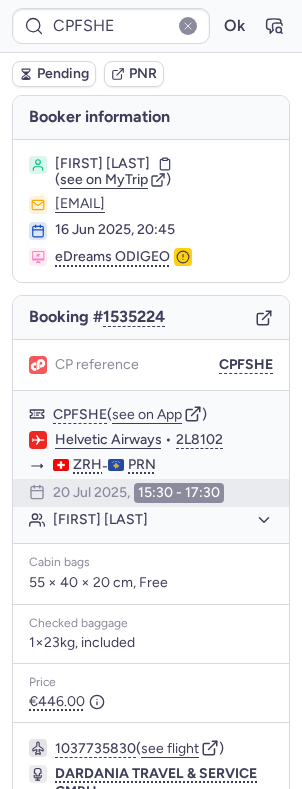 type on "CPNSM5" 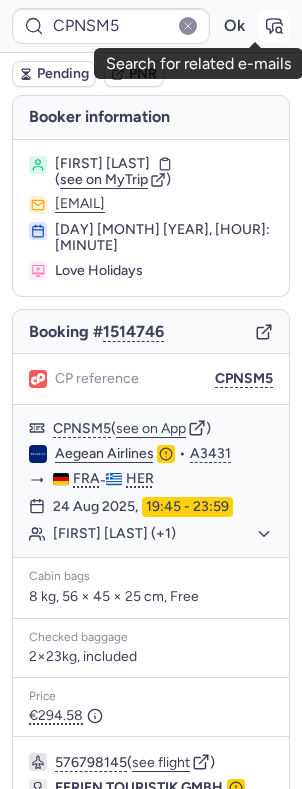 click at bounding box center [274, 26] 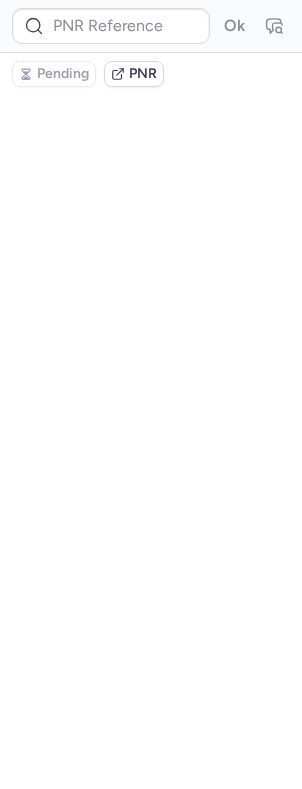 type on "CPNSM5" 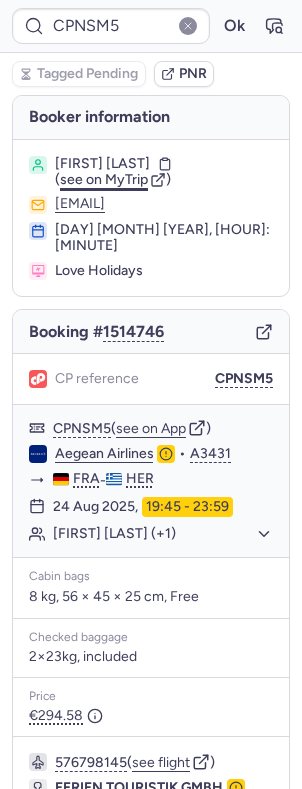 click on "see on MyTrip" at bounding box center [104, 179] 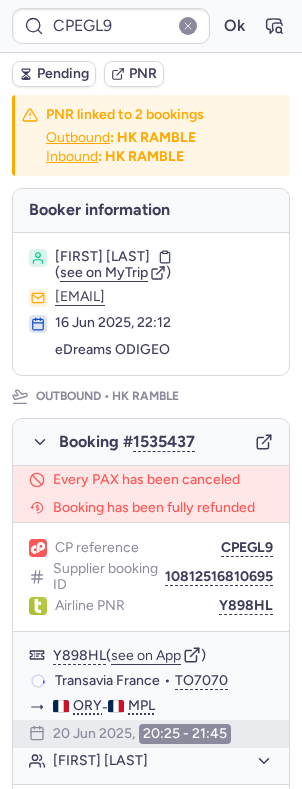 type on "CPI36N" 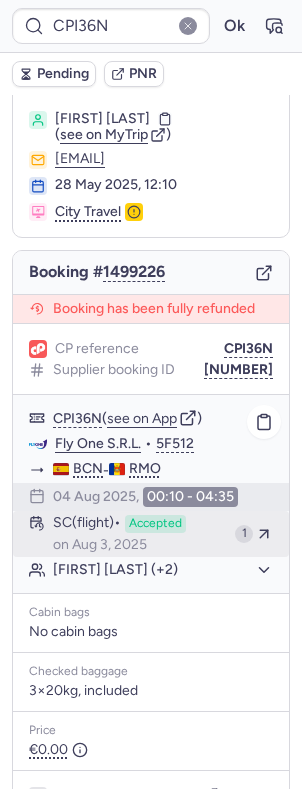 scroll, scrollTop: 0, scrollLeft: 0, axis: both 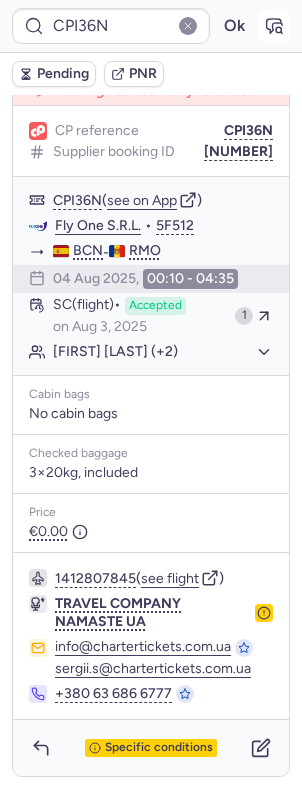 click 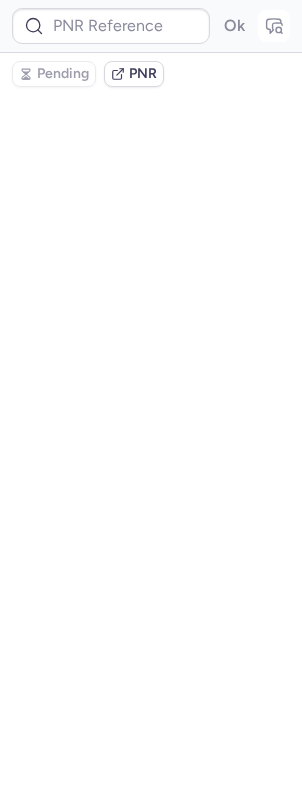 scroll, scrollTop: 0, scrollLeft: 0, axis: both 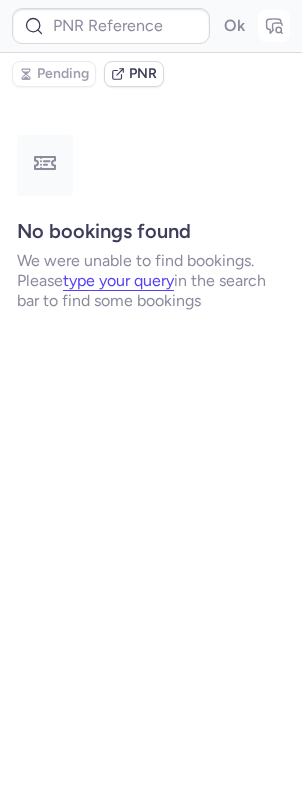 type on "CPI36N" 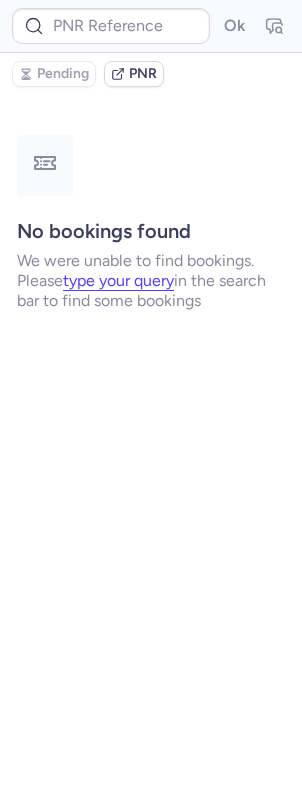 type on "CPI36N" 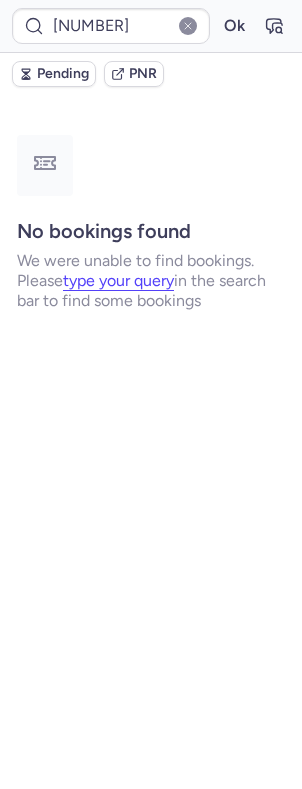 type on "CPZWMW" 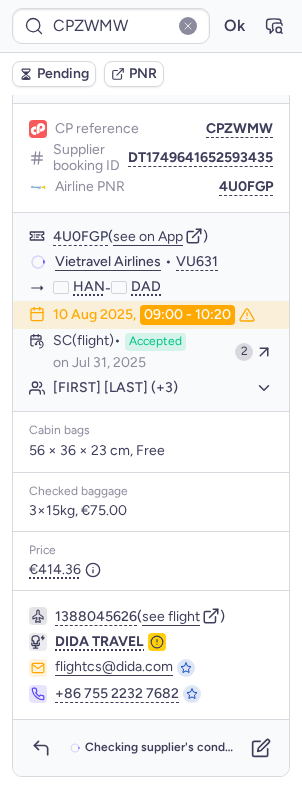 scroll, scrollTop: 276, scrollLeft: 0, axis: vertical 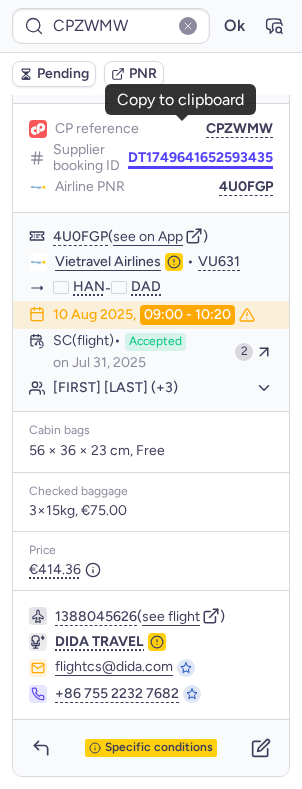 click on "DT1749641652593435" at bounding box center (200, 158) 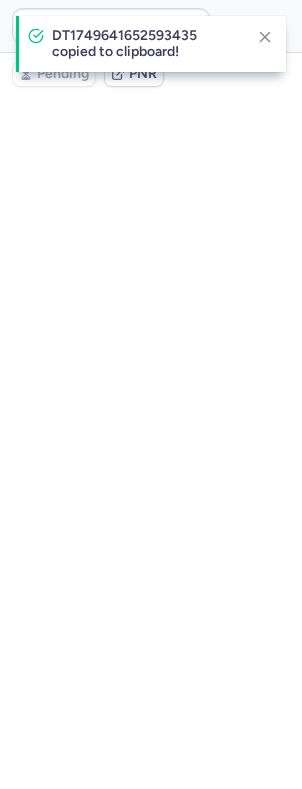 scroll, scrollTop: 0, scrollLeft: 0, axis: both 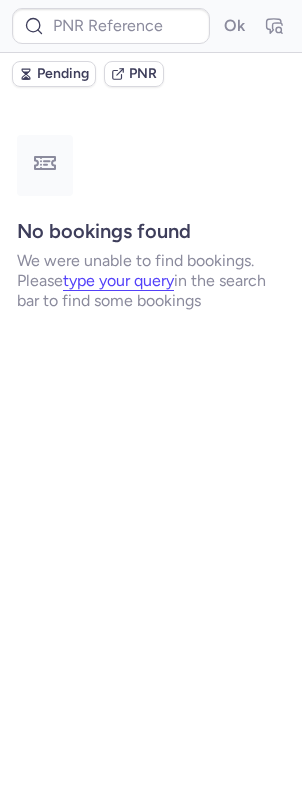 type on "CPZWMW" 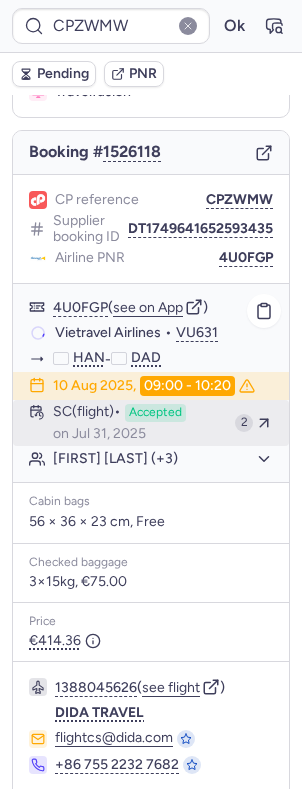 scroll, scrollTop: 168, scrollLeft: 0, axis: vertical 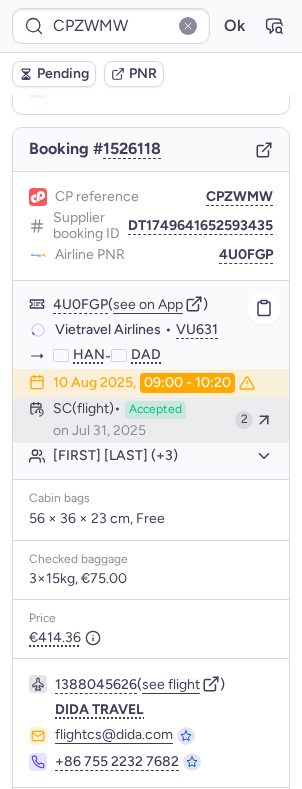 click on "Accepted" at bounding box center (155, 410) 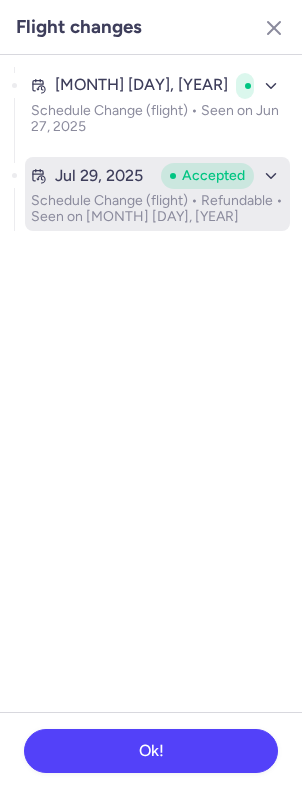 click on "Schedule Change (flight) • Refundable • Seen on [MONTH] [DAY], [YEAR]" at bounding box center (157, 209) 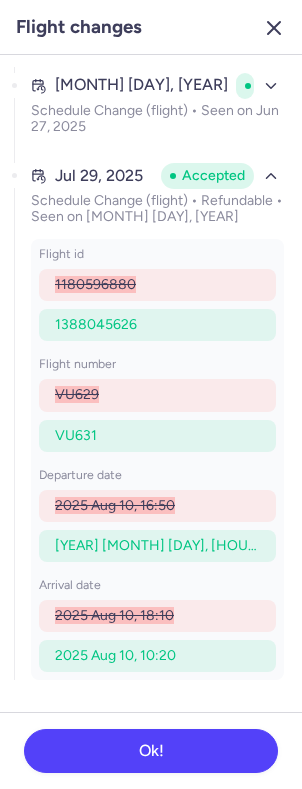click 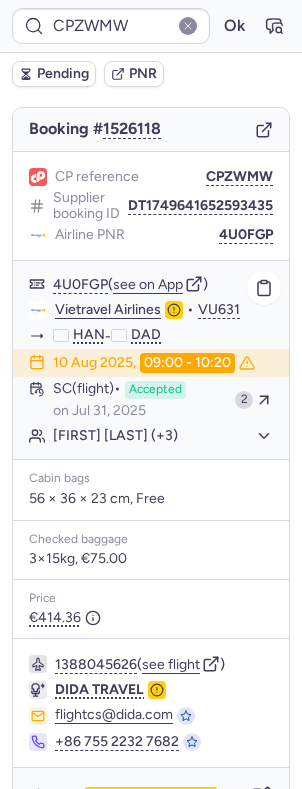 scroll, scrollTop: 276, scrollLeft: 0, axis: vertical 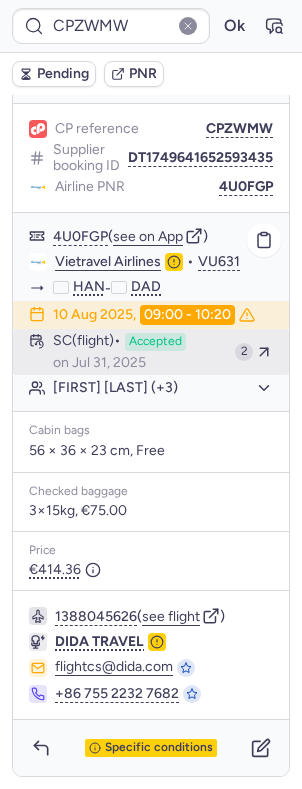 click on "Accepted" at bounding box center [155, 342] 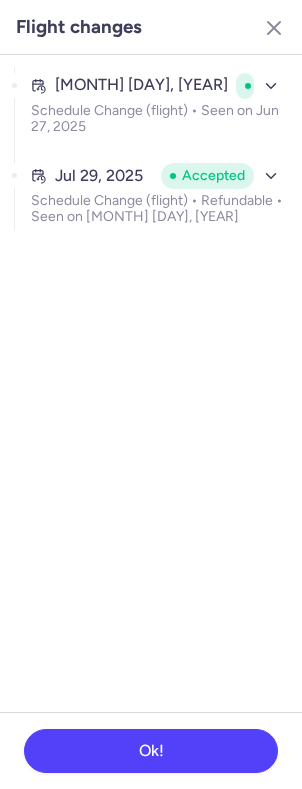 click on "Jun 25, 2025 Accepted Schedule Change (flight) •  Seen on Jun 27, 2025 Jul 29, 2025 Accepted Schedule Change (flight) • Refundable • Seen on Jul 31, 2025" 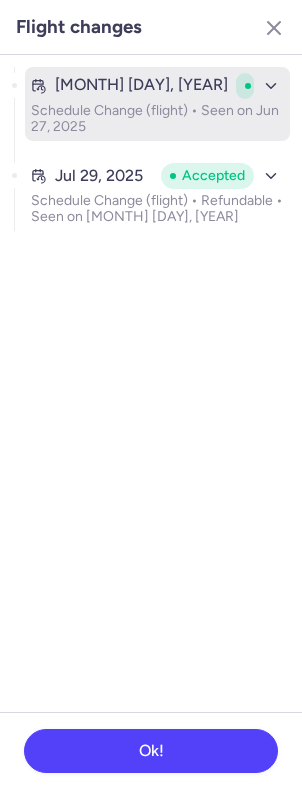click on "[MONTH] [DAY], [YEAR]" at bounding box center (141, 85) 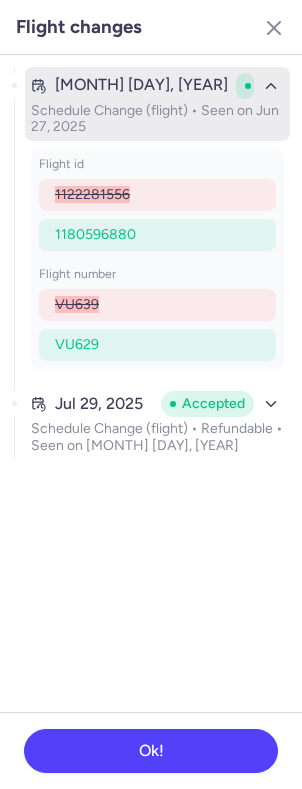 drag, startPoint x: 125, startPoint y: 83, endPoint x: 126, endPoint y: 99, distance: 16.03122 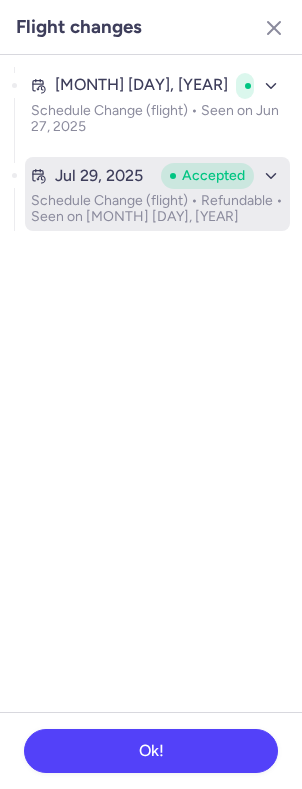 click on "Schedule Change (flight) • Refundable • Seen on [MONTH] [DAY], [YEAR]" at bounding box center (157, 209) 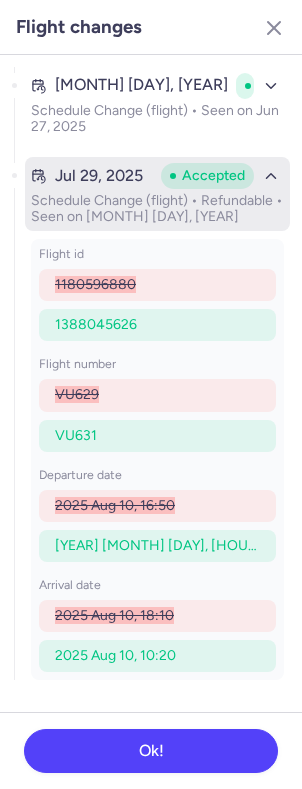click on "Schedule Change (flight) • Refundable • Seen on [MONTH] [DAY], [YEAR]" at bounding box center [157, 209] 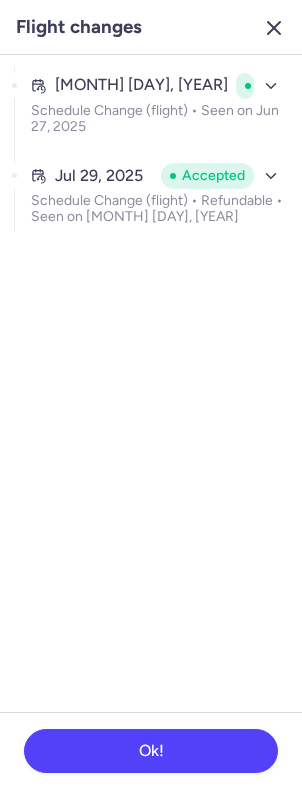 click 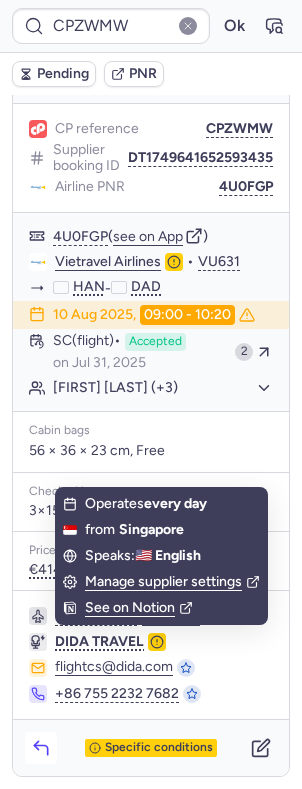 click 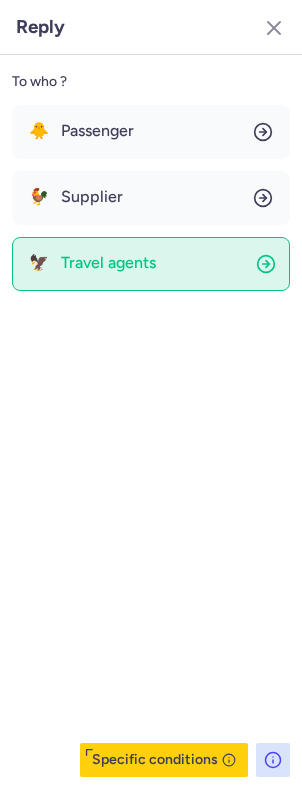 click on "Travel agents" at bounding box center [108, 263] 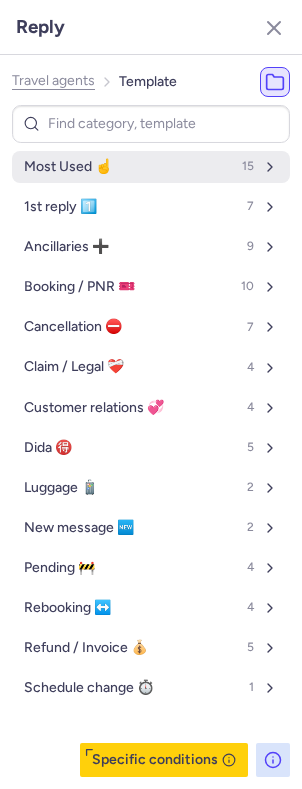 drag, startPoint x: 97, startPoint y: 145, endPoint x: 97, endPoint y: 159, distance: 14 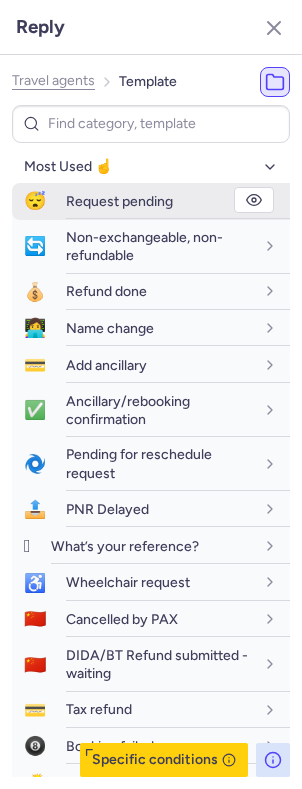 click on "Request pending" at bounding box center (119, 201) 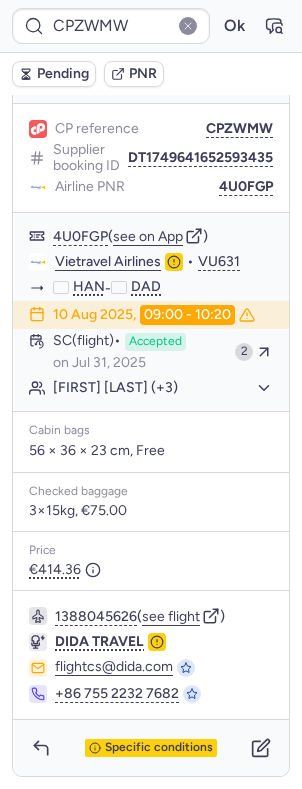 click on "[FIRST] [LAST]  ( see on MyTrip  )  [EMAIL] 11 Jun 2025, 12:34 Travelfusion Booking # 1526118 CP reference CPZWMW Supplier booking ID DT1749641652593435 Airline PNR 4U0FGP 4U0FGP  ( see on App )  Vietravel Airlines  •  VU631 HAN  -  DAD 10 Aug 2025,  09:00 - 10:20 SC   (flight)  Accepted  on Jul 31, 2025 2 [FIRST] [LAST] (+3)  Cabin bags  56 × 36 × 23 cm, Free Checked baggage 3×15kg, €75.00 Price €414.36  1388045626  ( see flight )  DIDA TRAVEL [EMAIL] +86 [PHONE] Specific conditions" at bounding box center (151, 0) 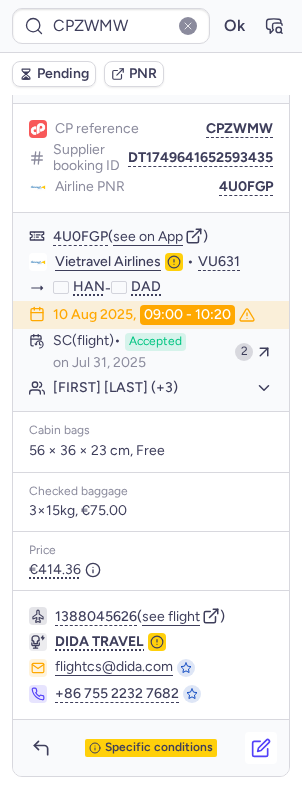 click 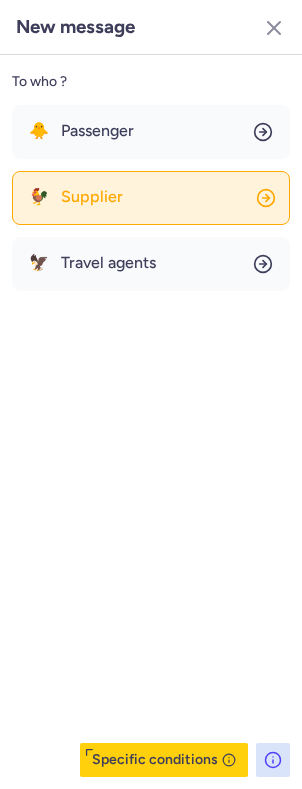 click on "🐓 Supplier" 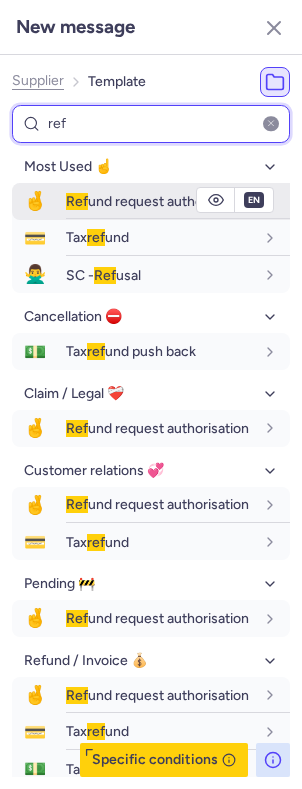 type on "ref" 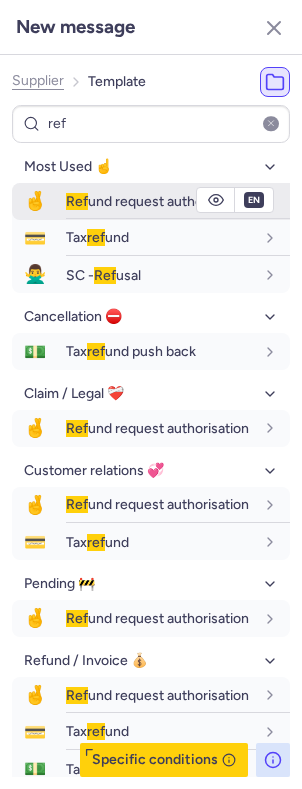 click on "Ref und request authorisation" at bounding box center (157, 201) 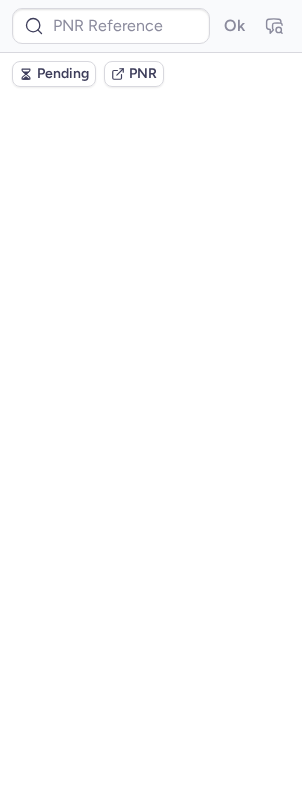 scroll, scrollTop: 0, scrollLeft: 0, axis: both 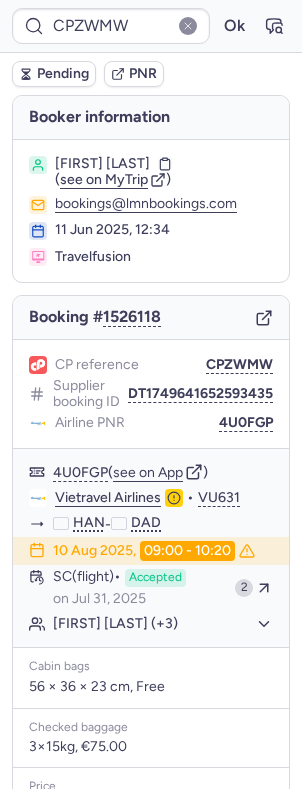 type on "CPXCVC" 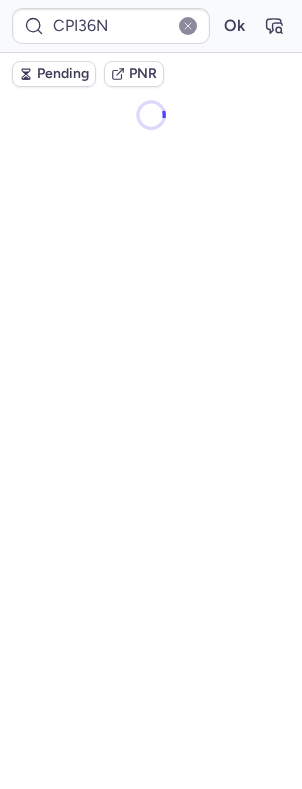 type on "CPXCVC" 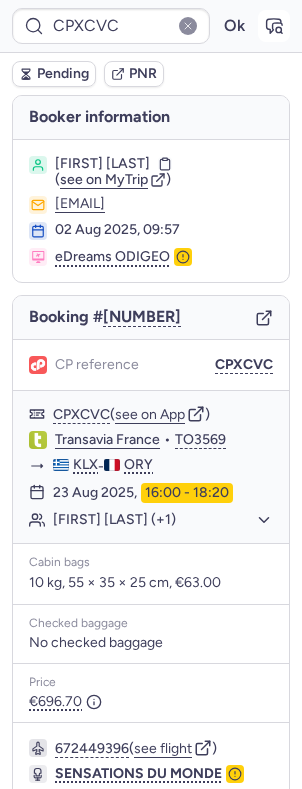 click 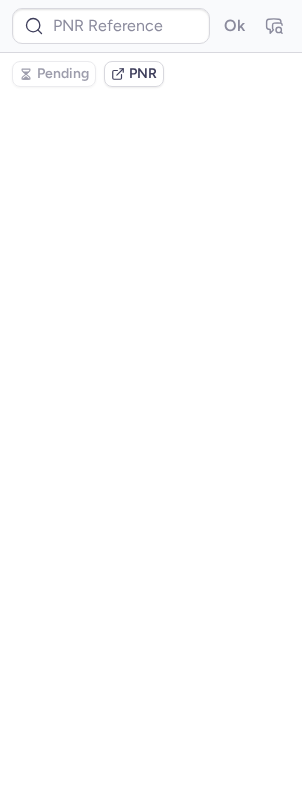 type on "CPXCVC" 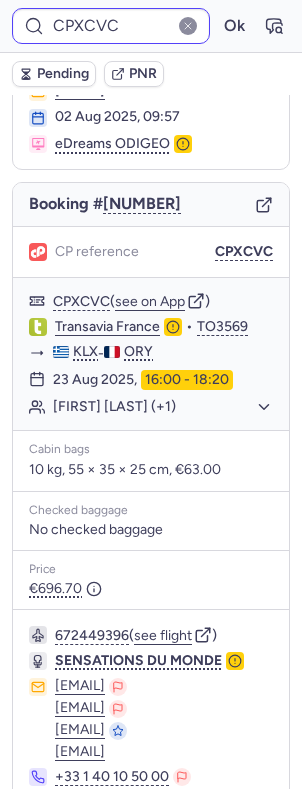 scroll, scrollTop: 126, scrollLeft: 0, axis: vertical 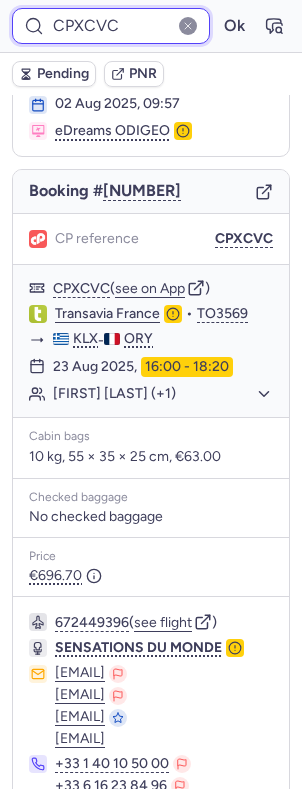 click on "CPXCVC" at bounding box center (111, 26) 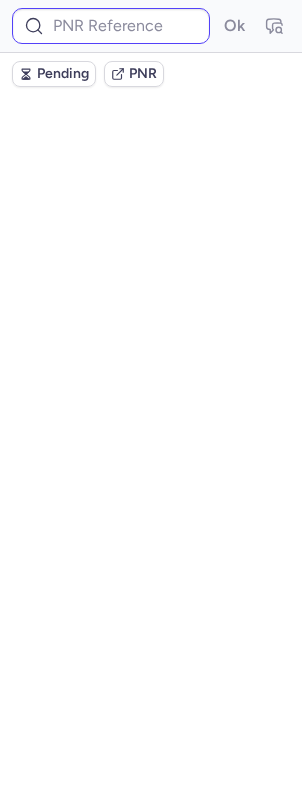 scroll, scrollTop: 0, scrollLeft: 0, axis: both 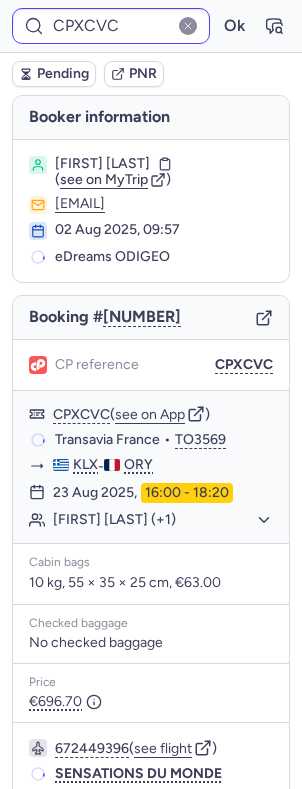 type on "CPI36N" 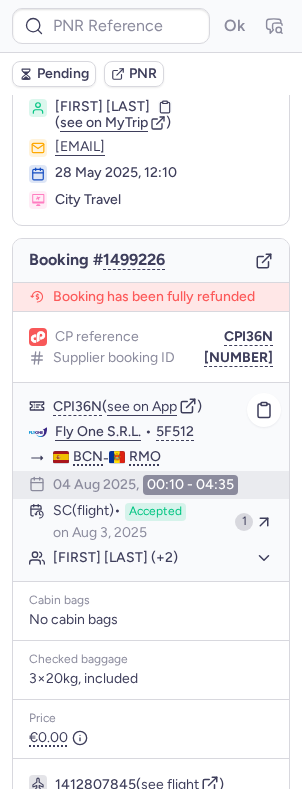 scroll, scrollTop: 17, scrollLeft: 0, axis: vertical 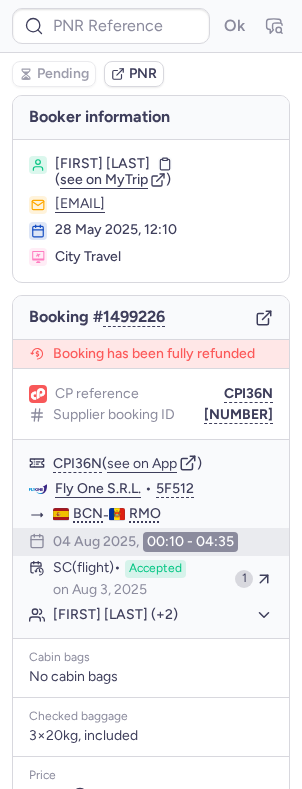 type on "CPFDZ8" 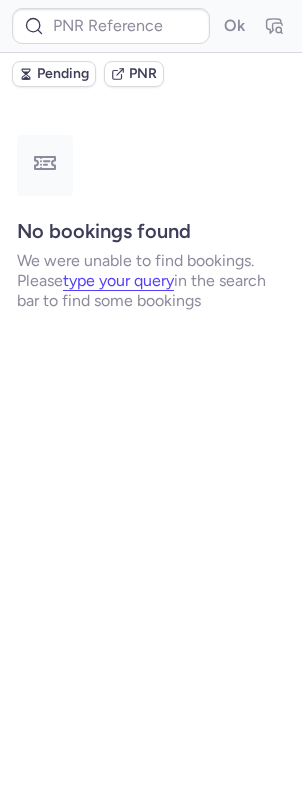type on "CPFDZ8" 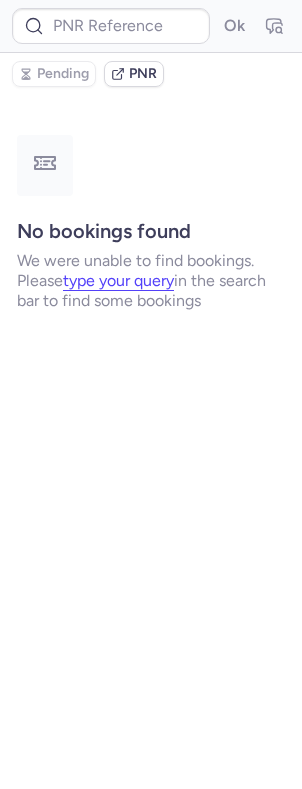 type on "CPFDZ8" 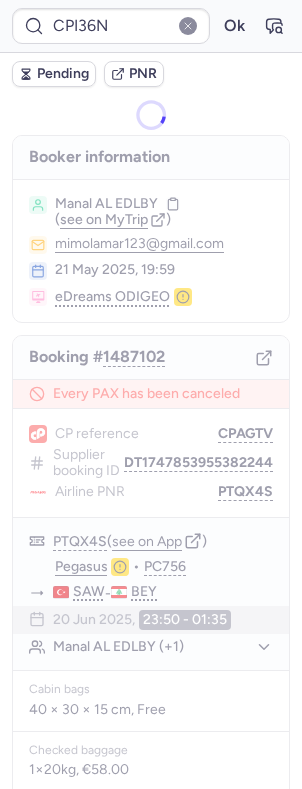 type on "CPEE6B" 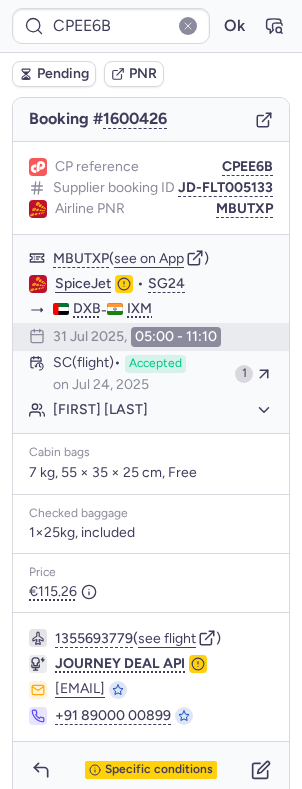 scroll, scrollTop: 240, scrollLeft: 0, axis: vertical 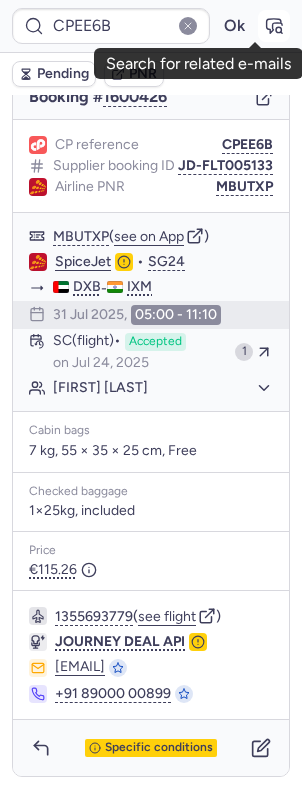 click 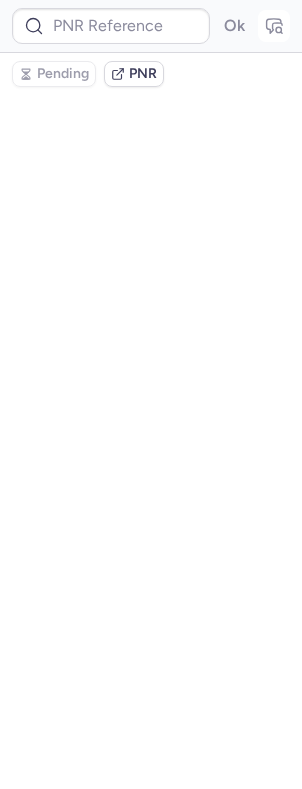 scroll, scrollTop: 0, scrollLeft: 0, axis: both 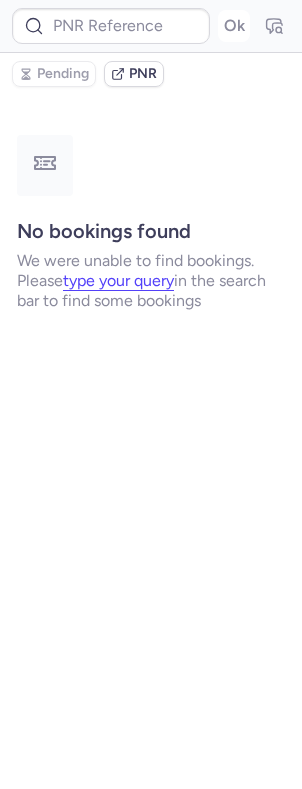 type on "CPEE6B" 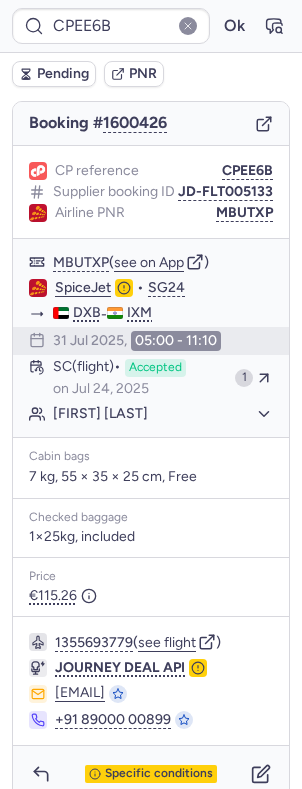 scroll, scrollTop: 240, scrollLeft: 0, axis: vertical 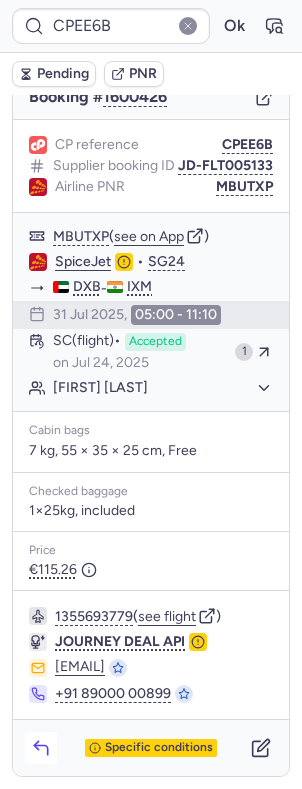 click 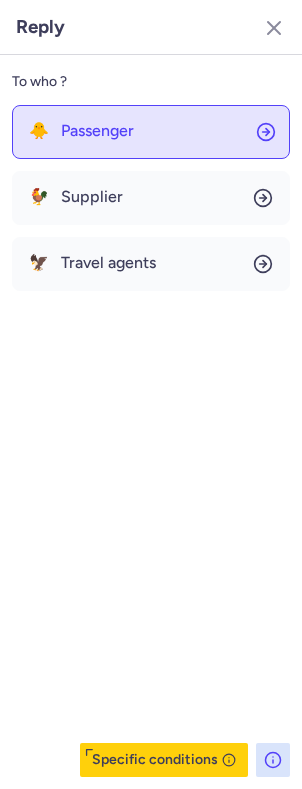 drag, startPoint x: 110, startPoint y: 111, endPoint x: 113, endPoint y: 136, distance: 25.179358 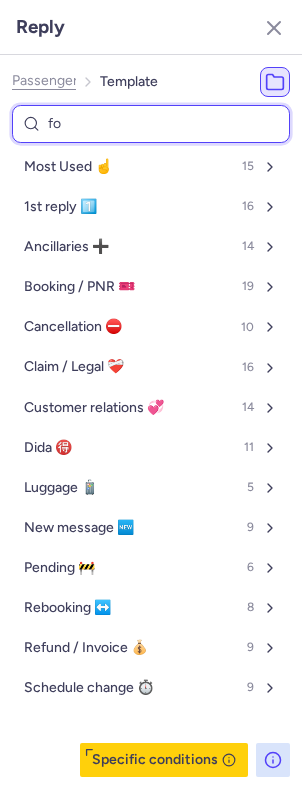 type on "fol" 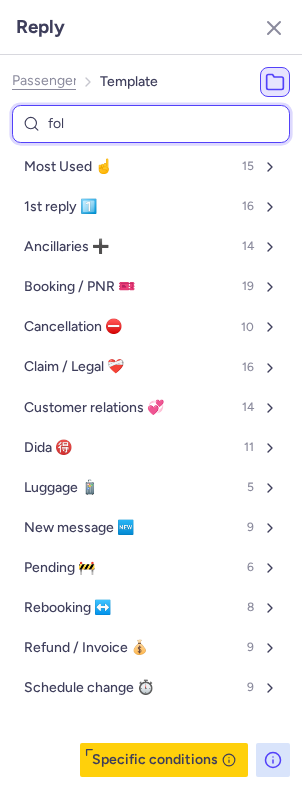 select on "en" 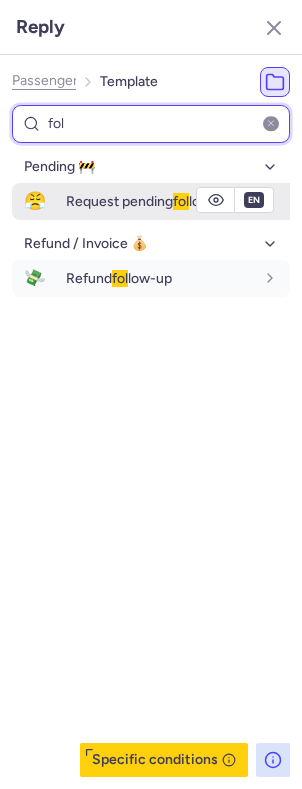 type on "fol" 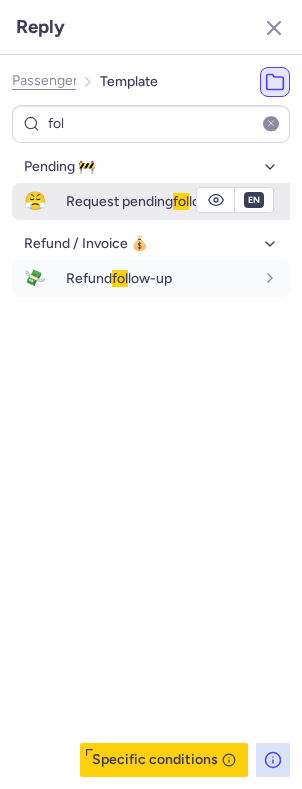 click on "Request pending   fol low-up" at bounding box center [149, 201] 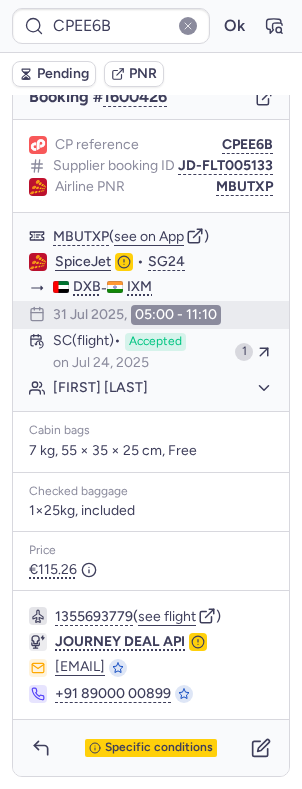 click on "Pending" at bounding box center (54, 74) 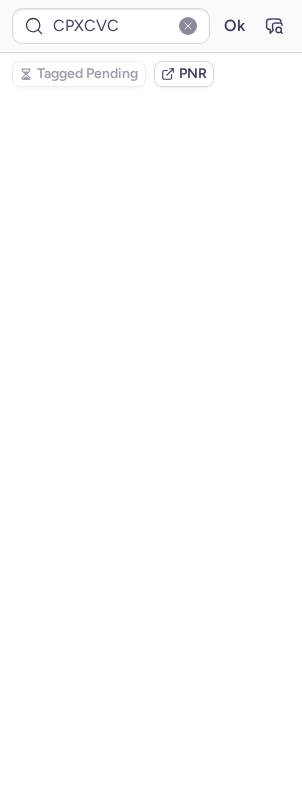 scroll, scrollTop: 326, scrollLeft: 0, axis: vertical 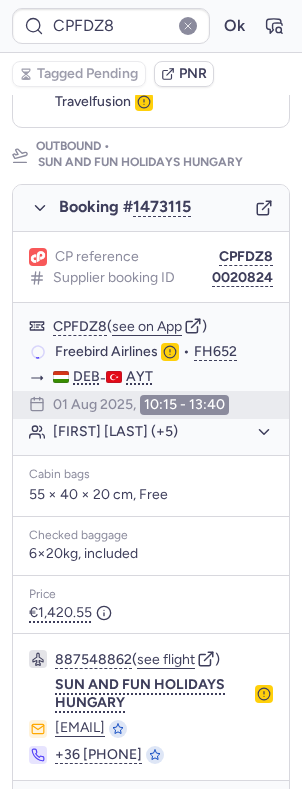 type on "CPI36N" 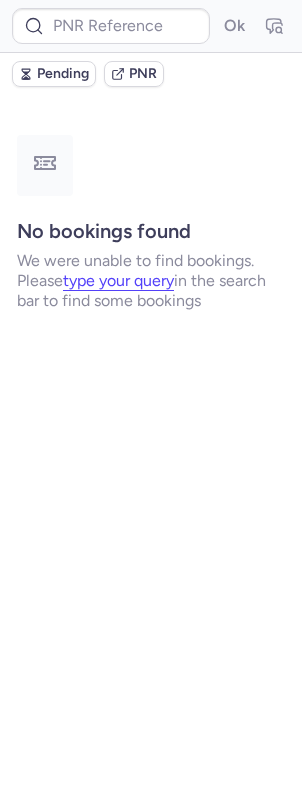 scroll, scrollTop: 0, scrollLeft: 0, axis: both 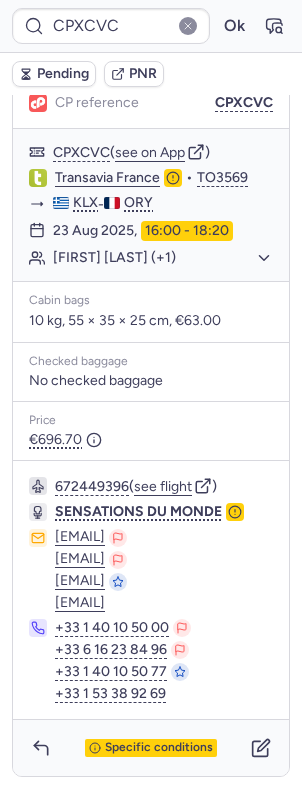 type on "CPI36N" 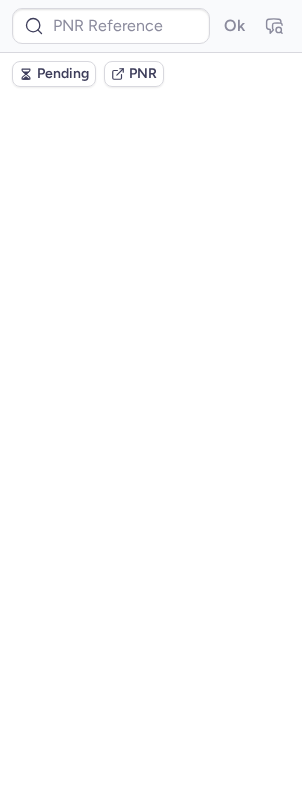 scroll, scrollTop: 0, scrollLeft: 0, axis: both 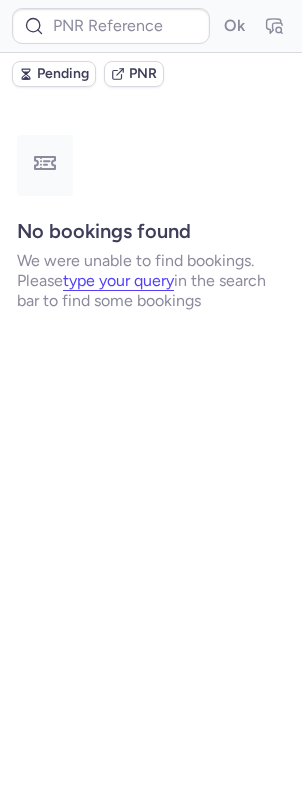 type on "CPICPG" 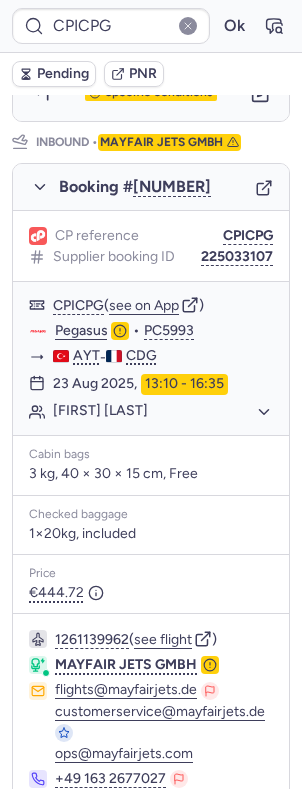 scroll, scrollTop: 1136, scrollLeft: 0, axis: vertical 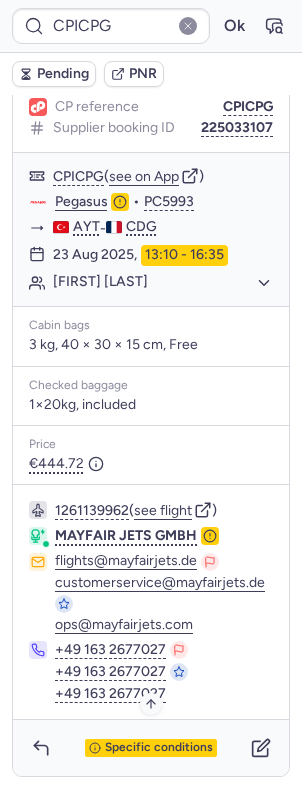 drag, startPoint x: 287, startPoint y: 245, endPoint x: 157, endPoint y: 753, distance: 524.3701 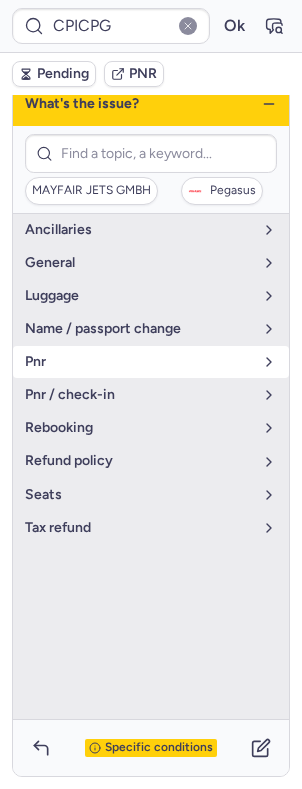 click on "pnr" at bounding box center (139, 362) 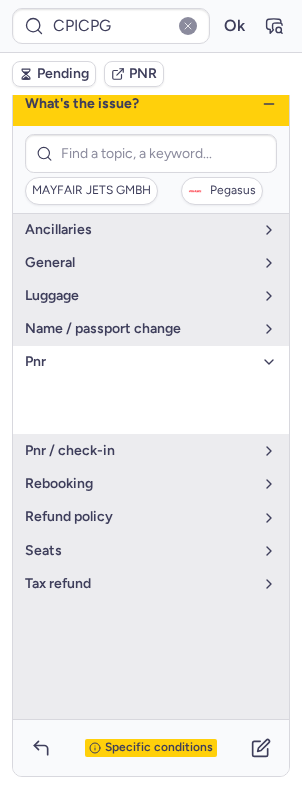 click on "pnr" at bounding box center [139, 362] 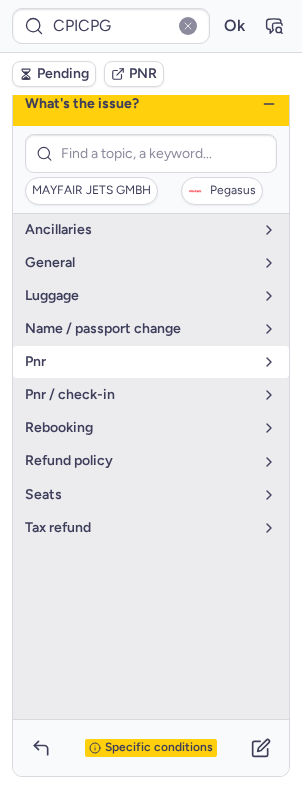 click on "pnr" at bounding box center (139, 362) 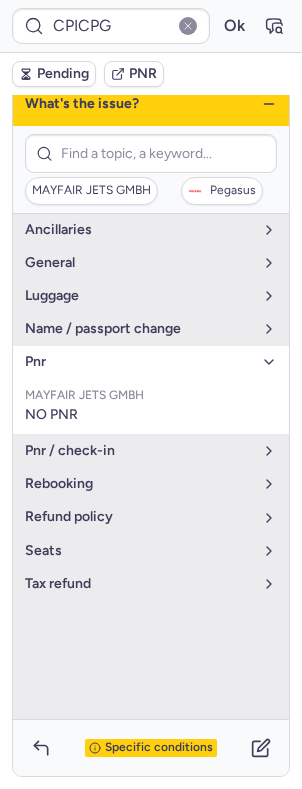 click on "pnr" at bounding box center [139, 362] 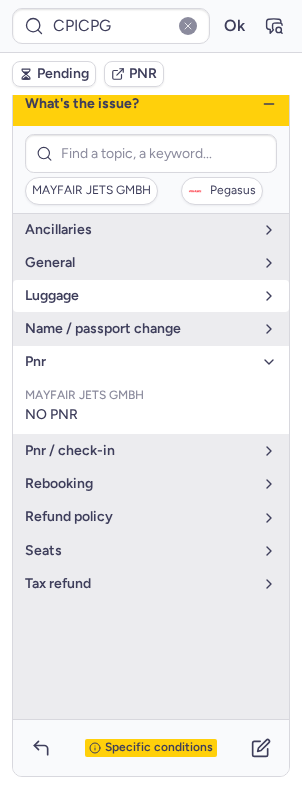 click on "luggage" at bounding box center [139, 296] 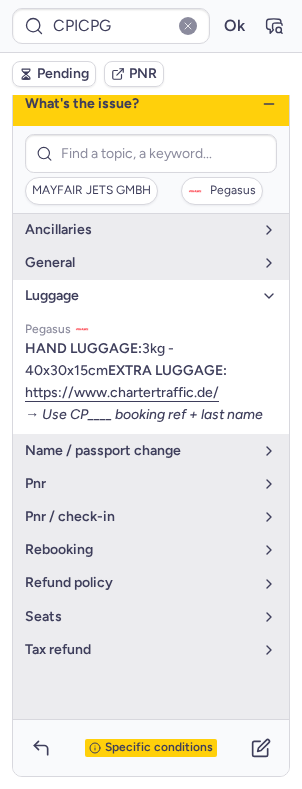 click on "luggage" at bounding box center (139, 296) 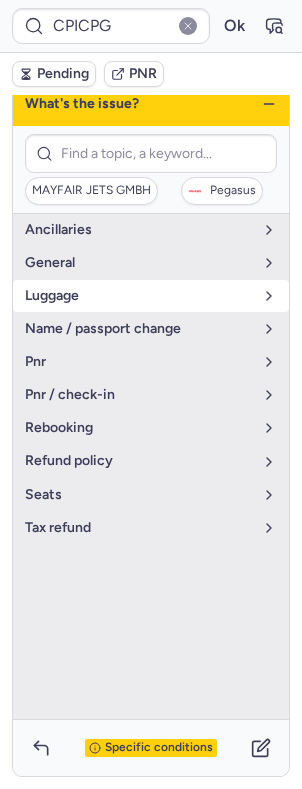click on "luggage" at bounding box center (151, 296) 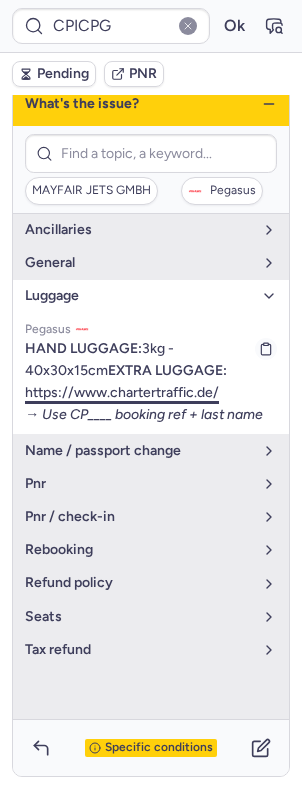 click on "https://www.chartertraffic.de/" at bounding box center (122, 392) 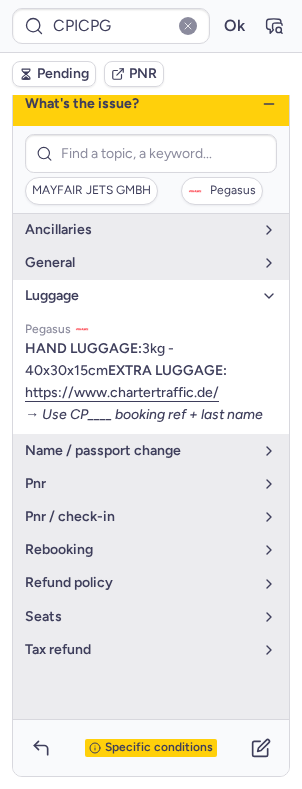 click on "luggage" at bounding box center (139, 296) 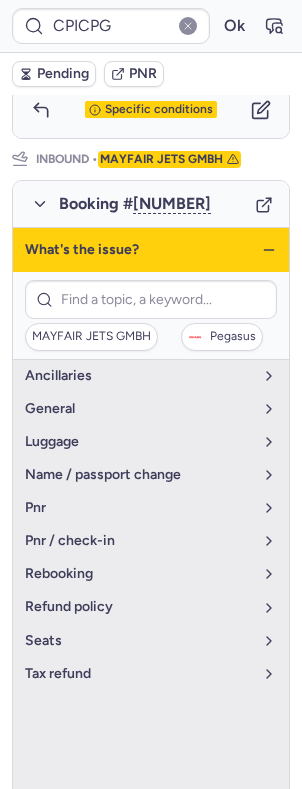 scroll, scrollTop: 789, scrollLeft: 0, axis: vertical 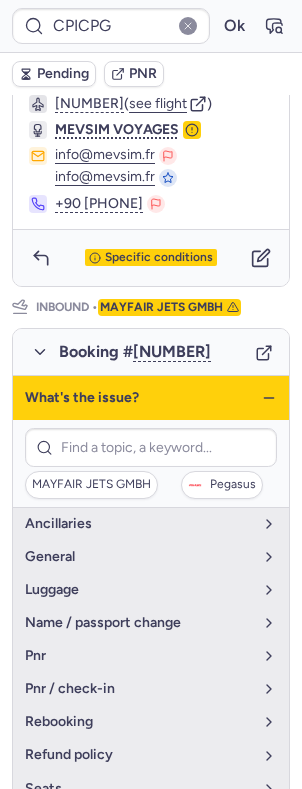 click on "What's the issue?" at bounding box center [151, 398] 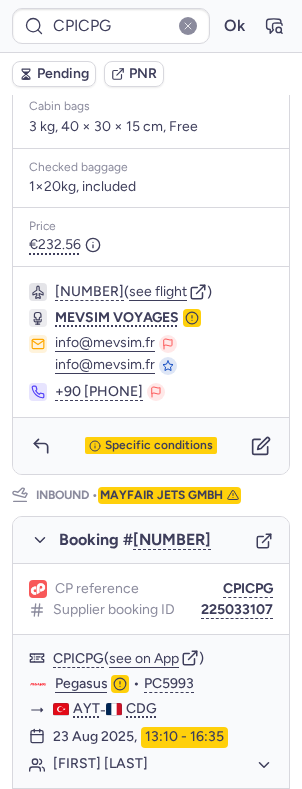 scroll, scrollTop: 528, scrollLeft: 0, axis: vertical 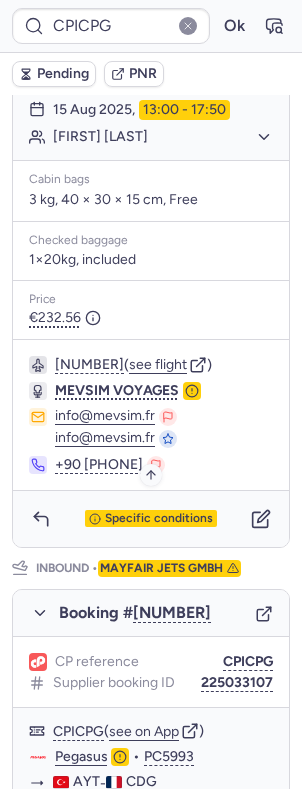 click on "Specific conditions" at bounding box center [159, 519] 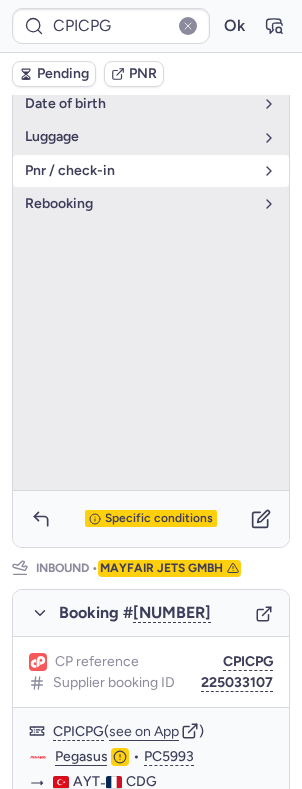 click on "pnr / check-in" at bounding box center [139, 171] 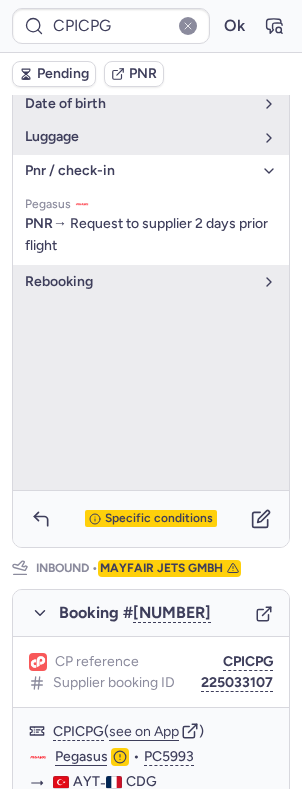 click on "pnr / check-in" at bounding box center (139, 171) 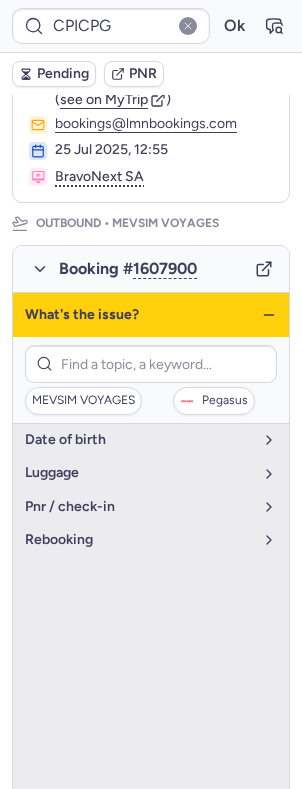 scroll, scrollTop: 184, scrollLeft: 0, axis: vertical 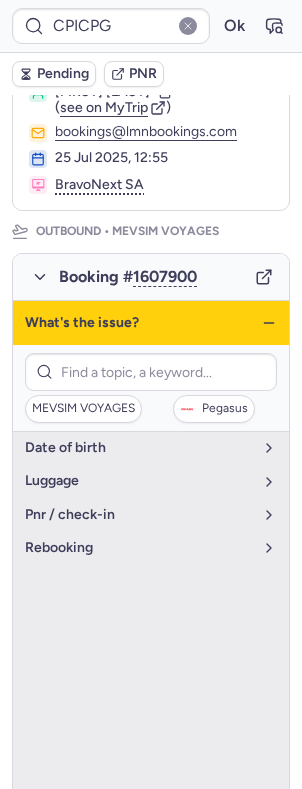 click 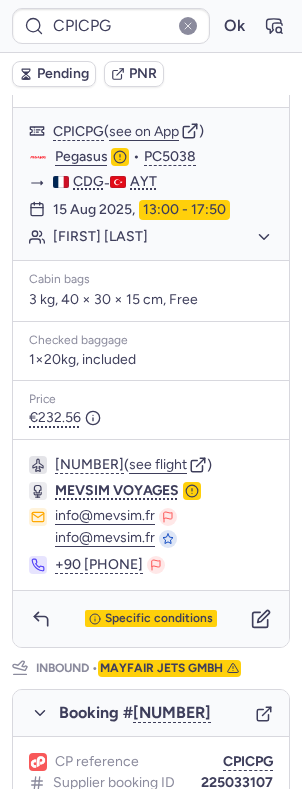 scroll, scrollTop: 430, scrollLeft: 0, axis: vertical 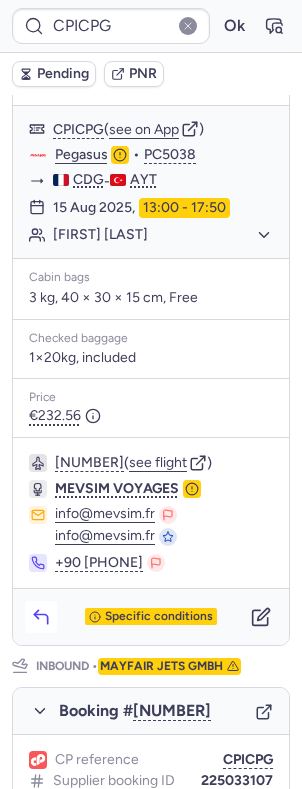 click 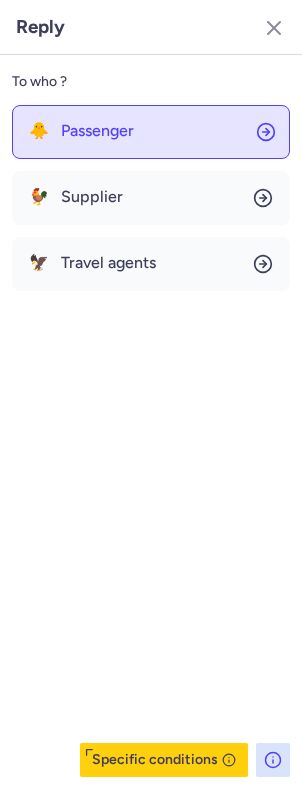 click on "Passenger" at bounding box center (97, 131) 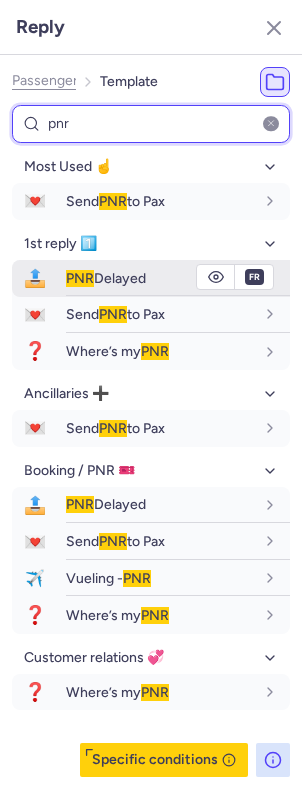 type on "pnr" 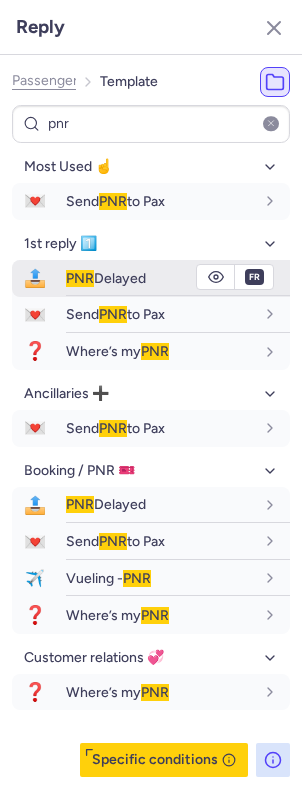 click on "PNR  Delayed" at bounding box center (178, 278) 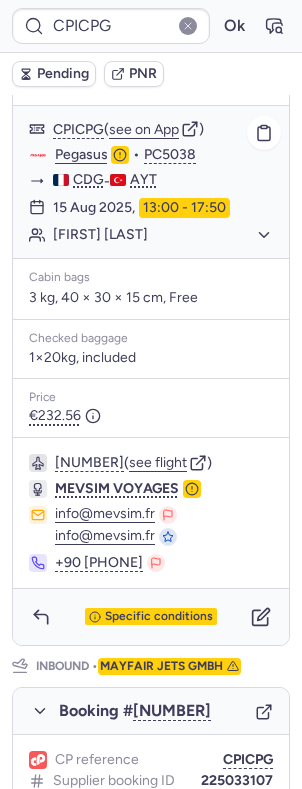 click on "[FIRST] [LAST]" 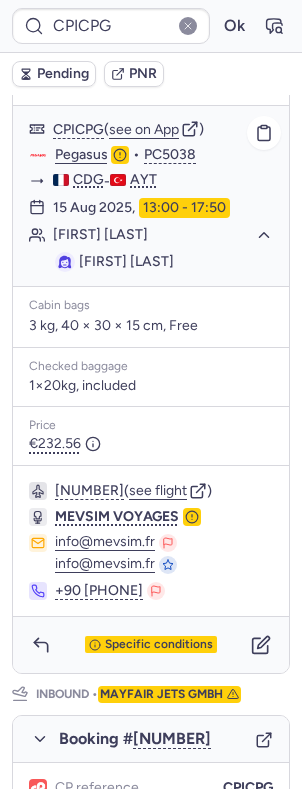 click on "[FIRST] [LAST]" 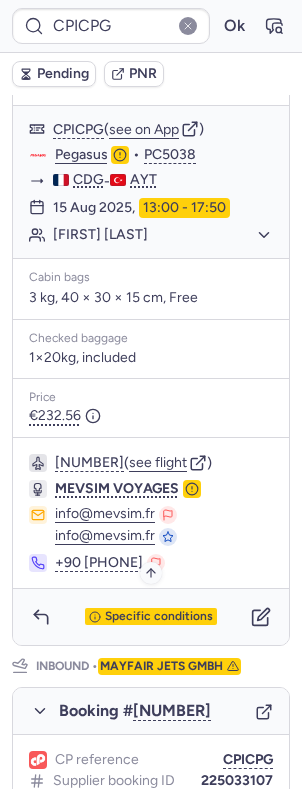 click on "Specific conditions" at bounding box center (159, 617) 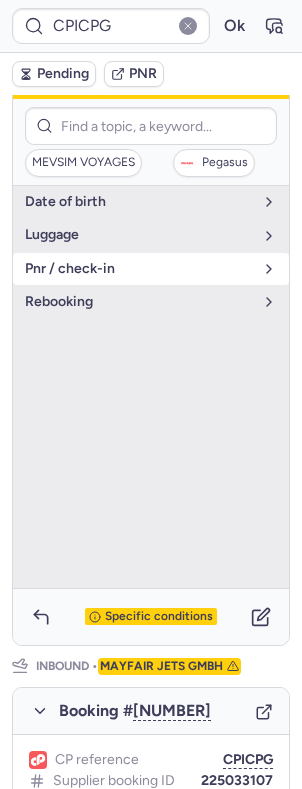click on "pnr / check-in" at bounding box center (139, 269) 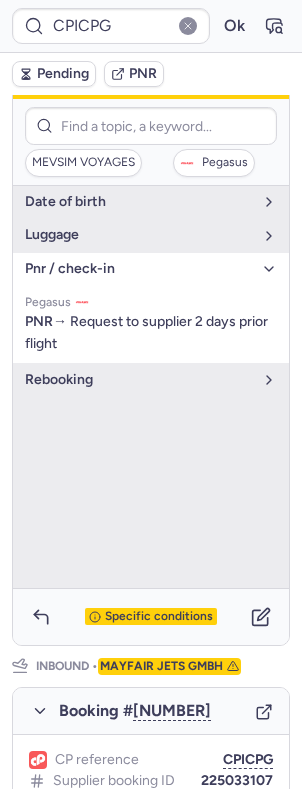 click on "pnr / check-in" at bounding box center [139, 269] 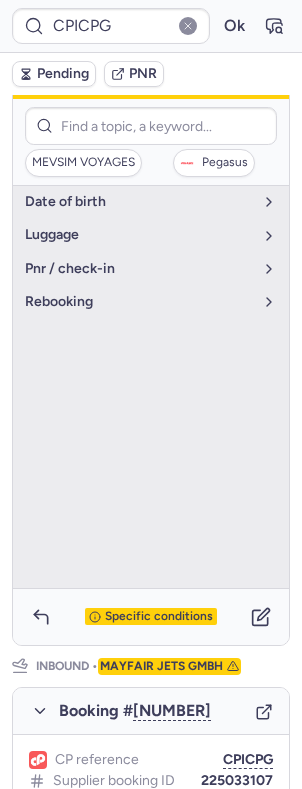 click on "What's the issue?" at bounding box center (151, 77) 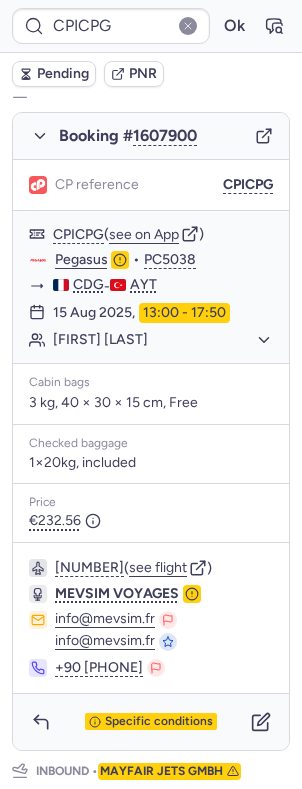scroll, scrollTop: 301, scrollLeft: 0, axis: vertical 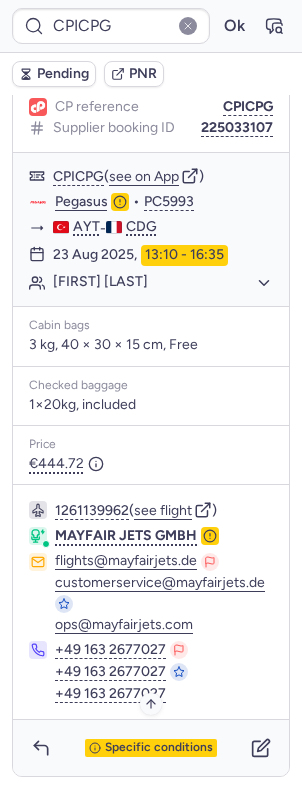 click on "Specific conditions" at bounding box center [159, 748] 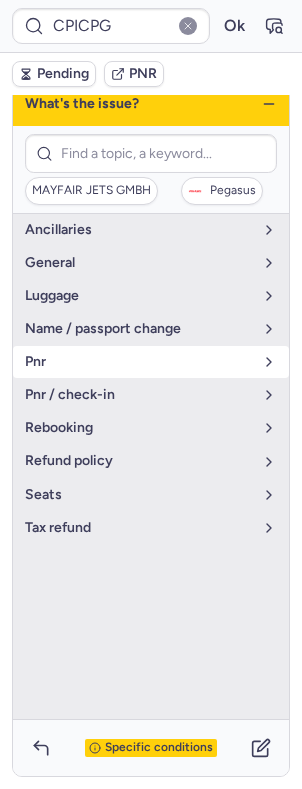 click on "pnr" at bounding box center [139, 362] 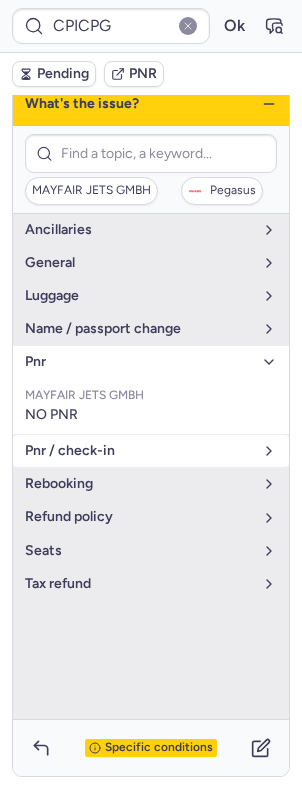 click on "pnr / check-in" at bounding box center [139, 451] 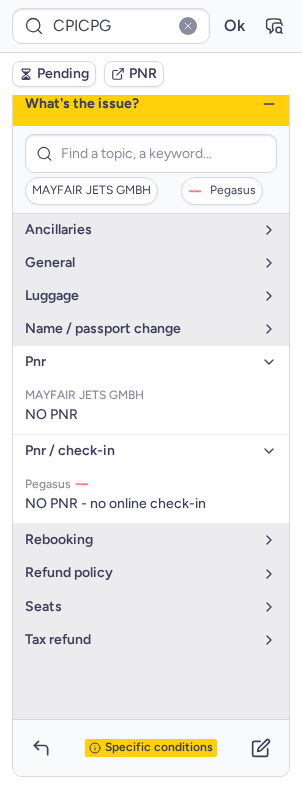 click on "MAYFAIR JETS GMBH NO PNR" at bounding box center (151, 406) 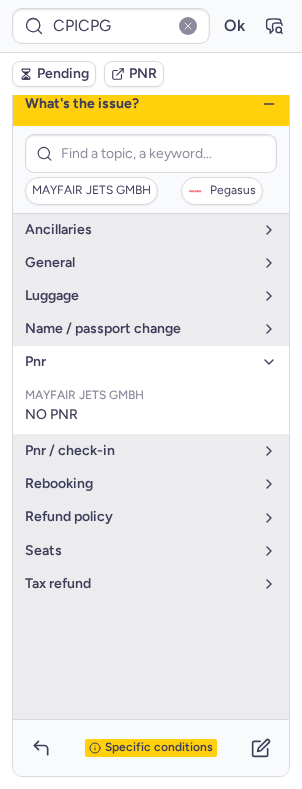 click on "pnr" at bounding box center [139, 362] 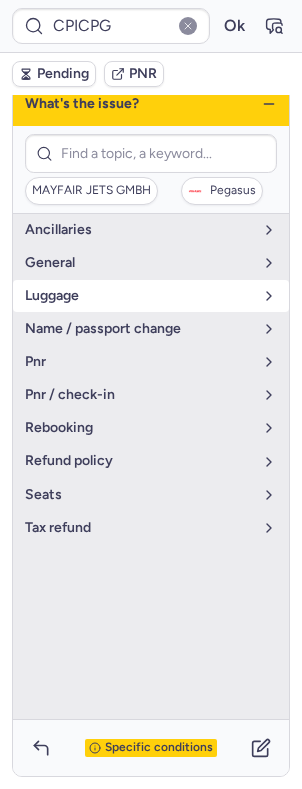 click on "luggage" at bounding box center (139, 296) 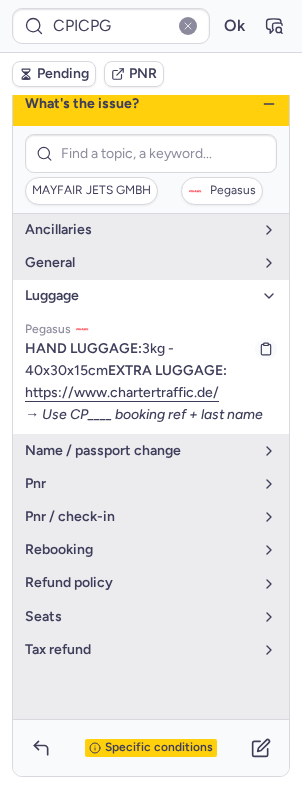 click on "→ Use CP____ booking ref + last name" at bounding box center [144, 414] 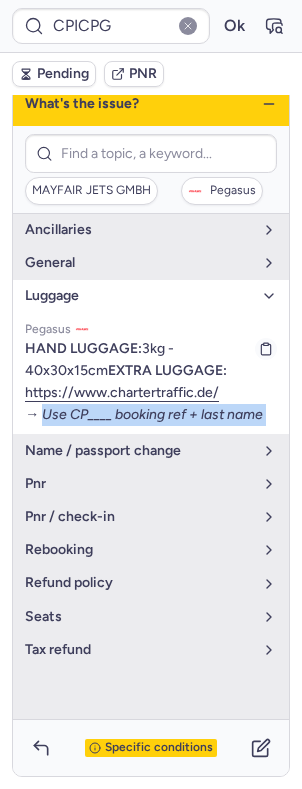drag, startPoint x: 50, startPoint y: 428, endPoint x: 62, endPoint y: 452, distance: 26.832815 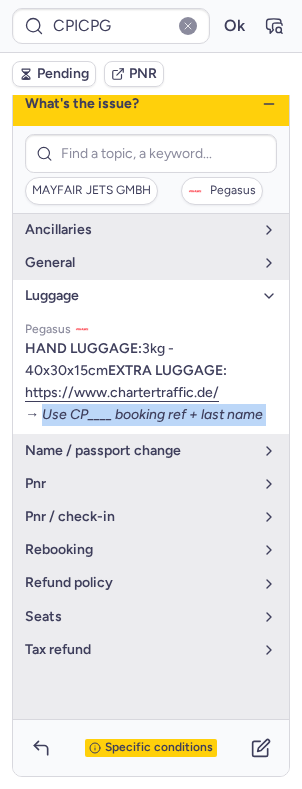 click on "luggage" at bounding box center [139, 296] 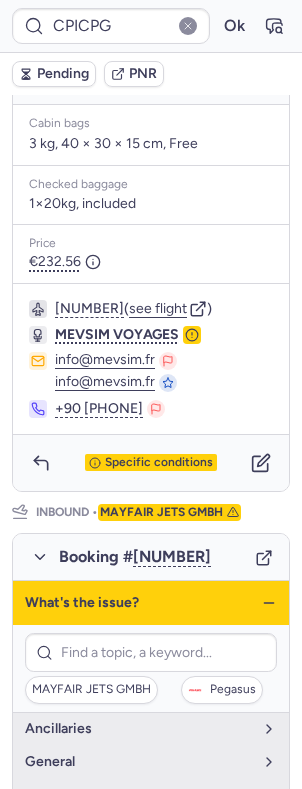scroll, scrollTop: 598, scrollLeft: 0, axis: vertical 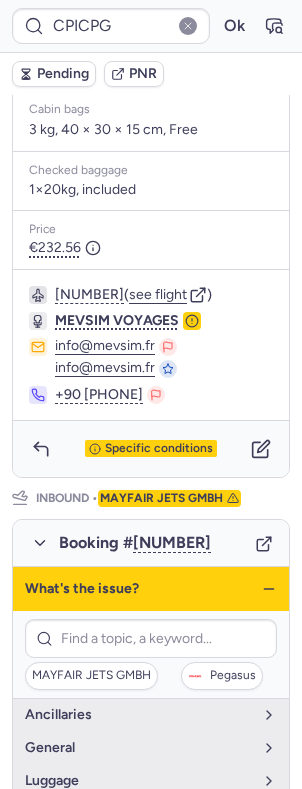 click 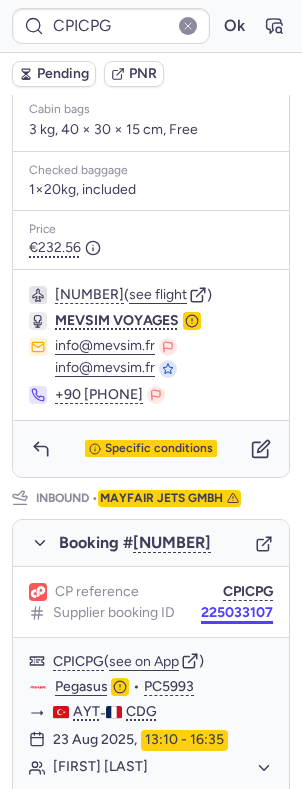 click on "225033107" at bounding box center [237, 613] 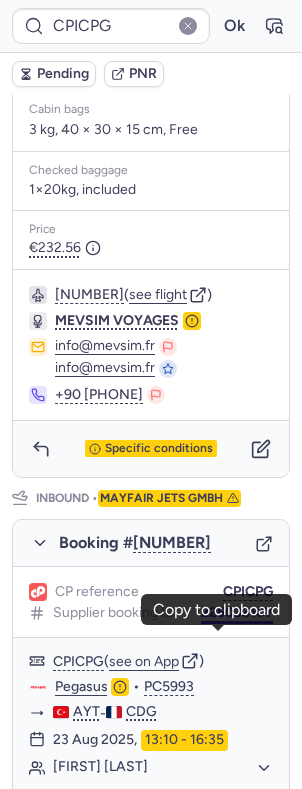 click on "225033107" at bounding box center [237, 613] 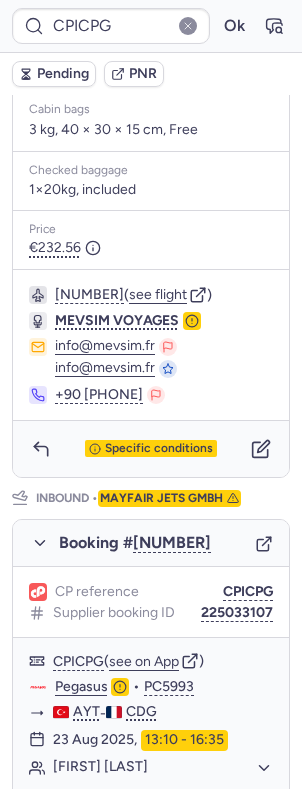 scroll, scrollTop: 0, scrollLeft: 0, axis: both 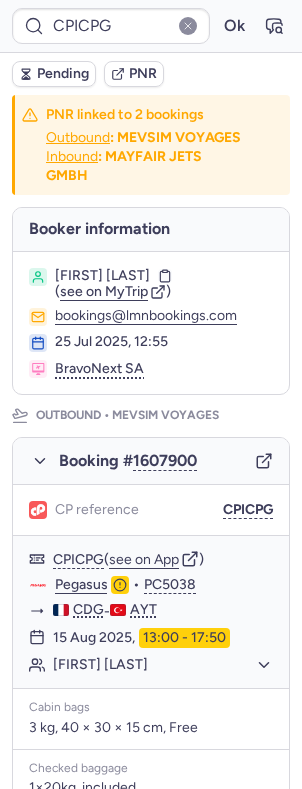 click on "[FIRST] [LAST]" at bounding box center (102, 276) 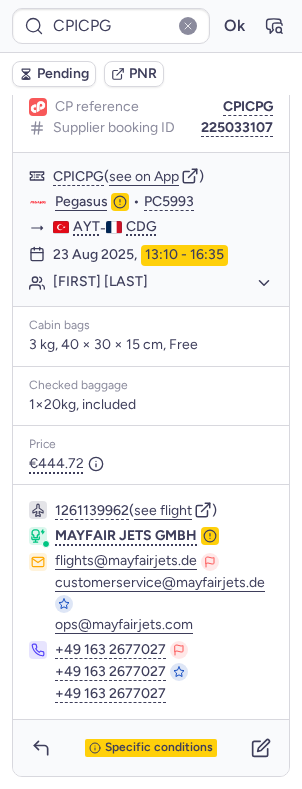 scroll, scrollTop: 1136, scrollLeft: 0, axis: vertical 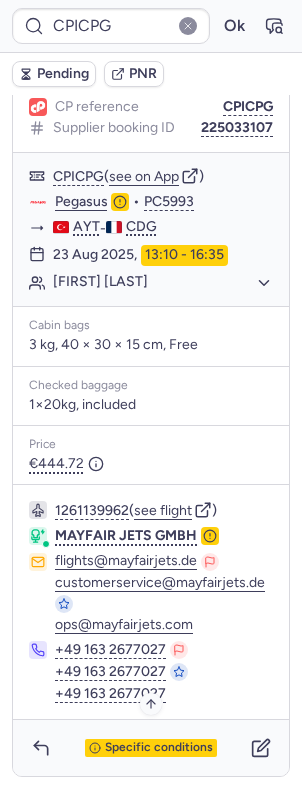 click on "Specific conditions" at bounding box center (159, 748) 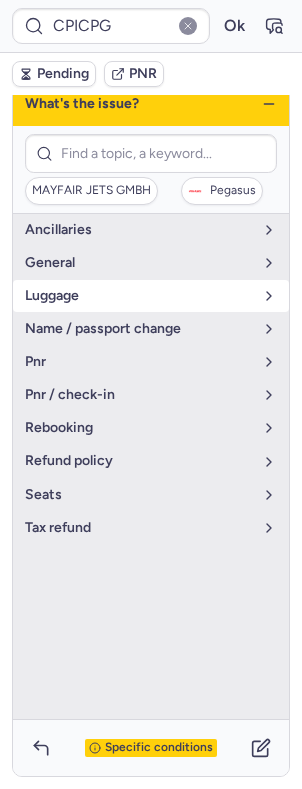 click on "luggage" at bounding box center (139, 296) 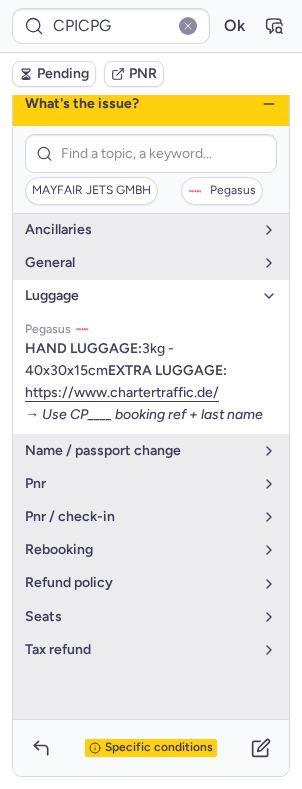 click on "luggage" at bounding box center (139, 296) 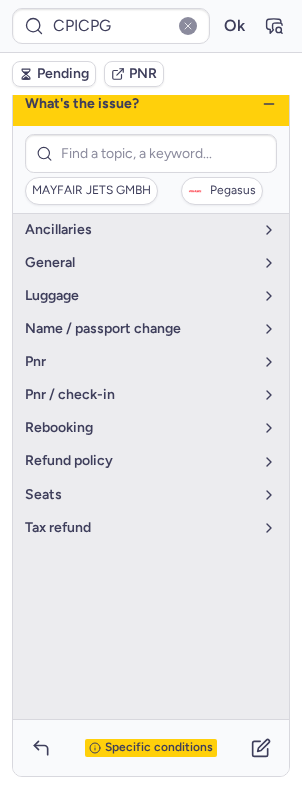 scroll, scrollTop: 598, scrollLeft: 0, axis: vertical 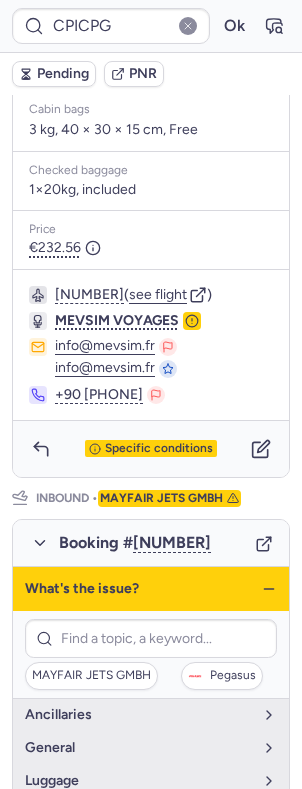 click on "What's the issue?" at bounding box center [151, 589] 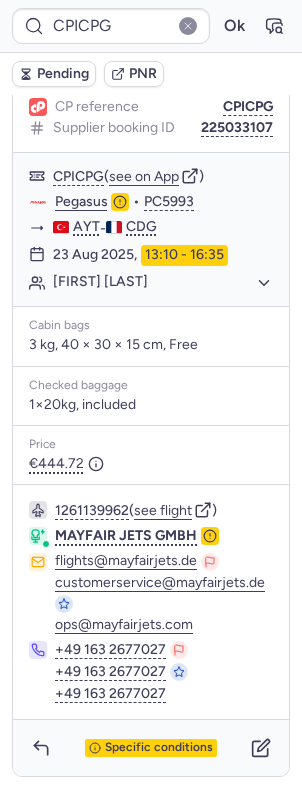 scroll, scrollTop: 1136, scrollLeft: 0, axis: vertical 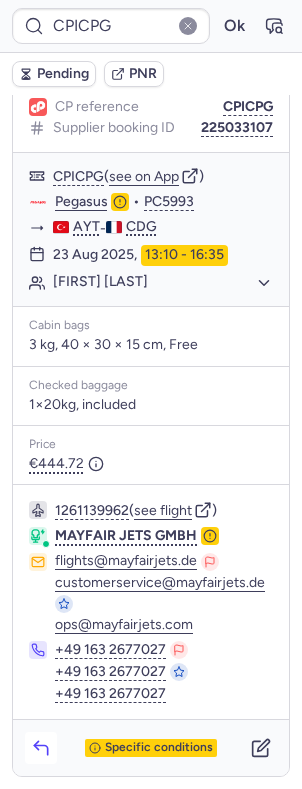 click 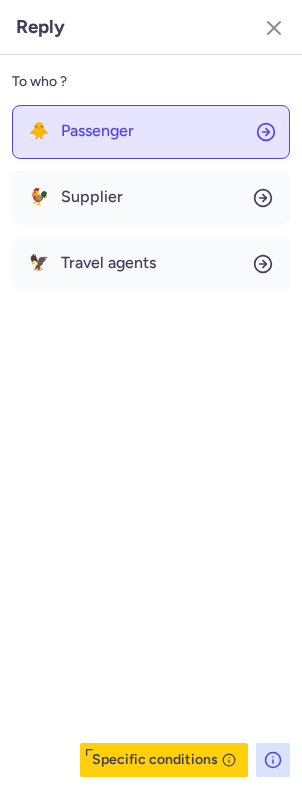 click on "🐥 Passenger" 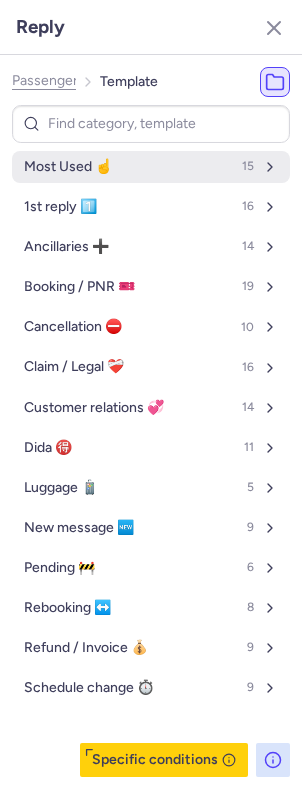 click on "Most Used ☝️ 15" at bounding box center (151, 167) 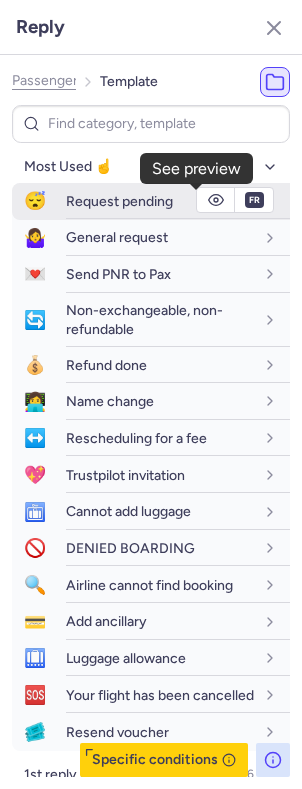 click 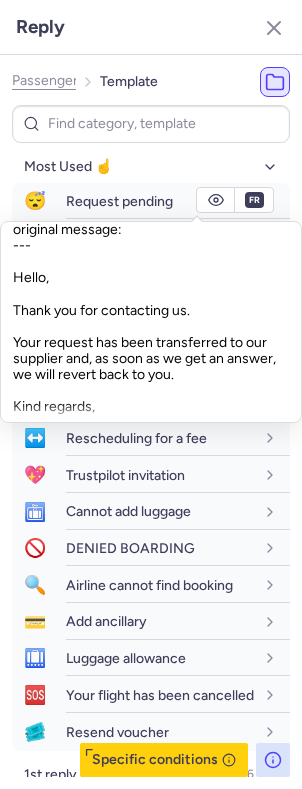 scroll, scrollTop: 193, scrollLeft: 0, axis: vertical 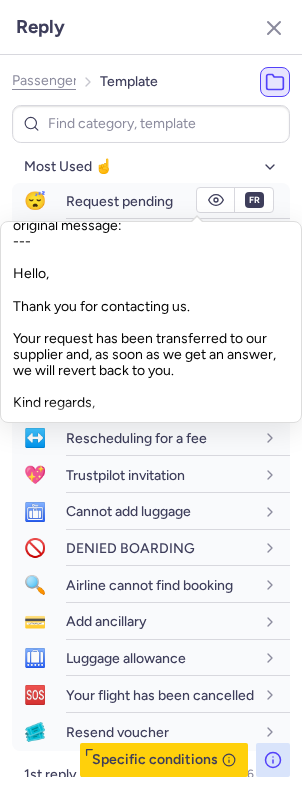 click on "Bonjour,
Votre demande a été transmise à notre fournisseur.
Dès que nous aurons une réponse, nous reviendrons vers vous.
Cordialement,
---
Above message is a translation from this original message:
---
Hello,
Thank you for contacting us.
Your request has been transferred to our supplier and, as soon as we get an answer, we will revert back to you.
Kind regards," 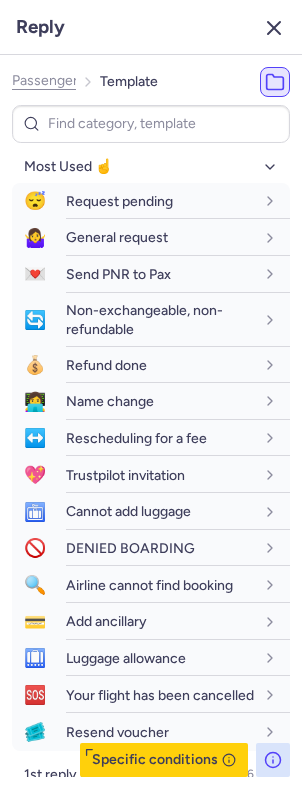 click 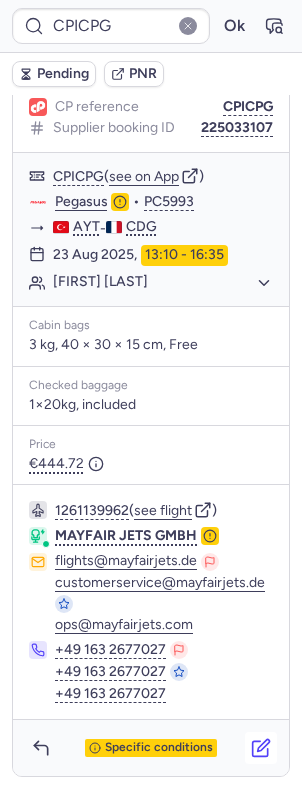 click 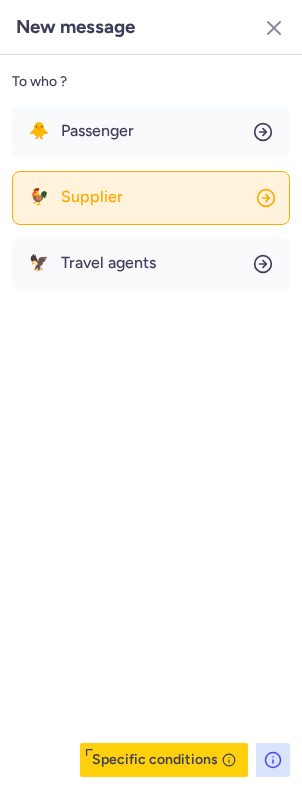 click on "🐓 Supplier" 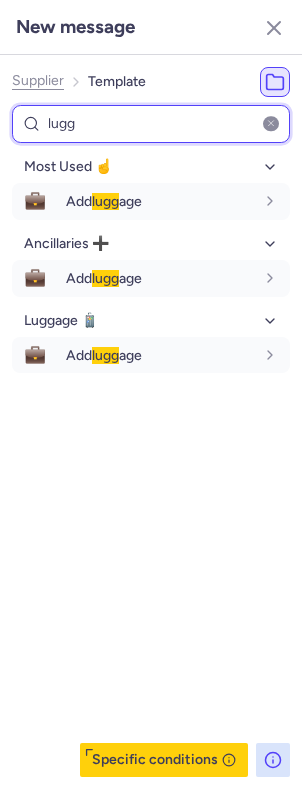 type on "lugg" 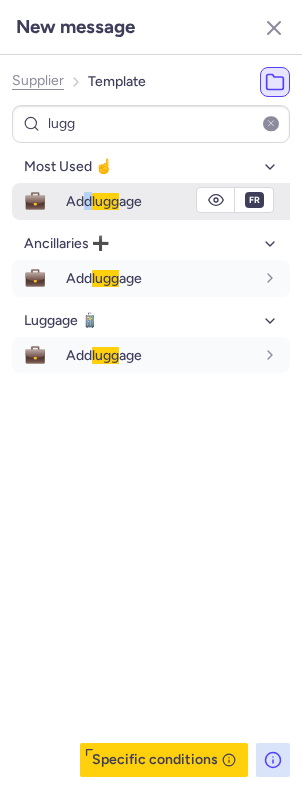 click on "Most Used ☝️ 💼 Add  lugg age fr Ancillaries ➕ 💼 Add  lugg age fr Luggage 🧳 💼 Add  lugg age fr" at bounding box center [151, 262] 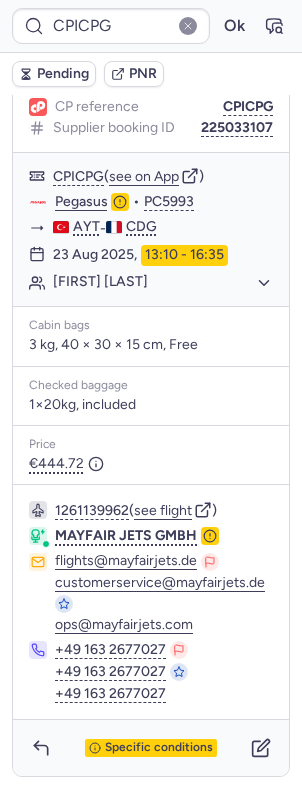 click on "Specific conditions" at bounding box center (151, 748) 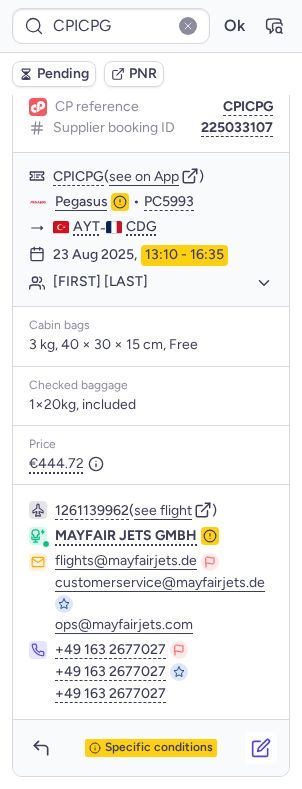 click 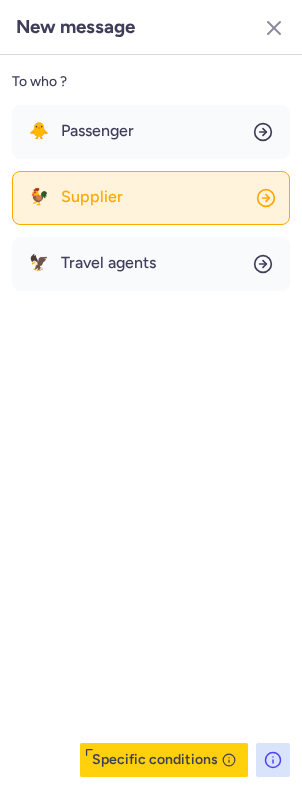 click on "🐓 Supplier" 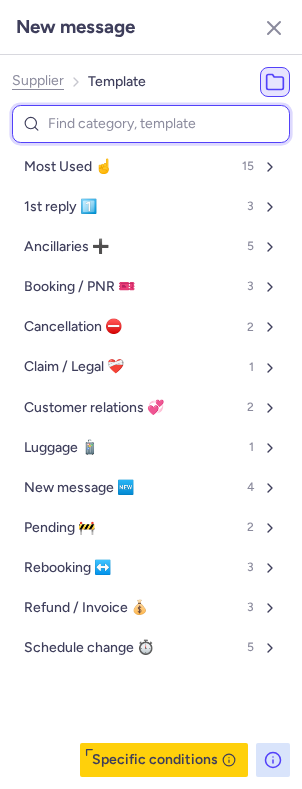 type on "k" 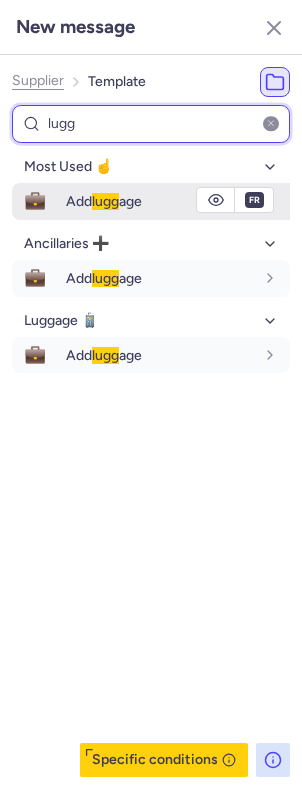 type on "lugg" 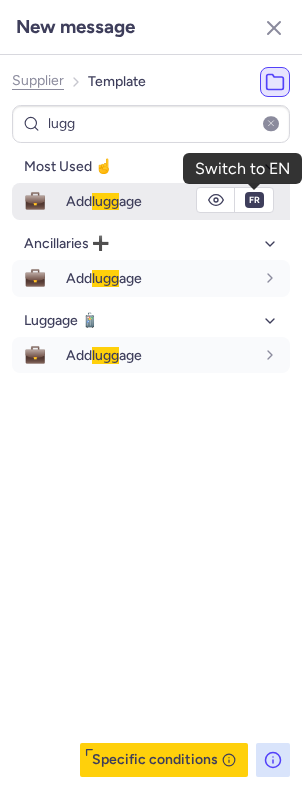 click on "fr" at bounding box center [254, 200] 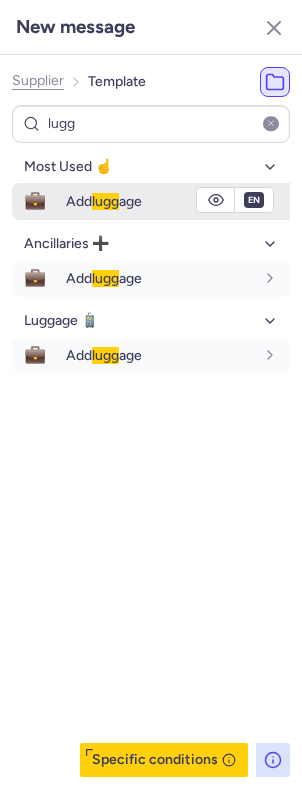 click on "Add  lugg age" at bounding box center [160, 201] 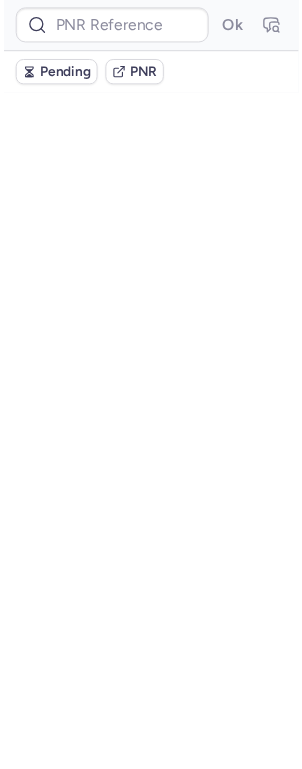 scroll, scrollTop: 0, scrollLeft: 0, axis: both 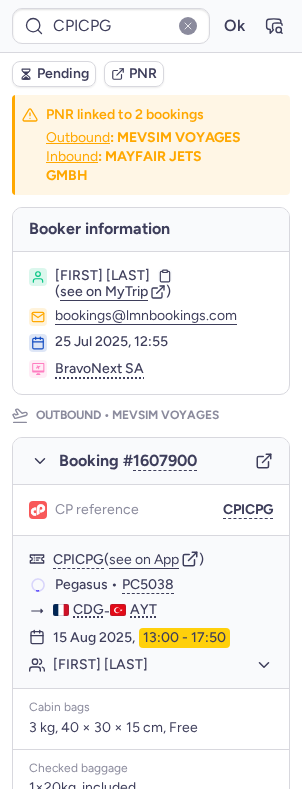 click on "Pending" at bounding box center (63, 74) 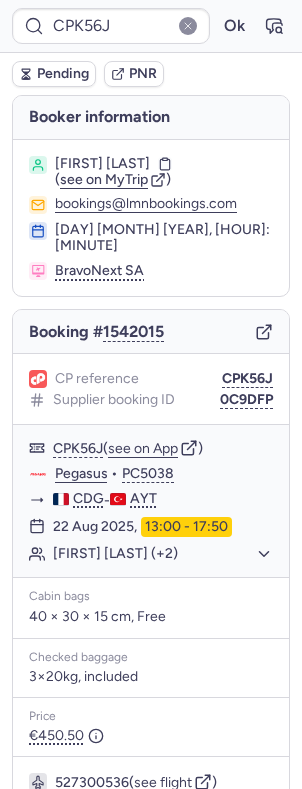 type on "CPOLK5" 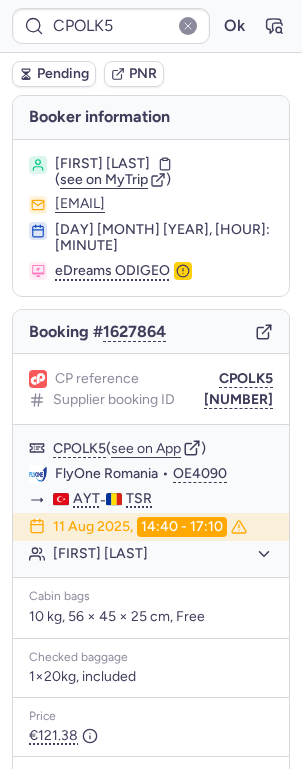 scroll, scrollTop: 176, scrollLeft: 0, axis: vertical 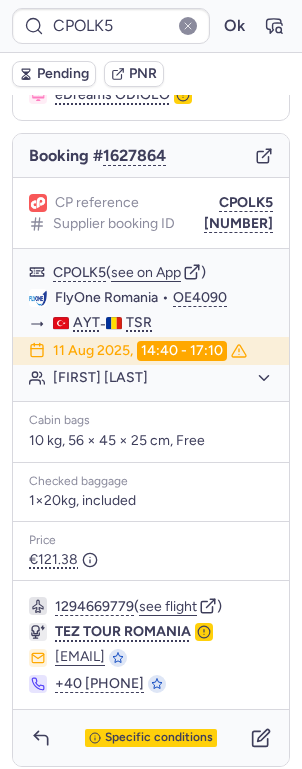 drag, startPoint x: 135, startPoint y: 731, endPoint x: 126, endPoint y: 707, distance: 25.632011 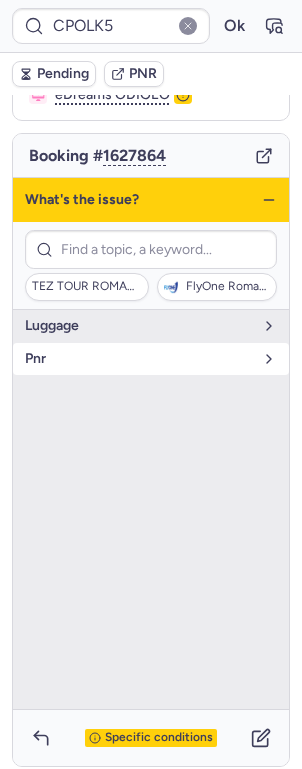 click on "pnr" at bounding box center (139, 359) 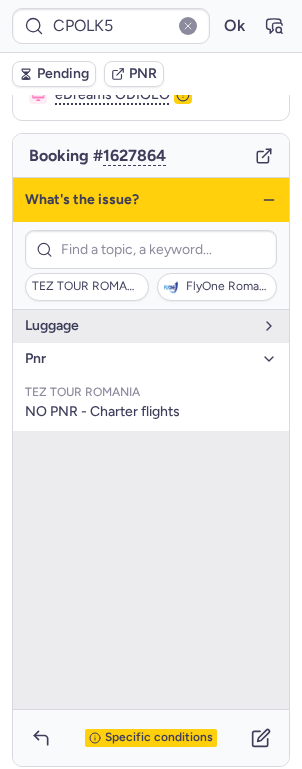 click on "pnr" at bounding box center (139, 359) 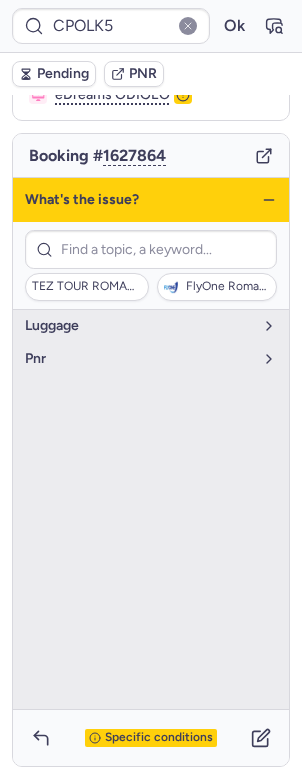 click 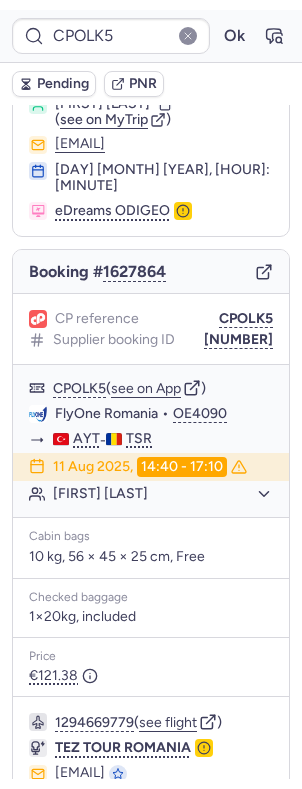 scroll, scrollTop: 0, scrollLeft: 0, axis: both 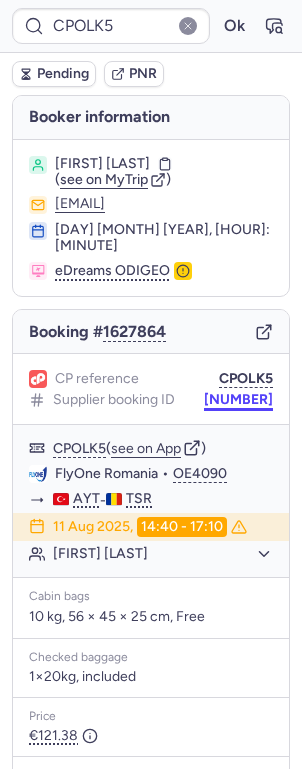 click on "[NUMBER]" at bounding box center [238, 400] 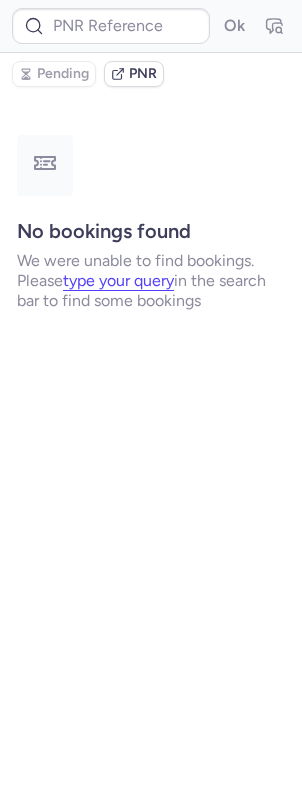 type on "CPOLK5" 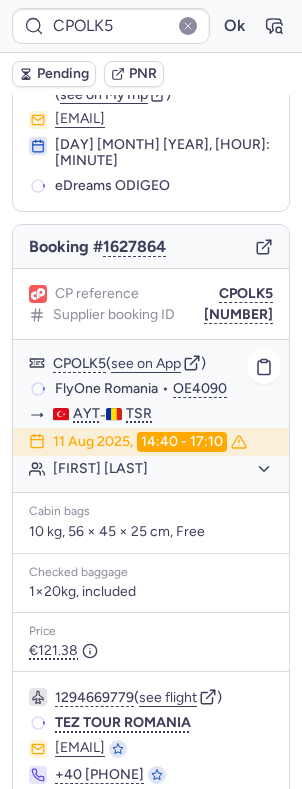 scroll, scrollTop: 22, scrollLeft: 0, axis: vertical 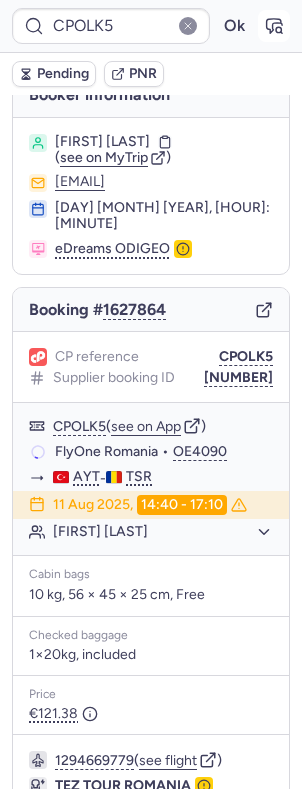 click at bounding box center (274, 26) 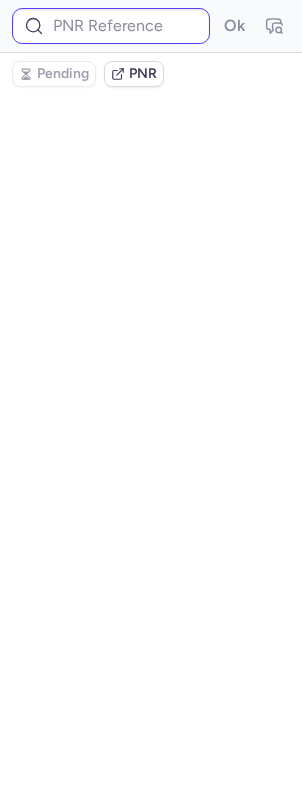 scroll, scrollTop: 0, scrollLeft: 0, axis: both 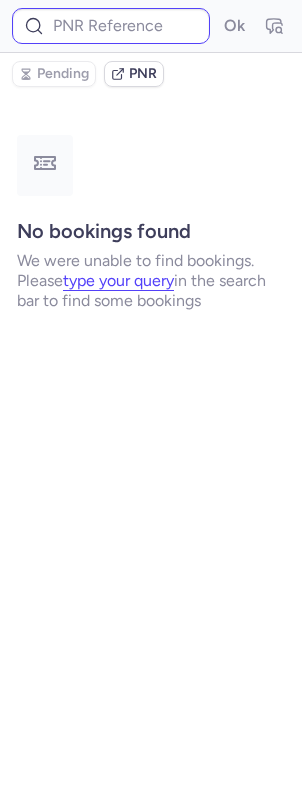 type on "CPOLK5" 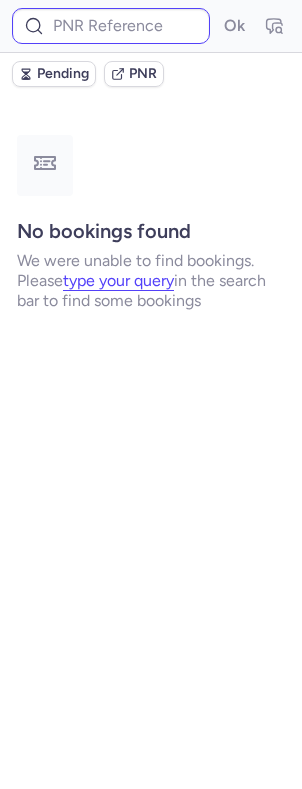 type on "CPOLK5" 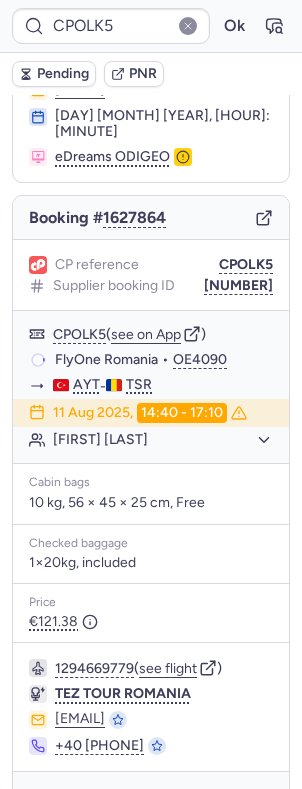 scroll, scrollTop: 156, scrollLeft: 0, axis: vertical 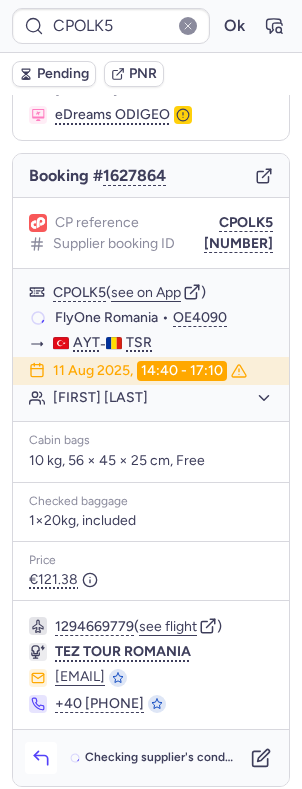 click 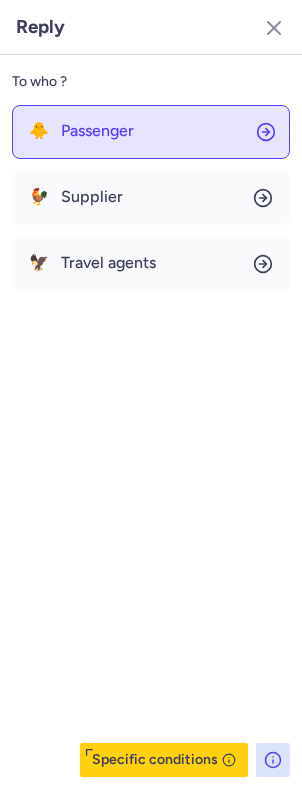 click on "Passenger" at bounding box center (97, 131) 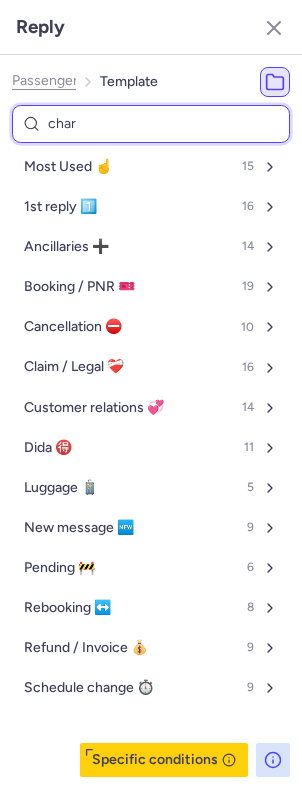 type on "chart" 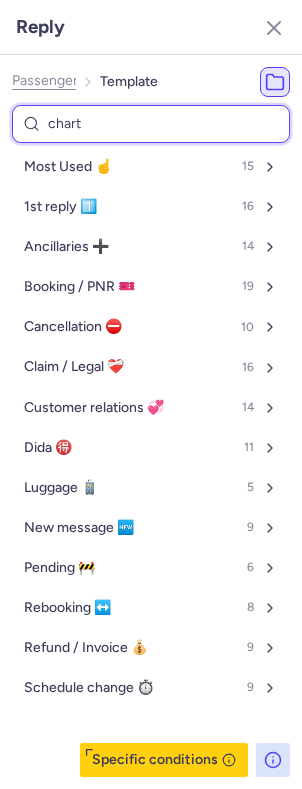 select on "en" 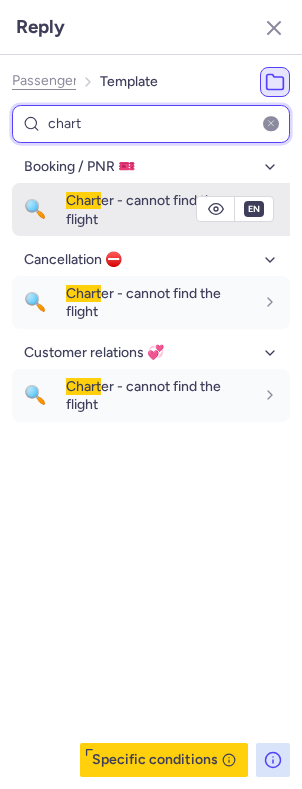 type on "chart" 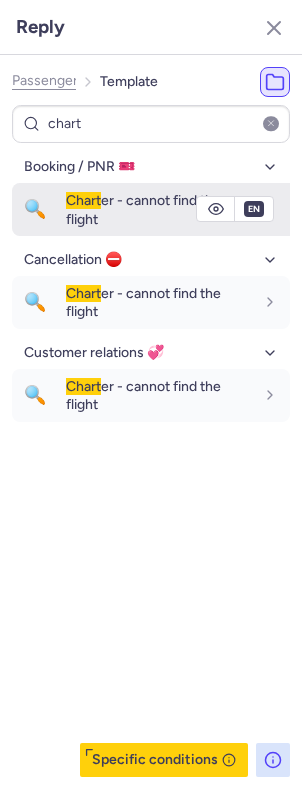click on "Chart er - cannot find the flight" at bounding box center [160, 209] 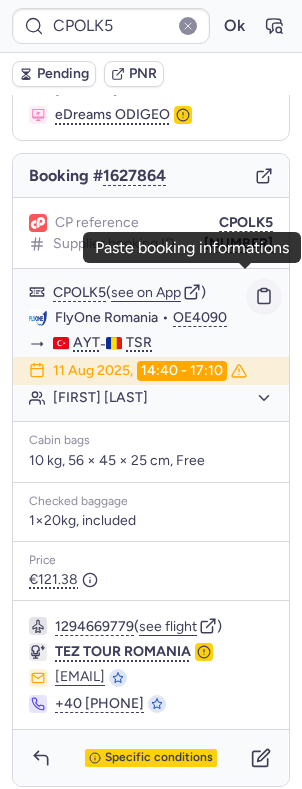 click 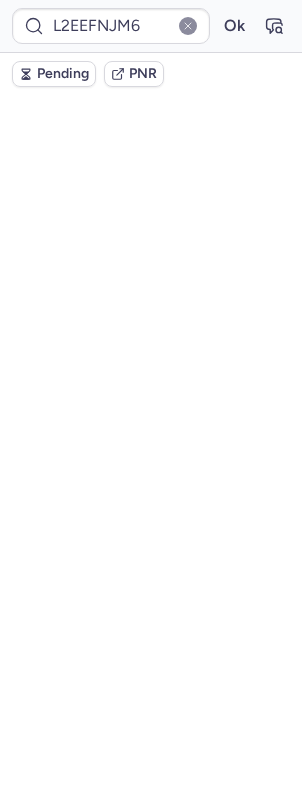 scroll, scrollTop: 0, scrollLeft: 0, axis: both 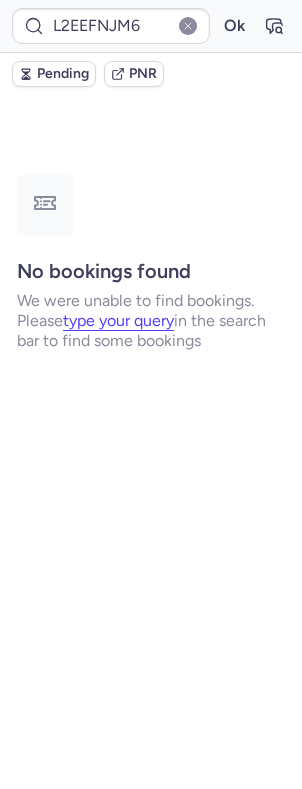 type on "CPKKSL" 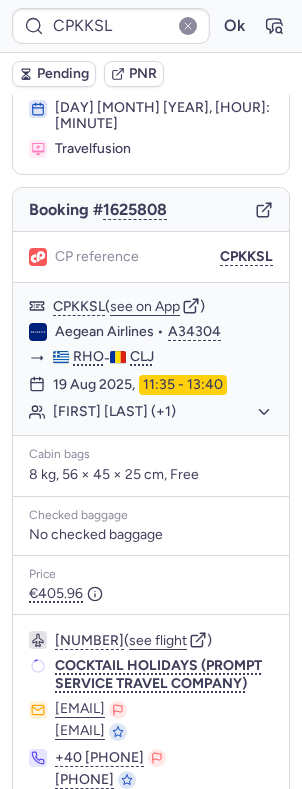 scroll, scrollTop: 262, scrollLeft: 0, axis: vertical 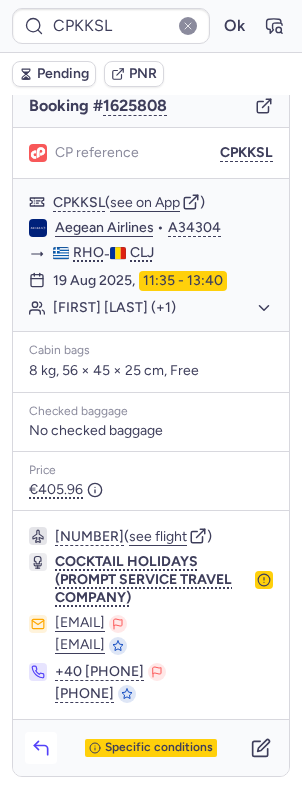 click 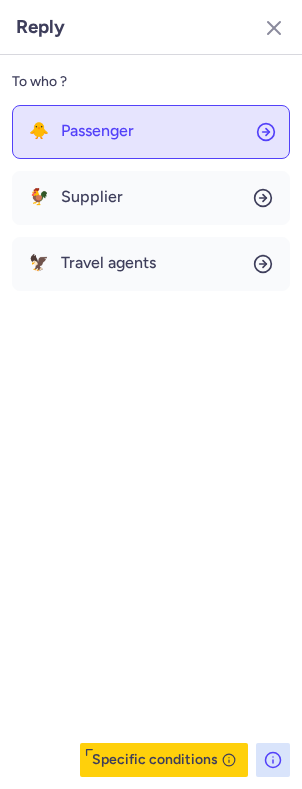 click on "🐥 Passenger" 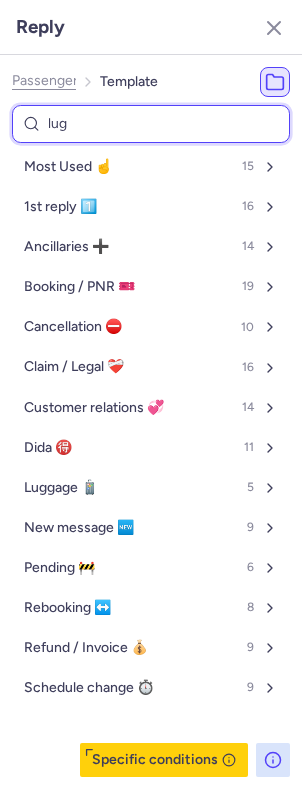 type on "lugg" 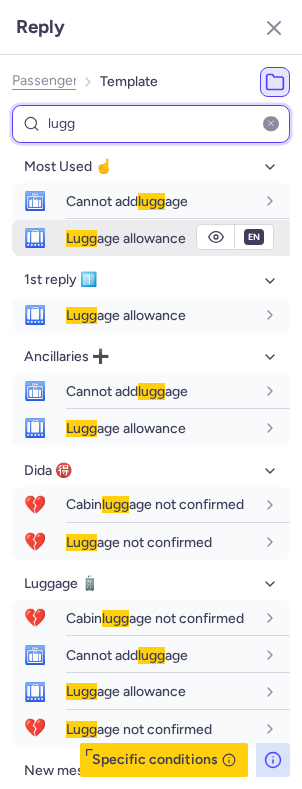 type on "lugg" 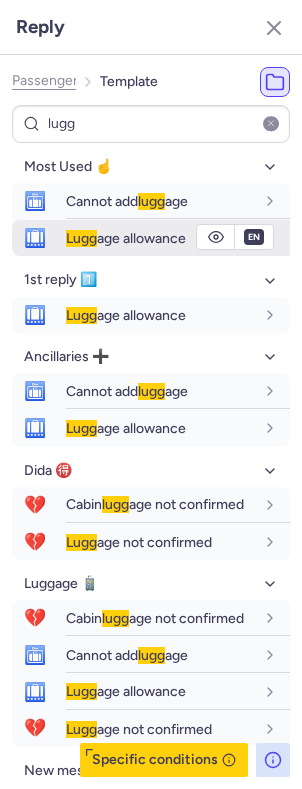 click on "Lugg age allowance" at bounding box center [178, 238] 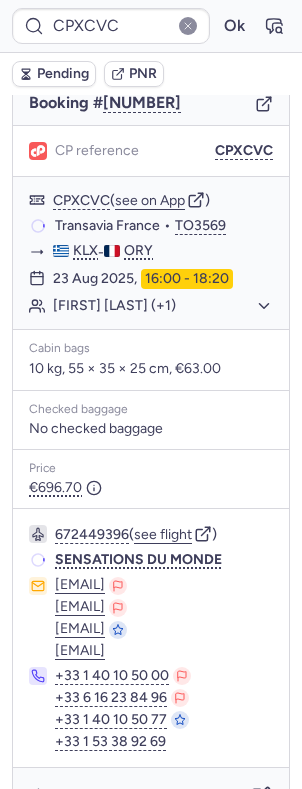scroll, scrollTop: 210, scrollLeft: 0, axis: vertical 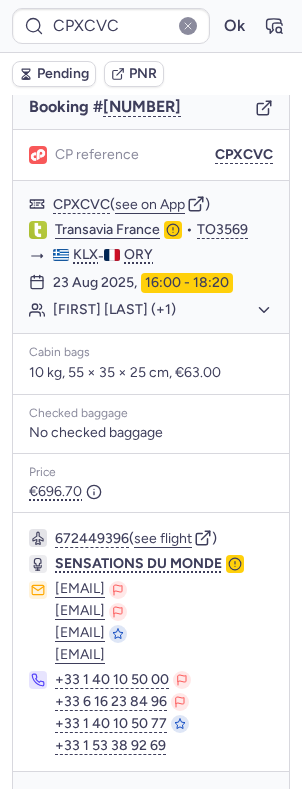 type on "CPK56J" 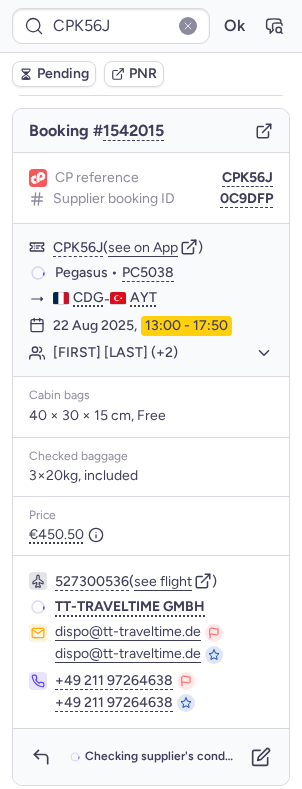scroll, scrollTop: 200, scrollLeft: 0, axis: vertical 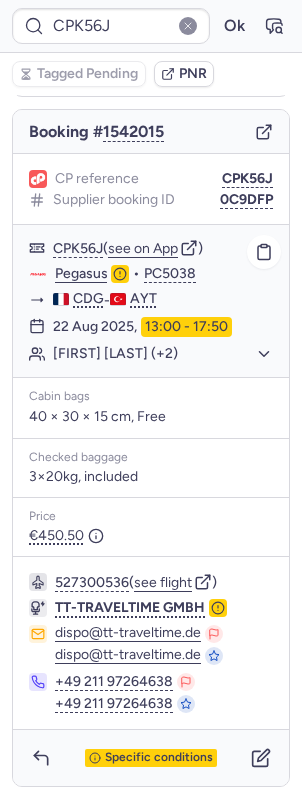 click on "13:00 - 17:50" at bounding box center (186, 327) 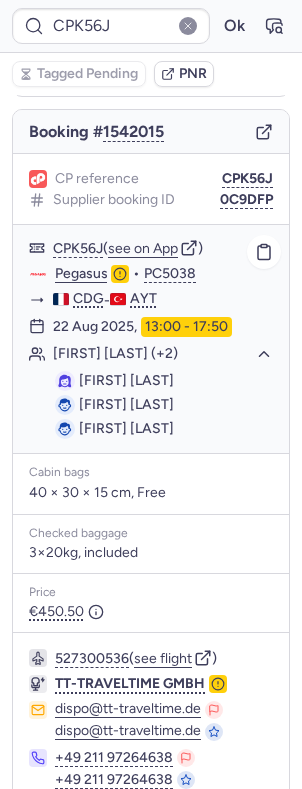 click on "[FIRST] [LAST] (+2)" 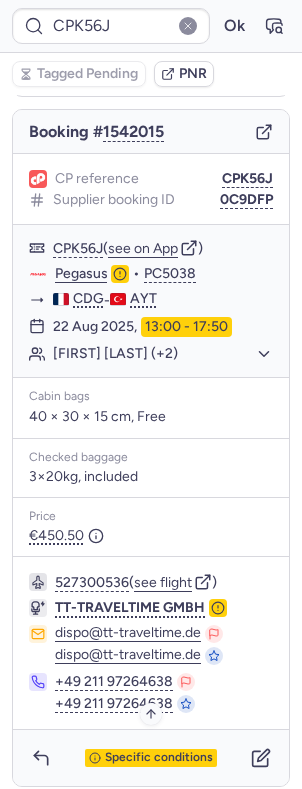 click on "Specific conditions" at bounding box center (151, 758) 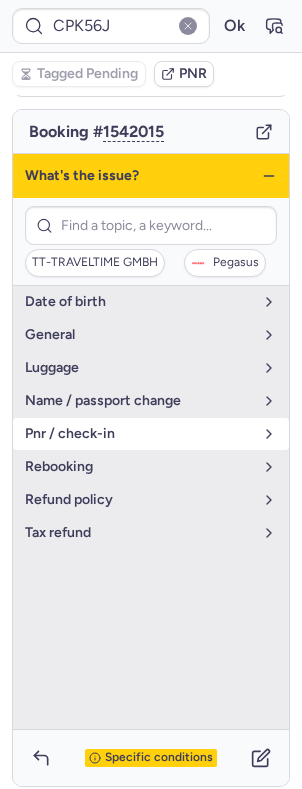 click on "pnr / check-in" at bounding box center (139, 434) 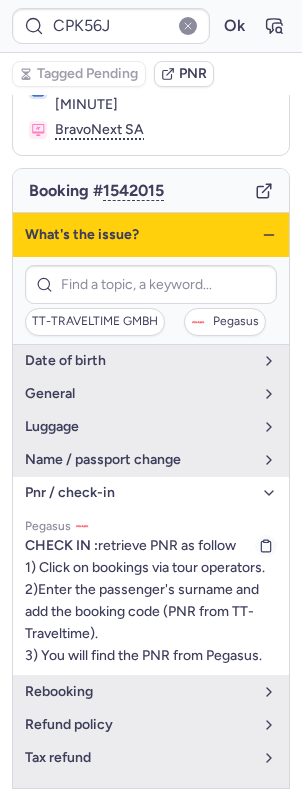 scroll, scrollTop: 200, scrollLeft: 0, axis: vertical 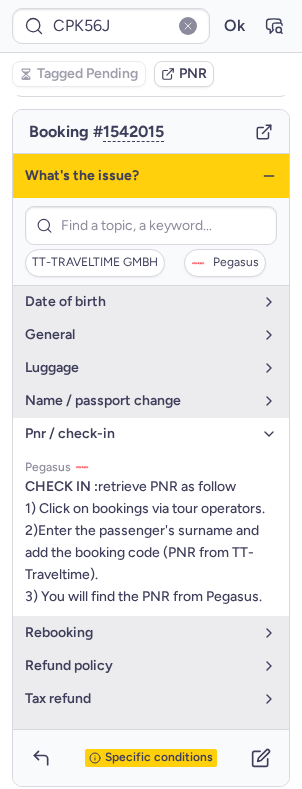 click 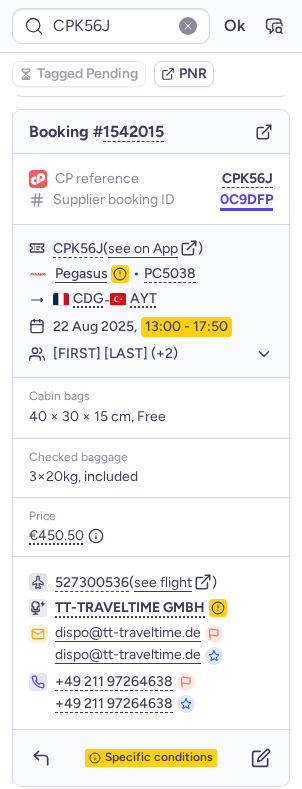click on "0C9DFP" at bounding box center (246, 200) 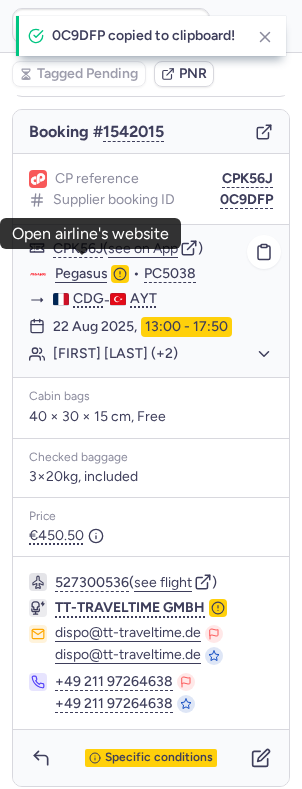click on "Pegasus" 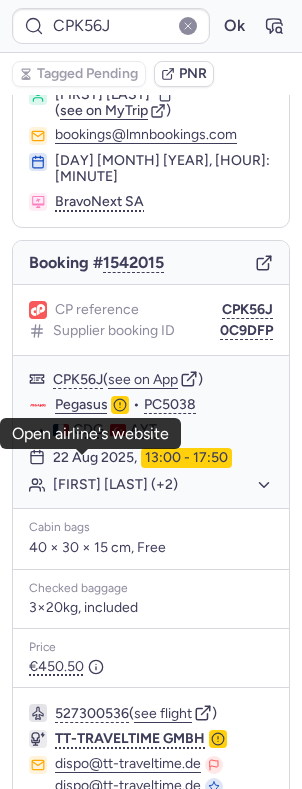 scroll, scrollTop: 0, scrollLeft: 0, axis: both 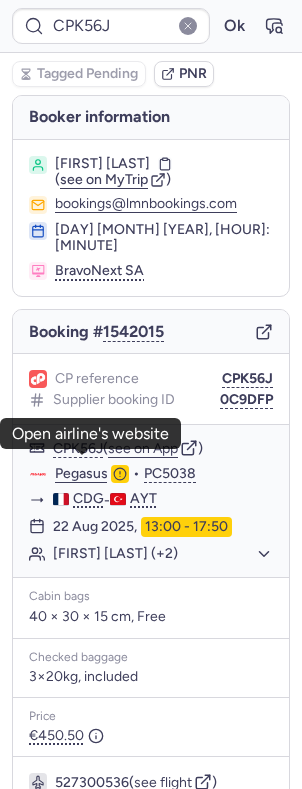 click on "[FIRST] [LAST]" at bounding box center (102, 164) 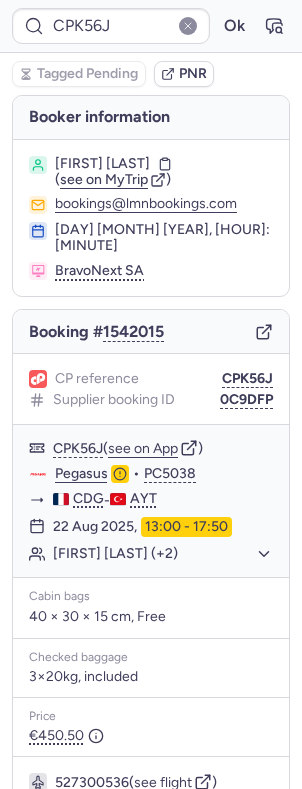 copy on "[LAST]" 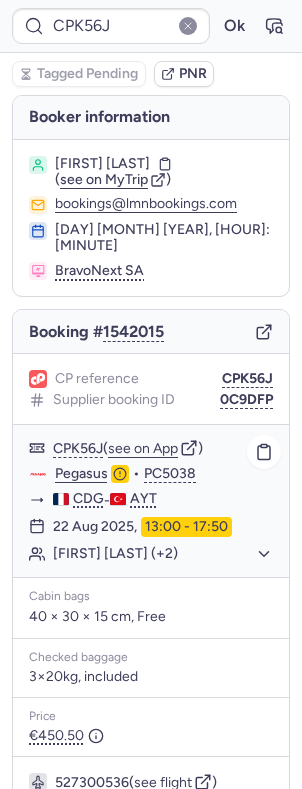 click on "[FIRST] [LAST] (+2)" 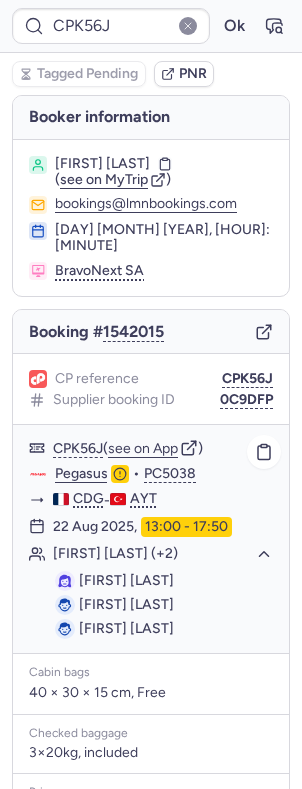 click on "[FIRST] [LAST]" at bounding box center [126, 580] 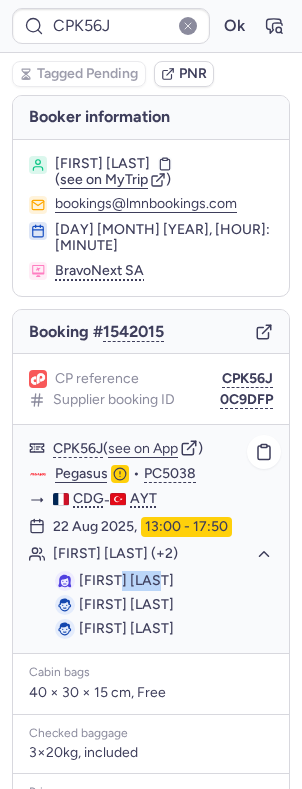 click on "[FIRST] [LAST]" at bounding box center [126, 580] 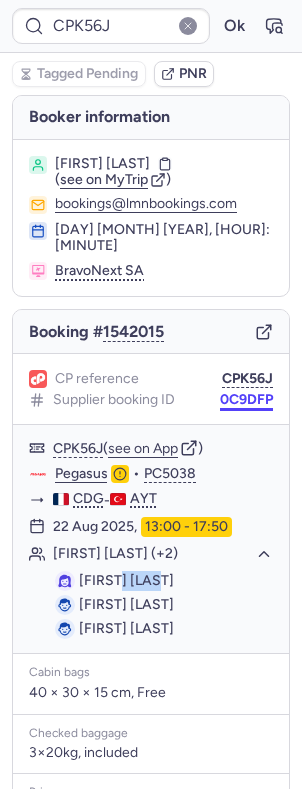 click on "0C9DFP" at bounding box center [246, 400] 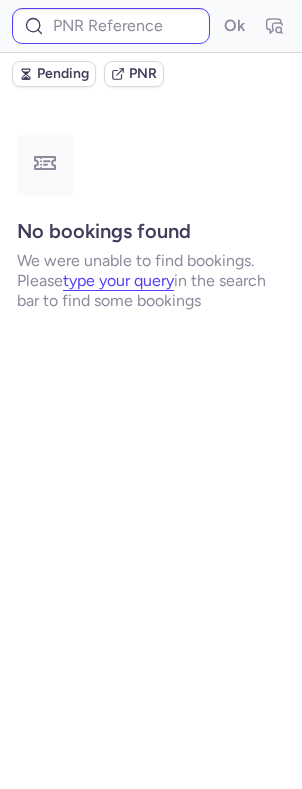 type on "CPK56J" 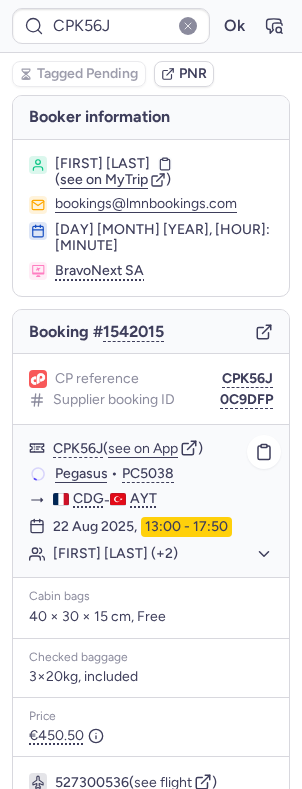 click on "22 Aug 2025,  13:00 - 17:50" at bounding box center [142, 527] 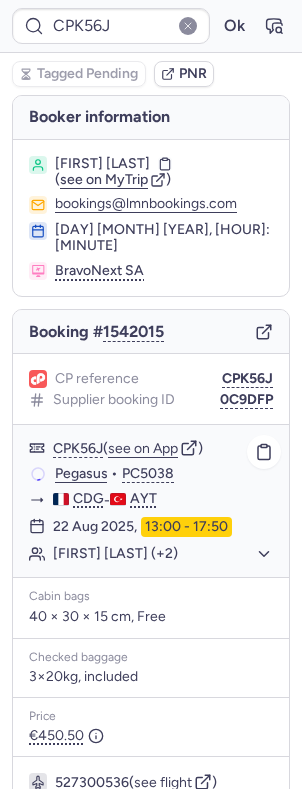 click on "[FIRST] [LAST] (+2)" 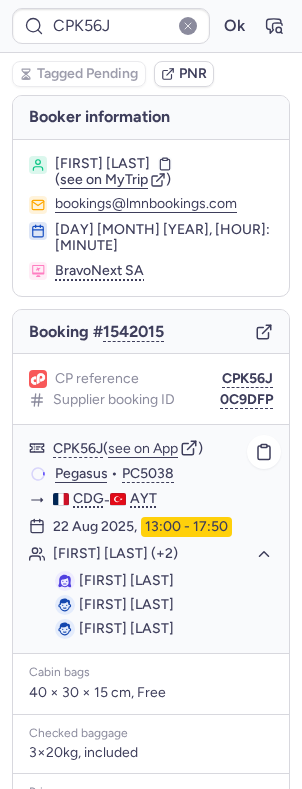 click on "[FIRST] [LAST]" at bounding box center [126, 580] 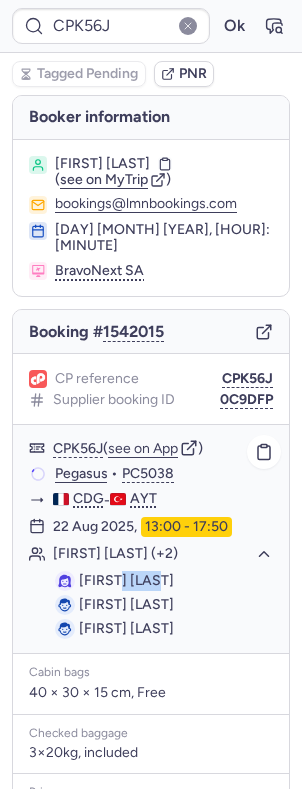 click on "[FIRST] [LAST]" at bounding box center [126, 580] 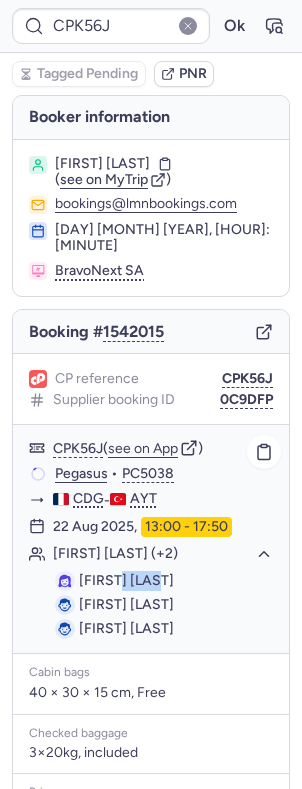 copy on "GUERIN" 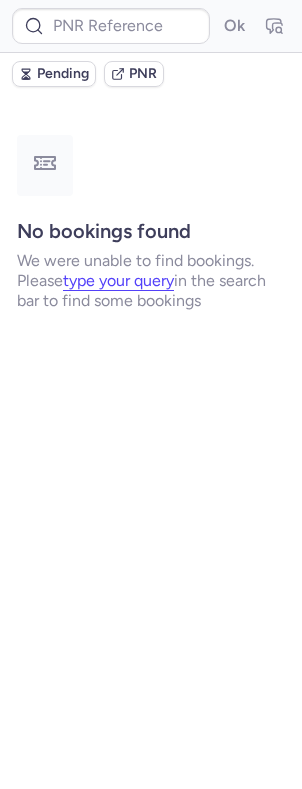 type on "CPQBIQ" 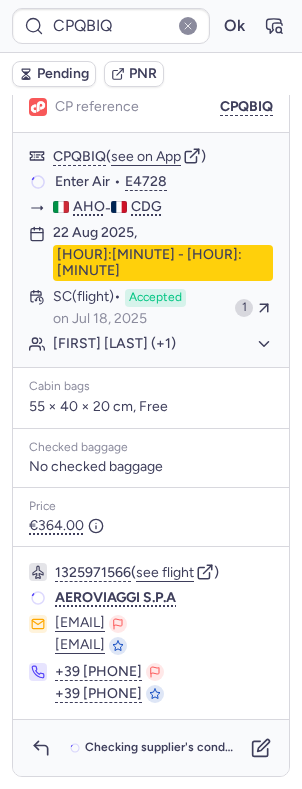 scroll, scrollTop: 0, scrollLeft: 0, axis: both 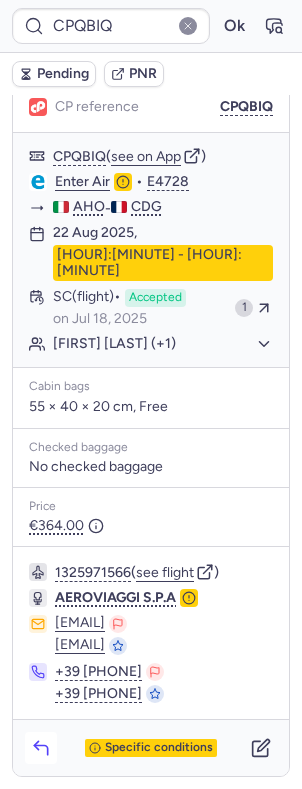 click 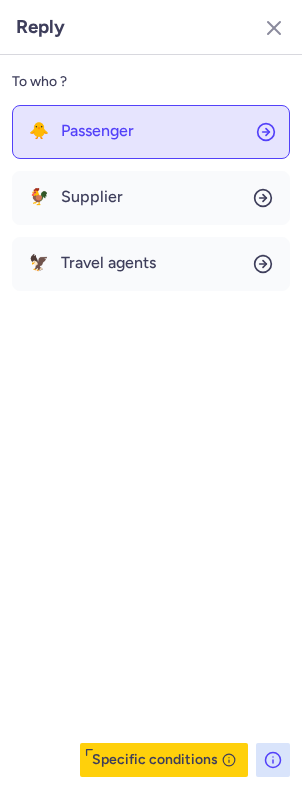 click on "Passenger" at bounding box center [97, 131] 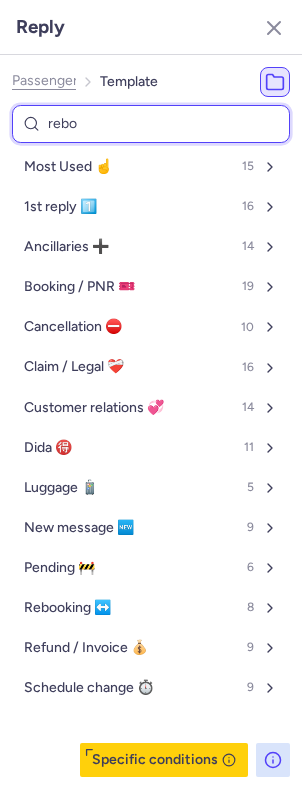 type on "reboo" 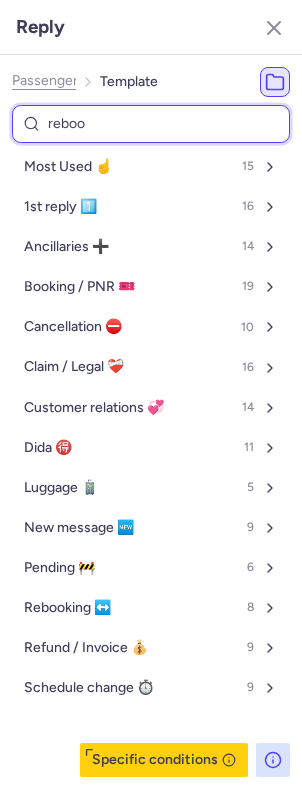 select on "en" 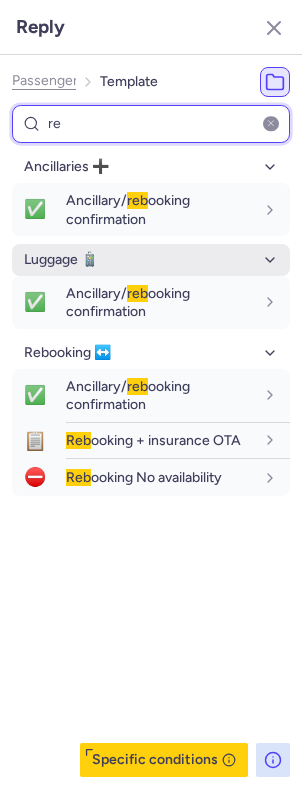 type on "r" 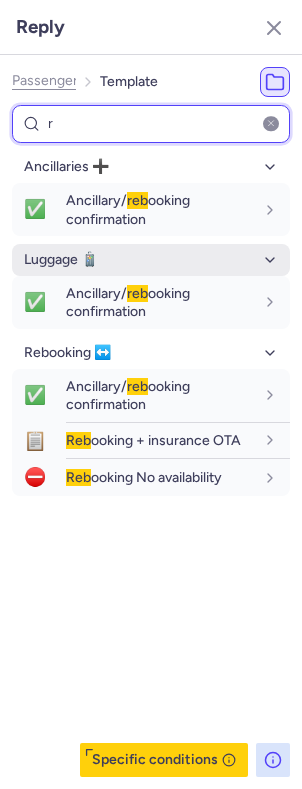 type 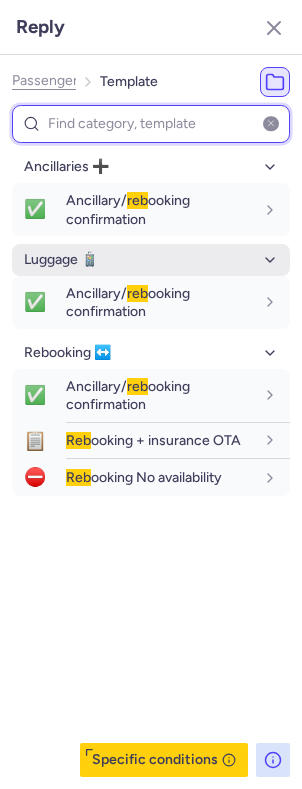 select on "en" 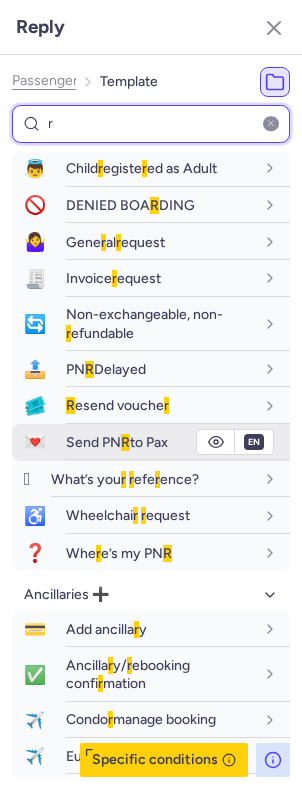 scroll, scrollTop: 666, scrollLeft: 0, axis: vertical 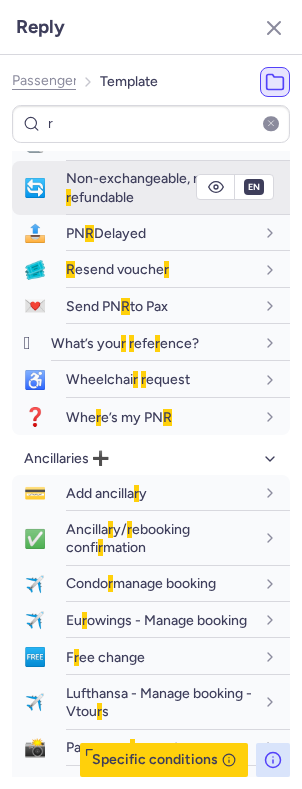 click on "Non-exchangeable, non- r efundable" at bounding box center (160, 187) 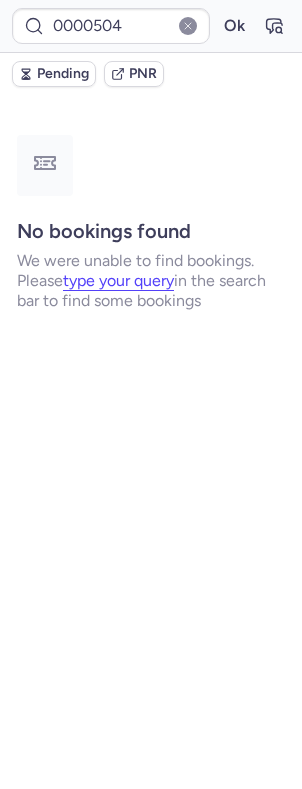 scroll, scrollTop: 0, scrollLeft: 0, axis: both 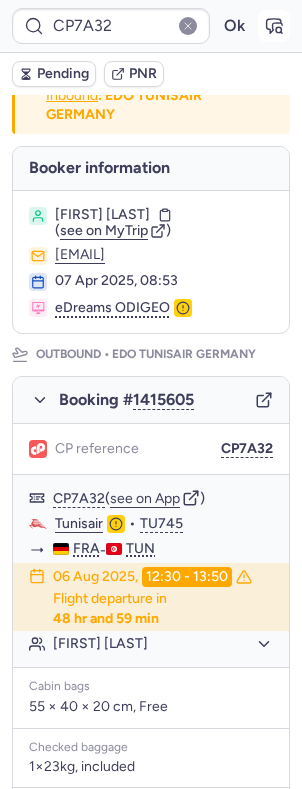 click 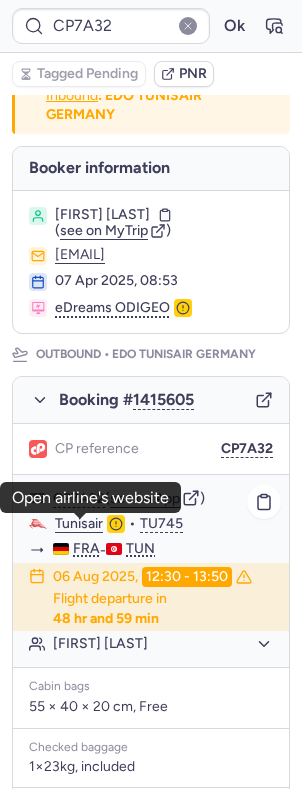 click on "Tunisair" 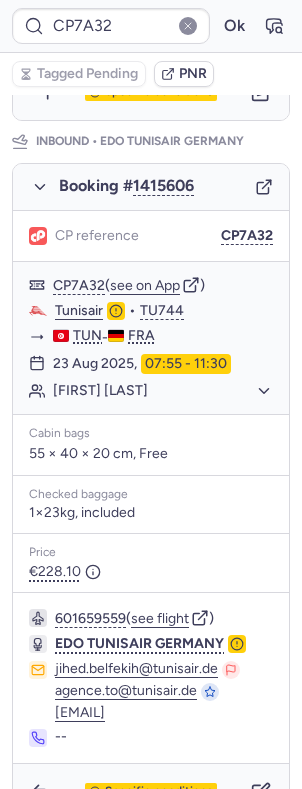 scroll, scrollTop: 1086, scrollLeft: 0, axis: vertical 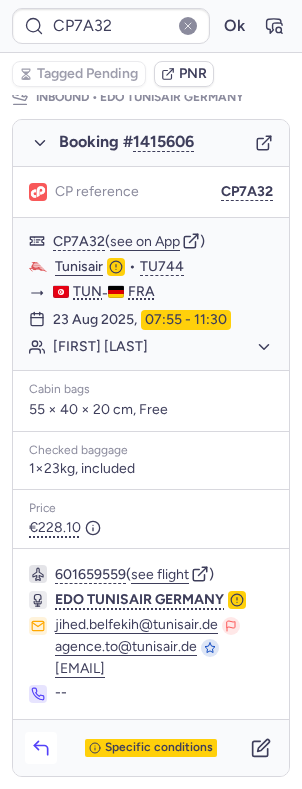 click 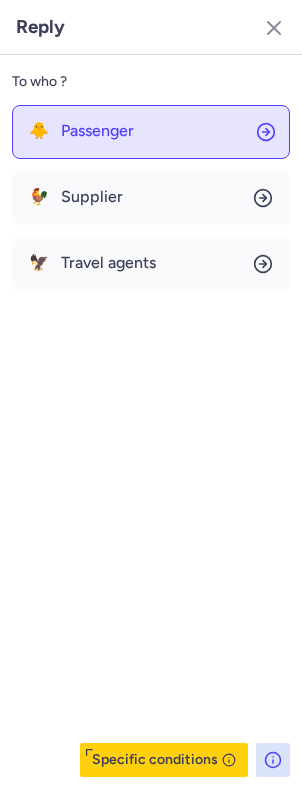 click on "Passenger" at bounding box center [97, 131] 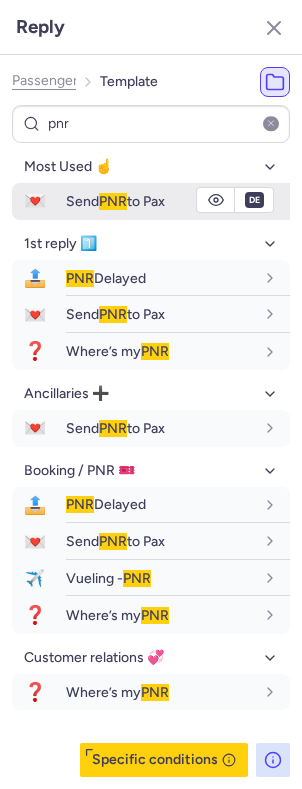 click on "💌" at bounding box center (35, 201) 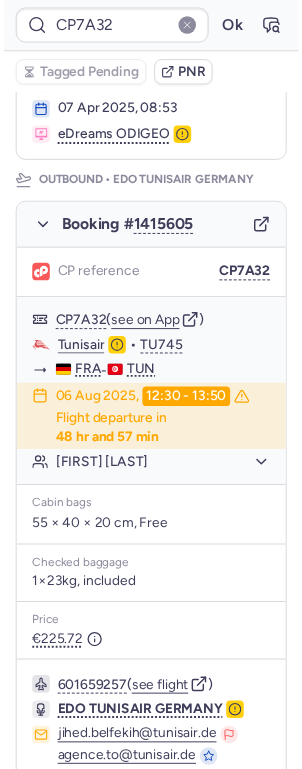 scroll, scrollTop: 0, scrollLeft: 0, axis: both 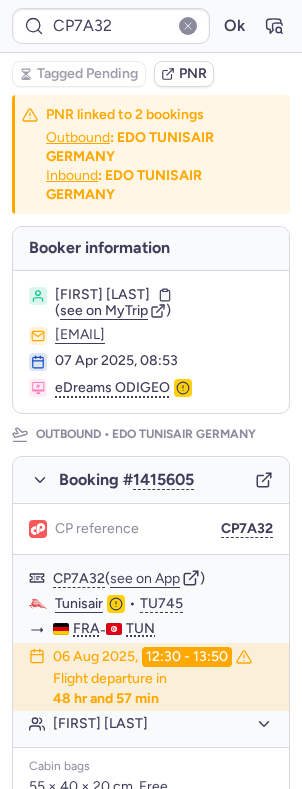 click on "[FIRST] [LAST]" at bounding box center [102, 295] 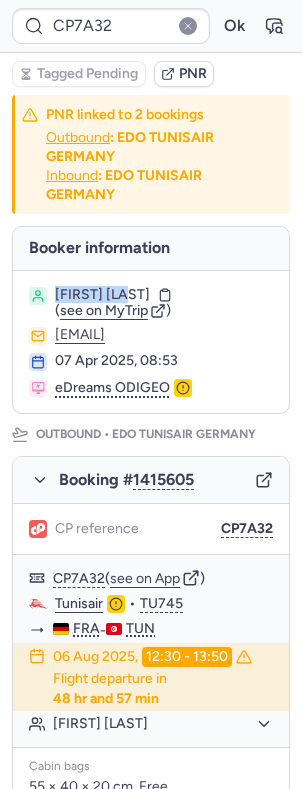 drag, startPoint x: 88, startPoint y: 288, endPoint x: 106, endPoint y: 294, distance: 18.973665 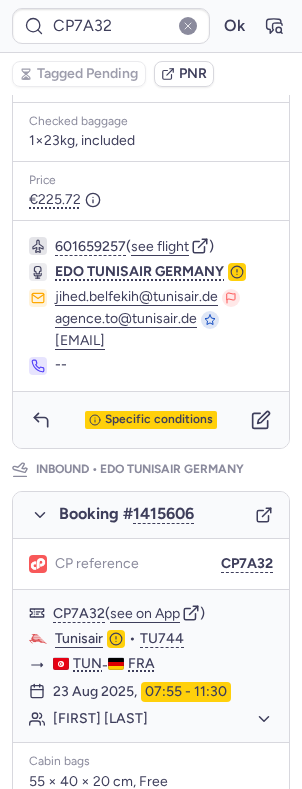 scroll, scrollTop: 708, scrollLeft: 0, axis: vertical 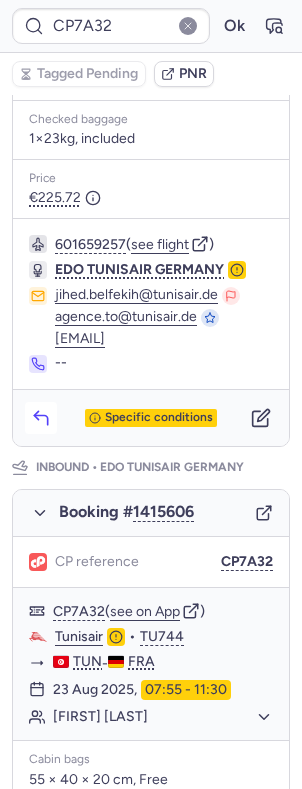 click 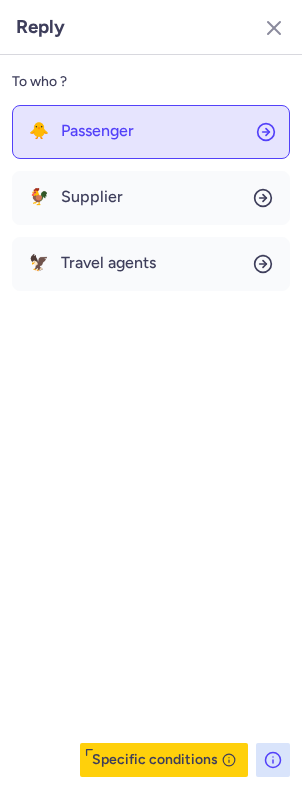 click on "🐥 Passenger" 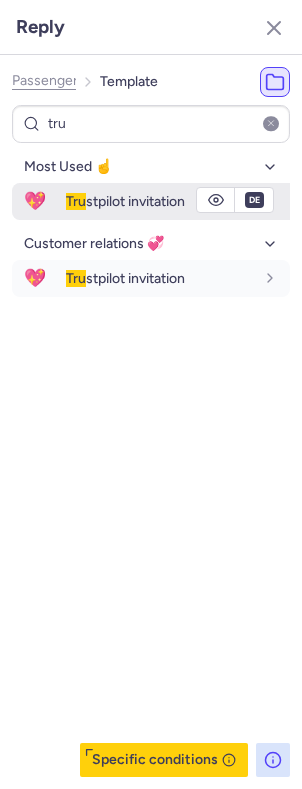 click on "Tru stpilot invitation" at bounding box center [125, 201] 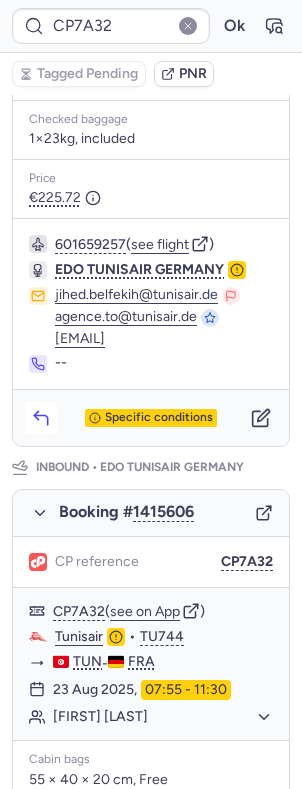 click 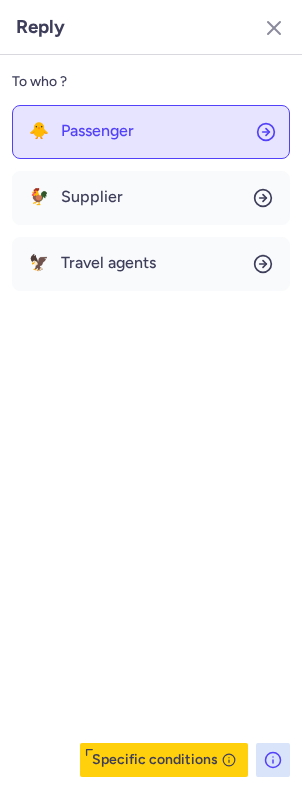 click on "🐥 Passenger" 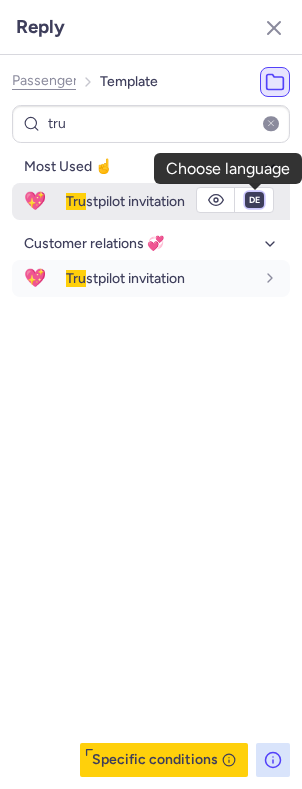 click on "fr en de nl pt es it ru" at bounding box center (254, 200) 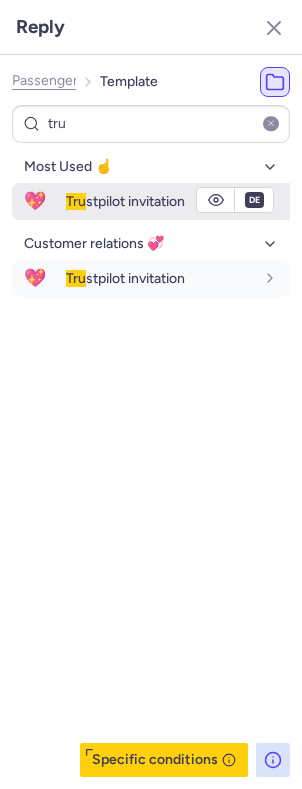 click on "fr en de nl pt es it ru" at bounding box center [254, 200] 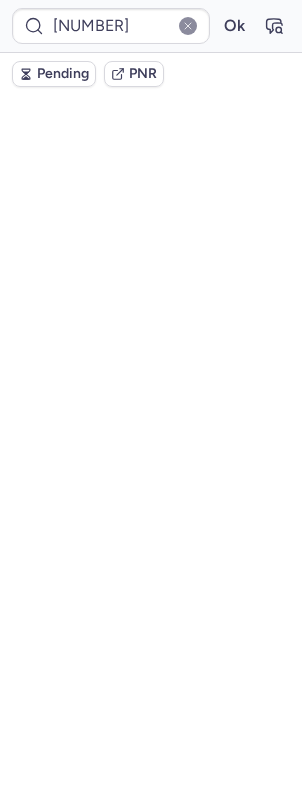 scroll, scrollTop: 0, scrollLeft: 0, axis: both 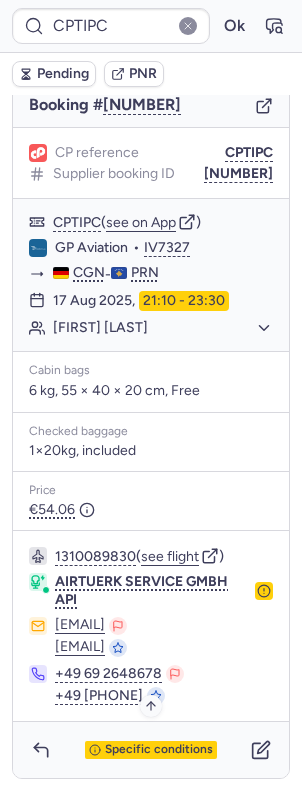 click on "Specific conditions" at bounding box center (151, 750) 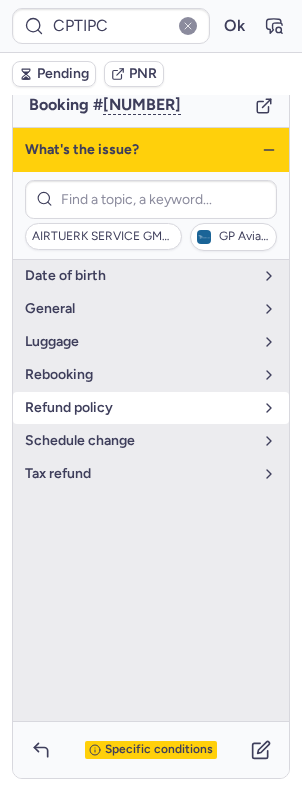 click on "refund policy" at bounding box center (151, 408) 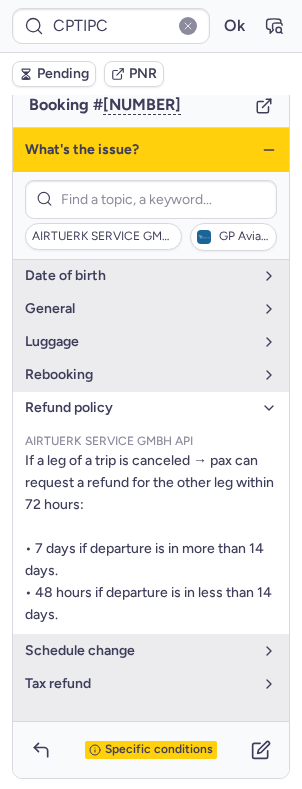 click on "refund policy" at bounding box center (139, 408) 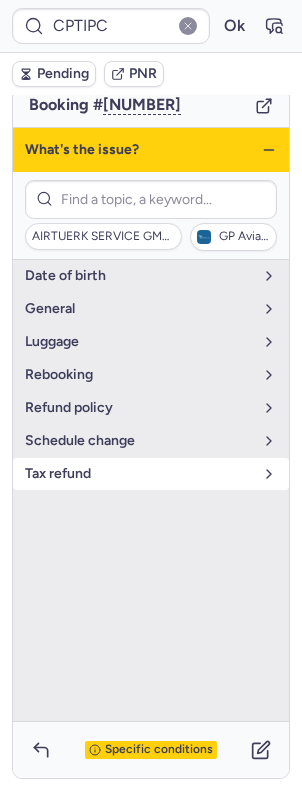 click on "tax refund" at bounding box center (139, 474) 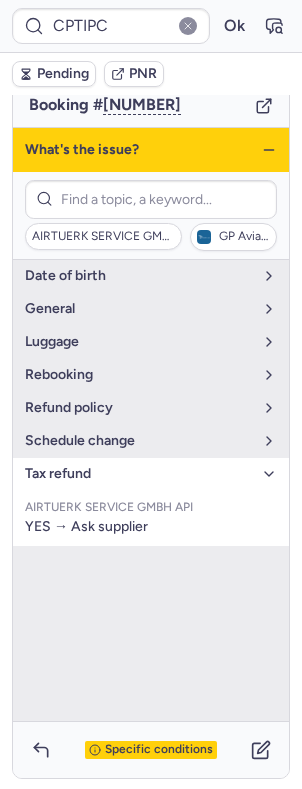 click on "tax refund" at bounding box center [139, 474] 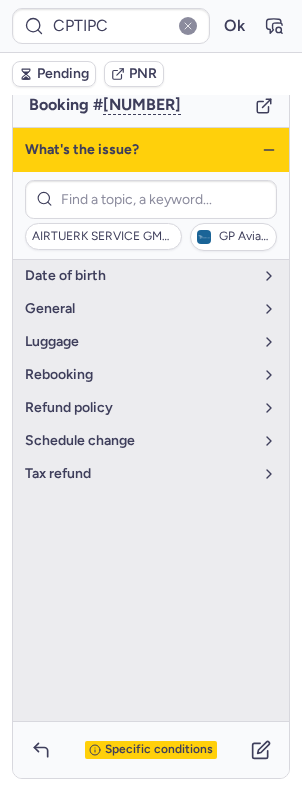 click 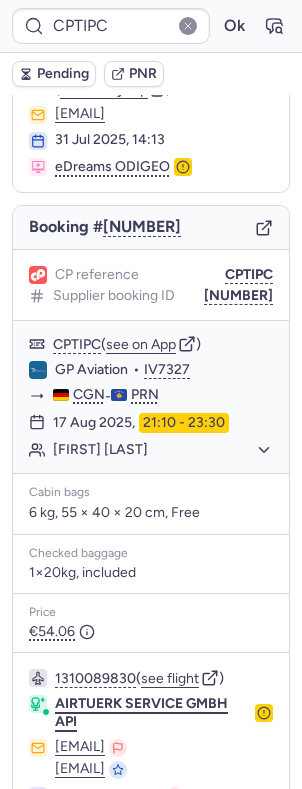 scroll, scrollTop: 85, scrollLeft: 0, axis: vertical 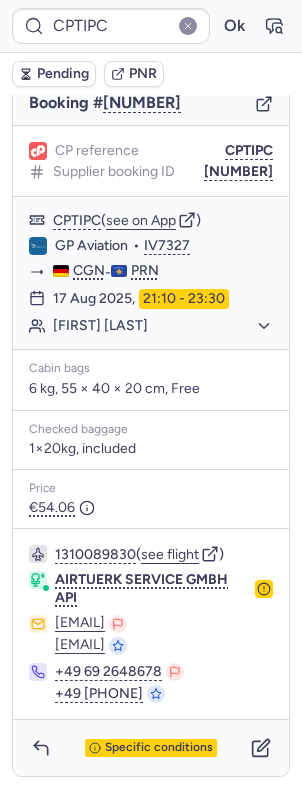 click on "Specific conditions" at bounding box center [151, 748] 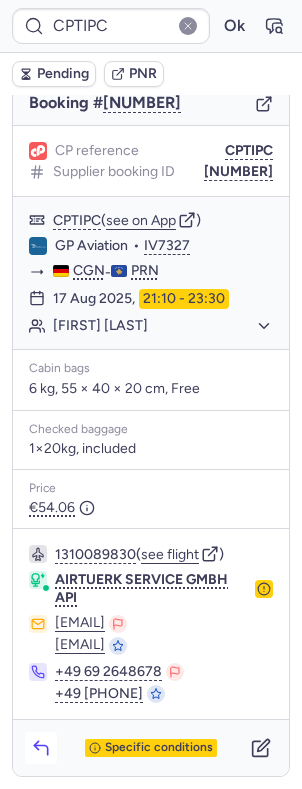 click 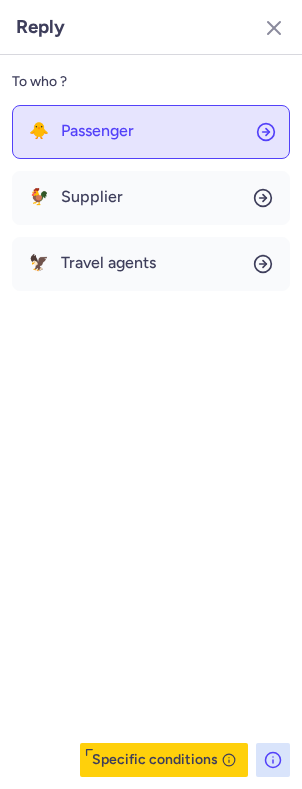 click on "🐥 Passenger" 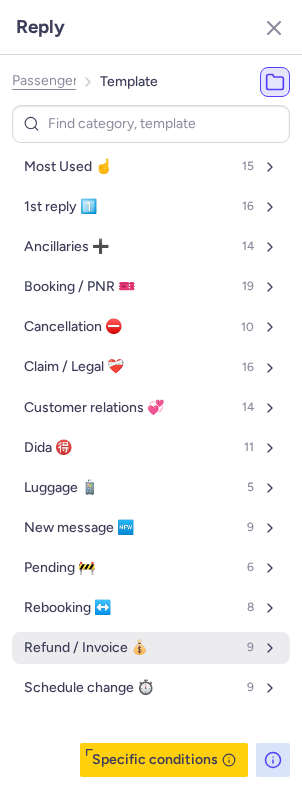 click on "Refund / Invoice 💰" at bounding box center [86, 648] 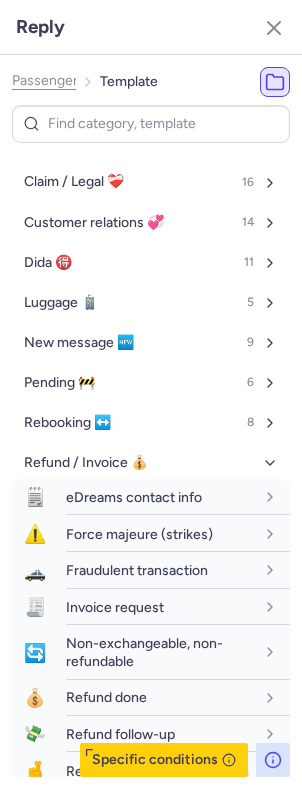 scroll, scrollTop: 205, scrollLeft: 0, axis: vertical 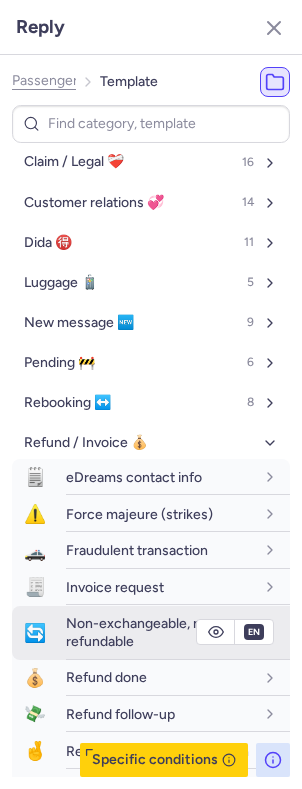 click on "Non-exchangeable, non-refundable" at bounding box center (160, 632) 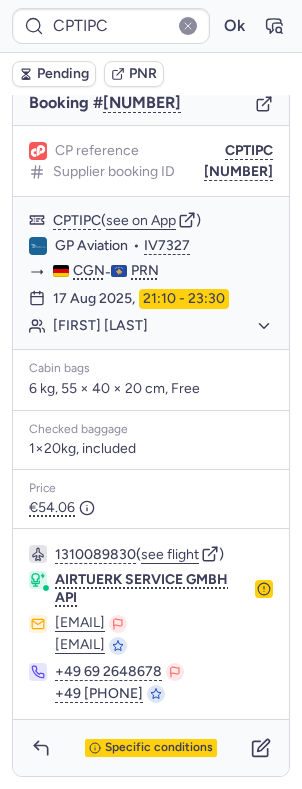 scroll, scrollTop: 0, scrollLeft: 0, axis: both 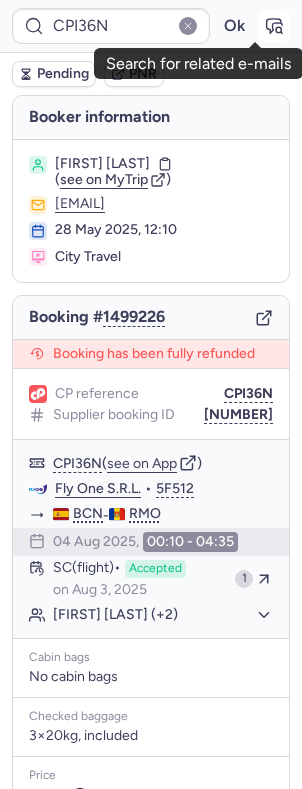 click 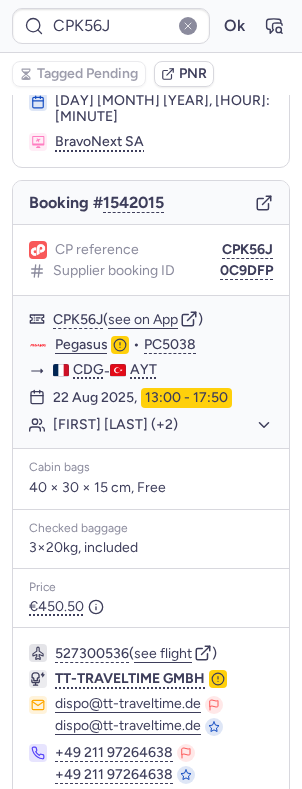 scroll, scrollTop: 200, scrollLeft: 0, axis: vertical 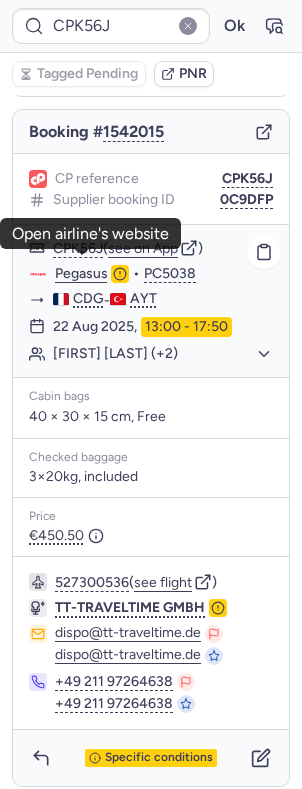 click on "Pegasus" 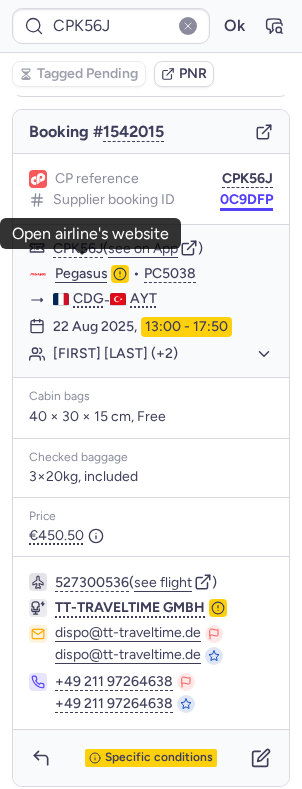 drag, startPoint x: 238, startPoint y: 189, endPoint x: 223, endPoint y: 191, distance: 15.132746 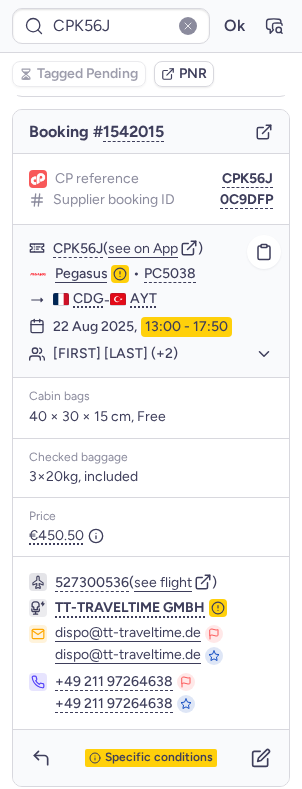 click on "[FIRST] [LAST] (+2)" 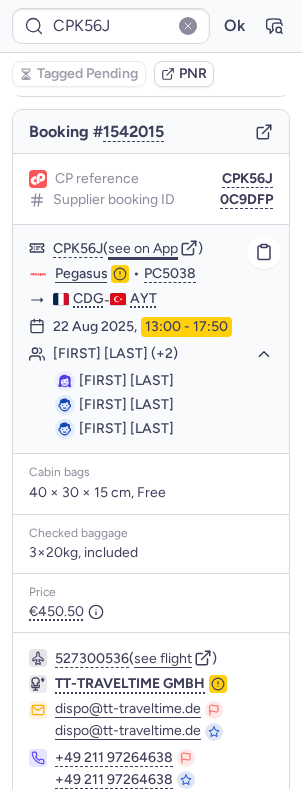 drag, startPoint x: 175, startPoint y: 227, endPoint x: 169, endPoint y: 239, distance: 13.416408 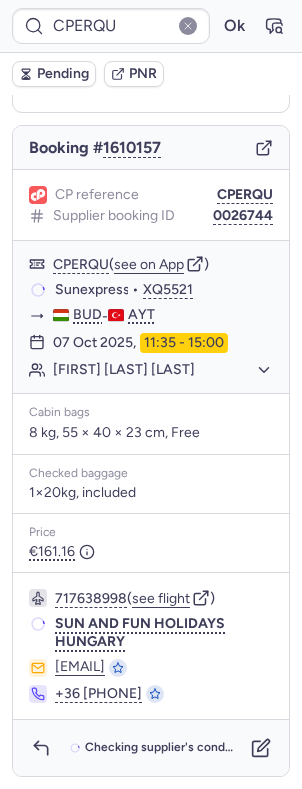 scroll, scrollTop: 174, scrollLeft: 0, axis: vertical 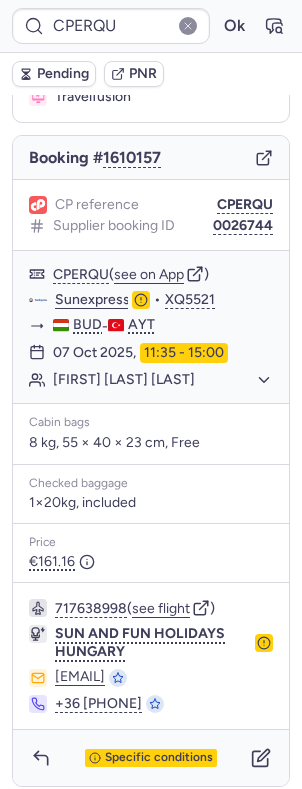 click on "Specific conditions" at bounding box center [151, 758] 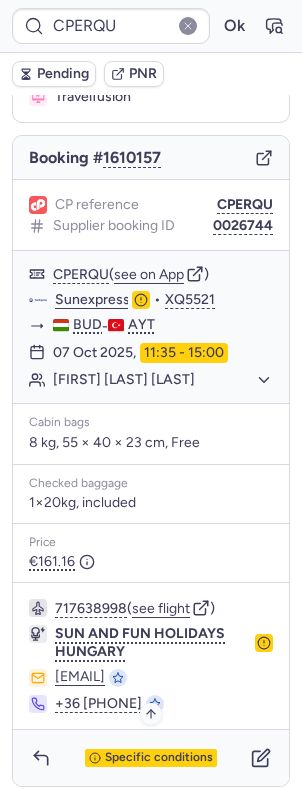 click on "Specific conditions" at bounding box center (159, 758) 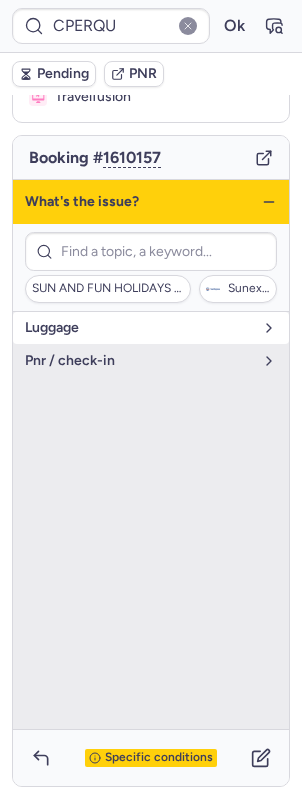 click on "luggage" at bounding box center (139, 328) 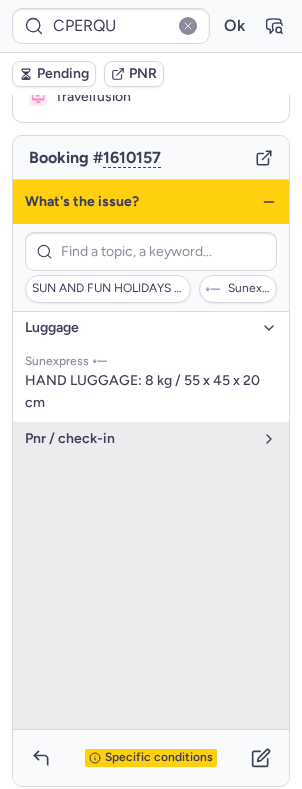 click on "luggage" at bounding box center (139, 328) 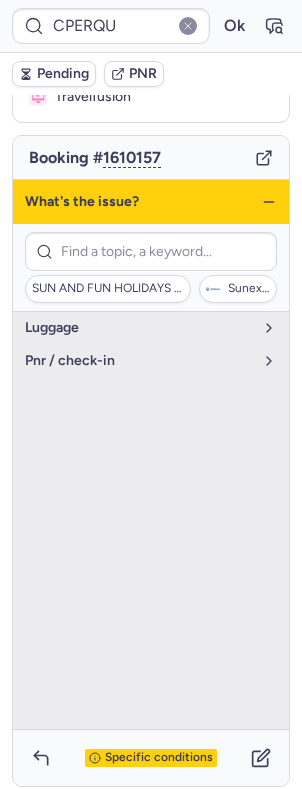 click 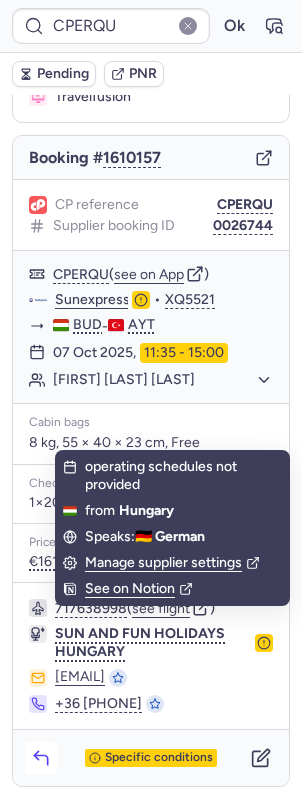 click at bounding box center [41, 758] 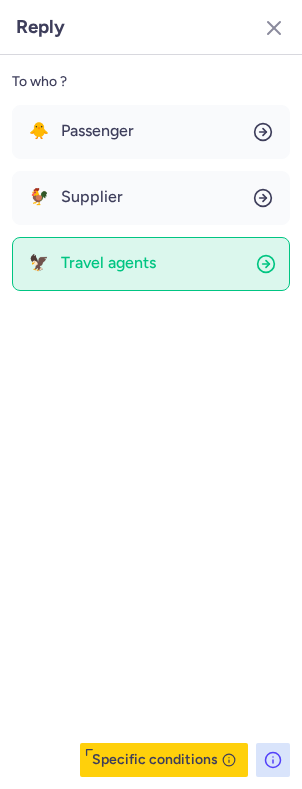 click on "🦅 Travel agents" 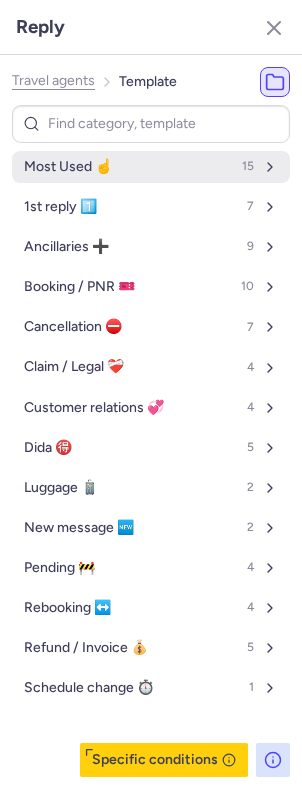click on "Most Used ☝️ 15" at bounding box center (151, 167) 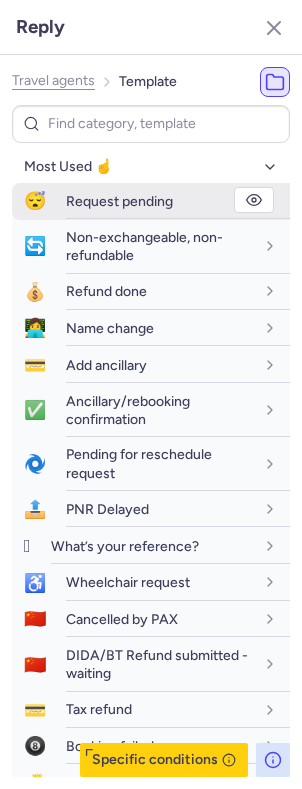 click on "Request pending" at bounding box center [119, 201] 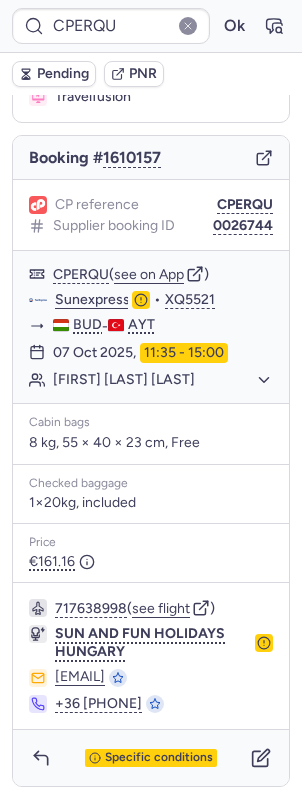 click on "Pending" at bounding box center (63, 74) 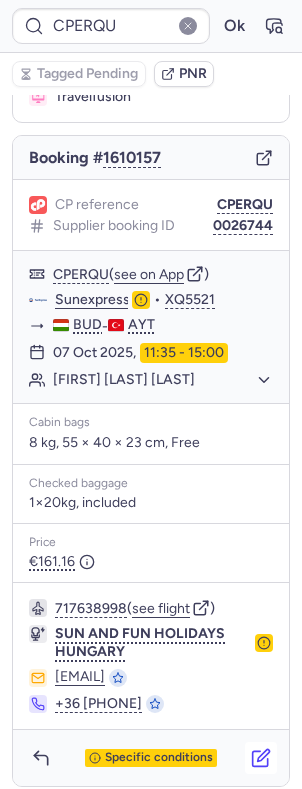 click on "Specific conditions" at bounding box center [151, 758] 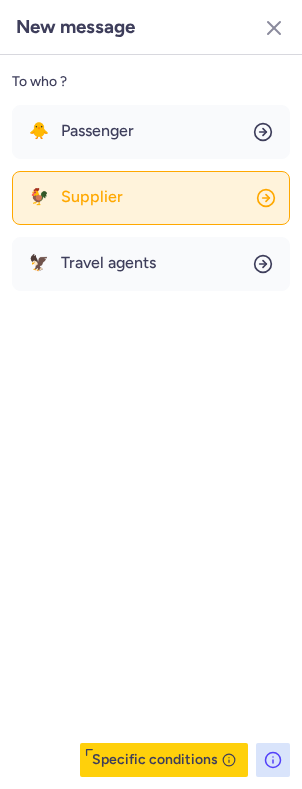 click on "🐓 Supplier" 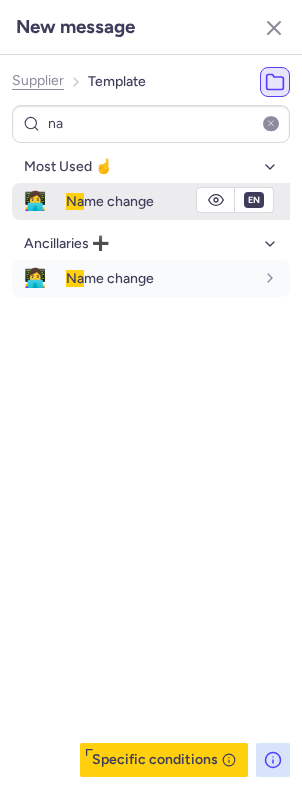 click on "Na me change" at bounding box center [110, 201] 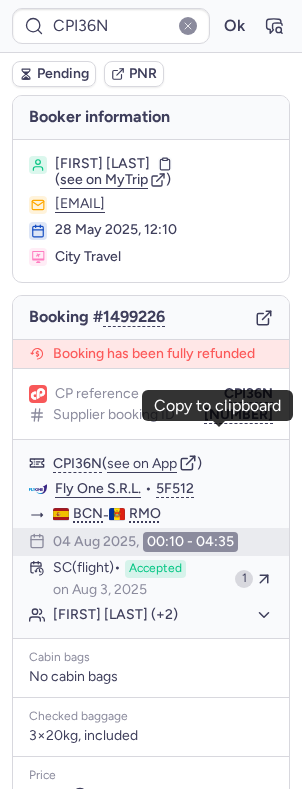 scroll, scrollTop: 284, scrollLeft: 0, axis: vertical 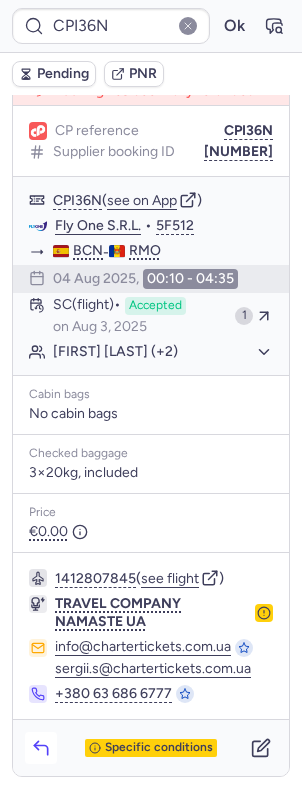 click at bounding box center (41, 748) 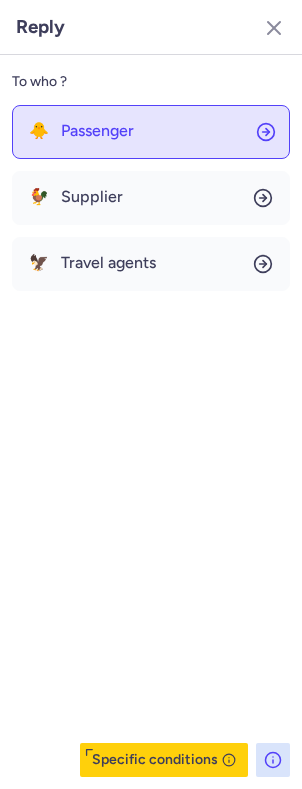 click on "Passenger" at bounding box center [97, 131] 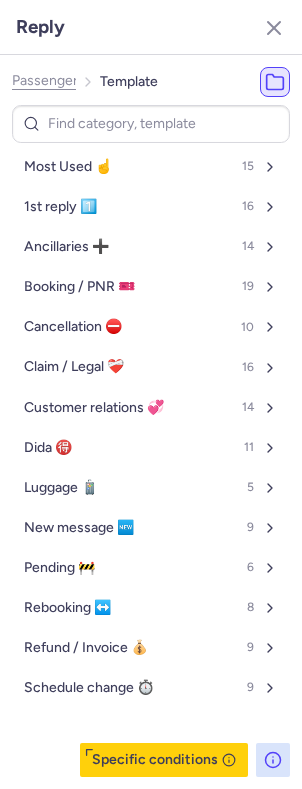 click on "Reply" 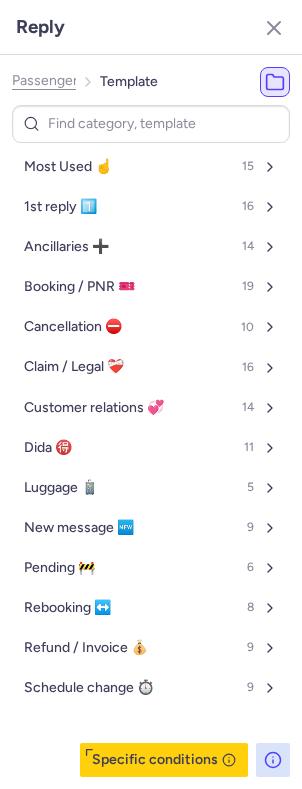 click on "Passenger" 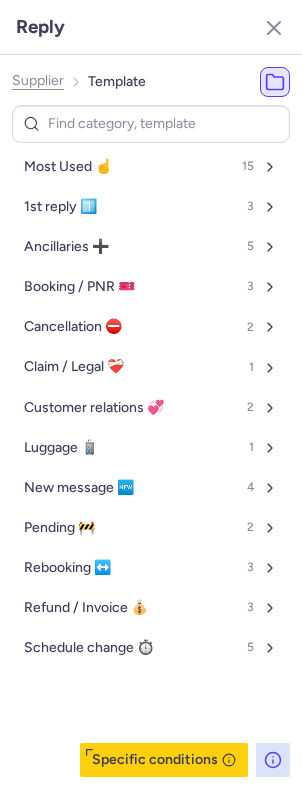 click on "Supplier" 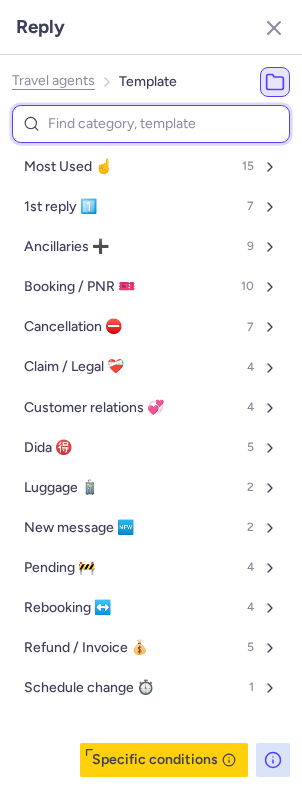 click at bounding box center [151, 124] 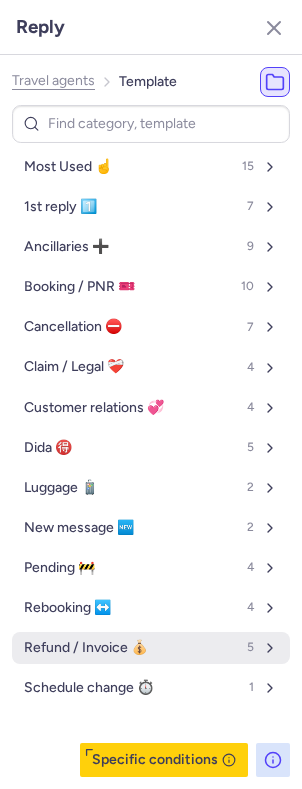 click on "Refund / Invoice 💰" at bounding box center (86, 648) 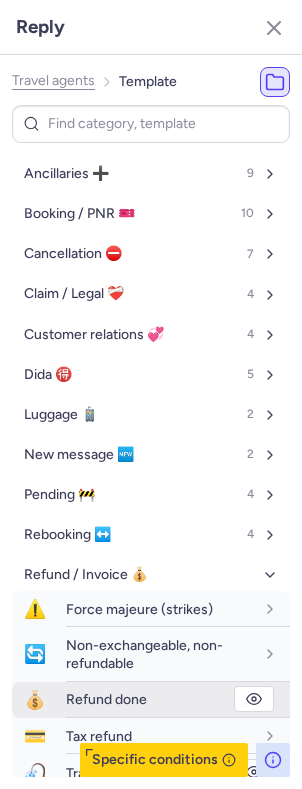 scroll, scrollTop: 97, scrollLeft: 0, axis: vertical 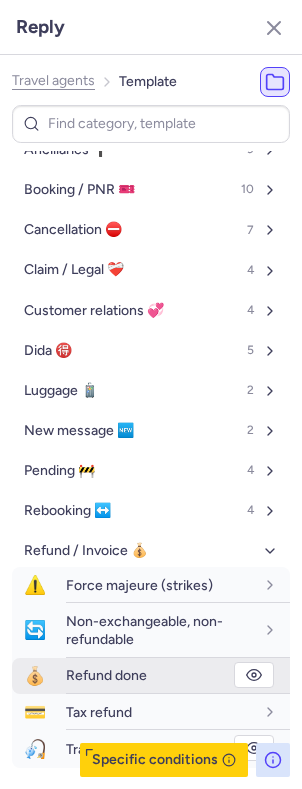 click on "⚠️ Force majeure (strikes) 🔄 Non-exchangeable, non-refundable 💰 Refund done 💳 Tax refund 🎣 Travelfusion booking check" at bounding box center (151, 667) 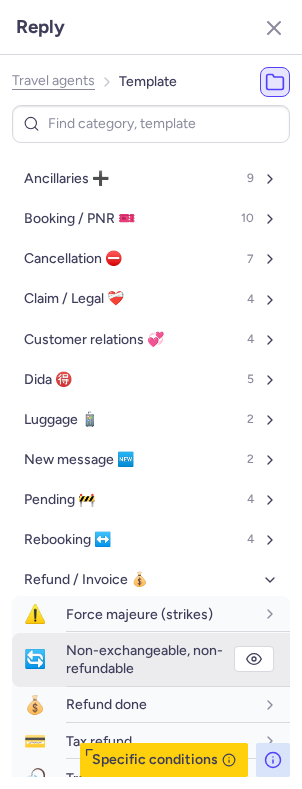 scroll, scrollTop: 53, scrollLeft: 0, axis: vertical 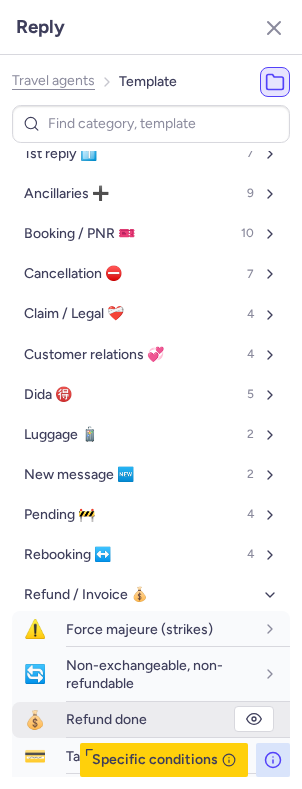 click on "Refund done" at bounding box center [106, 719] 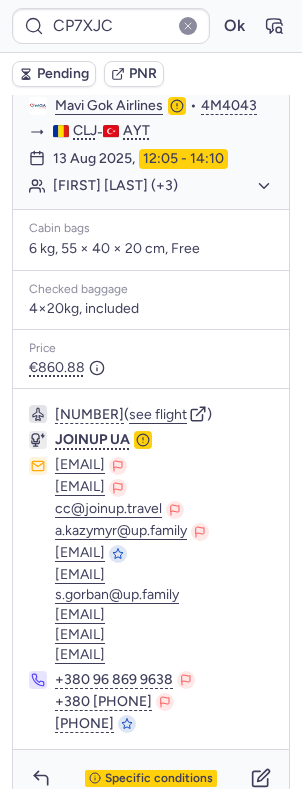 scroll, scrollTop: 409, scrollLeft: 0, axis: vertical 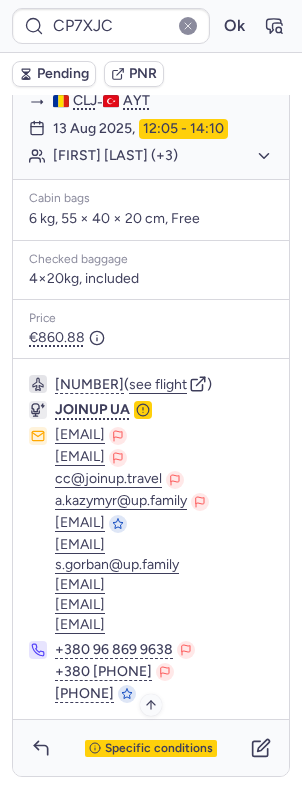 click on "Specific conditions" at bounding box center [159, 749] 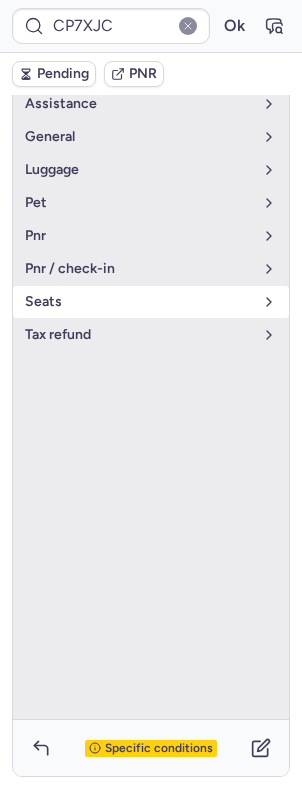 click on "Seats" at bounding box center [139, 302] 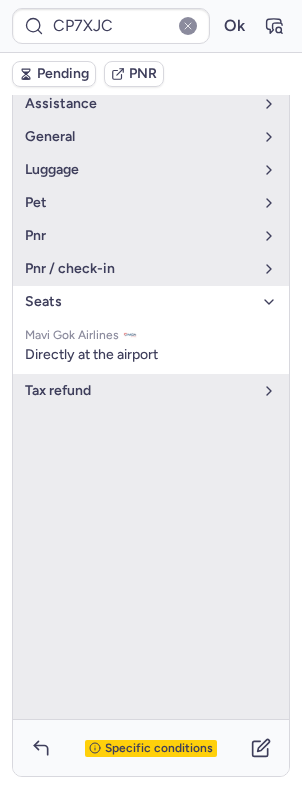 click on "Seats" at bounding box center (151, 302) 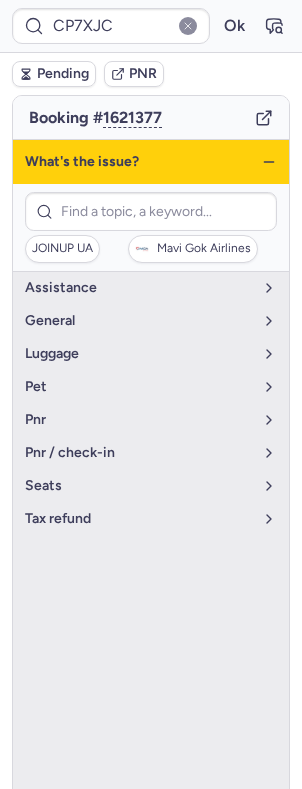 scroll, scrollTop: 197, scrollLeft: 0, axis: vertical 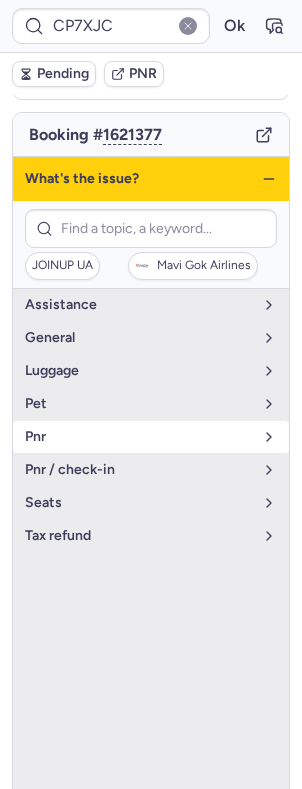 click on "pnr" at bounding box center (151, 437) 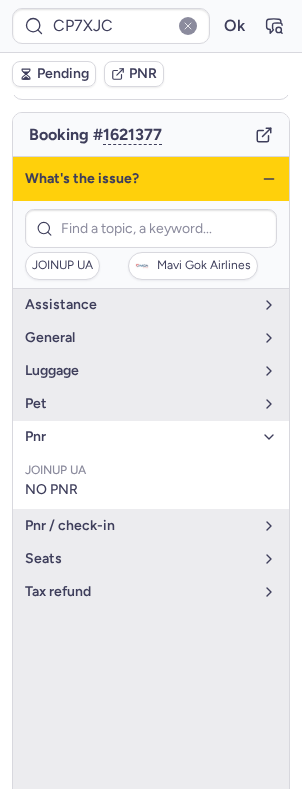 click on "pnr" at bounding box center [139, 437] 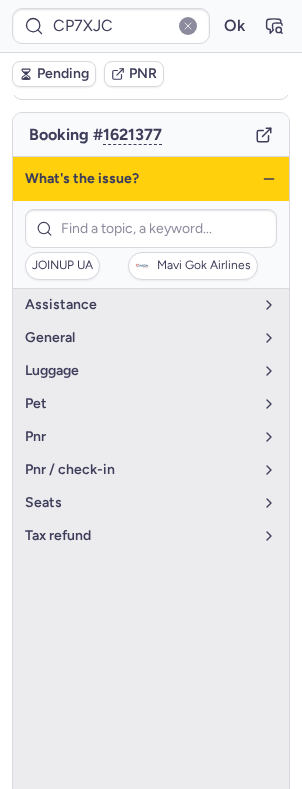 click 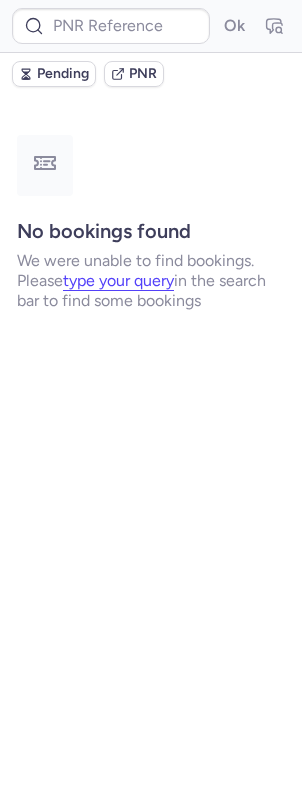 scroll, scrollTop: 0, scrollLeft: 0, axis: both 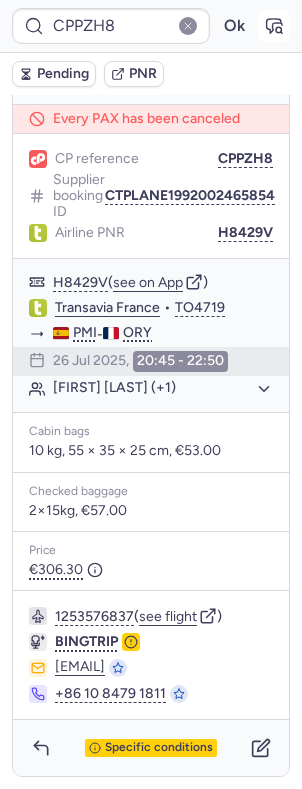 click at bounding box center [274, 26] 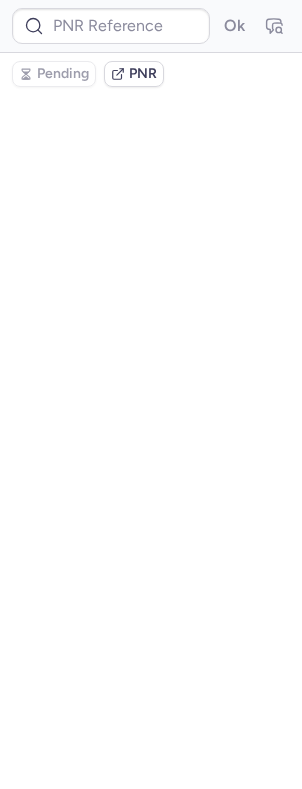 scroll, scrollTop: 0, scrollLeft: 0, axis: both 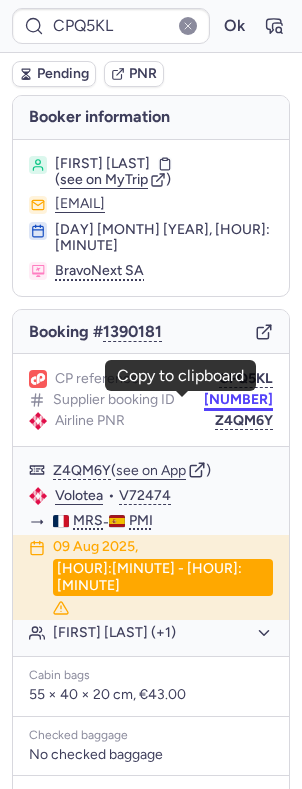 click on "[NUMBER]" at bounding box center [238, 400] 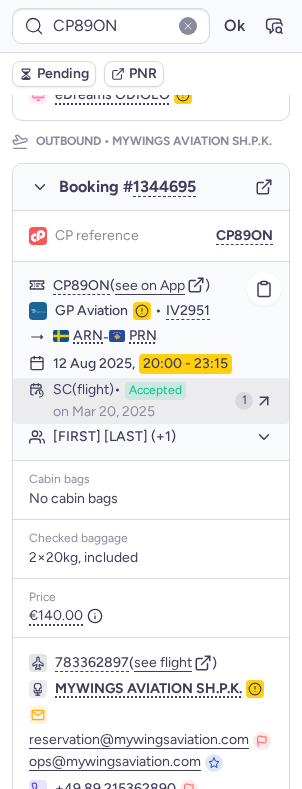 scroll, scrollTop: 341, scrollLeft: 0, axis: vertical 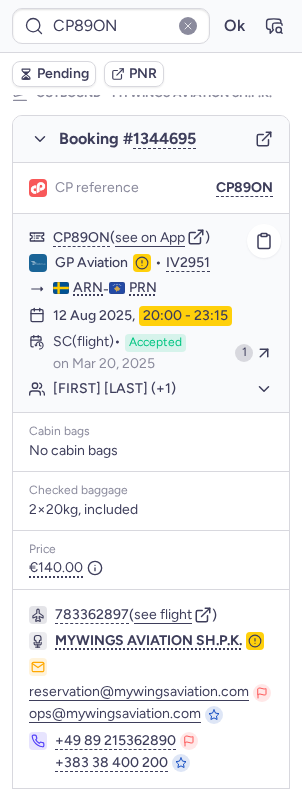 click on "[FIRST] [LAST] (+1)" 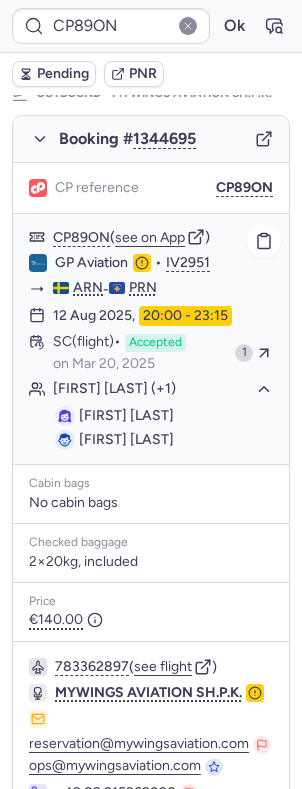click on "[FIRST] [LAST] (+1)" 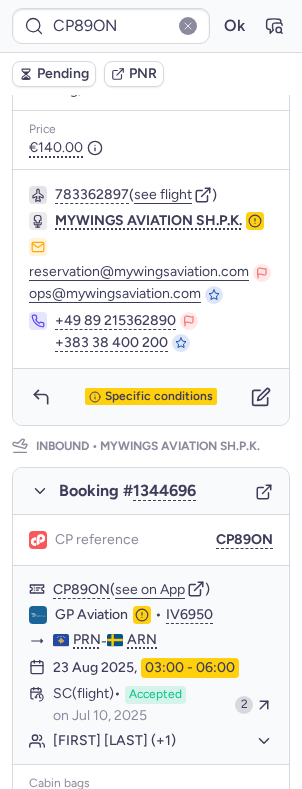 scroll, scrollTop: 352, scrollLeft: 0, axis: vertical 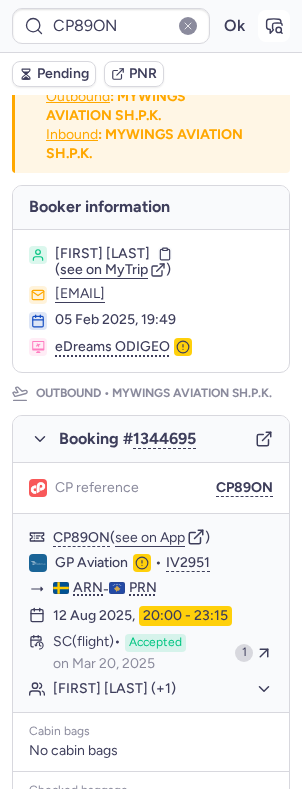 click 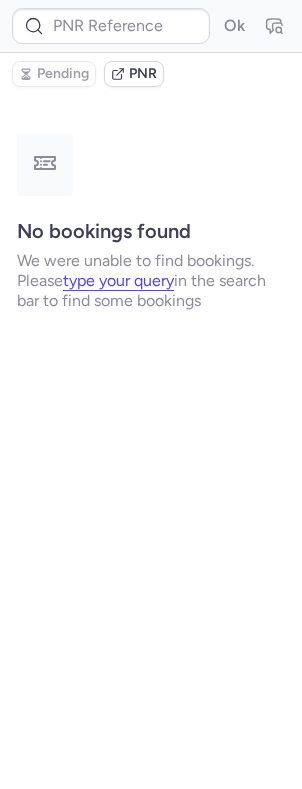 scroll, scrollTop: 0, scrollLeft: 0, axis: both 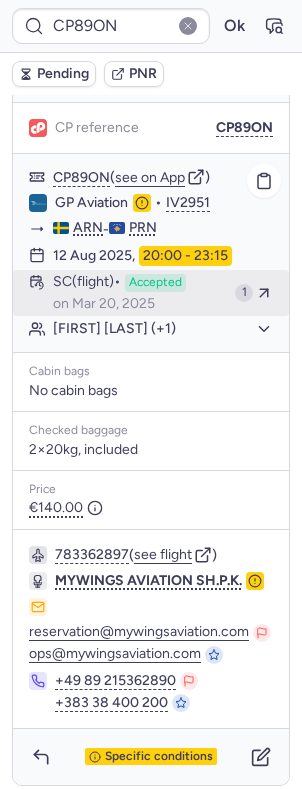 click on "Accepted" at bounding box center [155, 283] 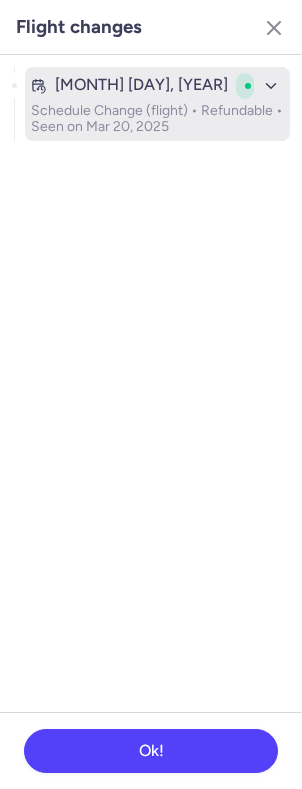 click on "Schedule Change (flight) • Refundable • Seen on Mar 20, 2025" at bounding box center (157, 119) 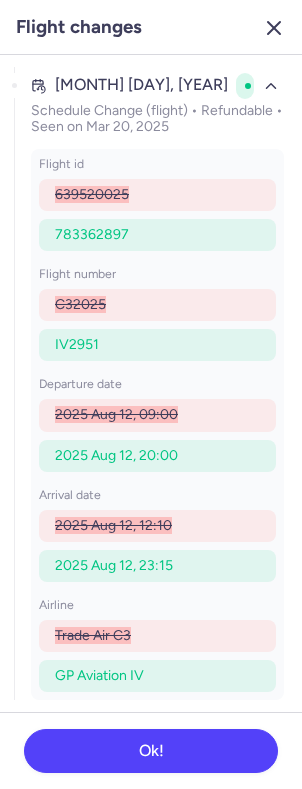 click 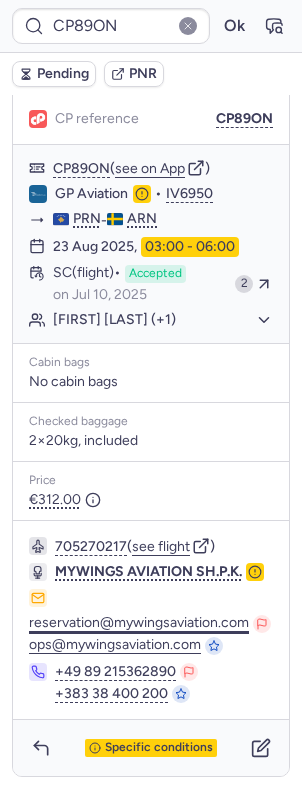 scroll, scrollTop: 1280, scrollLeft: 0, axis: vertical 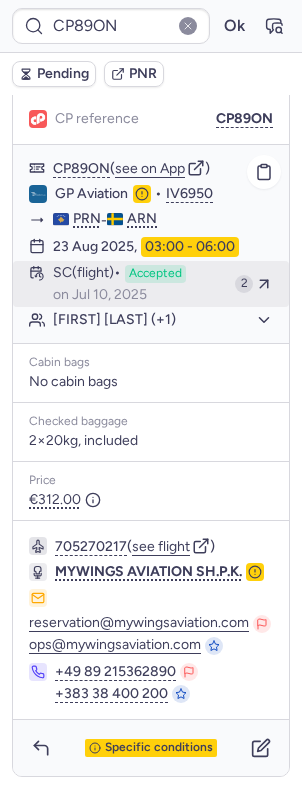 click on "SC   (flight)  Accepted  on Jul 10, 2025" at bounding box center (140, 284) 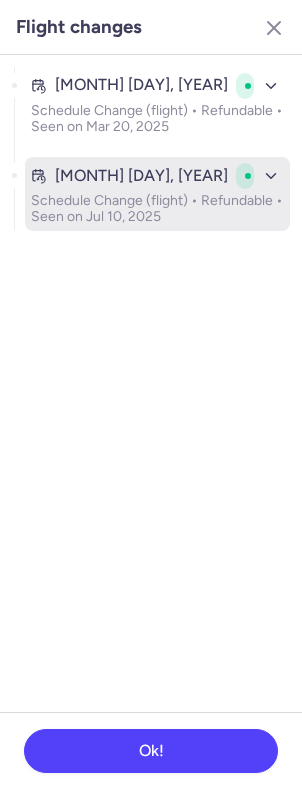 click on "Schedule Change (flight) • Refundable • Seen on Jul 10, 2025" at bounding box center (157, 209) 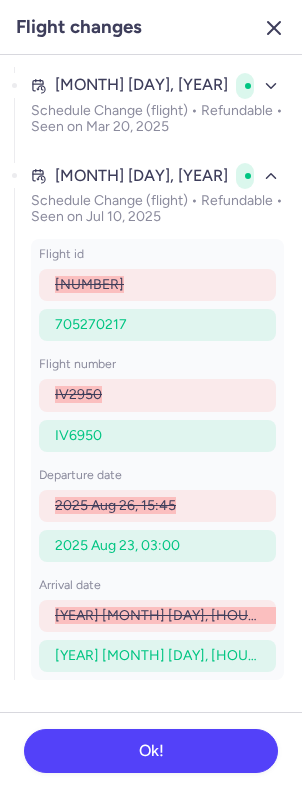 click 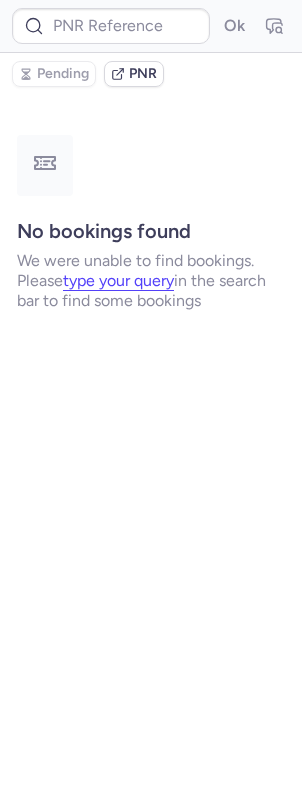 scroll, scrollTop: 0, scrollLeft: 0, axis: both 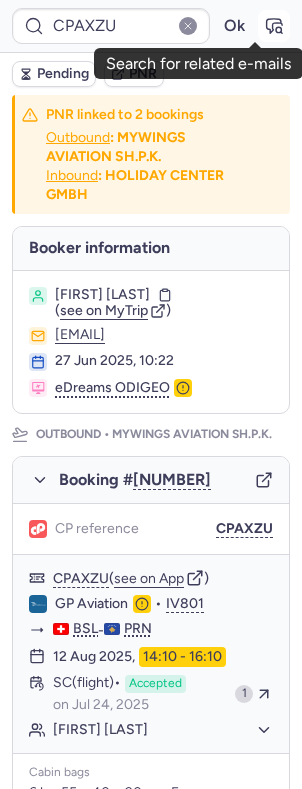 click 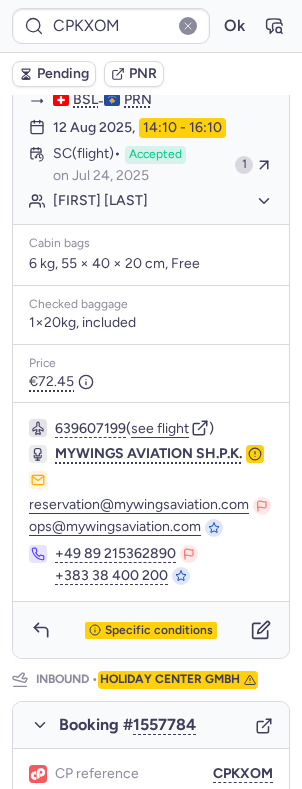 scroll, scrollTop: 666, scrollLeft: 0, axis: vertical 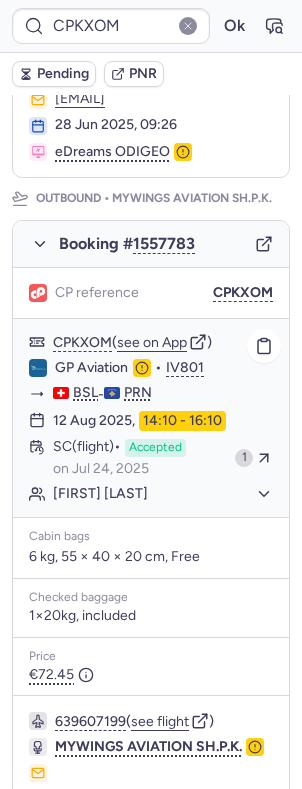 click on "[FIRST] [LAST]" 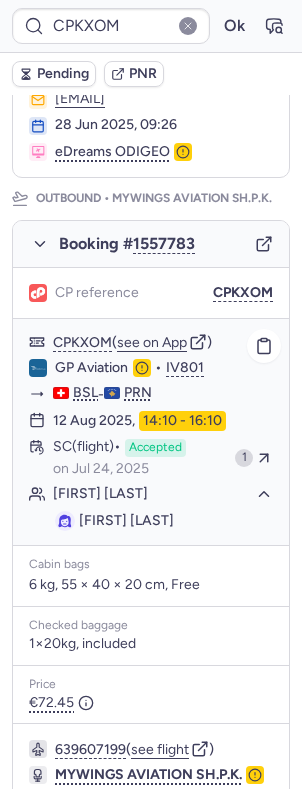 click on "[FIRST] [LAST]" 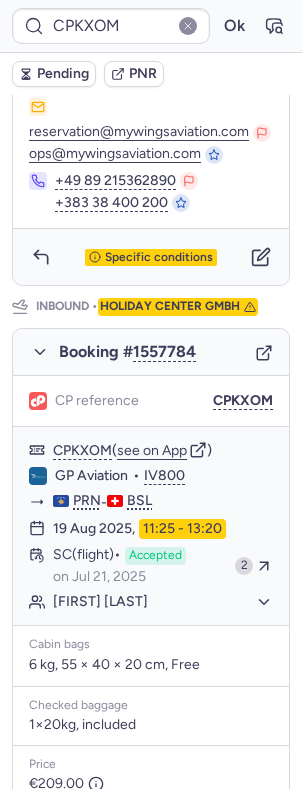 scroll, scrollTop: 1217, scrollLeft: 0, axis: vertical 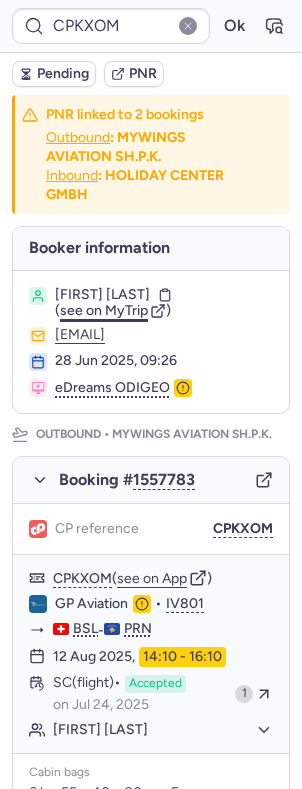 click on "see on MyTrip" at bounding box center [104, 310] 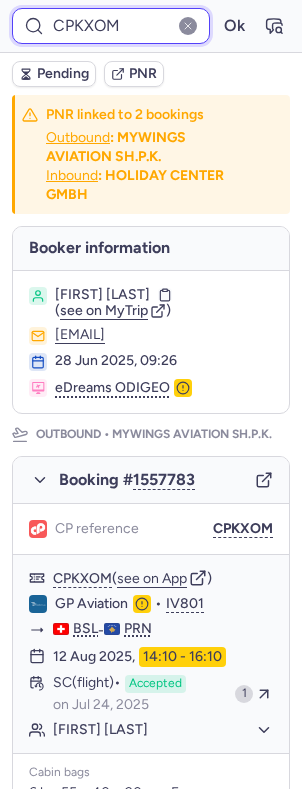 click on "CPKXOM" at bounding box center [111, 26] 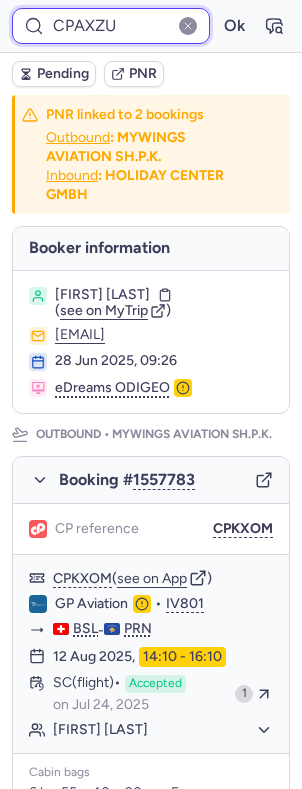 click on "Ok" at bounding box center [234, 26] 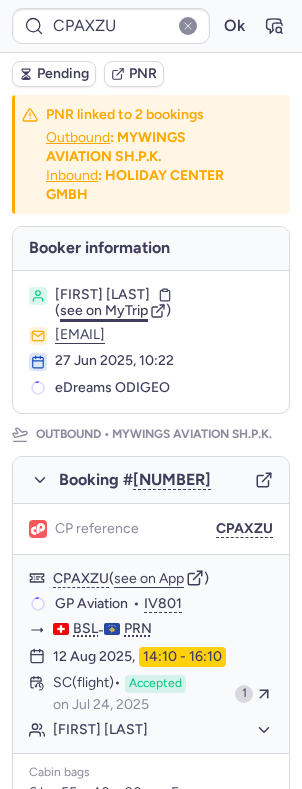 click on "see on MyTrip" at bounding box center (104, 310) 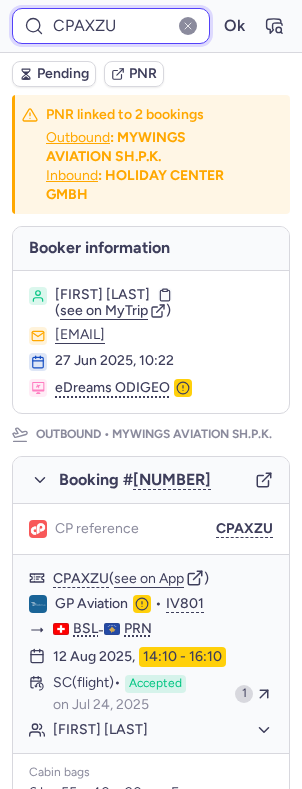 click on "CPAXZU" at bounding box center [111, 26] 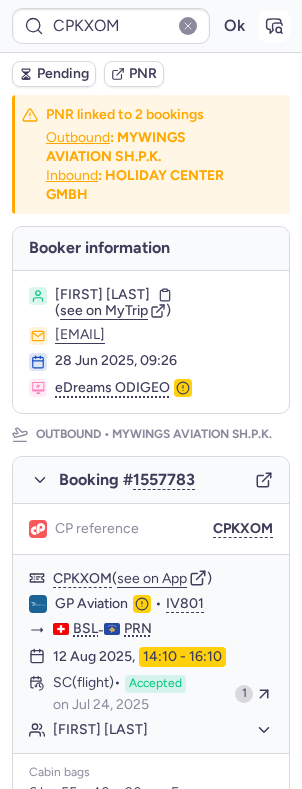 click 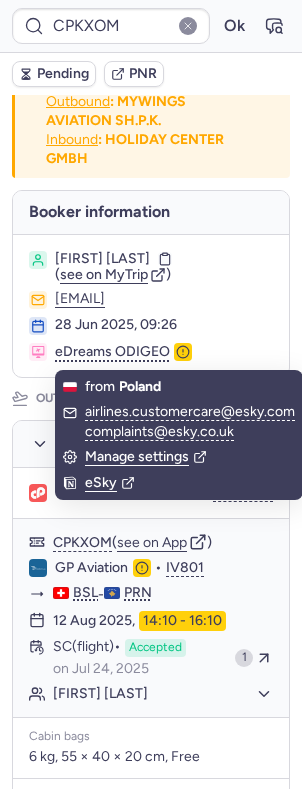 scroll, scrollTop: 37, scrollLeft: 0, axis: vertical 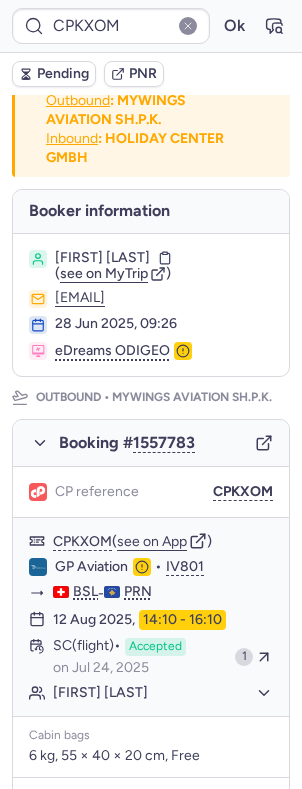 click on "Pending" at bounding box center (63, 74) 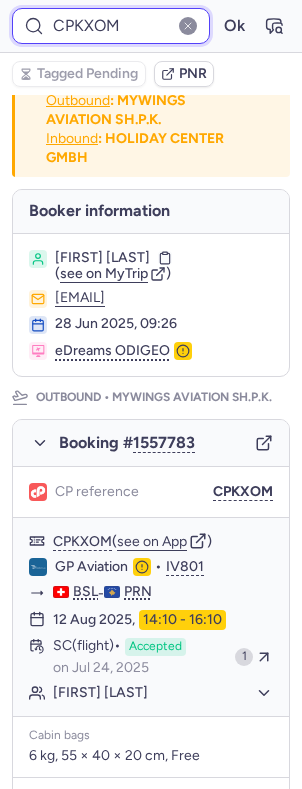 click on "CPKXOM" at bounding box center (111, 26) 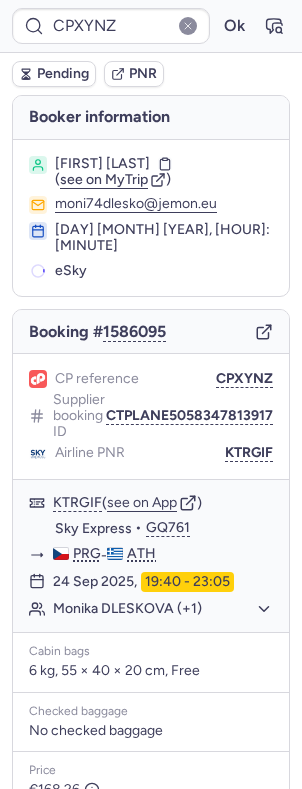 scroll, scrollTop: 0, scrollLeft: 0, axis: both 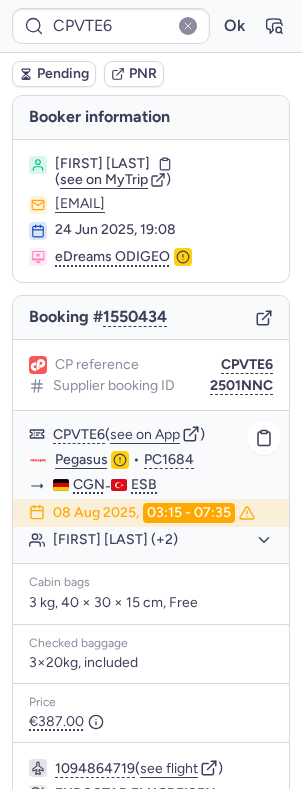 click on "[FIRST] [LAST] (+2)" 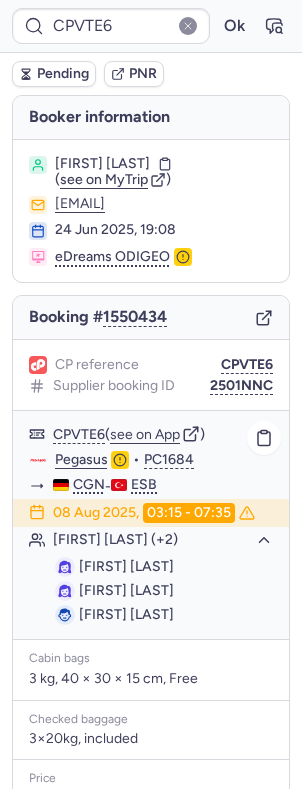 click on "[FIRST] [LAST] (+2)" 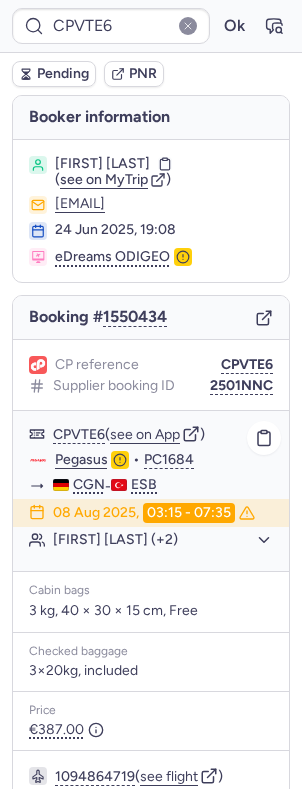 click on "[FIRST] [LAST] (+2)" 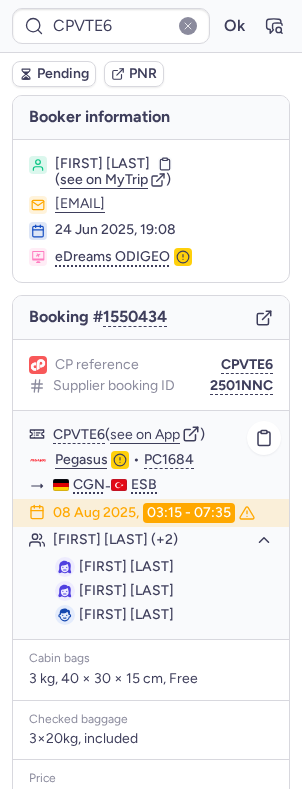 click on "[FIRST] [LAST]" at bounding box center [126, 590] 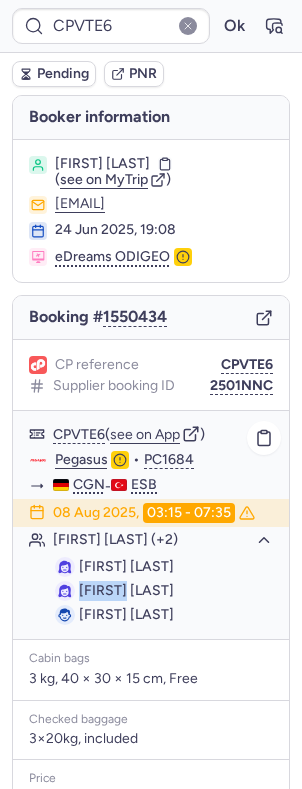 click on "[FIRST] [LAST]" at bounding box center [126, 590] 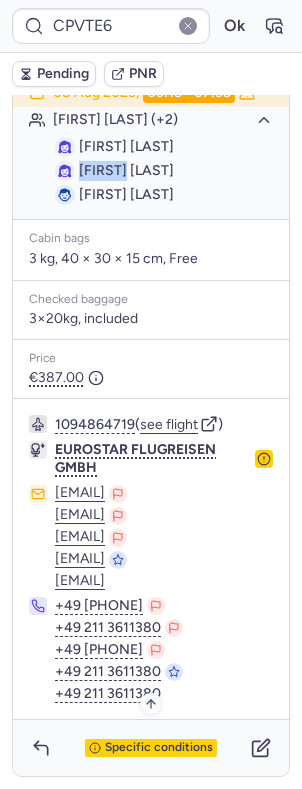 click on "Specific conditions" at bounding box center [159, 748] 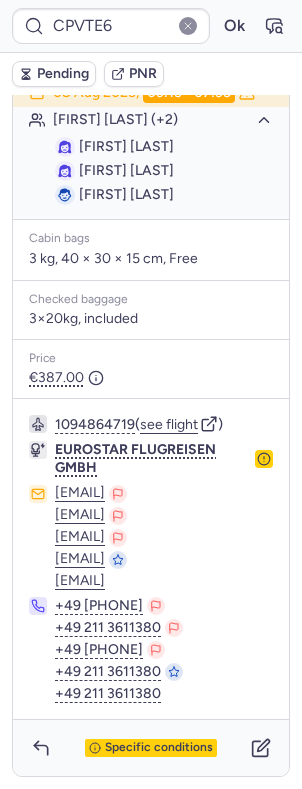 scroll, scrollTop: 434, scrollLeft: 0, axis: vertical 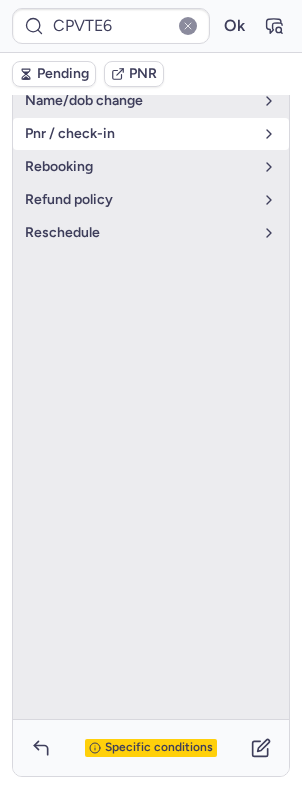 click on "pnr / check-in" at bounding box center [139, 134] 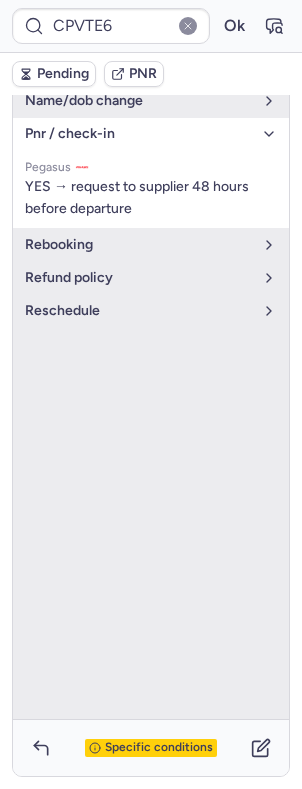 drag, startPoint x: 133, startPoint y: 120, endPoint x: 122, endPoint y: 140, distance: 22.825424 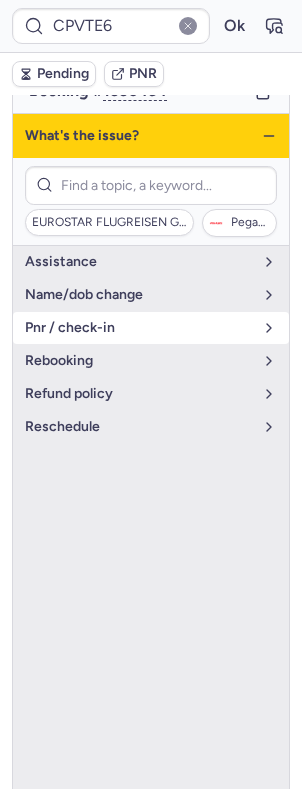 scroll, scrollTop: 229, scrollLeft: 0, axis: vertical 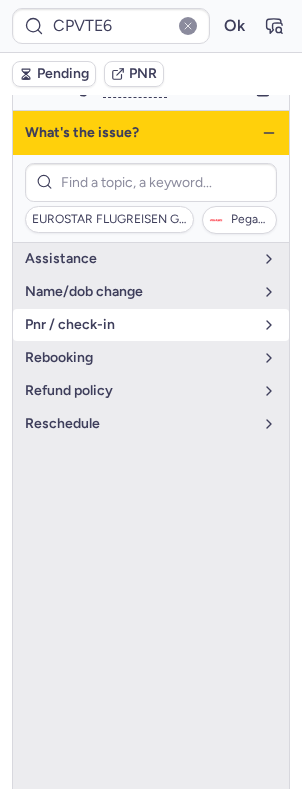 click 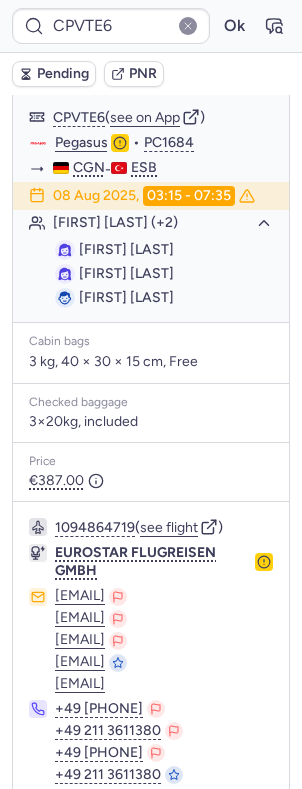 scroll, scrollTop: 444, scrollLeft: 0, axis: vertical 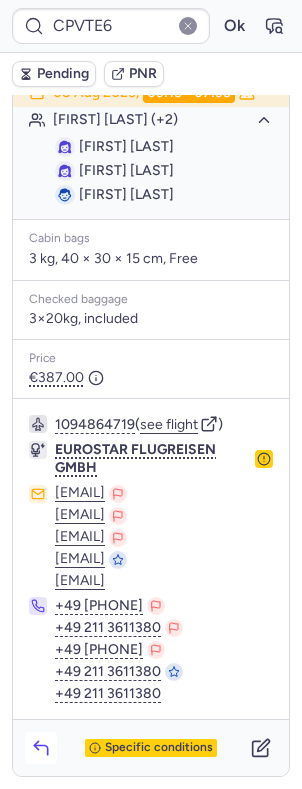 click 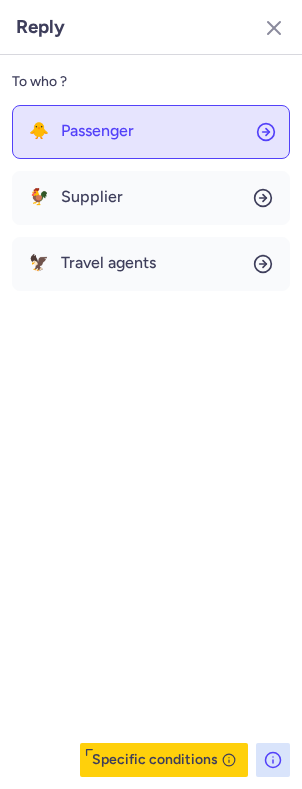 click on "🐥 Passenger" 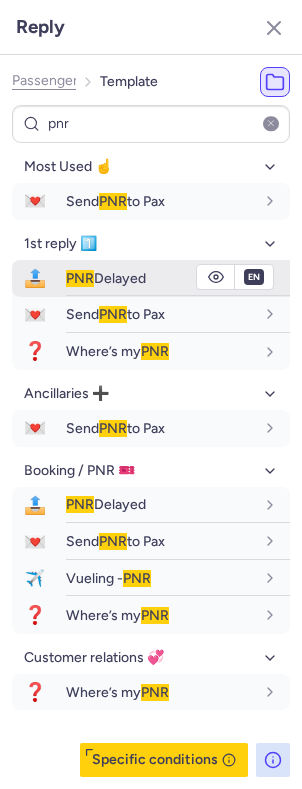 click on "fr en de nl pt es it ru en" at bounding box center [235, 277] 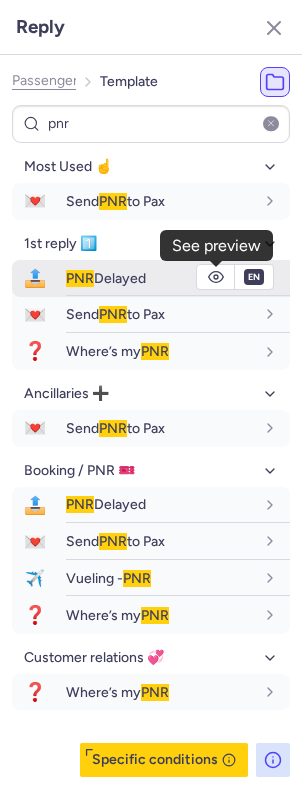click 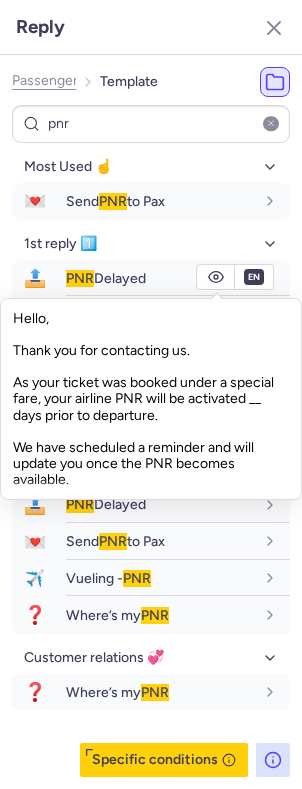 click on "As your ticket was booked under a special fare, your airline PNR will be activated __ days prior to departure. We have scheduled a reminder and will update you once the PNR becomes available. Kind regards," 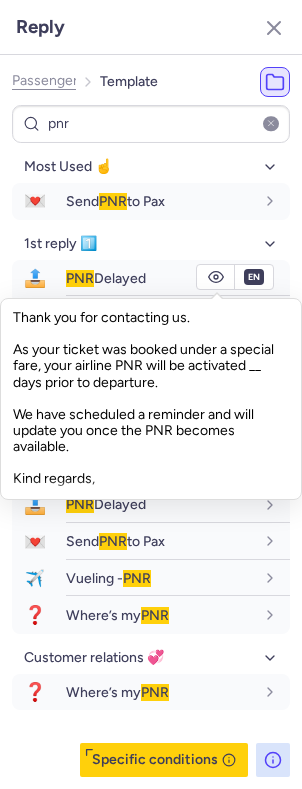 drag, startPoint x: 25, startPoint y: 452, endPoint x: 92, endPoint y: 473, distance: 70.21396 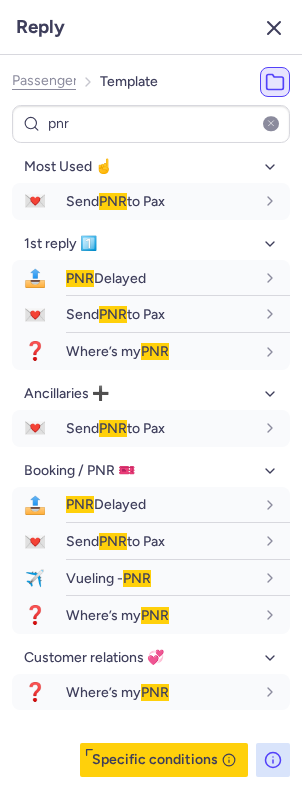 click 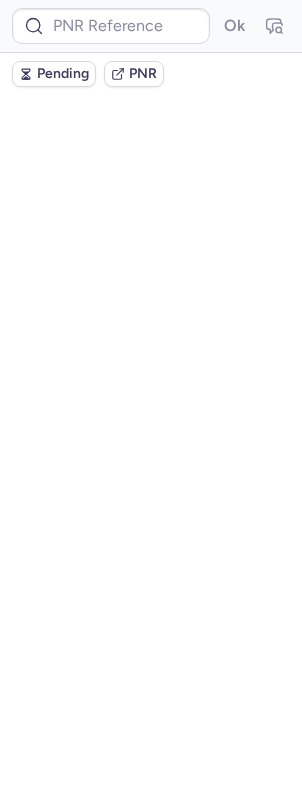 scroll, scrollTop: 0, scrollLeft: 0, axis: both 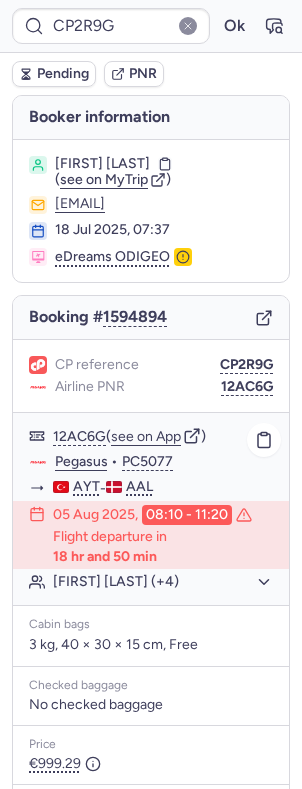 click on "[FIRST] [LAST] (+4)" 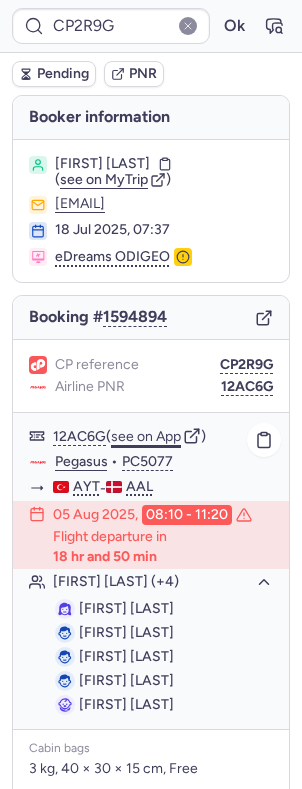 click on "see on App" 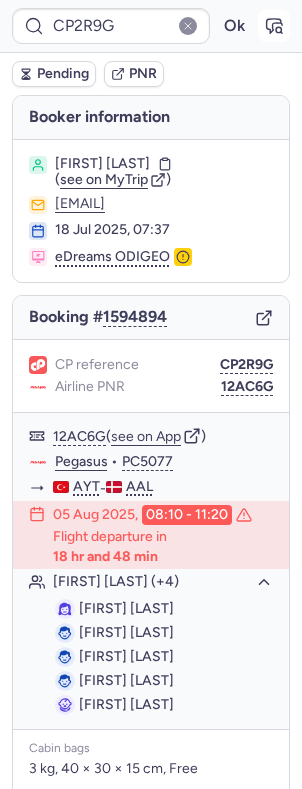 click 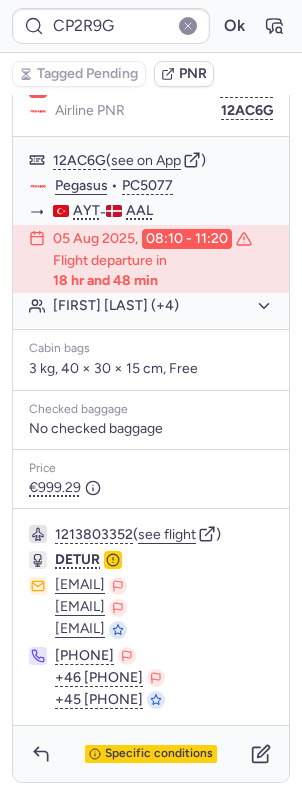 scroll, scrollTop: 286, scrollLeft: 0, axis: vertical 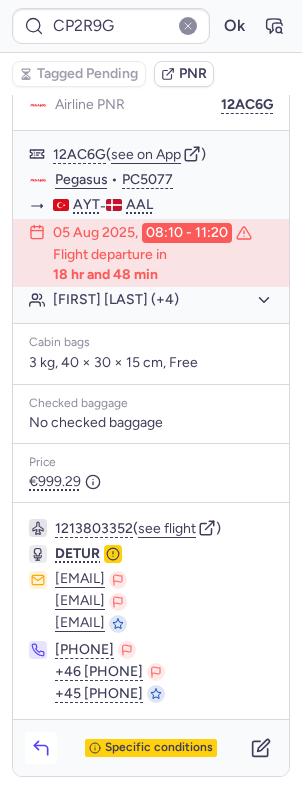 click 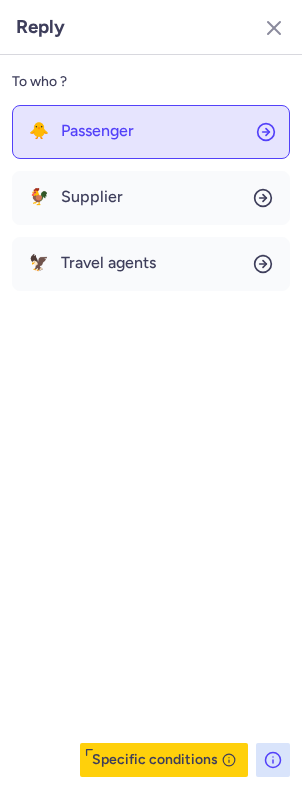 click on "🐥 Passenger" 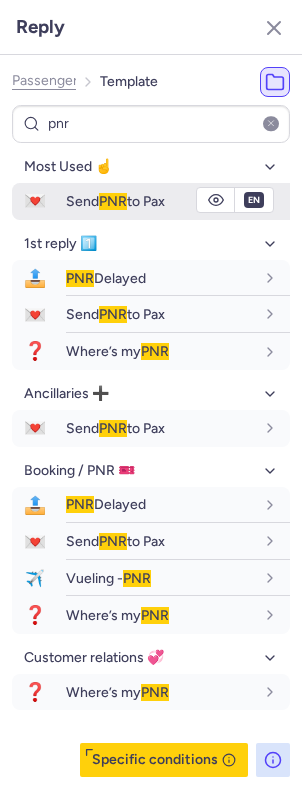click on "Send  PNR  to Pax" at bounding box center [115, 201] 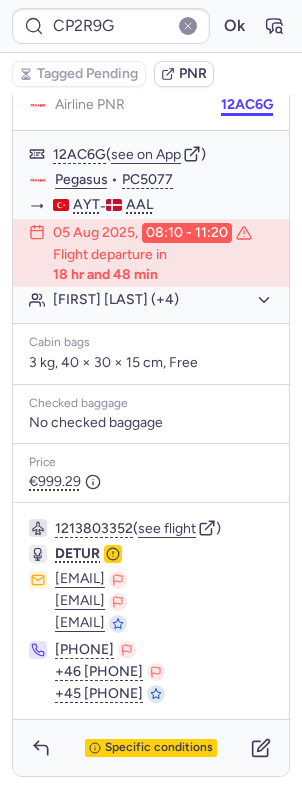 click on "12AC6G" at bounding box center (247, 105) 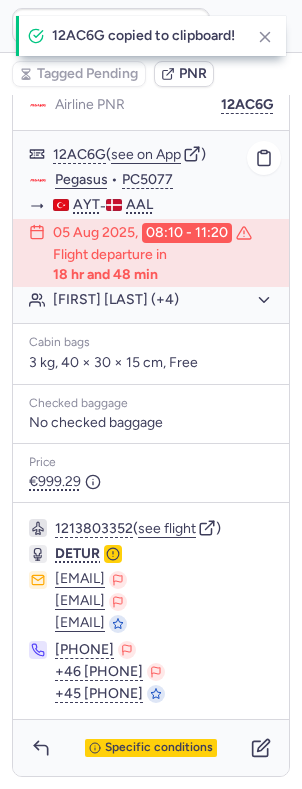 click on "Pegasus" 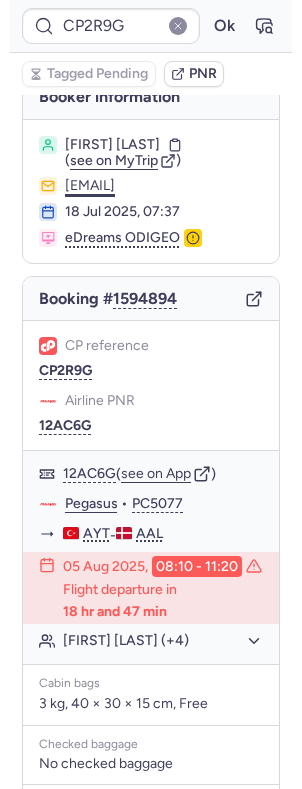 scroll, scrollTop: 0, scrollLeft: 0, axis: both 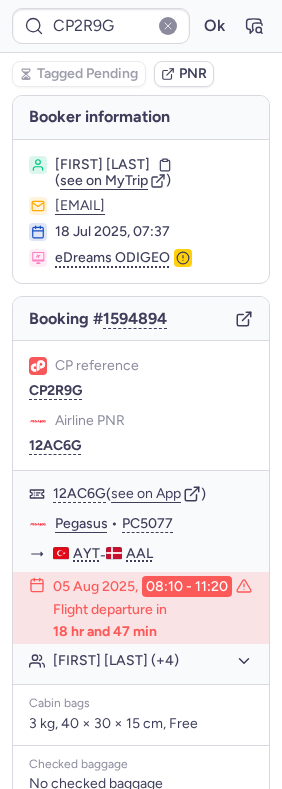 click on "[FIRST] [LAST]" at bounding box center (102, 165) 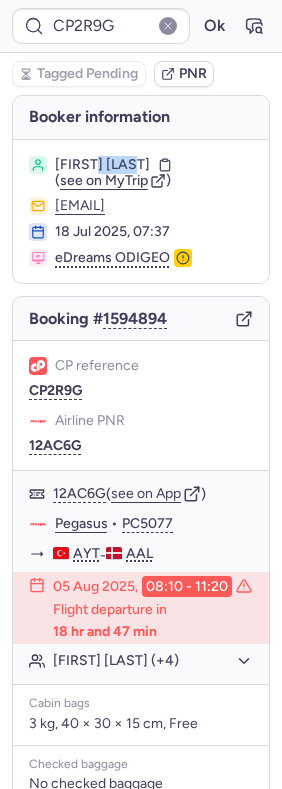 click on "[FIRST] [LAST]" at bounding box center (102, 165) 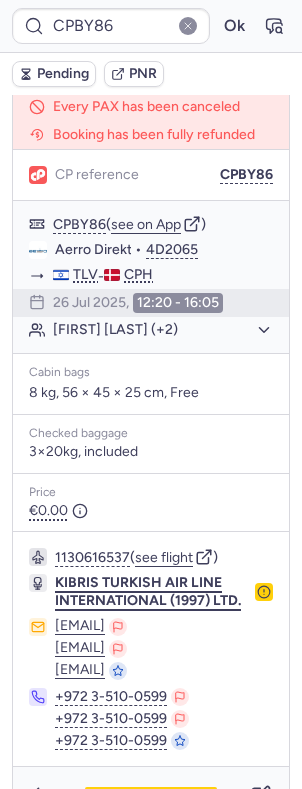 scroll, scrollTop: 1401, scrollLeft: 0, axis: vertical 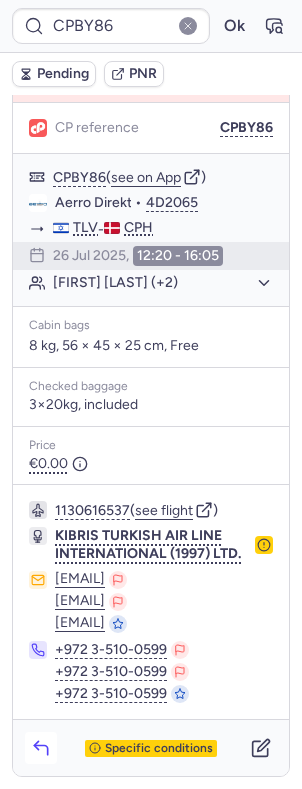 click at bounding box center [41, 748] 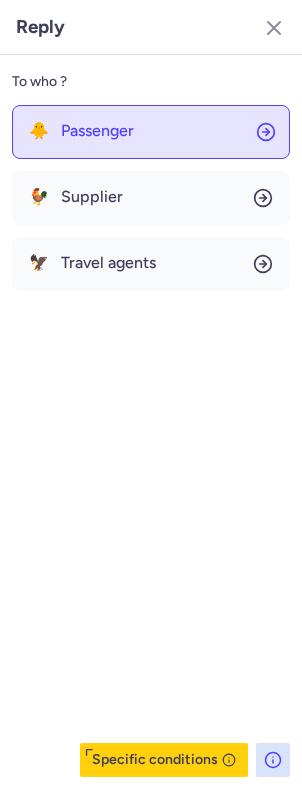 click on "Passenger" at bounding box center (97, 131) 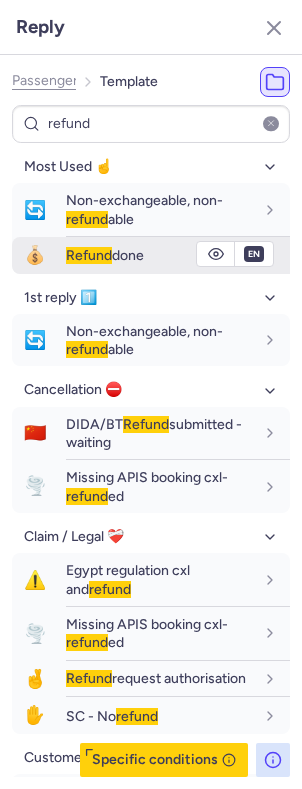 click on "Refund" at bounding box center [89, 255] 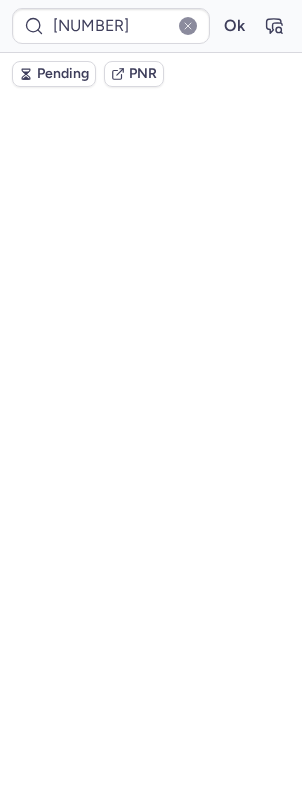 scroll, scrollTop: 0, scrollLeft: 0, axis: both 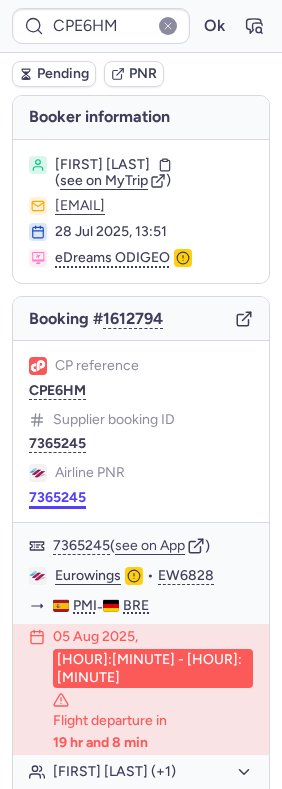 click on "7365245" at bounding box center [57, 498] 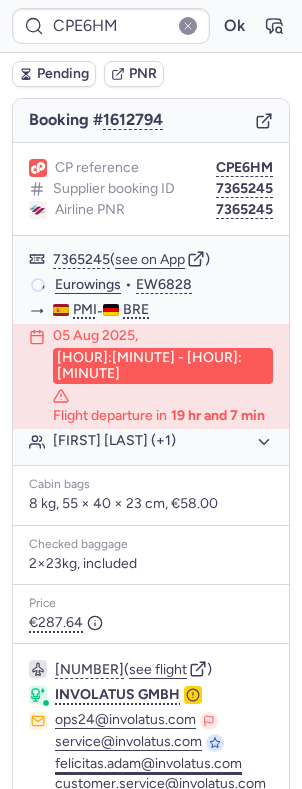 scroll, scrollTop: 350, scrollLeft: 0, axis: vertical 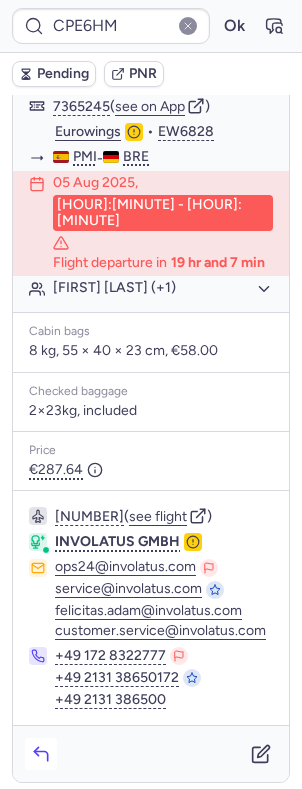 click 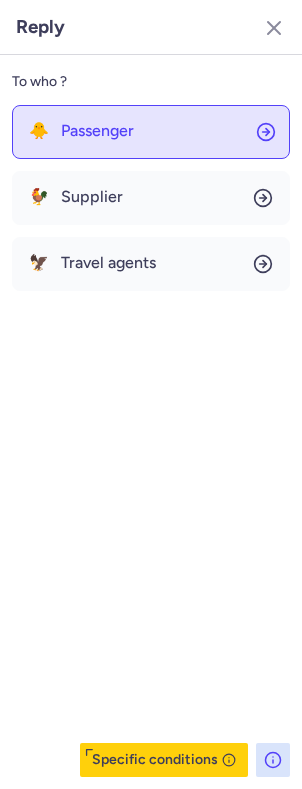click on "🐥 Passenger" 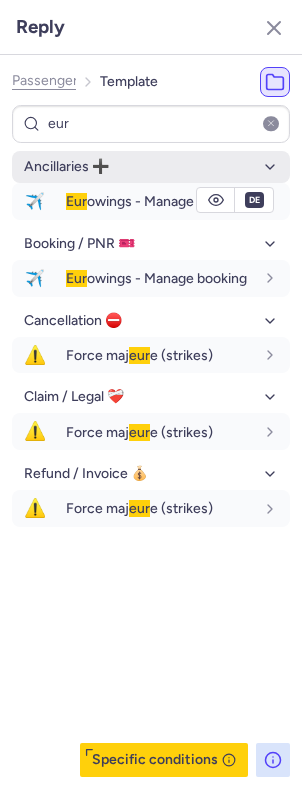 click on "Eur owings - Manage booking" at bounding box center [178, 201] 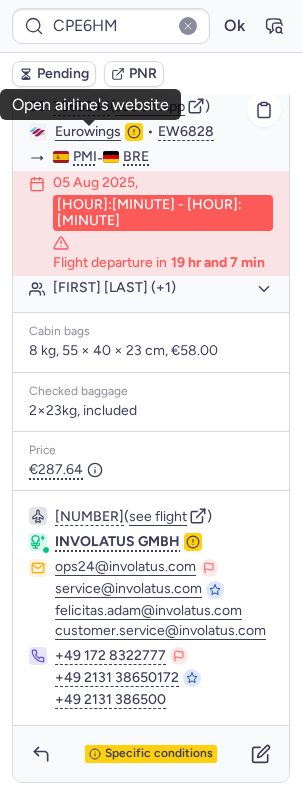 click on "Eurowings" 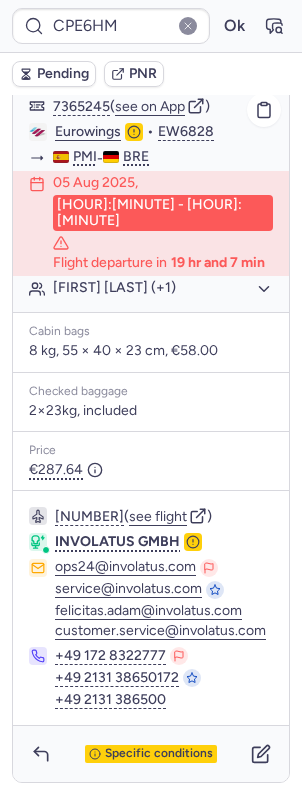 click on "[FIRST] [LAST] (+1)" 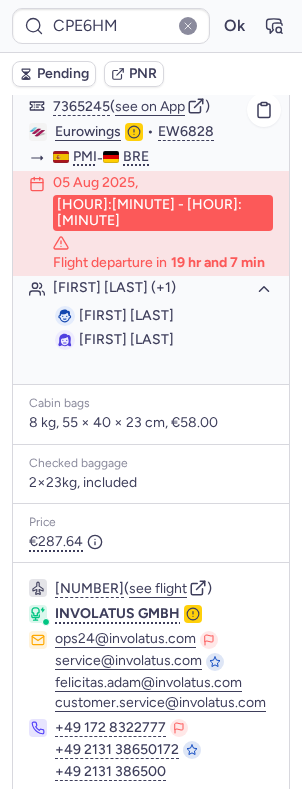 click on "[FIRST] [LAST] (+1)" 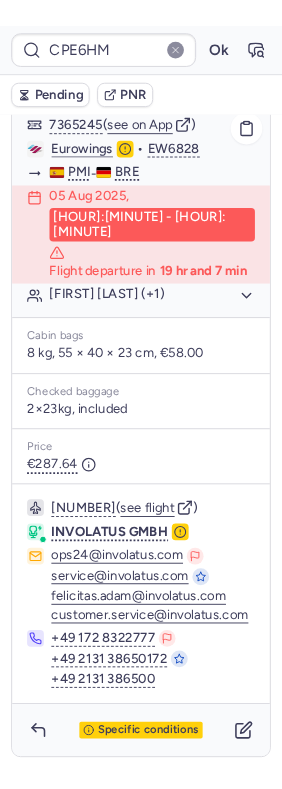 scroll, scrollTop: 0, scrollLeft: 0, axis: both 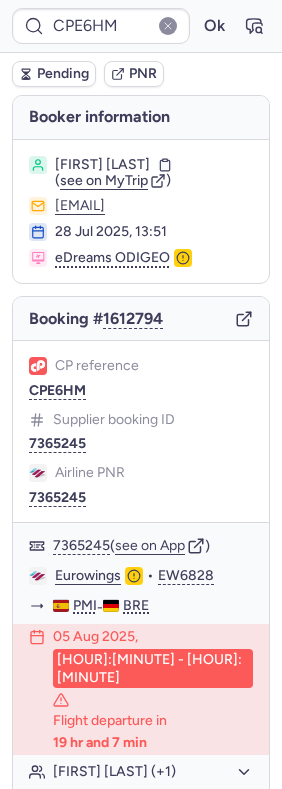 click on "[FIRST] [LAST]" at bounding box center [102, 165] 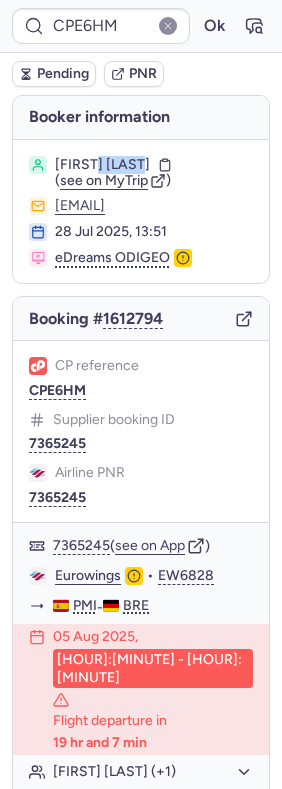 click on "[FIRST] [LAST]" at bounding box center (102, 165) 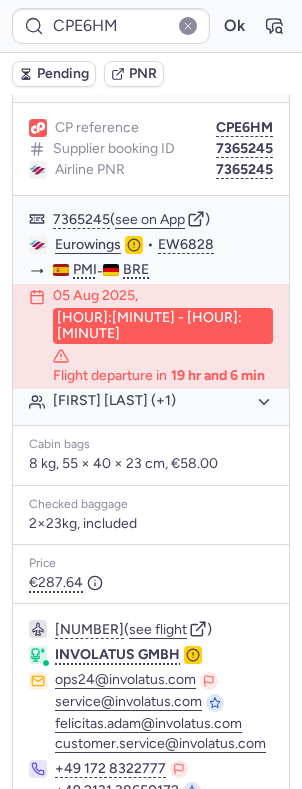 scroll, scrollTop: 350, scrollLeft: 0, axis: vertical 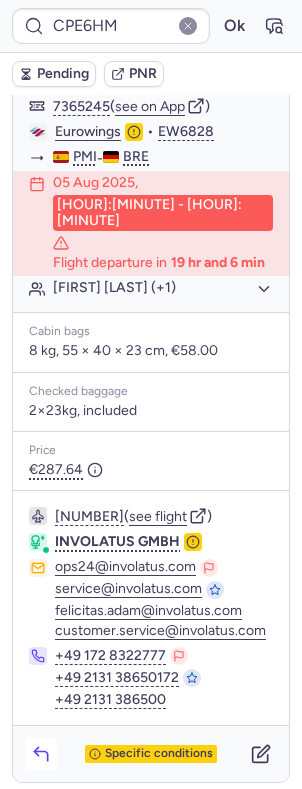 click 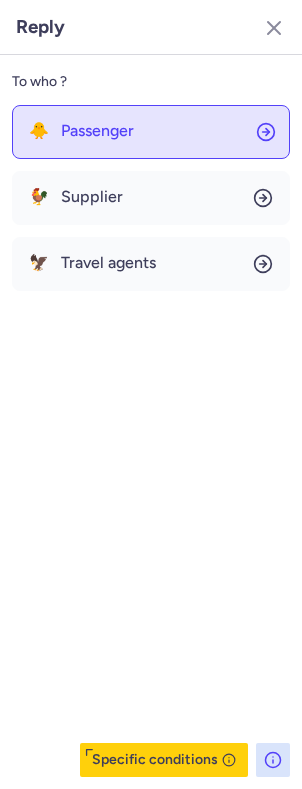 click on "🐥 Passenger" 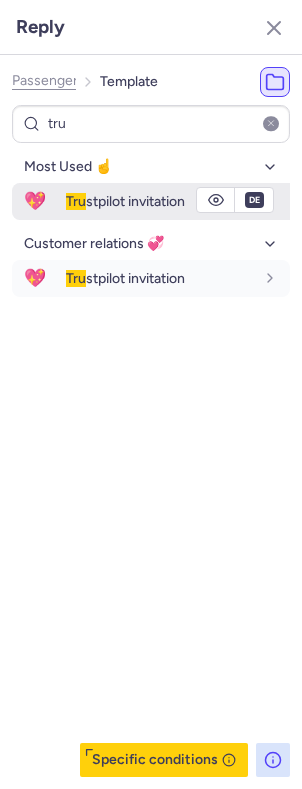 click on "Tru stpilot invitation" at bounding box center [125, 201] 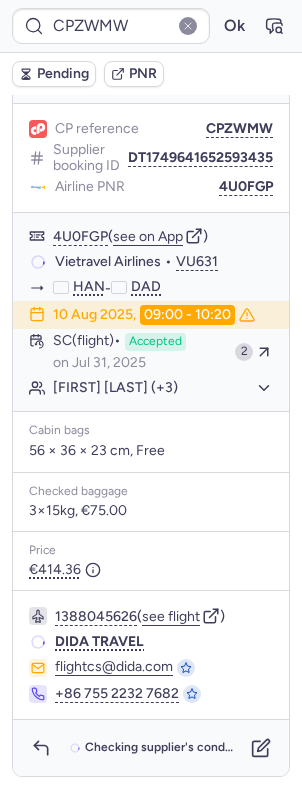 scroll, scrollTop: 276, scrollLeft: 0, axis: vertical 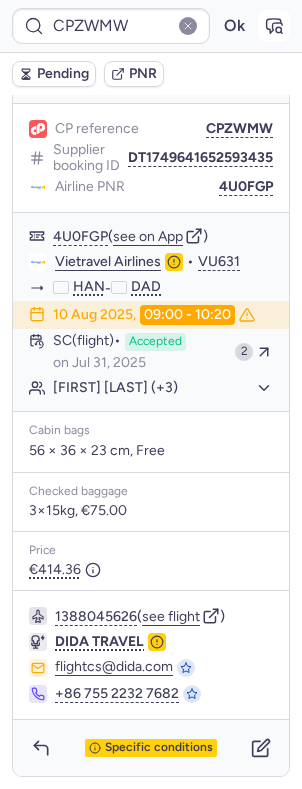 click 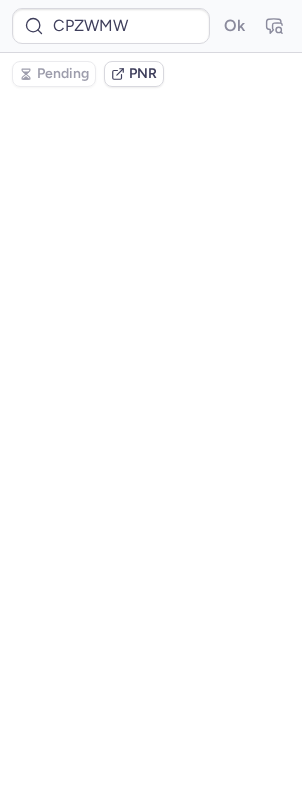 scroll, scrollTop: 0, scrollLeft: 0, axis: both 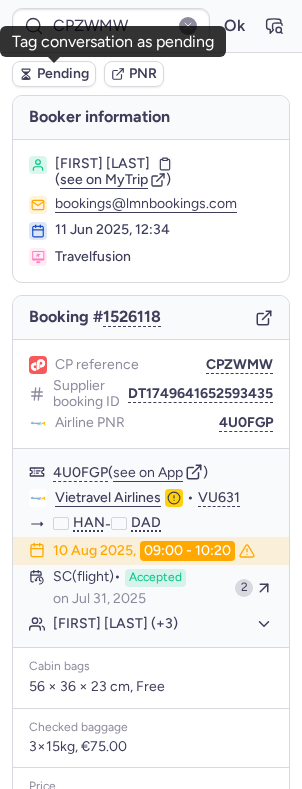 click on "Pending" at bounding box center (63, 74) 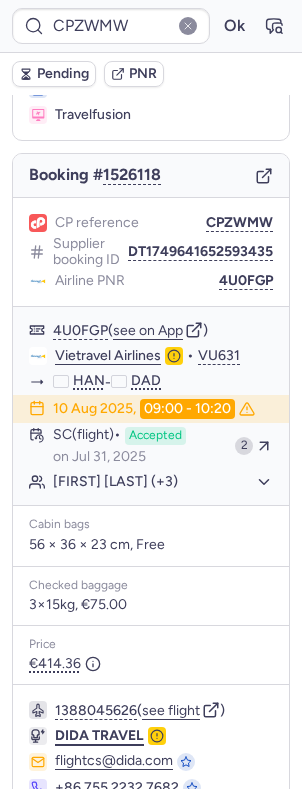 scroll, scrollTop: 276, scrollLeft: 0, axis: vertical 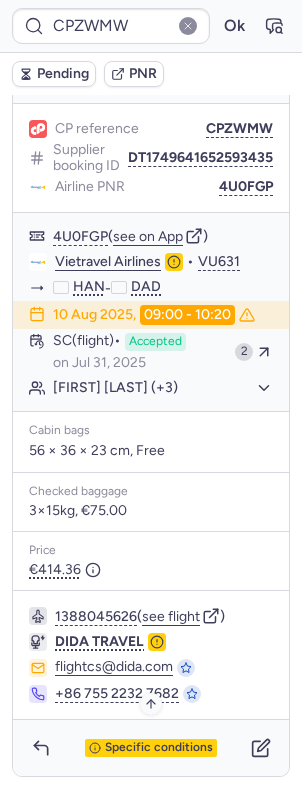click on "Specific conditions" at bounding box center [159, 748] 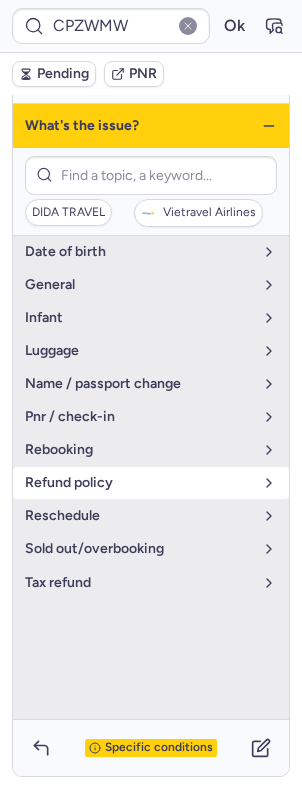 click on "refund policy" at bounding box center (139, 483) 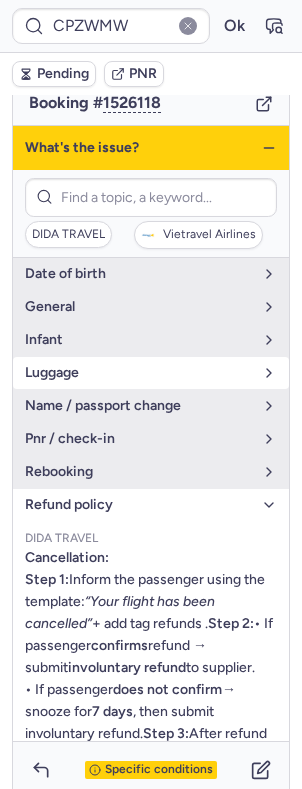 scroll, scrollTop: 276, scrollLeft: 0, axis: vertical 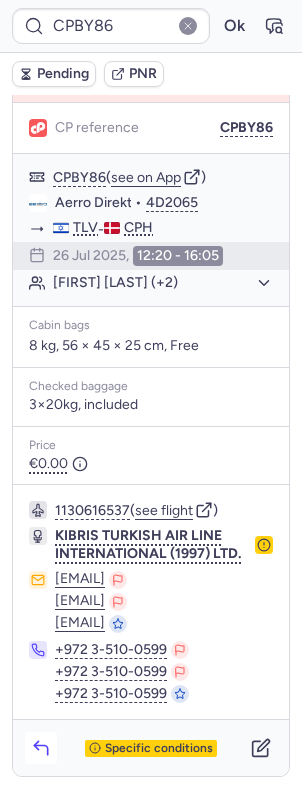 click at bounding box center (41, 748) 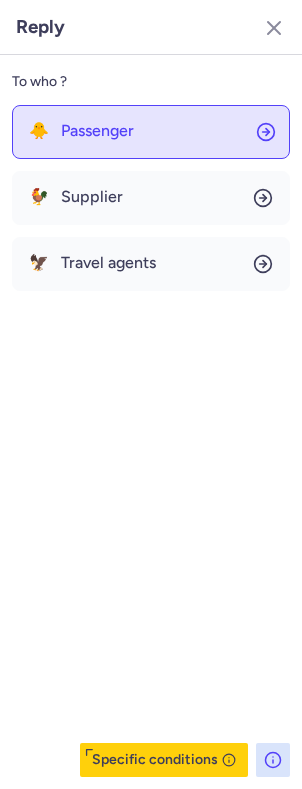 click on "Passenger" at bounding box center (97, 131) 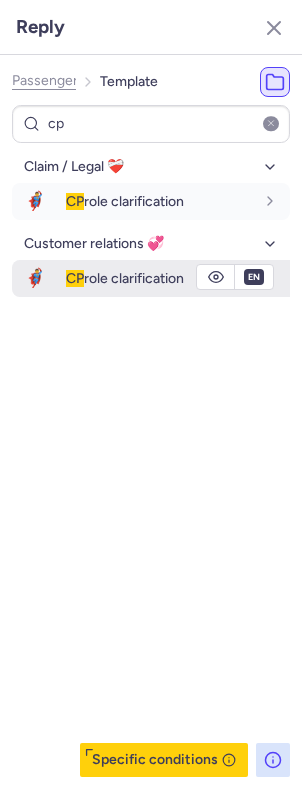 click on "CP  role clarification" at bounding box center (125, 278) 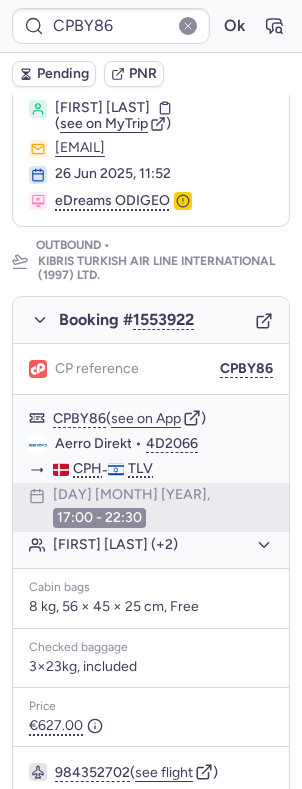 scroll, scrollTop: 0, scrollLeft: 0, axis: both 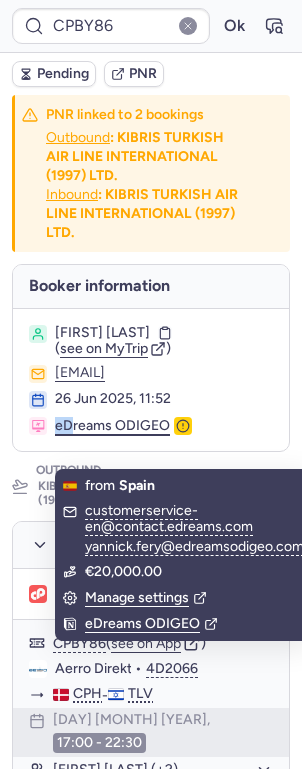 drag, startPoint x: 47, startPoint y: 461, endPoint x: 133, endPoint y: 461, distance: 86 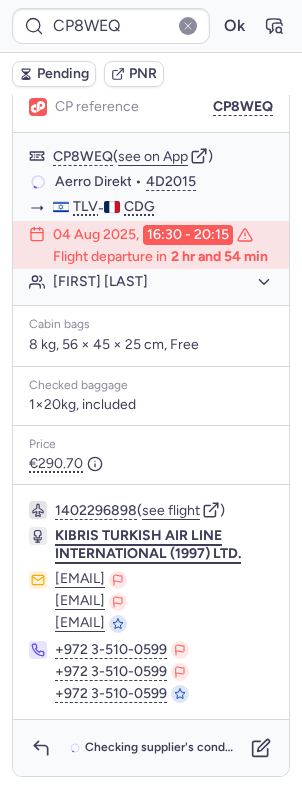 scroll, scrollTop: 330, scrollLeft: 0, axis: vertical 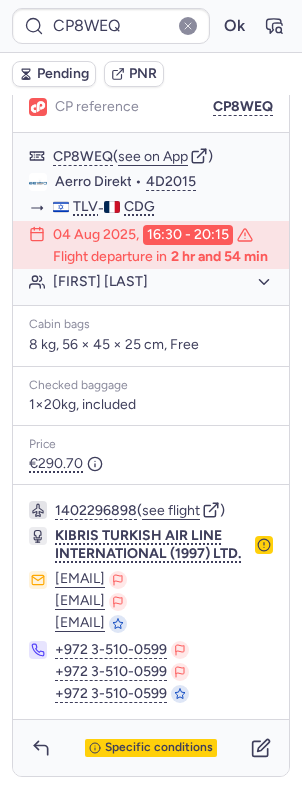 click on "Specific conditions" at bounding box center (151, 748) 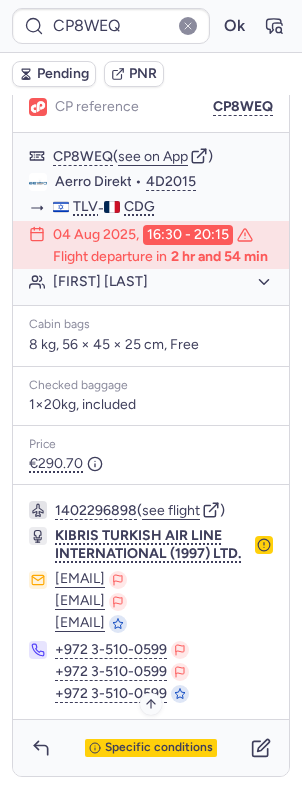 click on "Specific conditions" at bounding box center [159, 748] 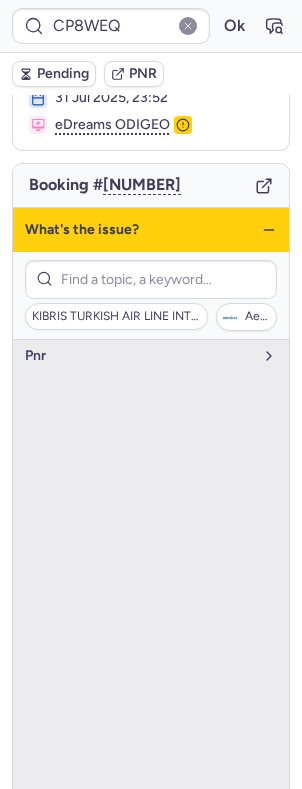 scroll, scrollTop: 129, scrollLeft: 0, axis: vertical 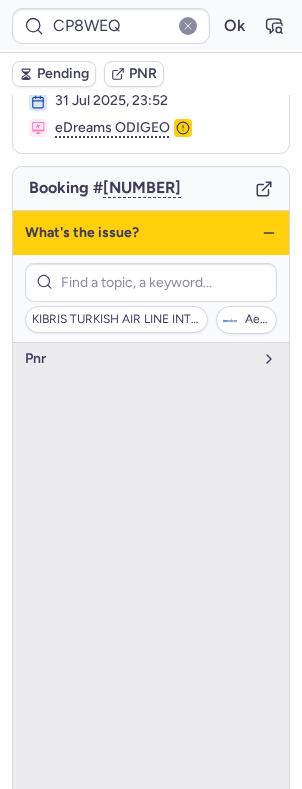 click 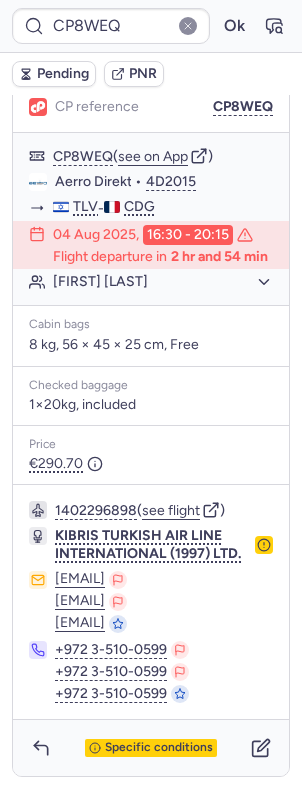 scroll, scrollTop: 330, scrollLeft: 0, axis: vertical 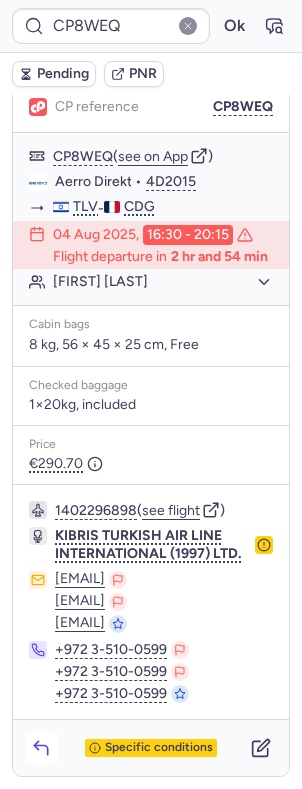 click 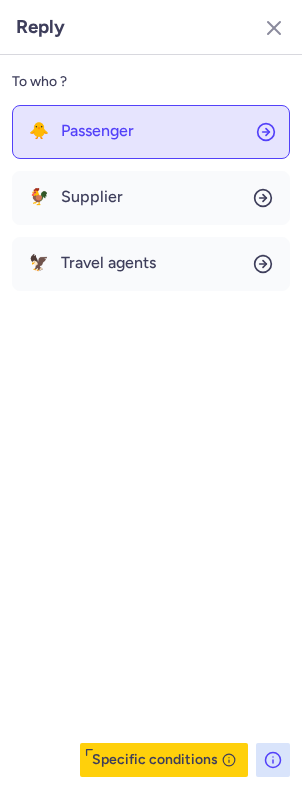 click on "🐥 Passenger" 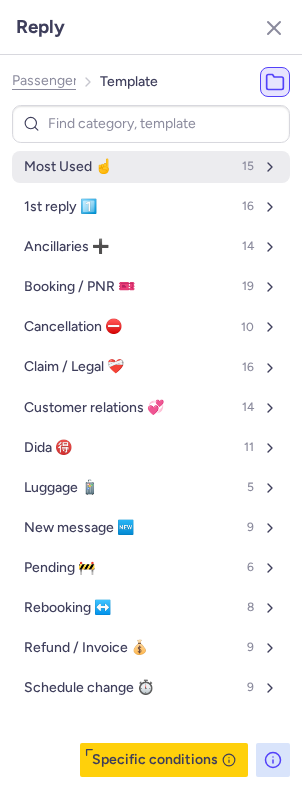 click on "Most Used ☝️" at bounding box center (68, 167) 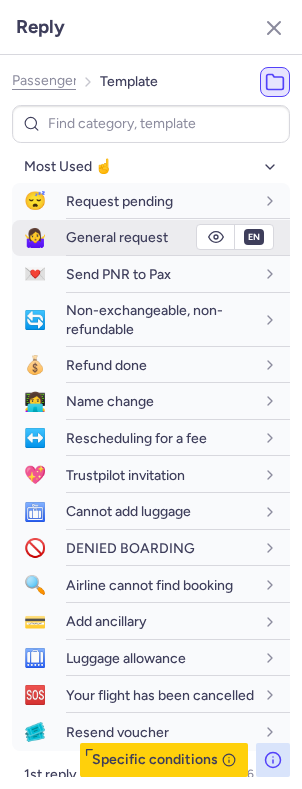 click on "General request" at bounding box center [117, 237] 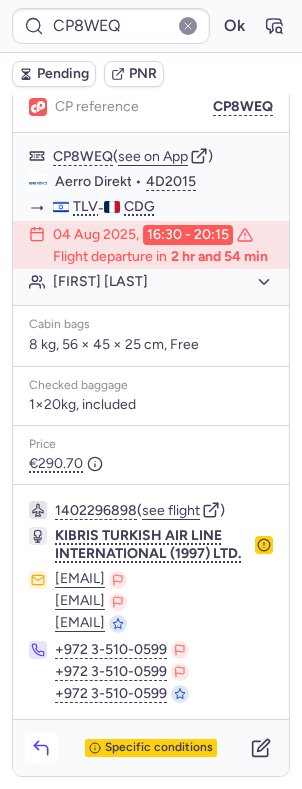 click at bounding box center (41, 748) 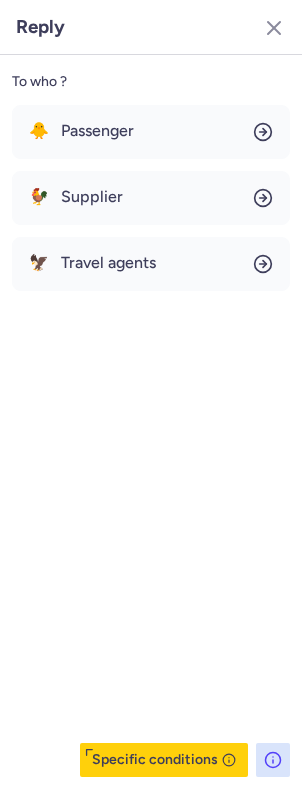 click on "To who ? 🐥 Passenger 🐓 Supplier 🦅 Travel agents  Specific conditions" 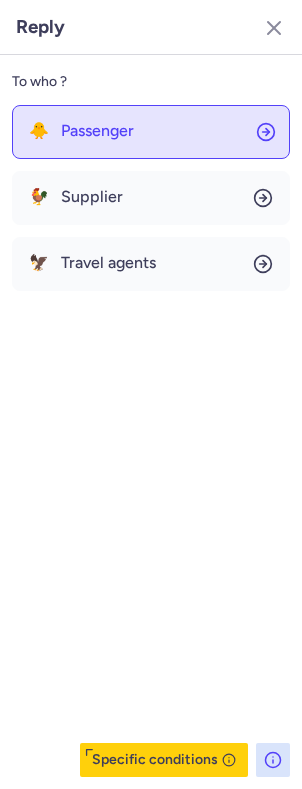 click on "Passenger" at bounding box center (97, 131) 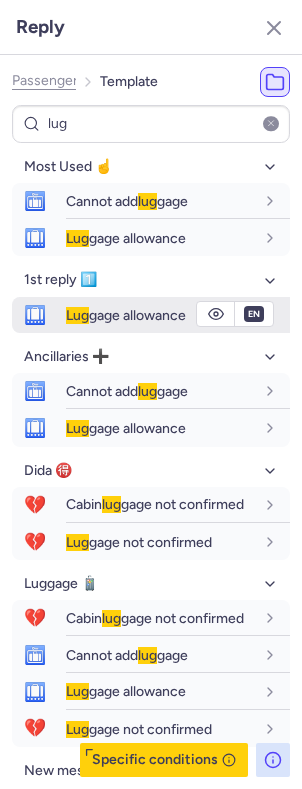 click on "Luggage allowance" at bounding box center [178, 315] 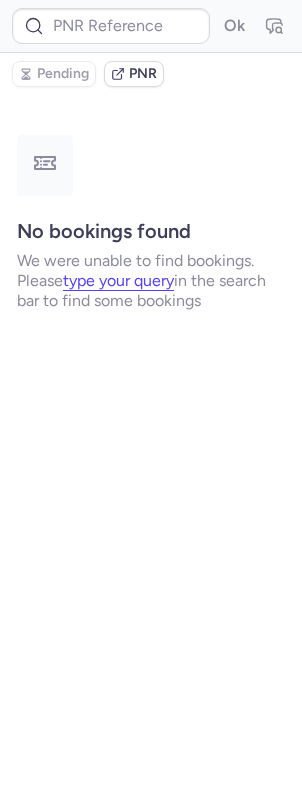 scroll, scrollTop: 0, scrollLeft: 0, axis: both 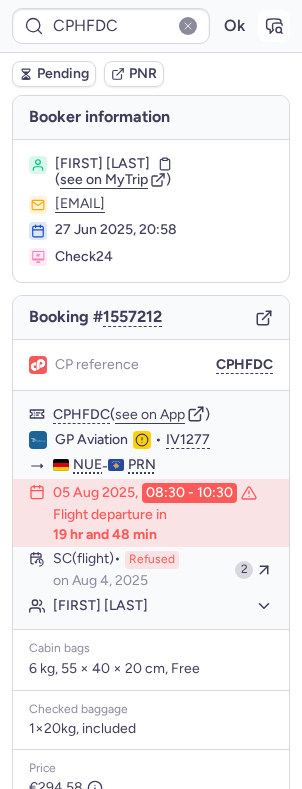 click 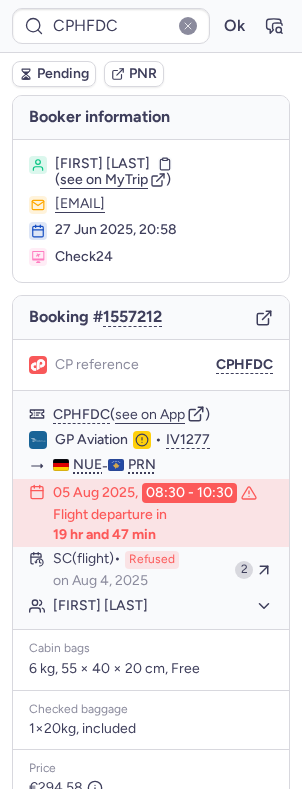 scroll, scrollTop: 350, scrollLeft: 0, axis: vertical 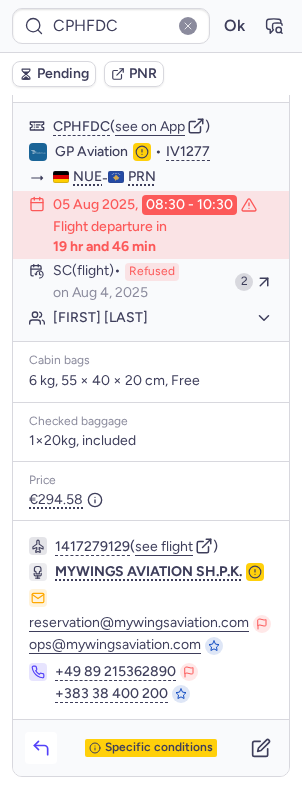 click 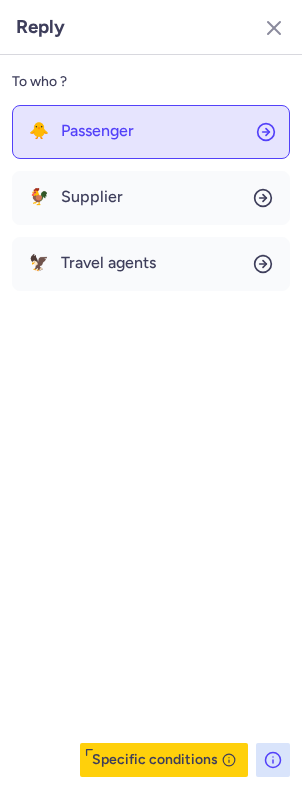 click on "Passenger" at bounding box center [97, 131] 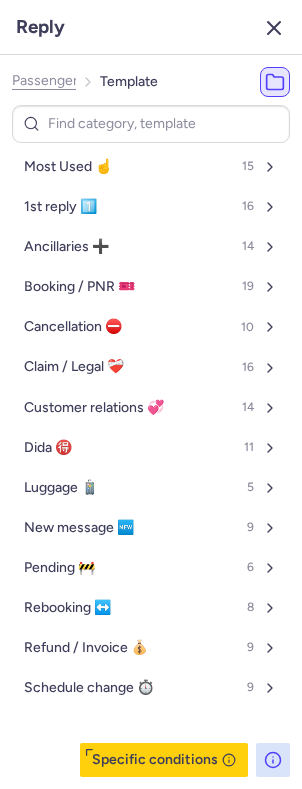 click 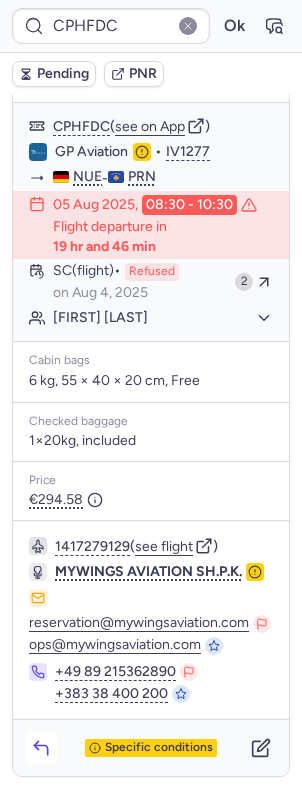 click 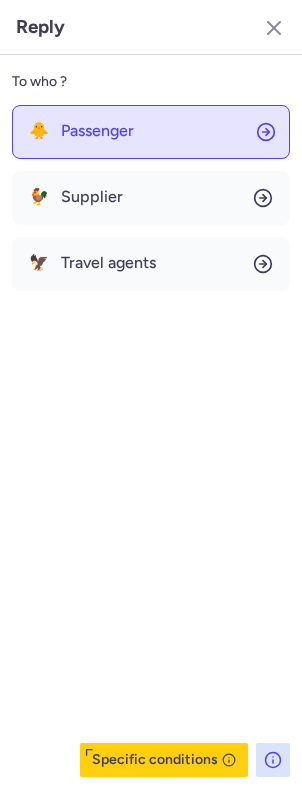 click on "🐥 Passenger" 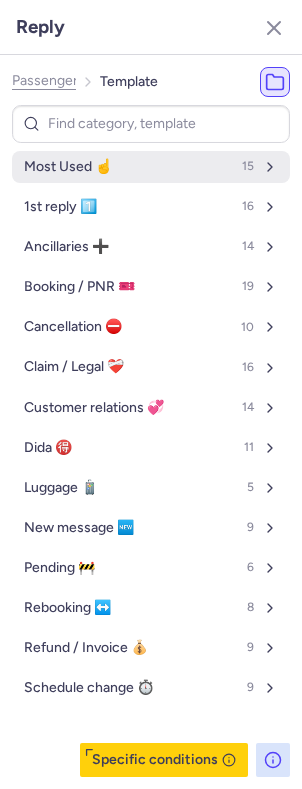 click on "Most Used ☝️ 15" at bounding box center (151, 167) 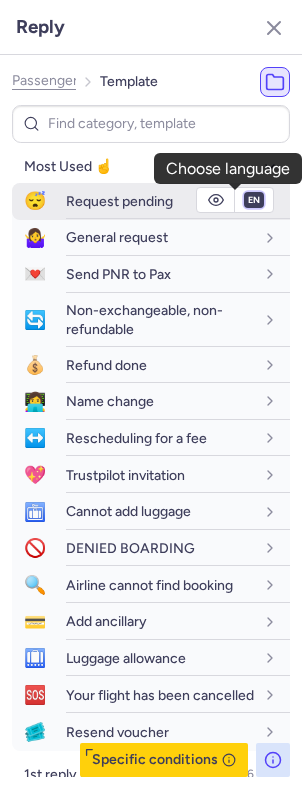 click on "fr en de nl pt es it ru" at bounding box center (254, 200) 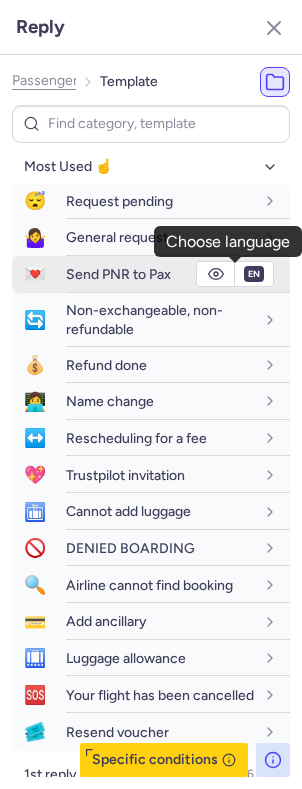 click on "fr en de nl pt es it ru" at bounding box center [254, 200] 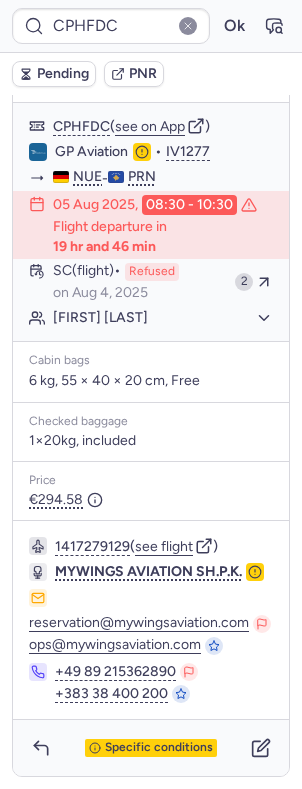click on "Pending" at bounding box center [63, 74] 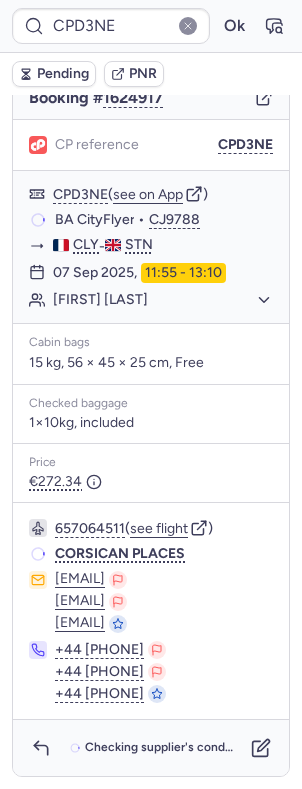 scroll, scrollTop: 270, scrollLeft: 0, axis: vertical 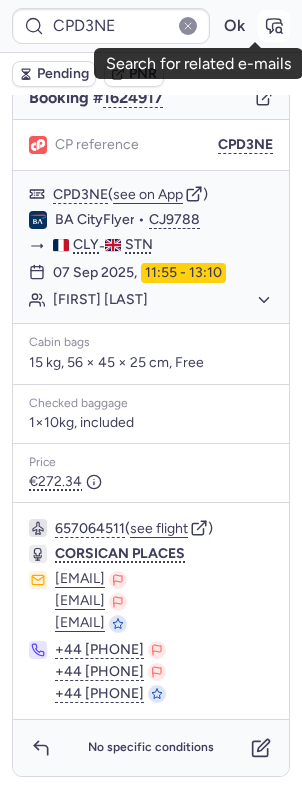 click 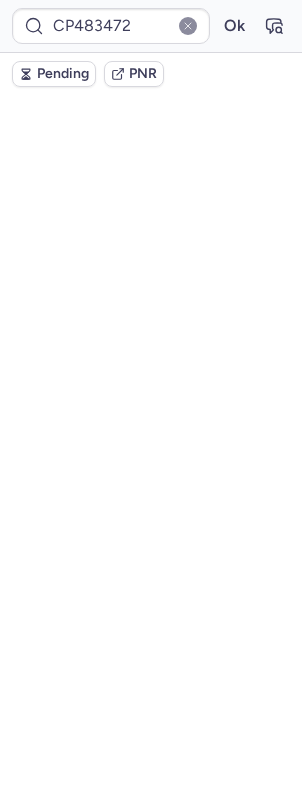 scroll, scrollTop: 0, scrollLeft: 0, axis: both 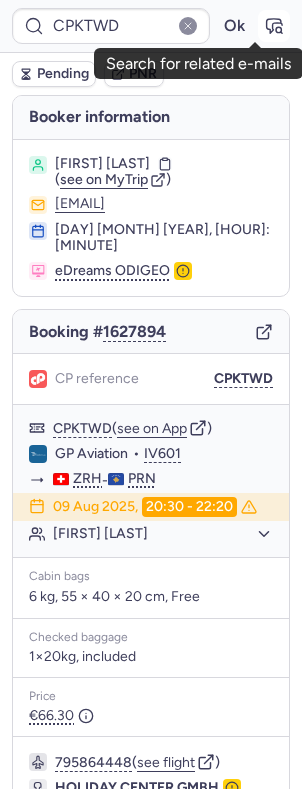 click at bounding box center (274, 26) 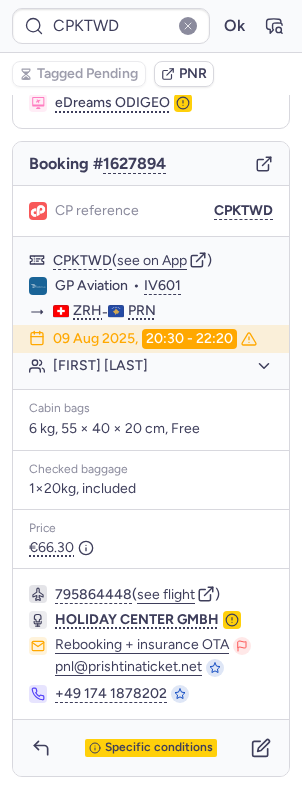 scroll, scrollTop: 198, scrollLeft: 0, axis: vertical 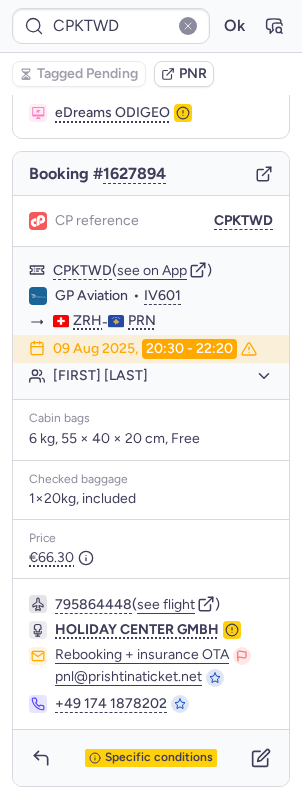 click on "Booker information [FIRST] [LAST]  ( see on MyTrip  )  [EMAIL] 04 Aug 2025, 10:22 eDreams ODIGEO Booking # 1627894 CP reference CPKTWD CPKTWD  ( see on App )  GP Aviation  •  IV601 ZRH  -  PRN 09 Aug 2025,  20:30 - 22:20 [FIRST] [LAST]   Cabin bags  6 kg, 55 × 40 × 20 cm, Free Checked baggage 1×20kg, included Price €66.30  795864448  ( see flight )  HOLIDAY CENTER GMBH [EMAIL] [EMAIL] +49 [PHONE] Specific conditions" at bounding box center [151, 361] 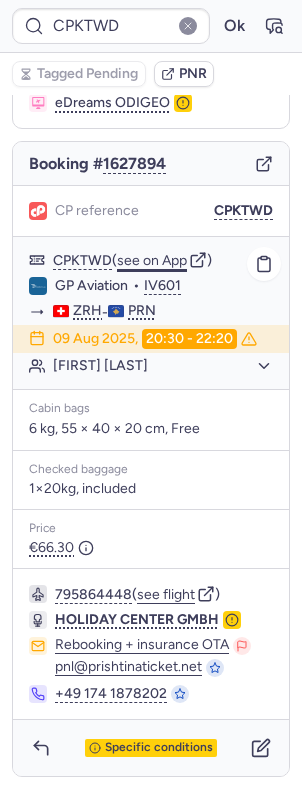 click on "see on App" 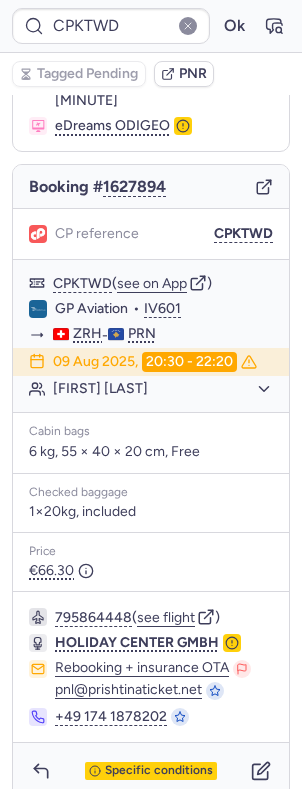 scroll, scrollTop: 0, scrollLeft: 0, axis: both 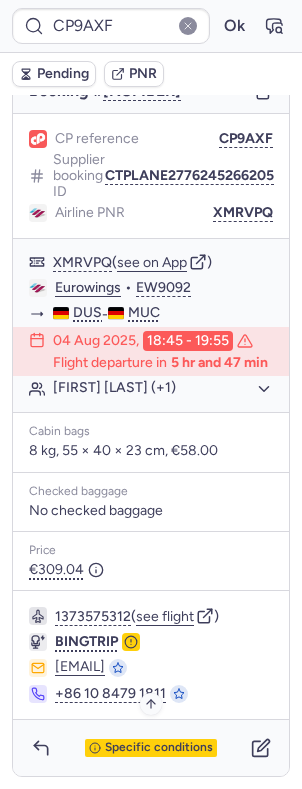 click on "Specific conditions" at bounding box center (159, 748) 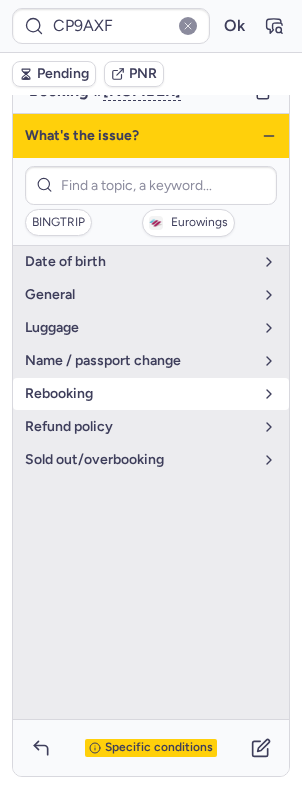 click on "rebooking" at bounding box center [139, 394] 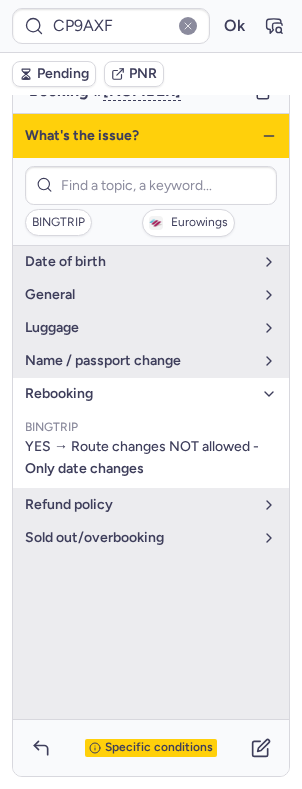 click on "rebooking" at bounding box center (139, 394) 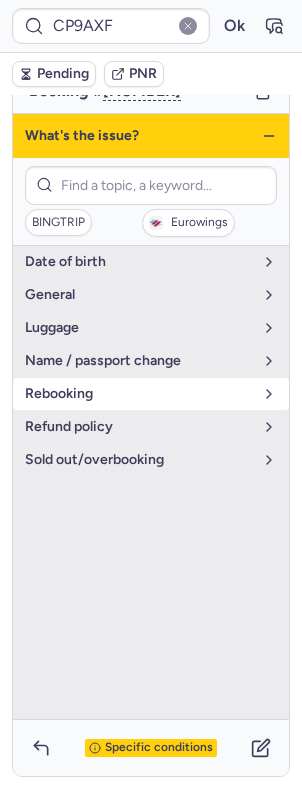 click on "rebooking" at bounding box center (139, 394) 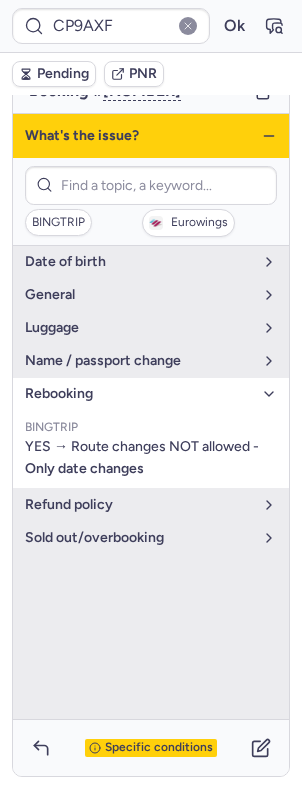 click on "rebooking" at bounding box center (139, 394) 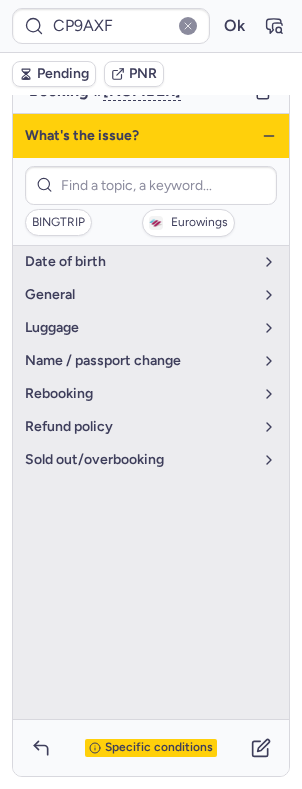 click on "What's the issue?" at bounding box center (151, 136) 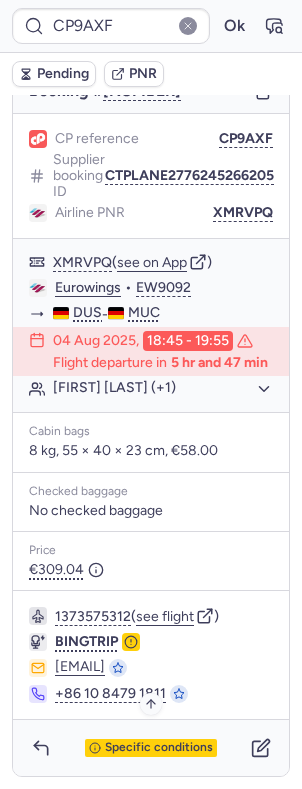 click on "Specific conditions" at bounding box center (159, 748) 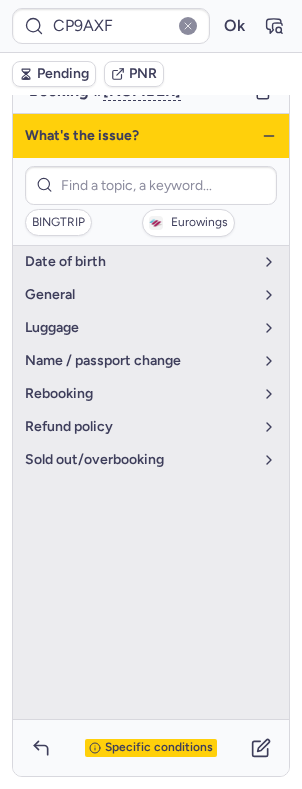 click 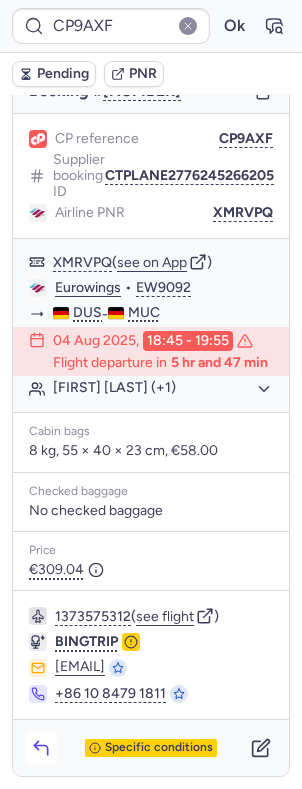 click on "Specific conditions" at bounding box center [151, 748] 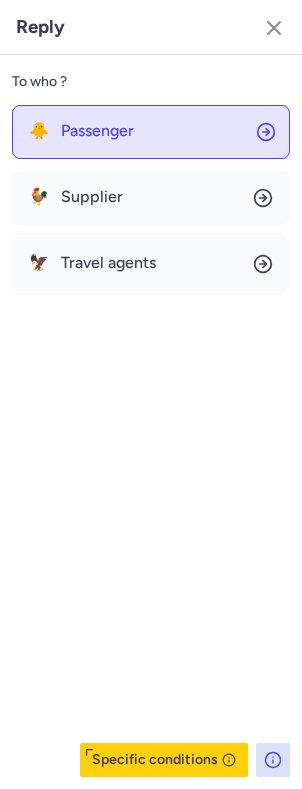 click on "🐥 Passenger" 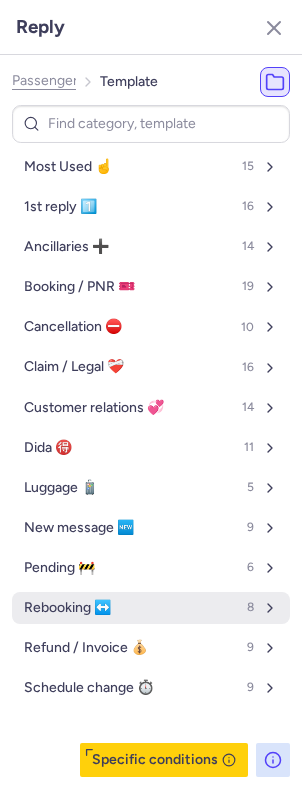 click on "Rebooking ↔️ 8" at bounding box center [151, 608] 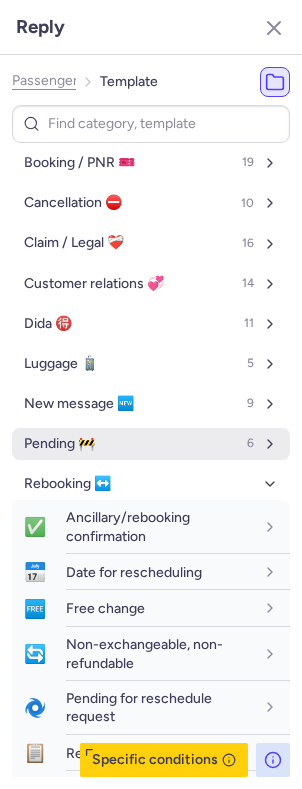 scroll, scrollTop: 266, scrollLeft: 0, axis: vertical 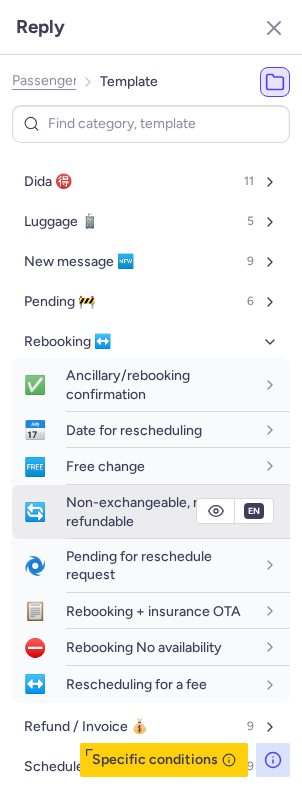 click on "Non-exchangeable, non-refundable" at bounding box center (144, 511) 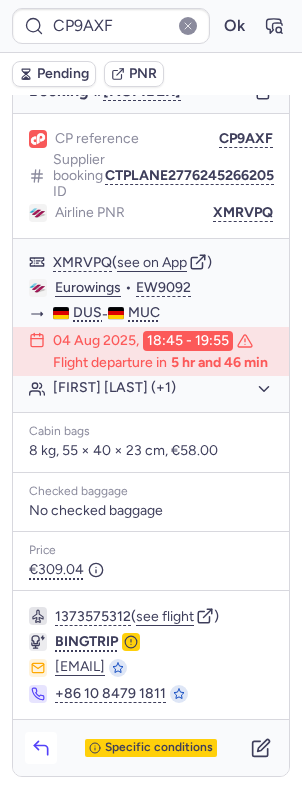 click at bounding box center (41, 748) 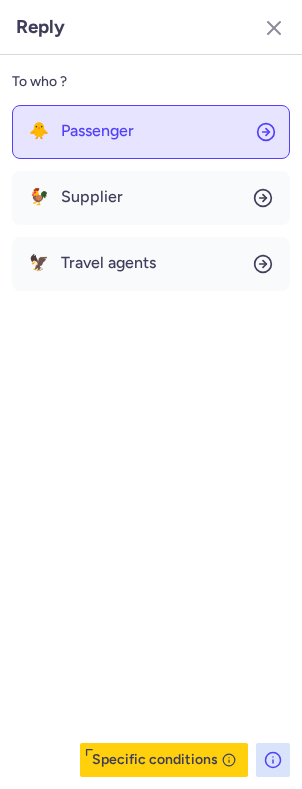 click on "🐥 Passenger" 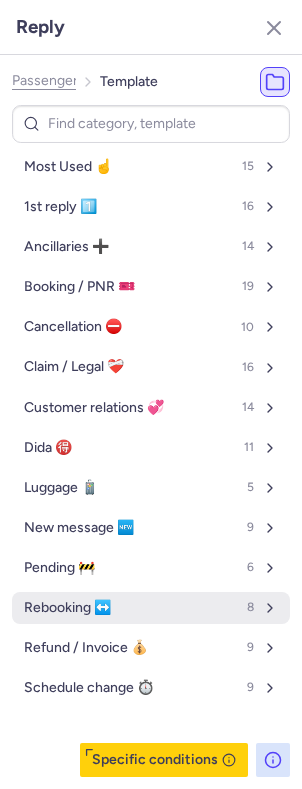 click on "Rebooking ↔️ 8" at bounding box center (151, 608) 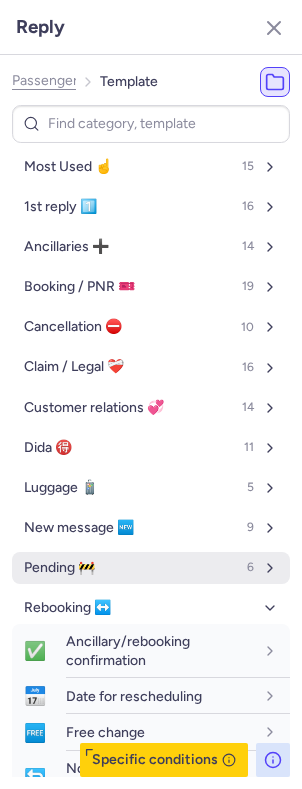 scroll, scrollTop: 200, scrollLeft: 0, axis: vertical 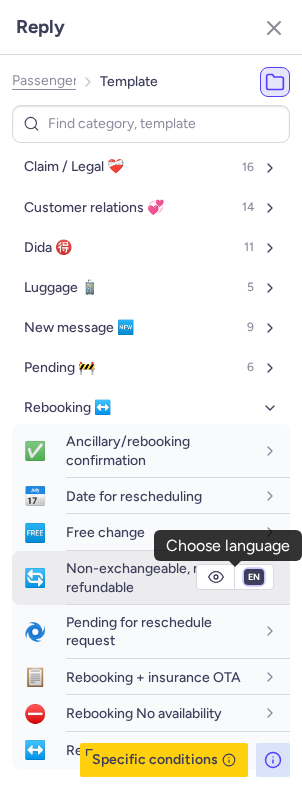 click on "fr en de nl pt es it ru" at bounding box center (254, 577) 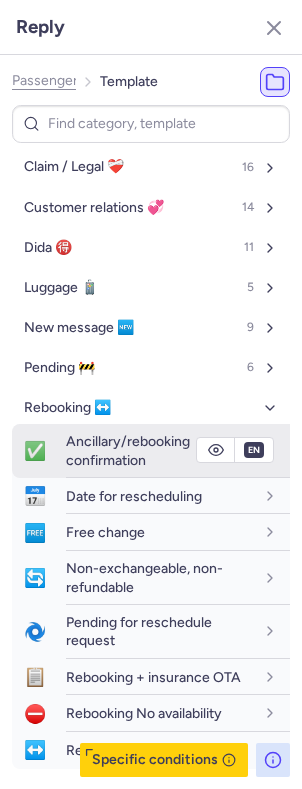 click on "fr en de nl pt es it ru" at bounding box center [254, 577] 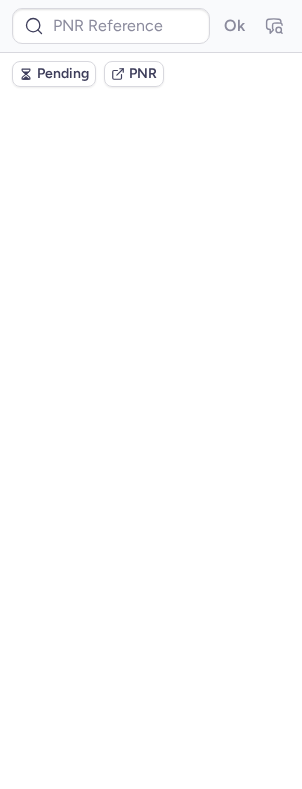 scroll, scrollTop: 0, scrollLeft: 0, axis: both 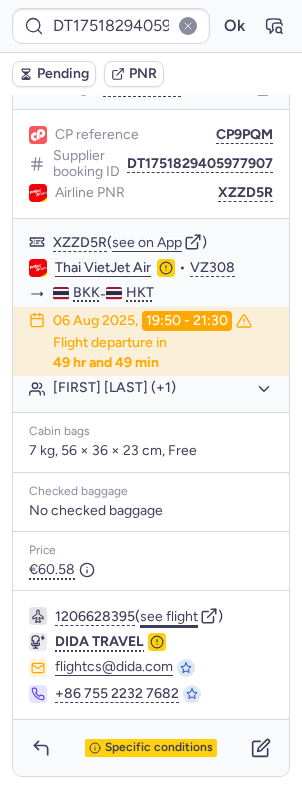 click on "see flight" 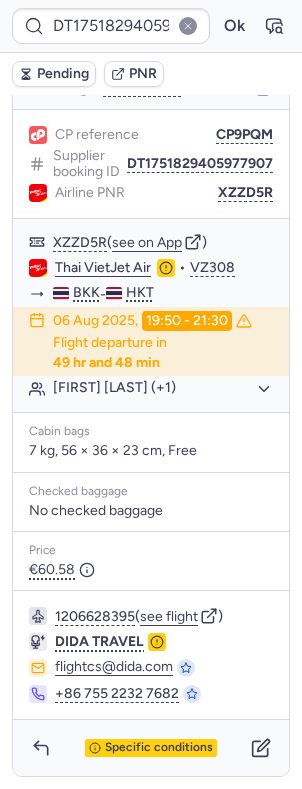 click on "DT1751829405977907  Ok" at bounding box center (151, 26) 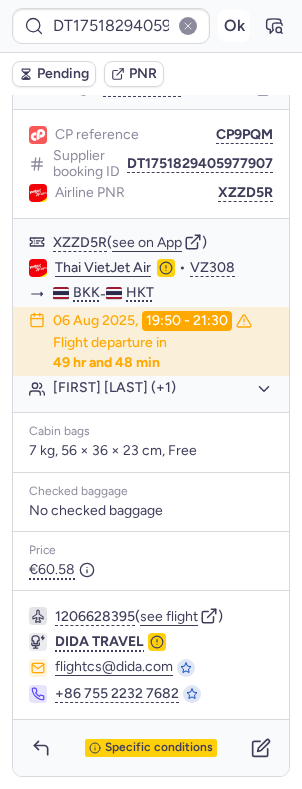 click on "Ok" at bounding box center (234, 26) 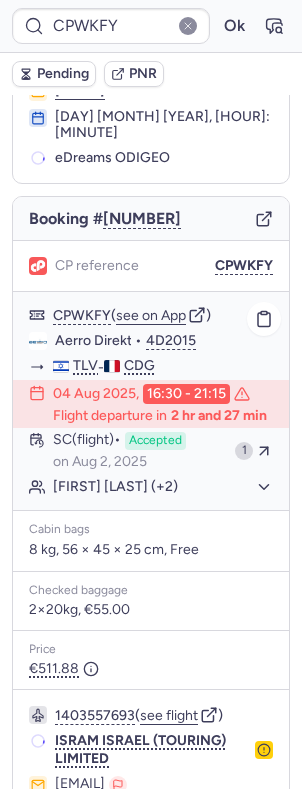 scroll, scrollTop: 0, scrollLeft: 0, axis: both 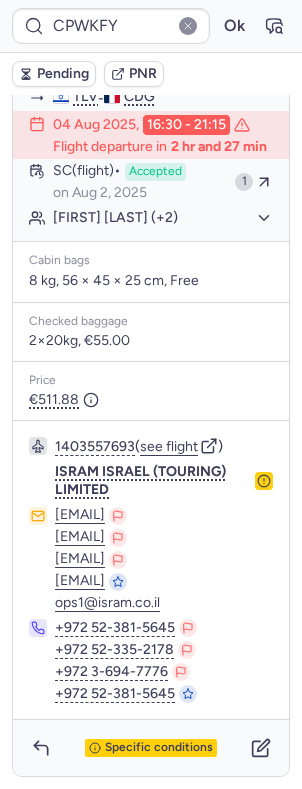 click on "Specific conditions" at bounding box center [151, 748] 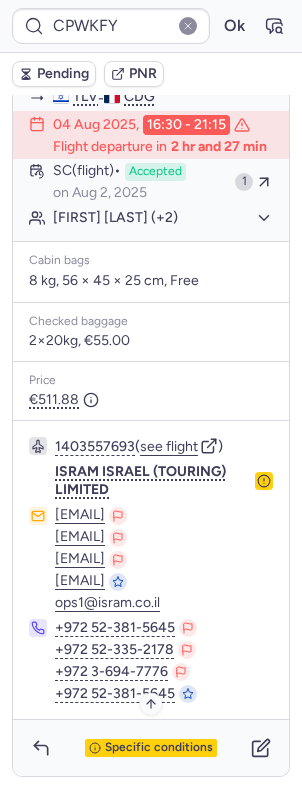 click on "Specific conditions" at bounding box center [159, 748] 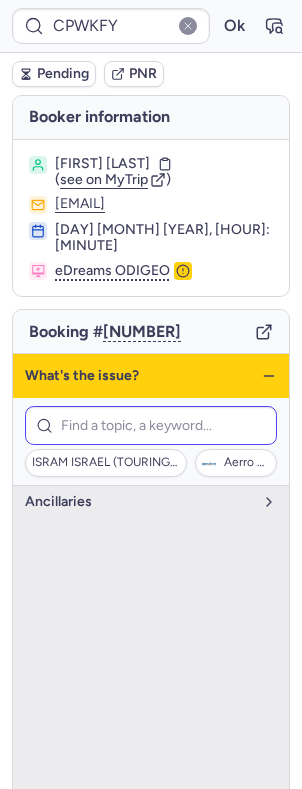 scroll, scrollTop: 133, scrollLeft: 0, axis: vertical 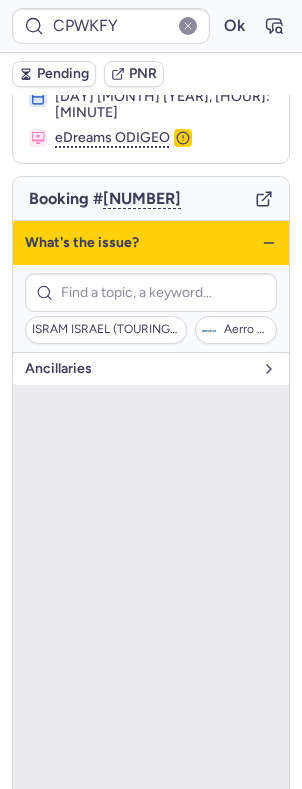 click on "Ancillaries" at bounding box center (139, 369) 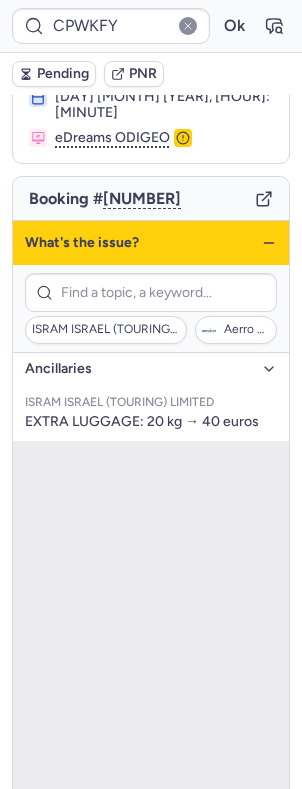 click on "Ancillaries" at bounding box center (139, 369) 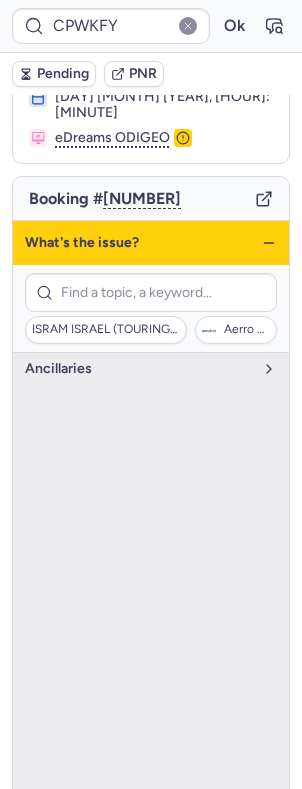 click 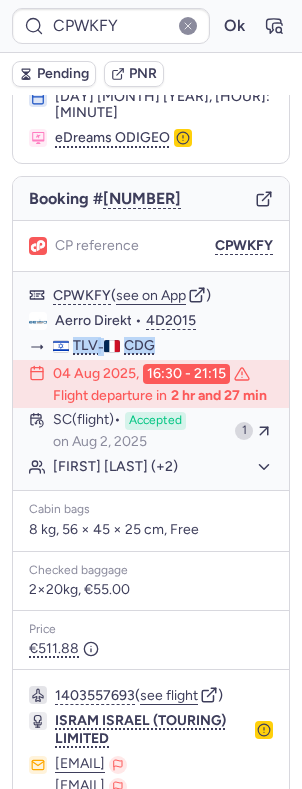 drag, startPoint x: 282, startPoint y: 328, endPoint x: 287, endPoint y: 303, distance: 25.495098 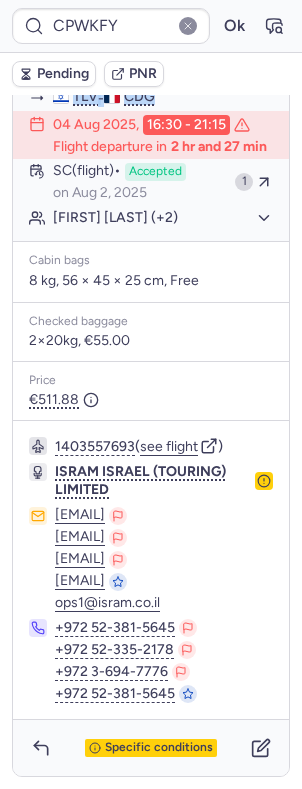 scroll, scrollTop: 392, scrollLeft: 0, axis: vertical 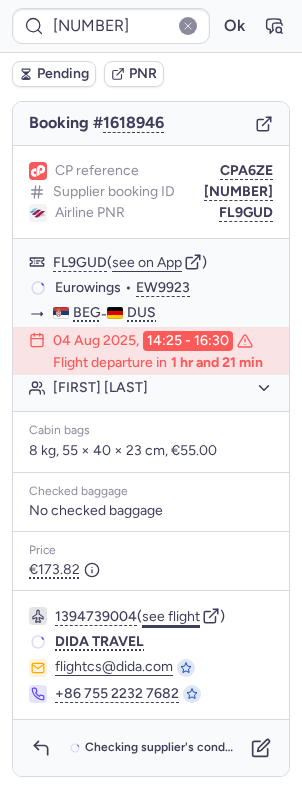click on "see flight" 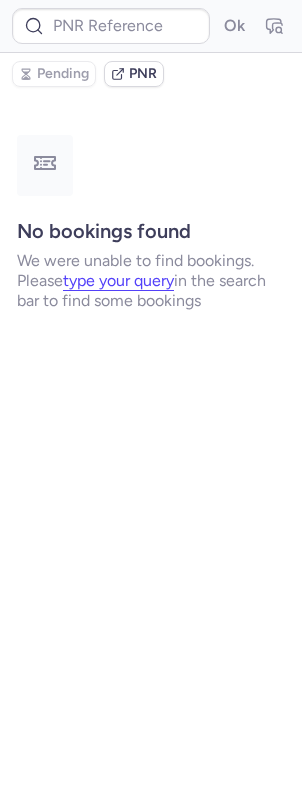 scroll, scrollTop: 0, scrollLeft: 0, axis: both 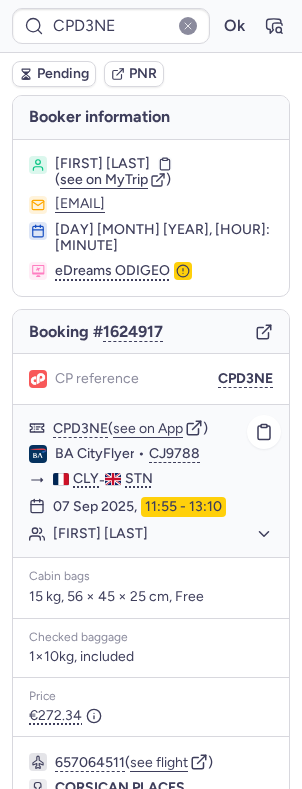click on "CPD3NE  ( see on App )" at bounding box center [163, 428] 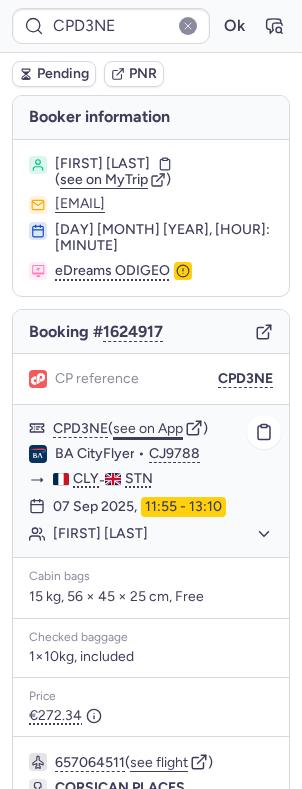 click on "see on App" 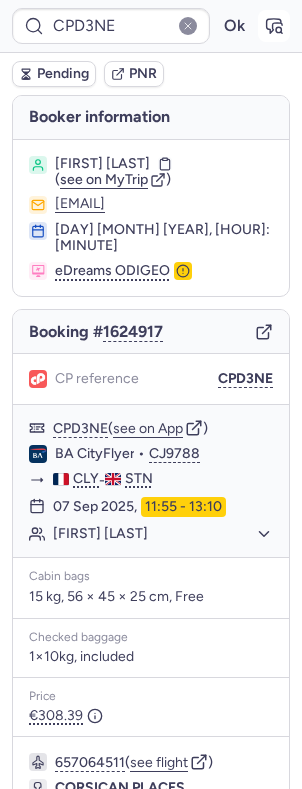 click on "CPD3NE  Ok" at bounding box center [151, 26] 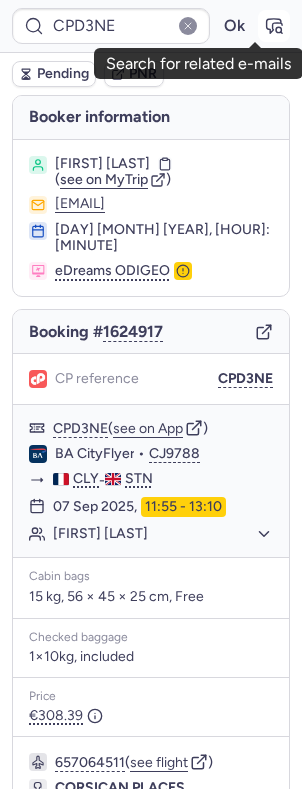 click 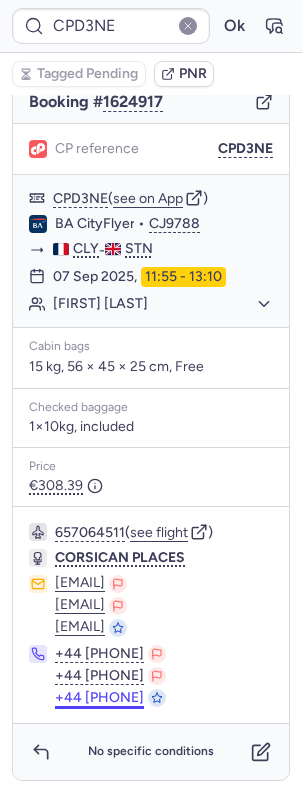 scroll, scrollTop: 266, scrollLeft: 0, axis: vertical 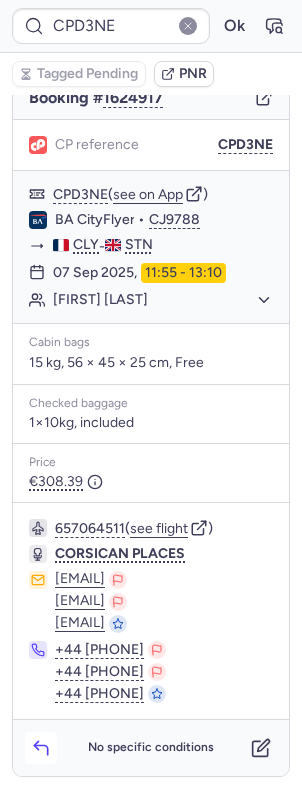 click 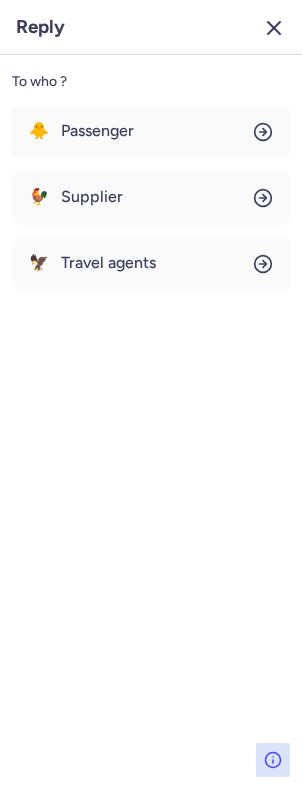 click 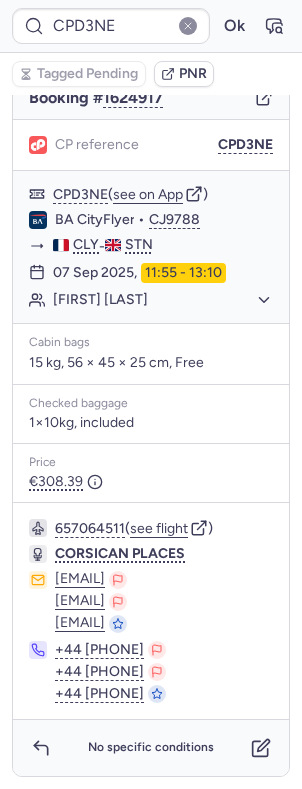 scroll, scrollTop: 0, scrollLeft: 0, axis: both 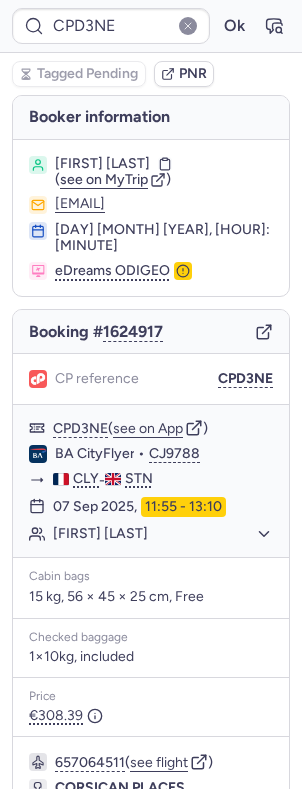 click on "[FIRST] [LAST]" at bounding box center (102, 164) 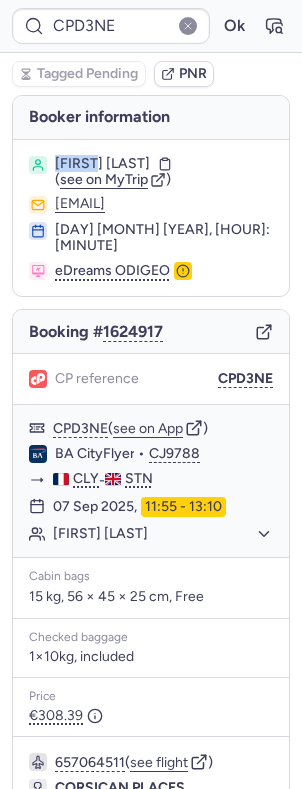 click on "[FIRST] [LAST]" at bounding box center [102, 164] 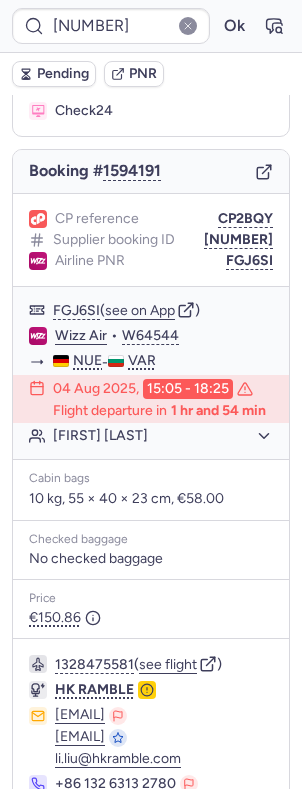 scroll, scrollTop: 168, scrollLeft: 0, axis: vertical 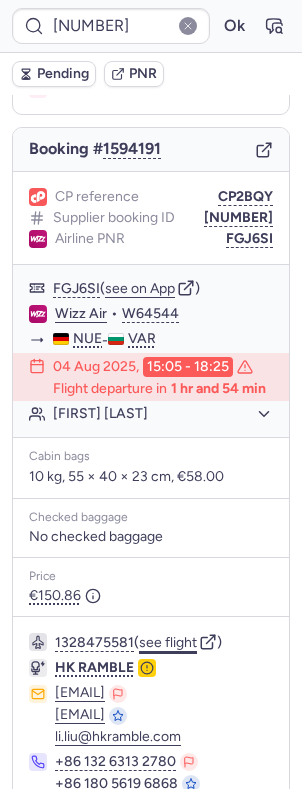 click on "see flight" 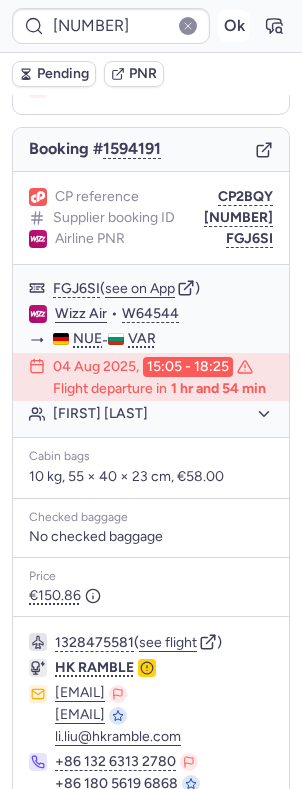 click on "Ok" at bounding box center (234, 26) 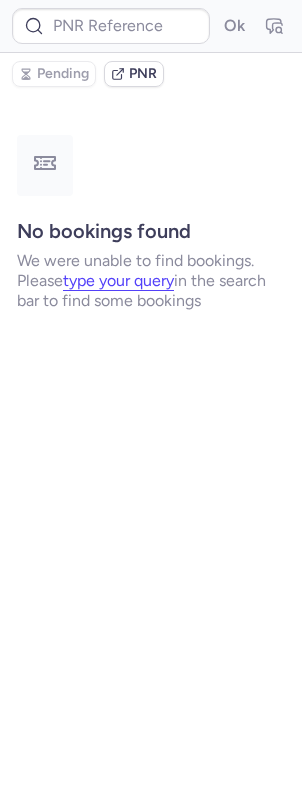 scroll, scrollTop: 0, scrollLeft: 0, axis: both 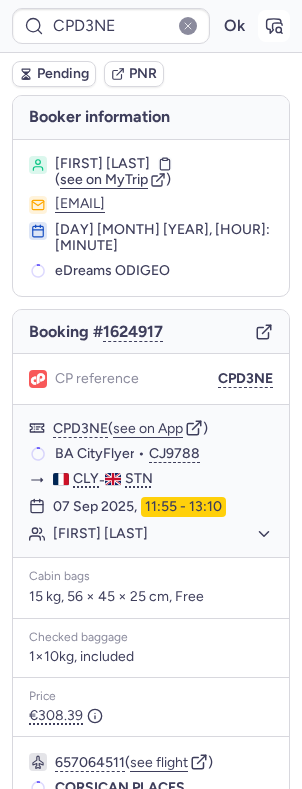 click 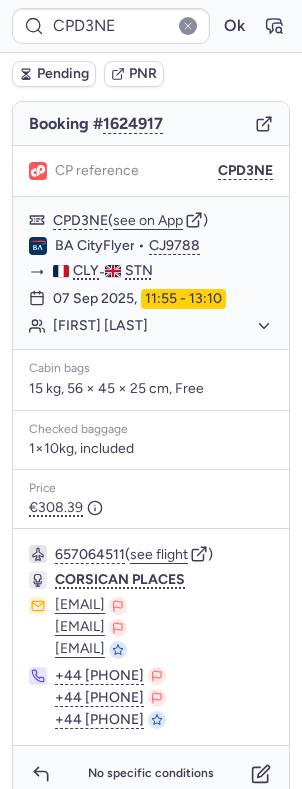 scroll, scrollTop: 270, scrollLeft: 0, axis: vertical 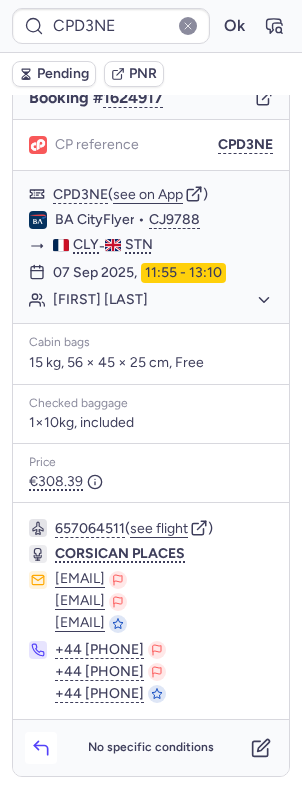click 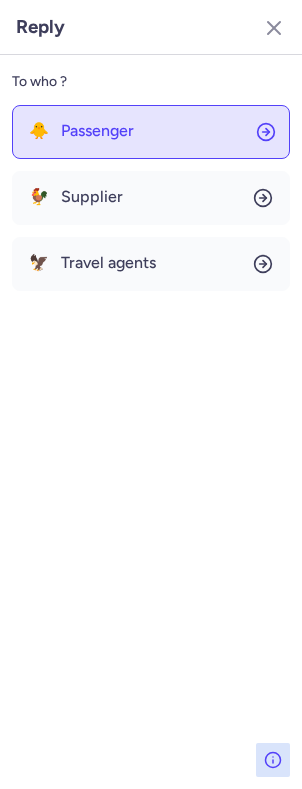 click on "🐥 Passenger" 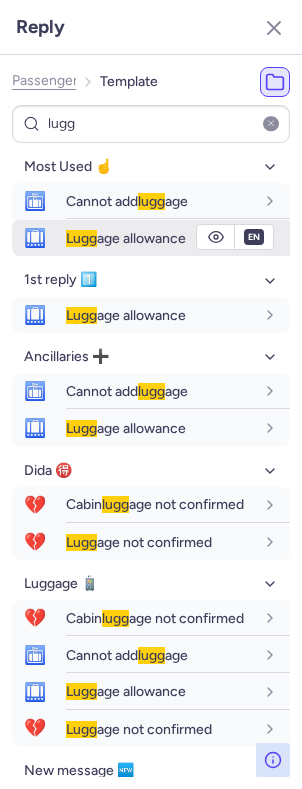 click 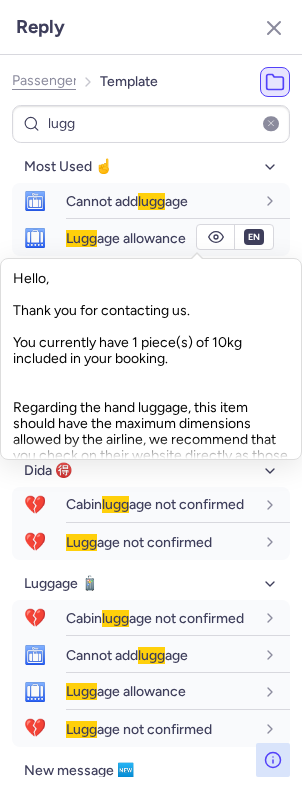 click on "You currently have 1 piece(s) of 10kg included in your booking. Regarding the hand luggage, this item should have the maximum dimensions allowed by the airline, we recommend that you check on their website directly as those can vary. Often, it must be able to fit under the seat or in the overhead locker. Let us know if you have any further questions! Kind regards," 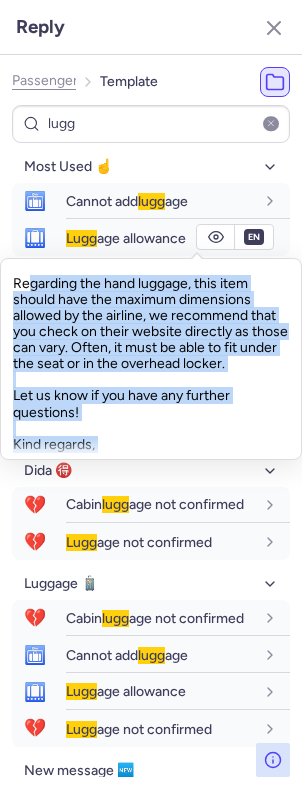 scroll, scrollTop: 145, scrollLeft: 0, axis: vertical 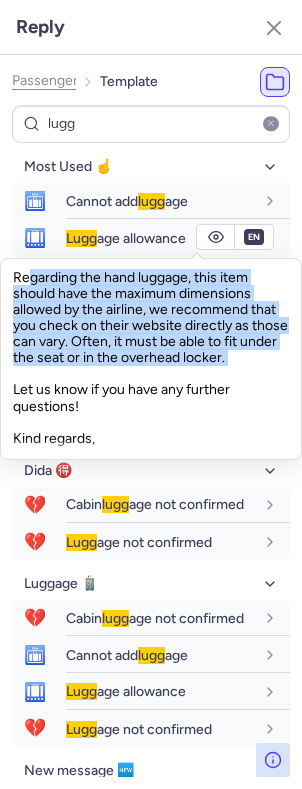 drag, startPoint x: 34, startPoint y: 412, endPoint x: 148, endPoint y: 354, distance: 127.90621 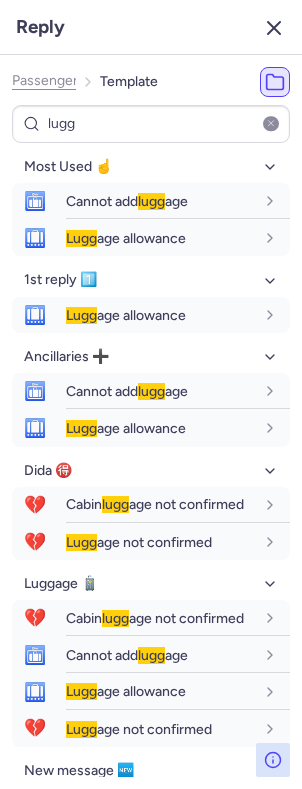 click 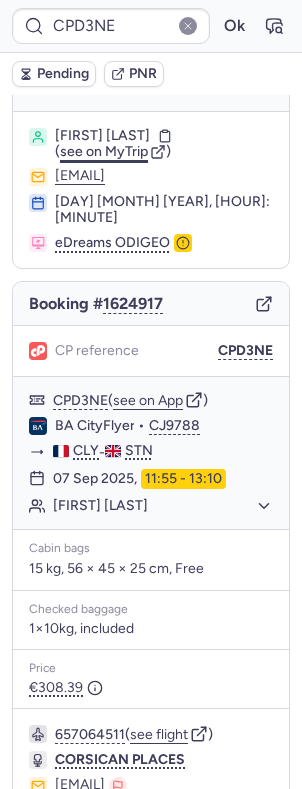scroll, scrollTop: 24, scrollLeft: 0, axis: vertical 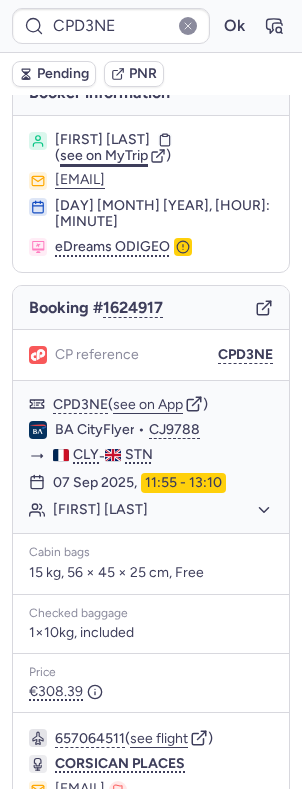 click on "see on MyTrip" at bounding box center [104, 155] 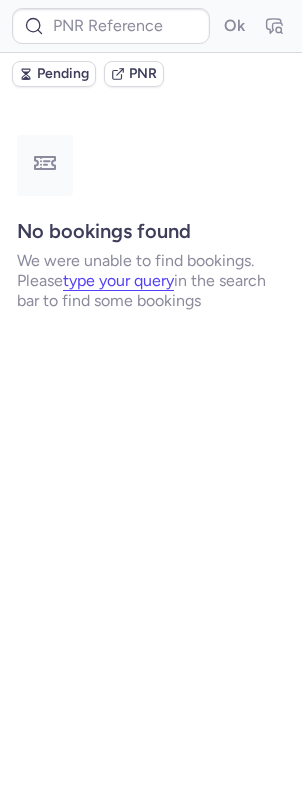 scroll, scrollTop: 0, scrollLeft: 0, axis: both 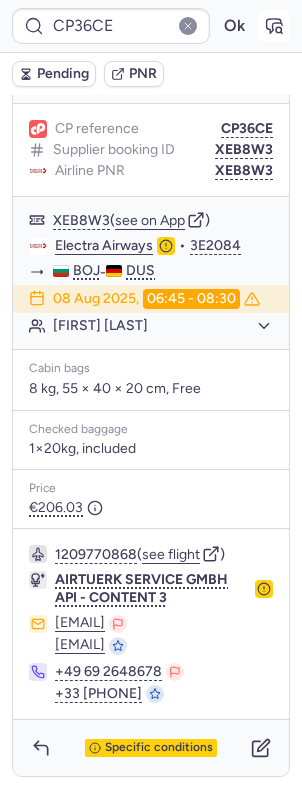 click 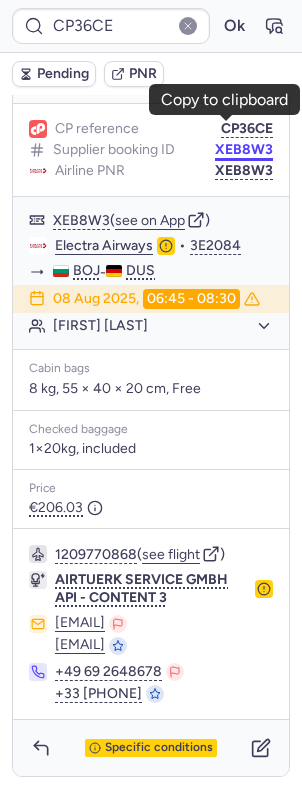 click on "XEB8W3" at bounding box center [244, 150] 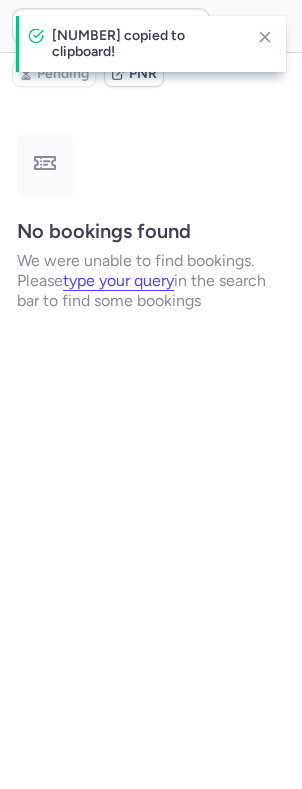 scroll, scrollTop: 0, scrollLeft: 0, axis: both 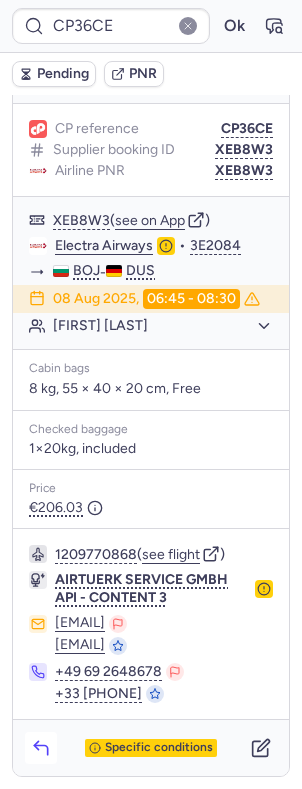 click 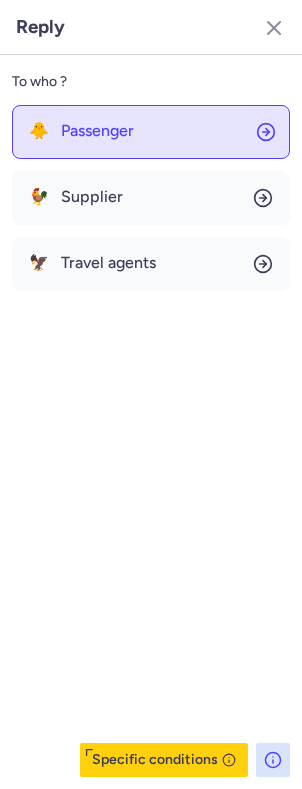 click on "🐥 Passenger" 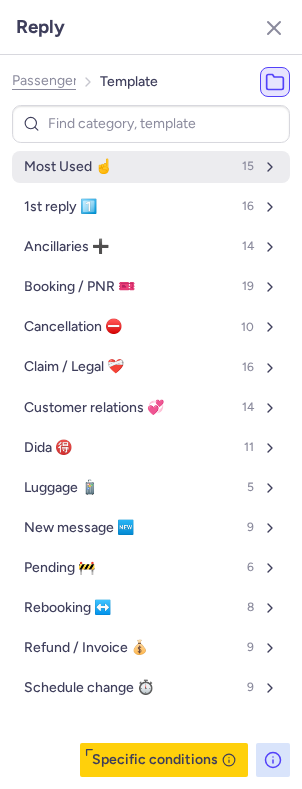 click on "Most Used ☝️ 15" at bounding box center (151, 167) 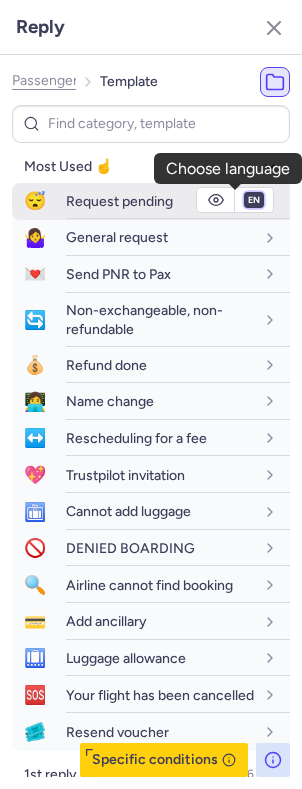 click on "fr en de nl pt es it ru" at bounding box center (254, 200) 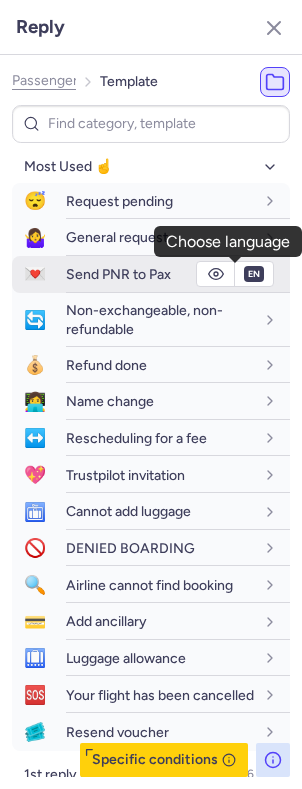 click on "fr en de nl pt es it ru" at bounding box center (254, 200) 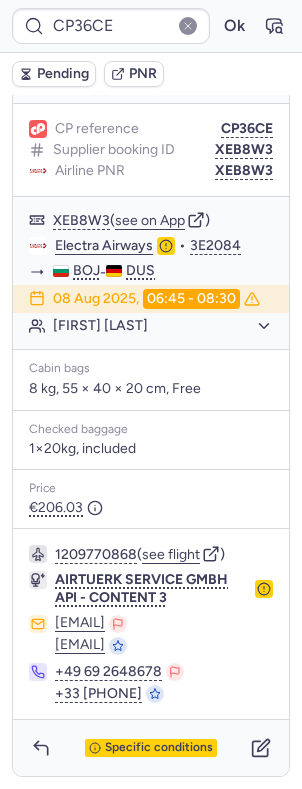 click on "Pending" at bounding box center [63, 74] 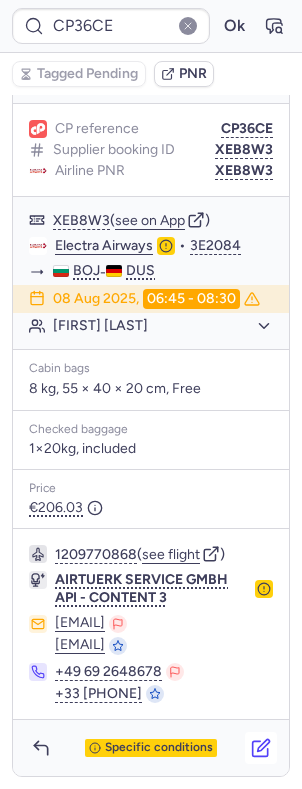 click 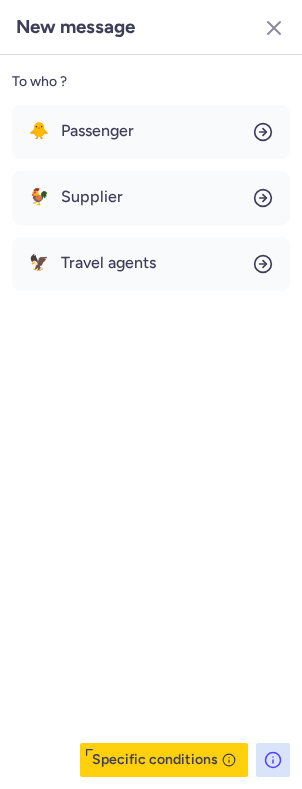 click on "🐥 Passenger 🐓 Supplier 🦅 Travel agents" at bounding box center [151, 198] 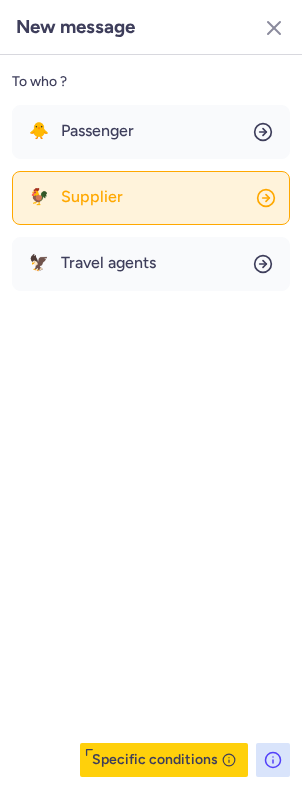 click on "🐓 Supplier" 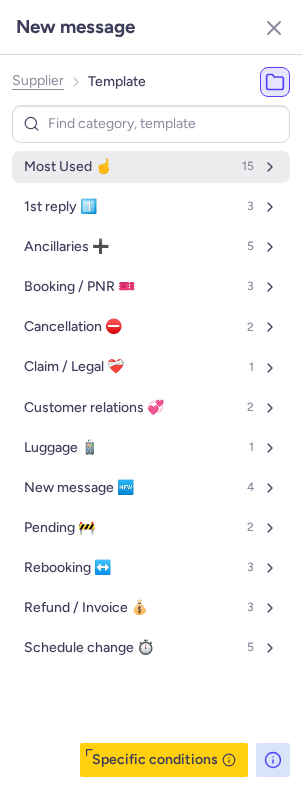 click on "Most Used ☝️ 15" at bounding box center (151, 167) 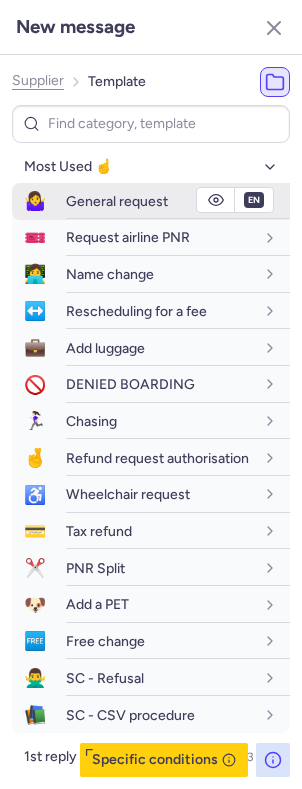 click on "General request" at bounding box center [117, 201] 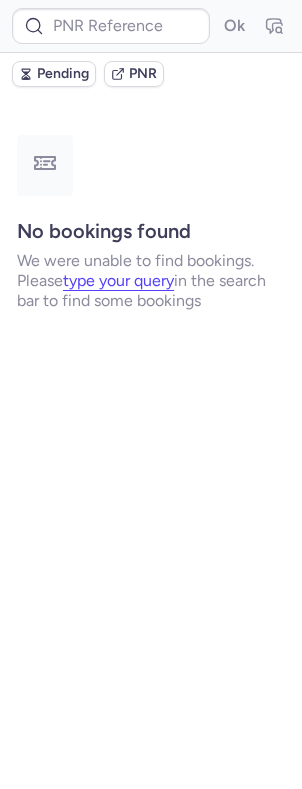 scroll, scrollTop: 0, scrollLeft: 0, axis: both 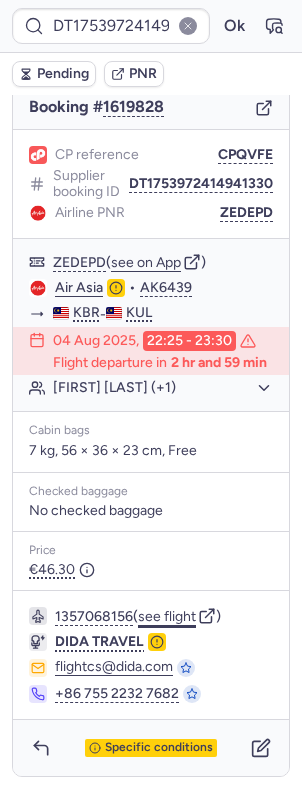 click on "see flight" 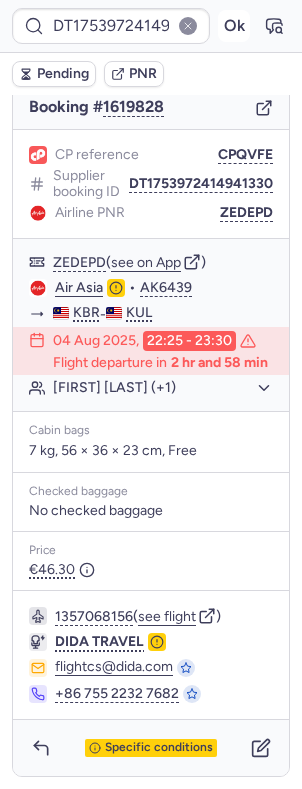 click on "Ok" at bounding box center [234, 26] 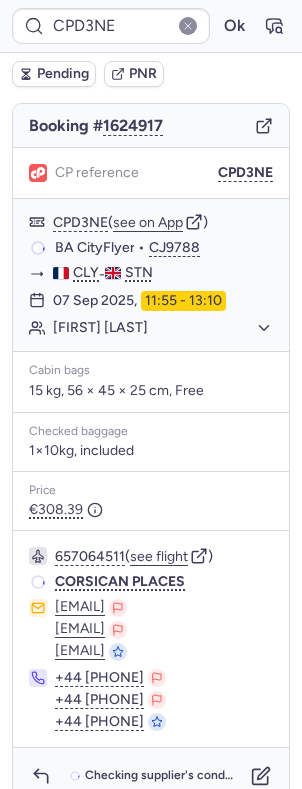 scroll, scrollTop: 200, scrollLeft: 0, axis: vertical 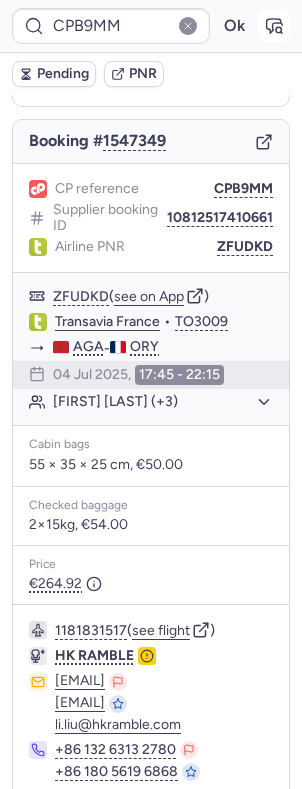 click 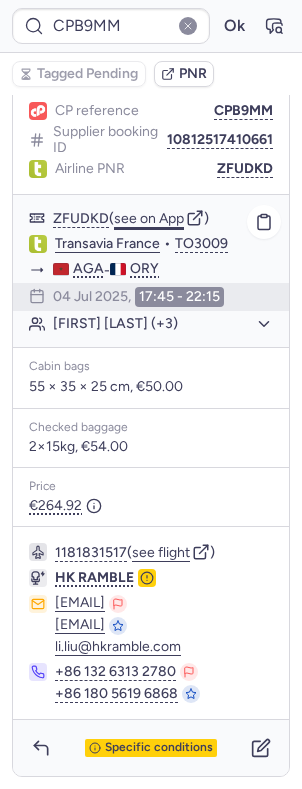 scroll, scrollTop: 284, scrollLeft: 0, axis: vertical 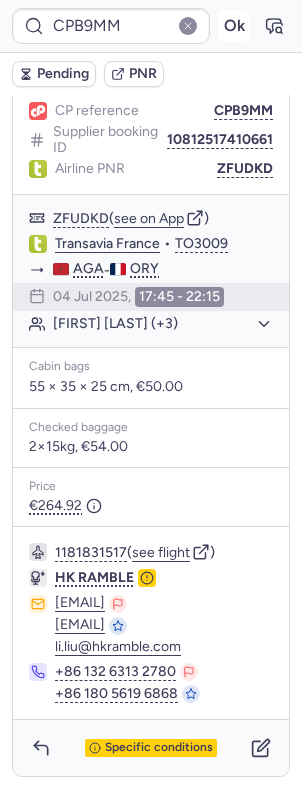 click on "Ok" at bounding box center (234, 26) 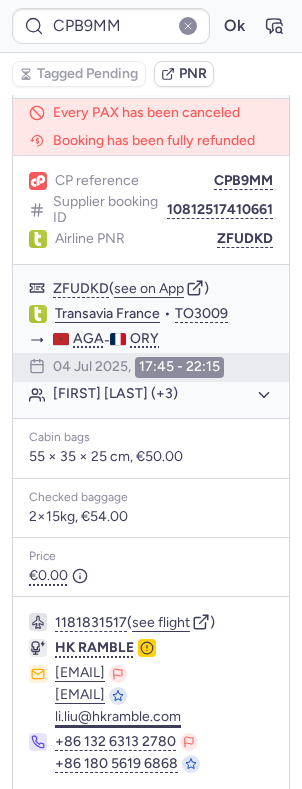 scroll, scrollTop: 358, scrollLeft: 0, axis: vertical 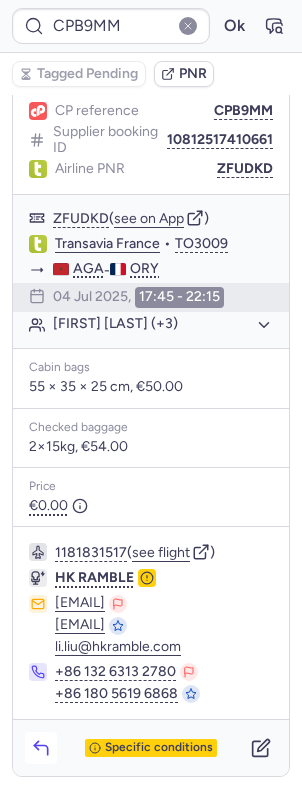 click at bounding box center (41, 748) 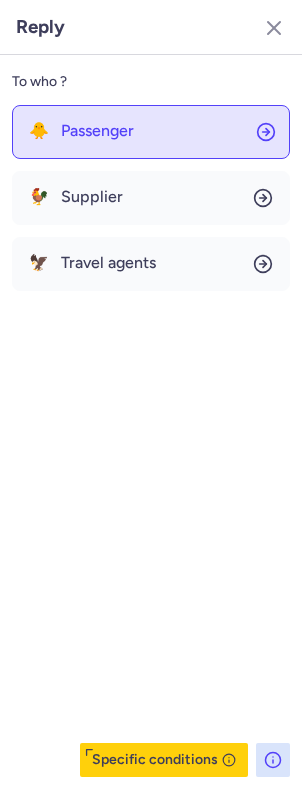 click on "Passenger" at bounding box center [97, 131] 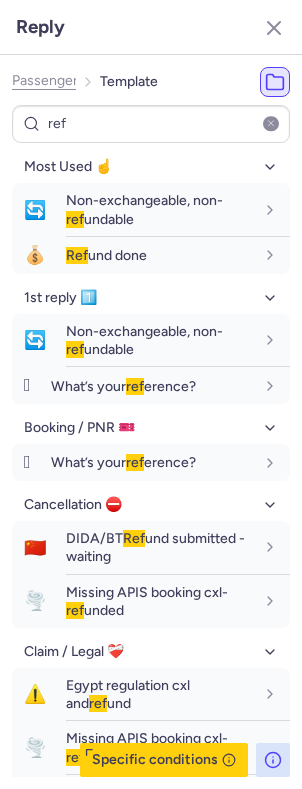 click on "Passenger Template" at bounding box center (85, 82) 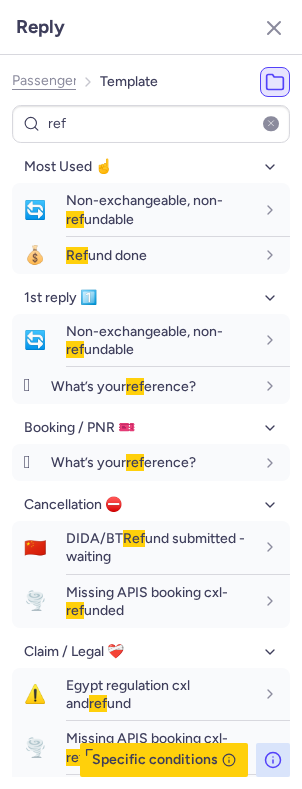 click on "Passenger" 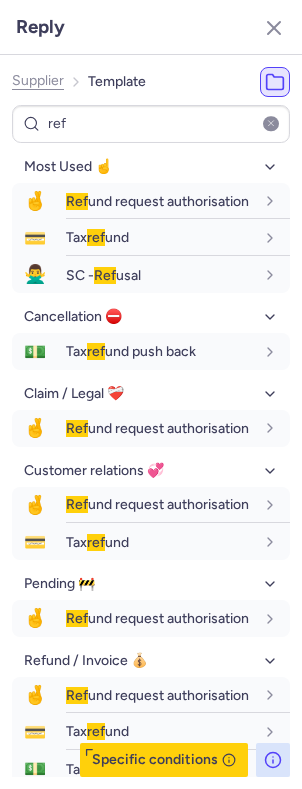click on "Supplier" 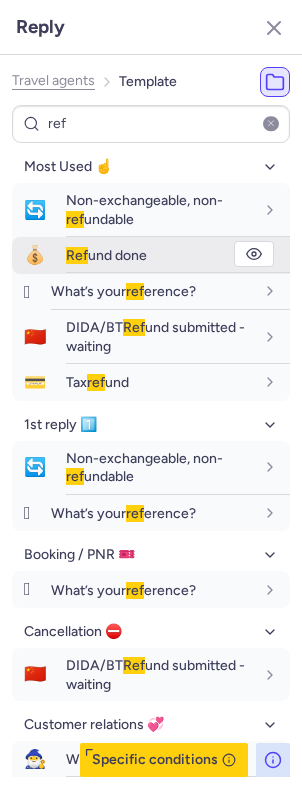 click on "Ref und done" at bounding box center (106, 255) 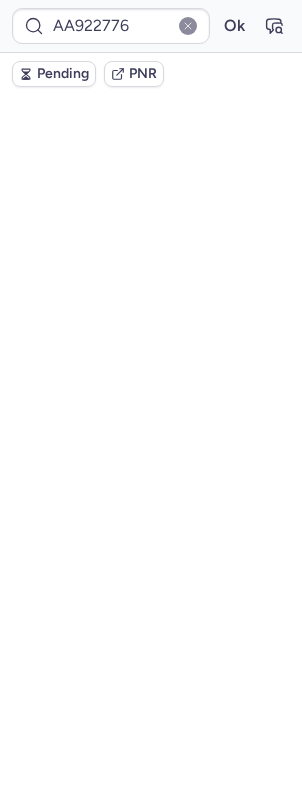 scroll, scrollTop: 0, scrollLeft: 0, axis: both 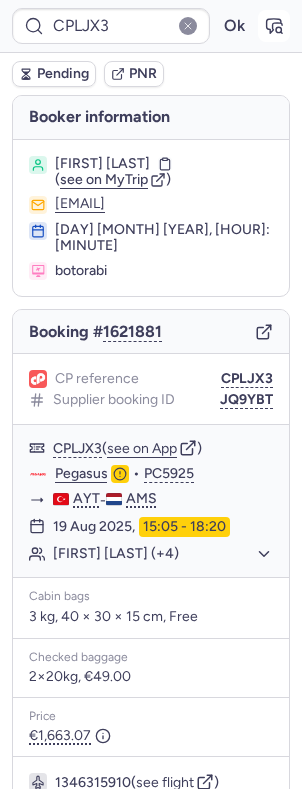 click 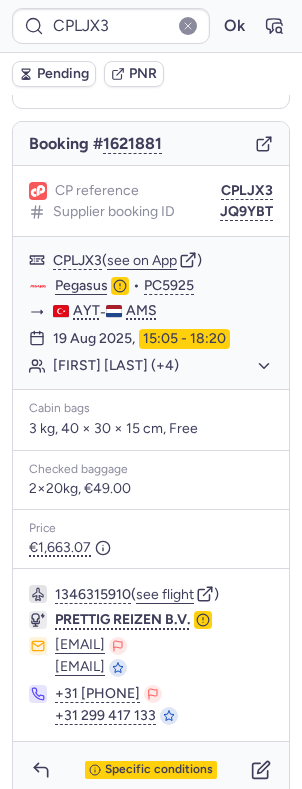 scroll, scrollTop: 200, scrollLeft: 0, axis: vertical 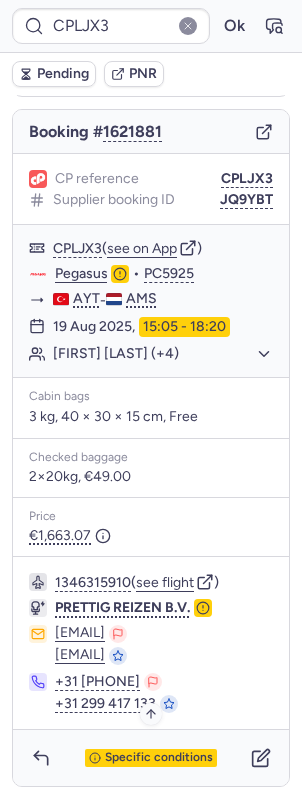 click on "Specific conditions" at bounding box center [159, 758] 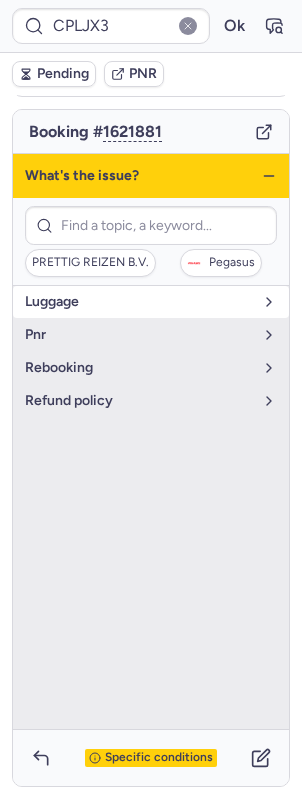 click on "luggage" at bounding box center [139, 302] 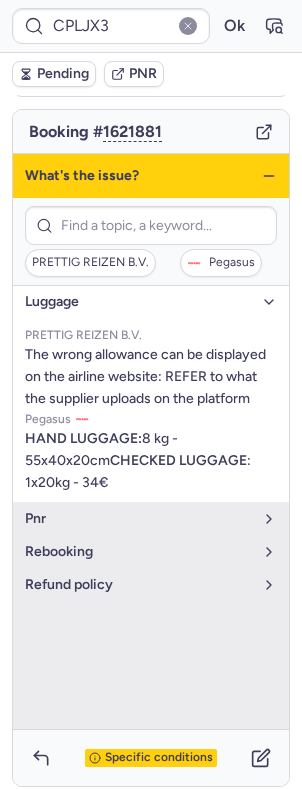 click 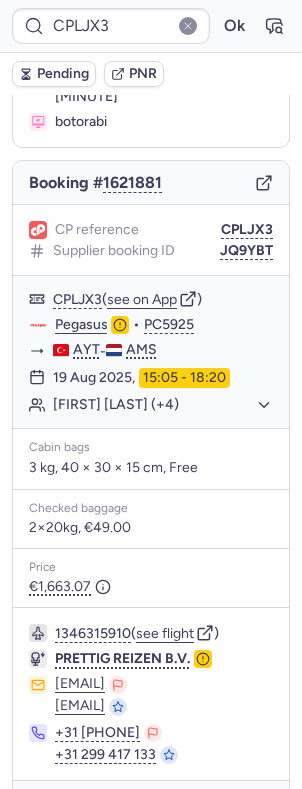 scroll, scrollTop: 200, scrollLeft: 0, axis: vertical 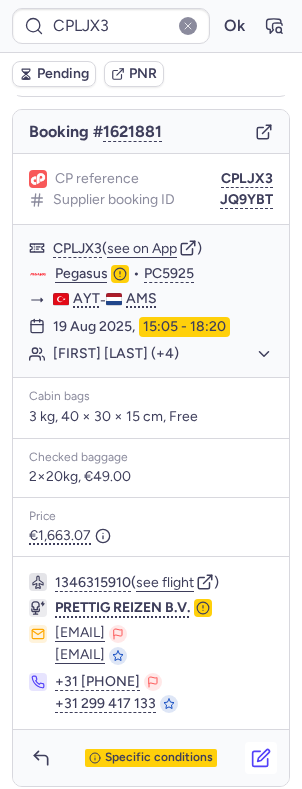 click 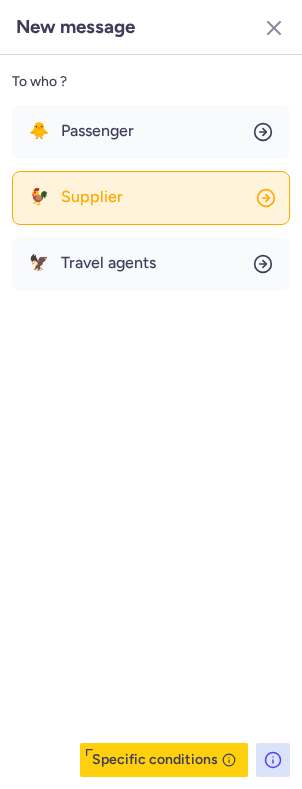 click on "Supplier" at bounding box center [92, 197] 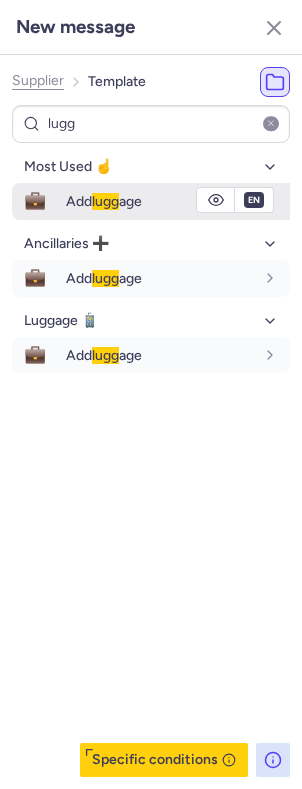 click on "lugg" at bounding box center (105, 201) 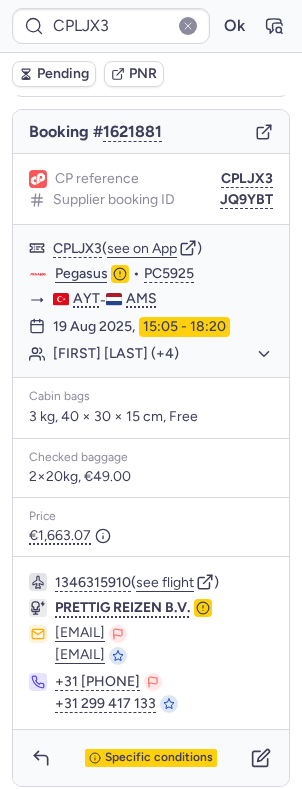 click on "Specific conditions" at bounding box center [151, 758] 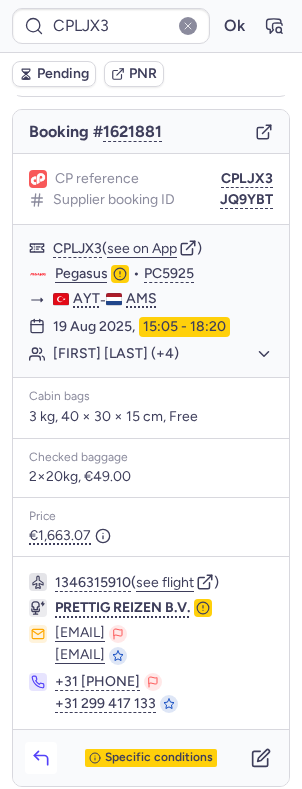 click at bounding box center [41, 758] 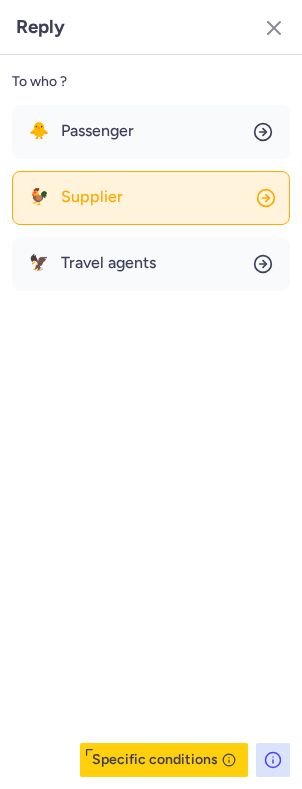 click on "Supplier" at bounding box center [92, 197] 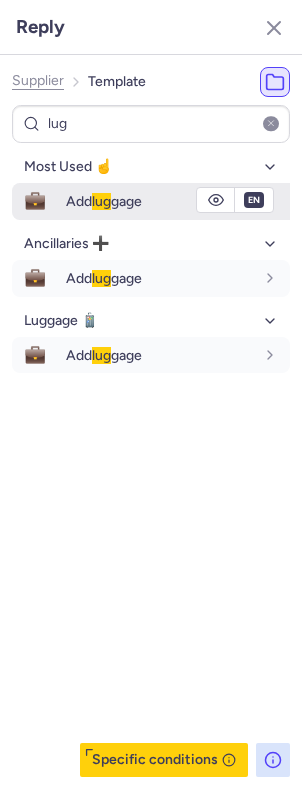 click on "Add  lug gage" at bounding box center [104, 201] 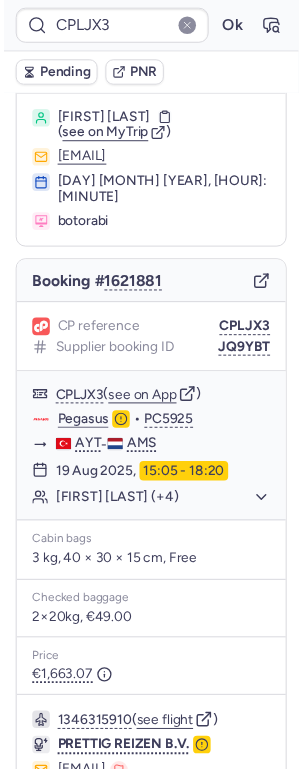 scroll, scrollTop: 0, scrollLeft: 0, axis: both 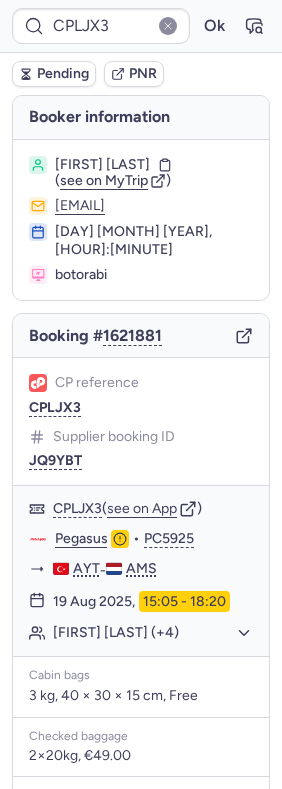 click on "Pending" at bounding box center (63, 74) 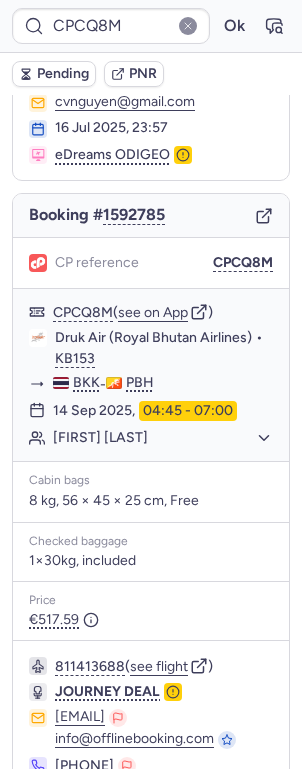 scroll, scrollTop: 220, scrollLeft: 0, axis: vertical 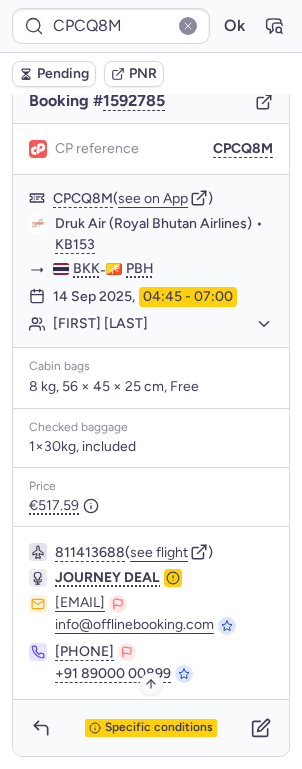 click on "Specific conditions" at bounding box center (159, 728) 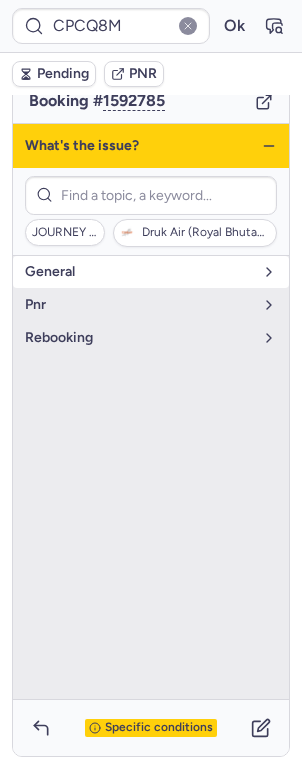 click on "pnr" at bounding box center [139, 305] 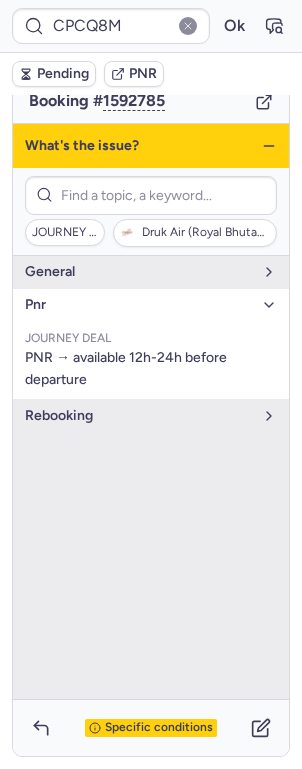 click on "pnr" at bounding box center (139, 305) 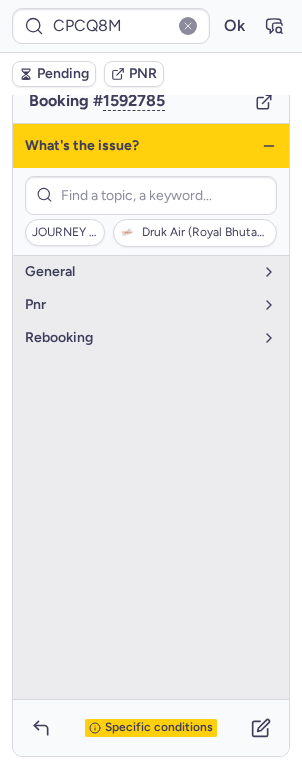 click 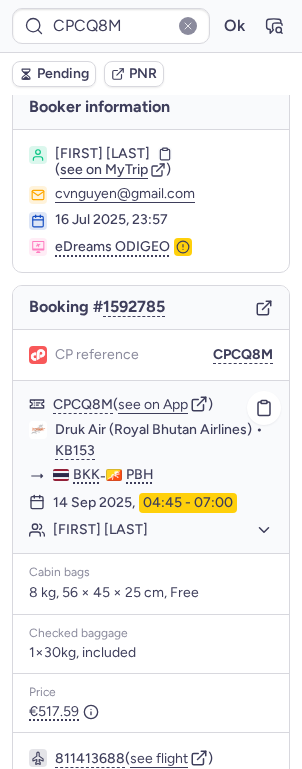 scroll, scrollTop: 5, scrollLeft: 0, axis: vertical 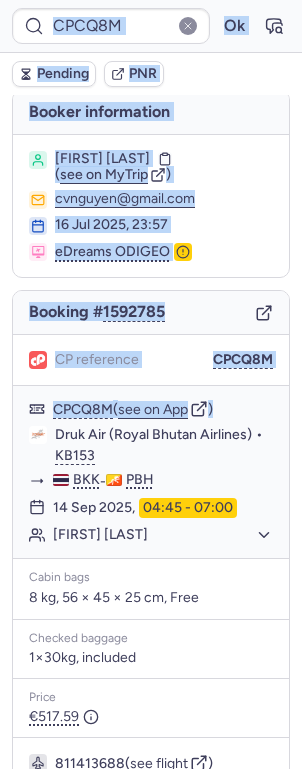 drag, startPoint x: 282, startPoint y: 417, endPoint x: 309, endPoint y: 570, distance: 155.36409 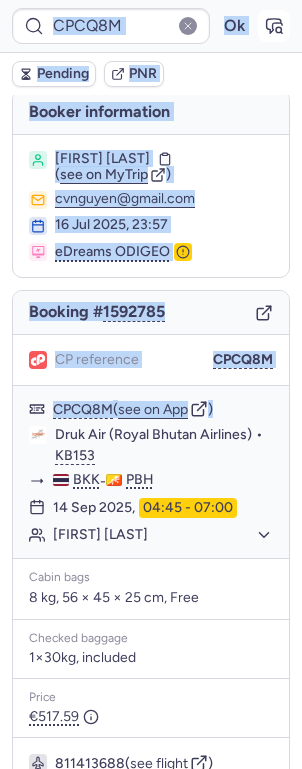 click 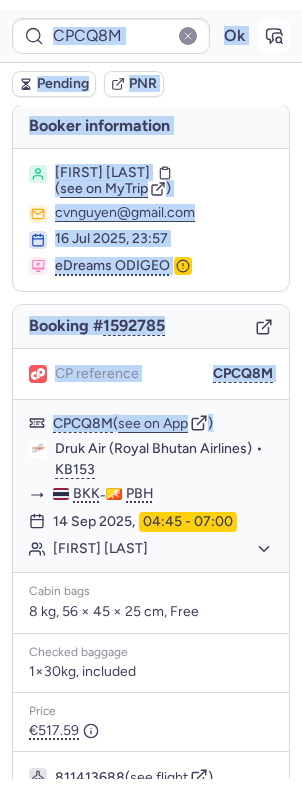 scroll, scrollTop: 0, scrollLeft: 0, axis: both 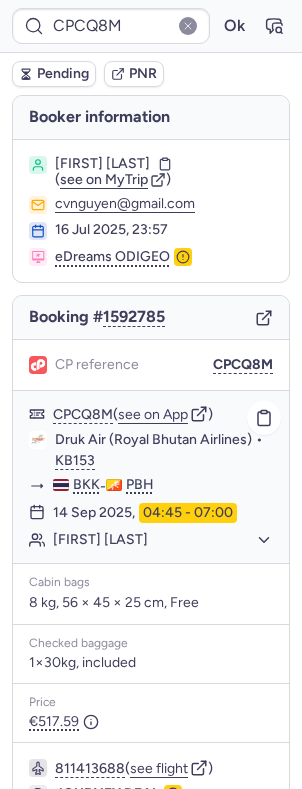 click on "[FIRST] [LAST]" 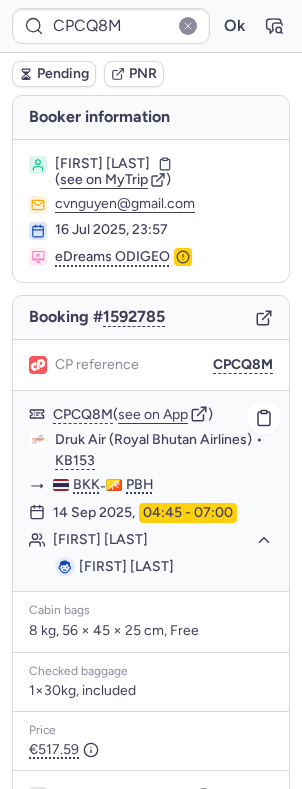 click on "[FIRST] [LAST]" 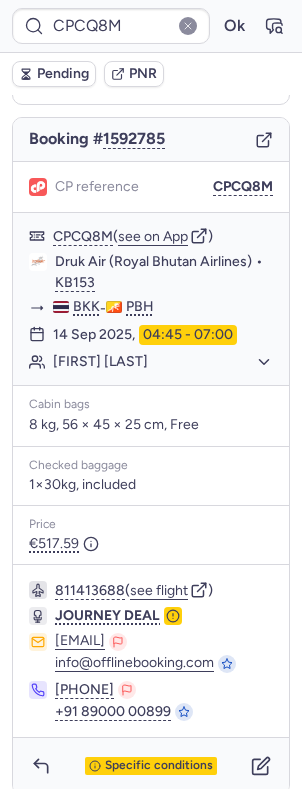 scroll, scrollTop: 200, scrollLeft: 0, axis: vertical 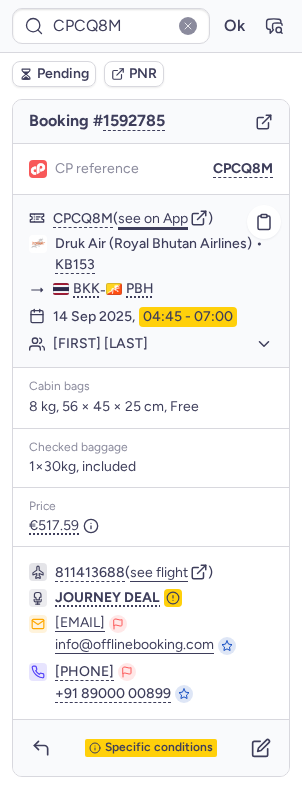 click on "see on App" 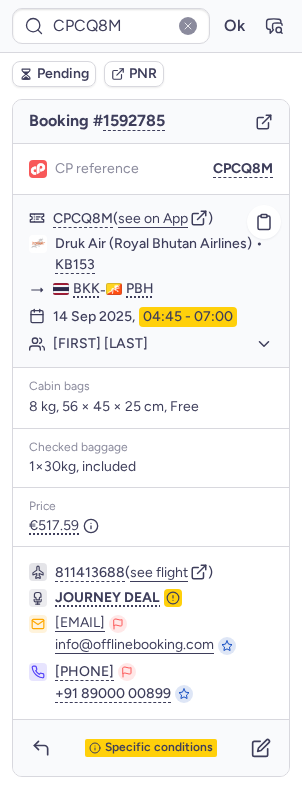 click on "Druk Air (Royal Bhutan Airlines)" 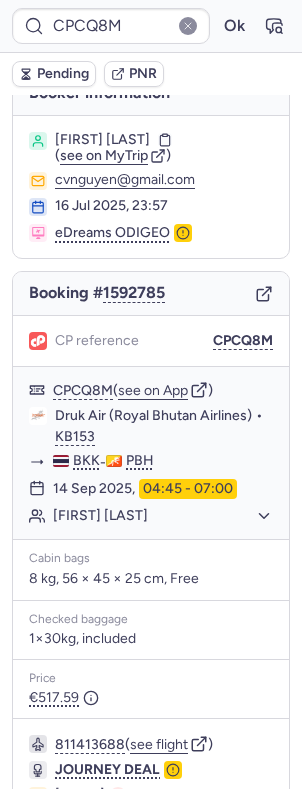 scroll, scrollTop: 18, scrollLeft: 0, axis: vertical 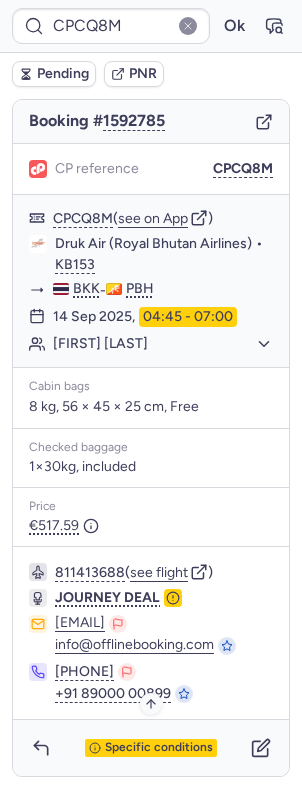 click on "Specific conditions" at bounding box center (151, 748) 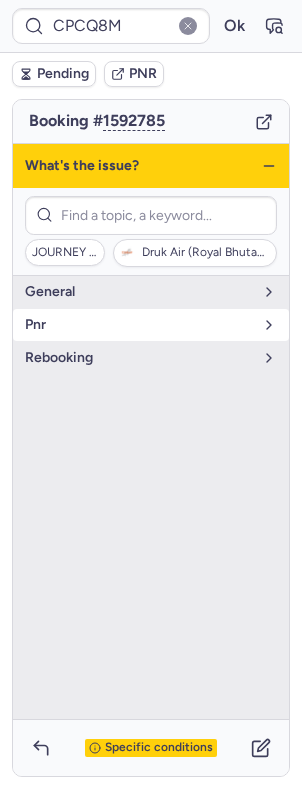 click on "pnr" at bounding box center [151, 325] 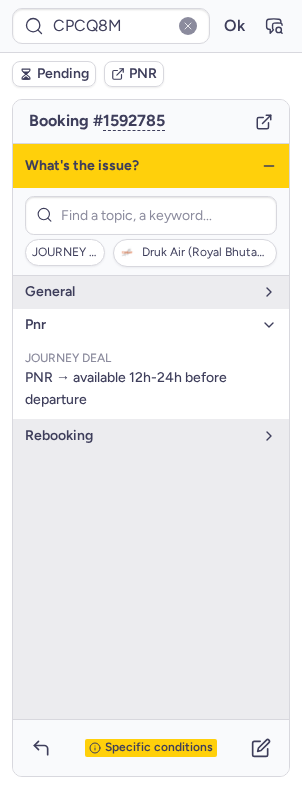 click on "pnr" at bounding box center [139, 325] 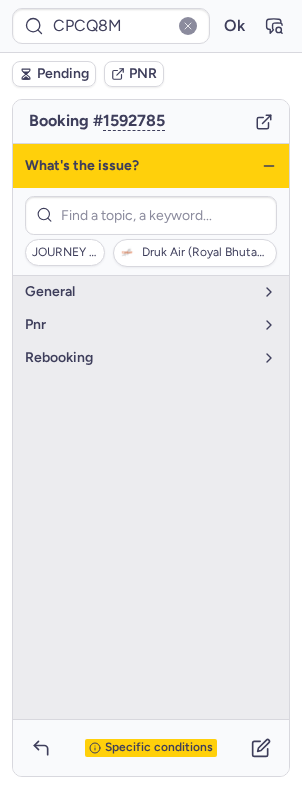 click 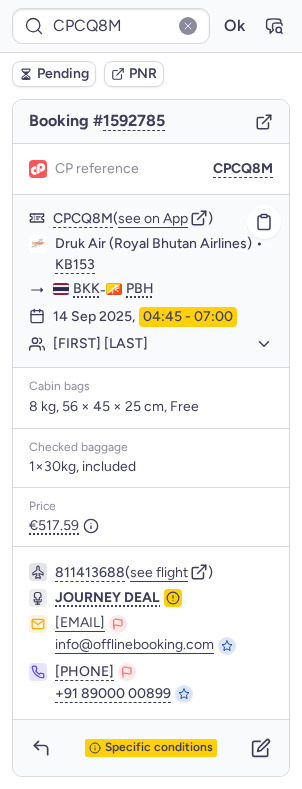 click on "Druk Air (Royal Bhutan Airlines)" 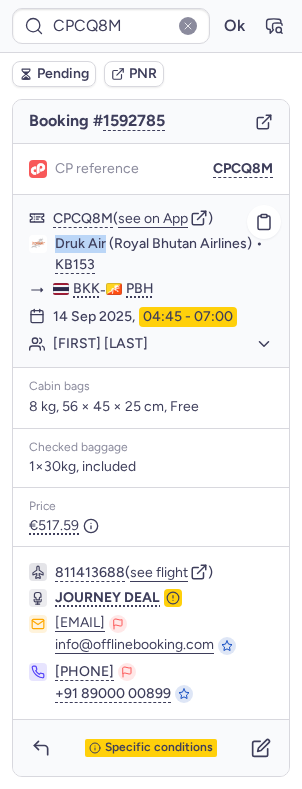 drag, startPoint x: 61, startPoint y: 247, endPoint x: 101, endPoint y: 247, distance: 40 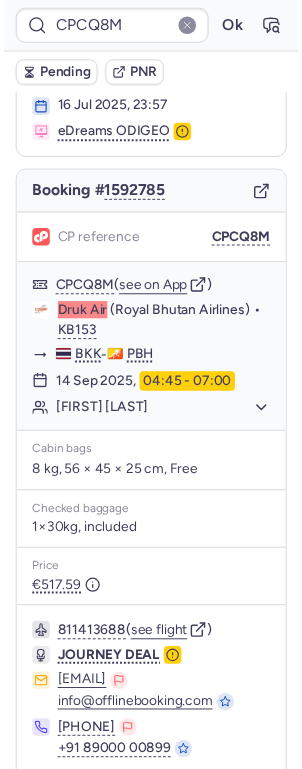 scroll, scrollTop: 0, scrollLeft: 0, axis: both 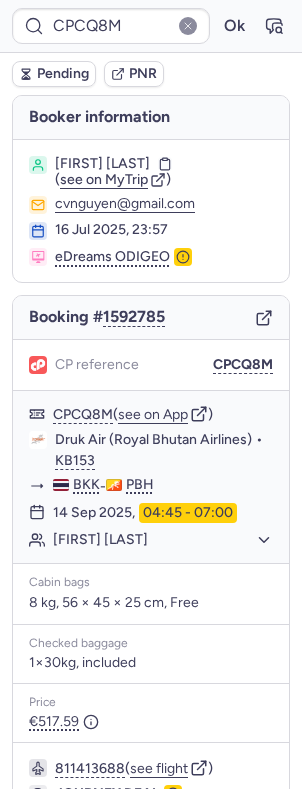 click on "[FIRST] [LAST]" at bounding box center (102, 164) 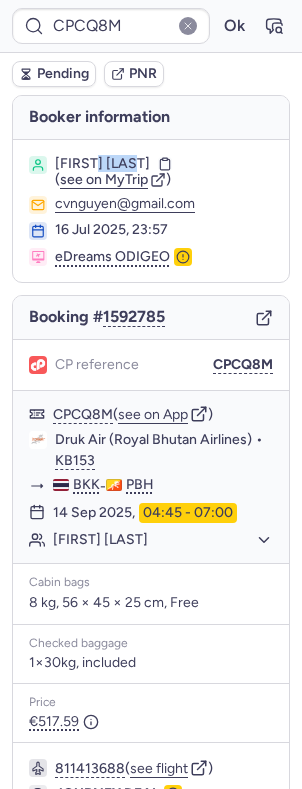 click on "[FIRST] [LAST]" at bounding box center (102, 164) 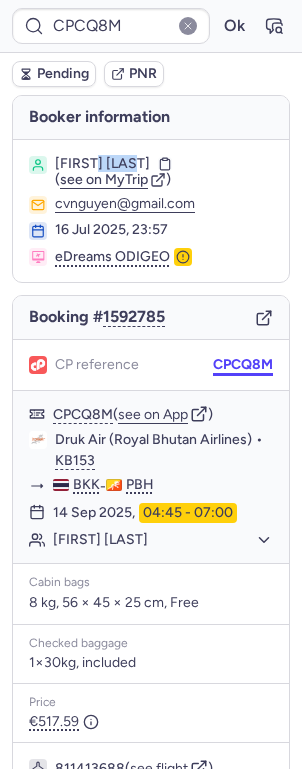 click on "CPCQ8M" at bounding box center (243, 365) 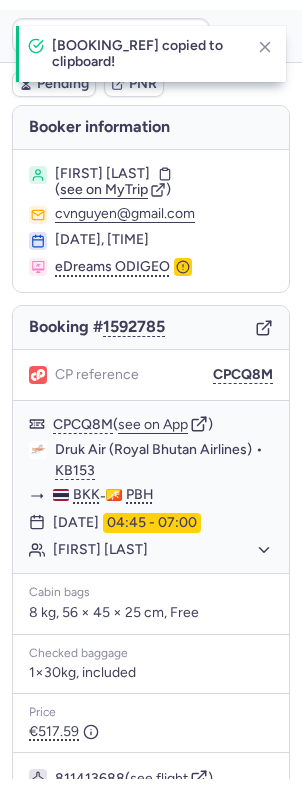 scroll, scrollTop: 0, scrollLeft: 0, axis: both 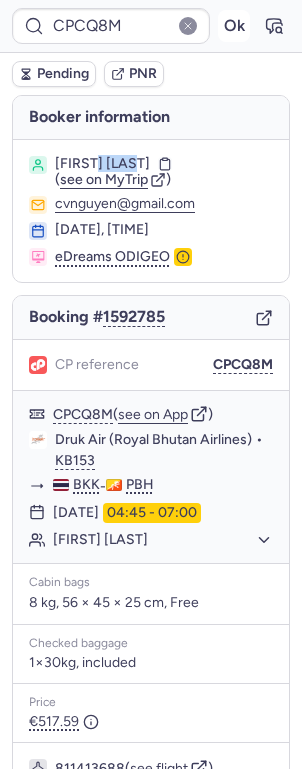 click on "Ok" at bounding box center [234, 26] 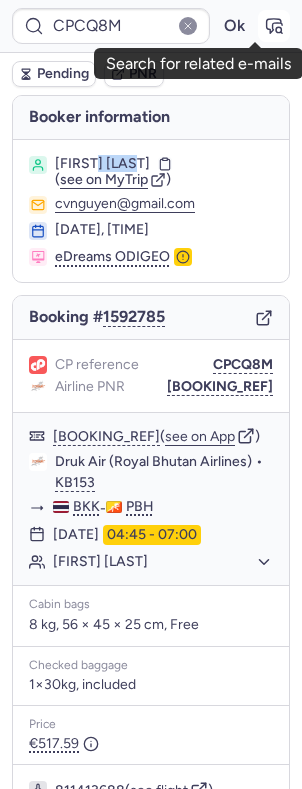 click at bounding box center (274, 26) 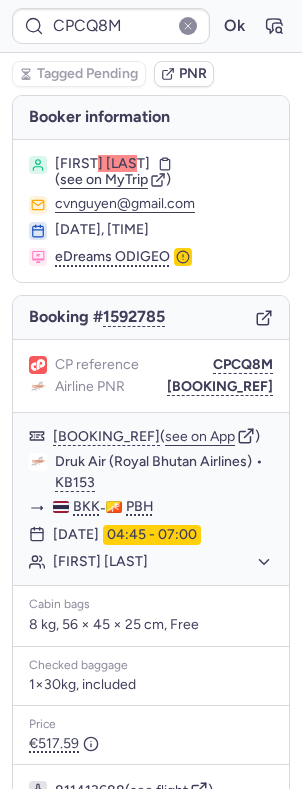 scroll, scrollTop: 222, scrollLeft: 0, axis: vertical 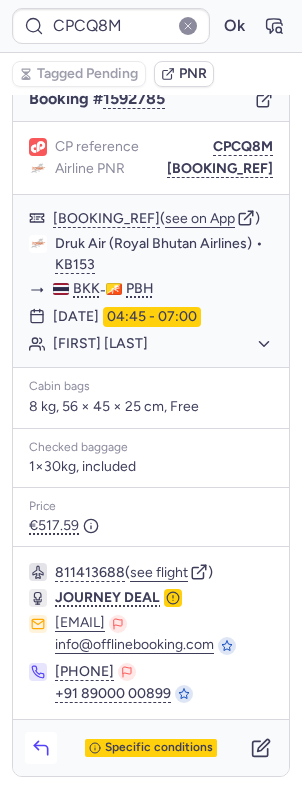 click at bounding box center (41, 748) 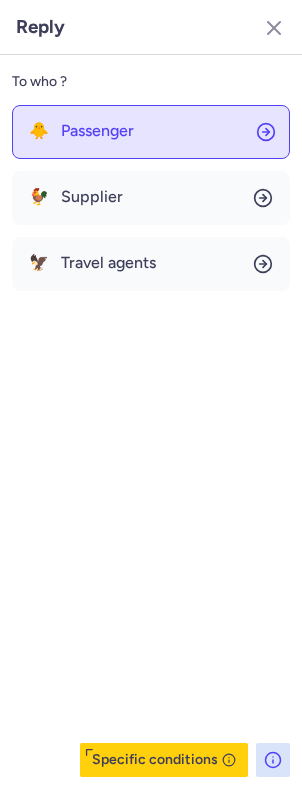 click on "Passenger" at bounding box center [97, 131] 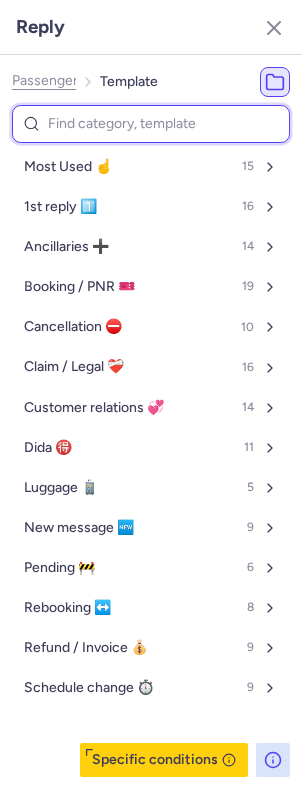 click at bounding box center [151, 124] 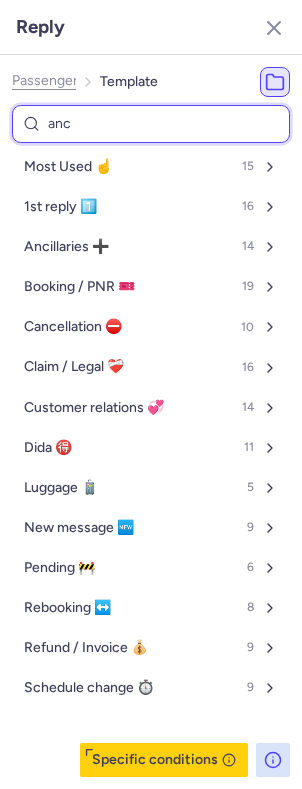 type on "anci" 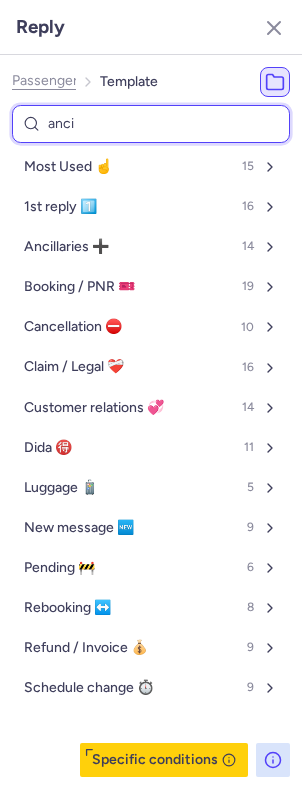 select on "en" 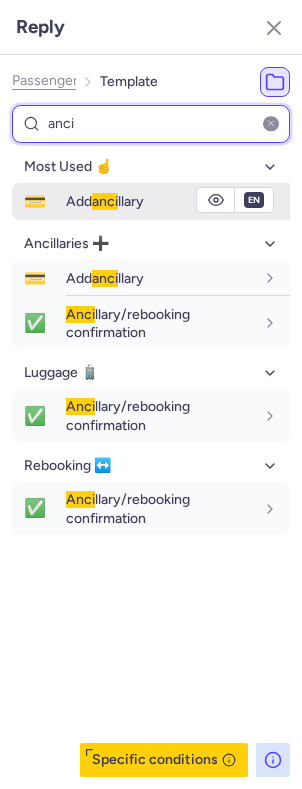 type on "anci" 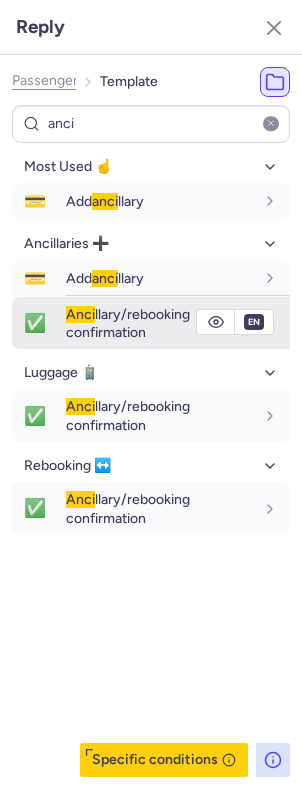 click on "Anci llary/rebooking confirmation" at bounding box center [128, 323] 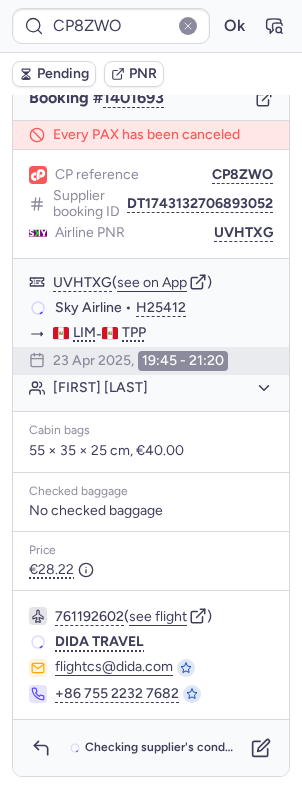 scroll, scrollTop: 238, scrollLeft: 0, axis: vertical 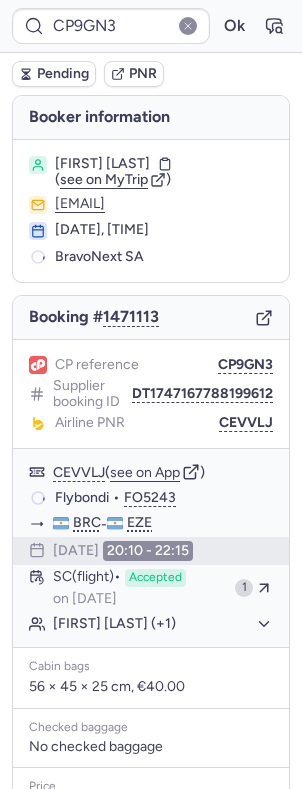 type on "CPMAP6" 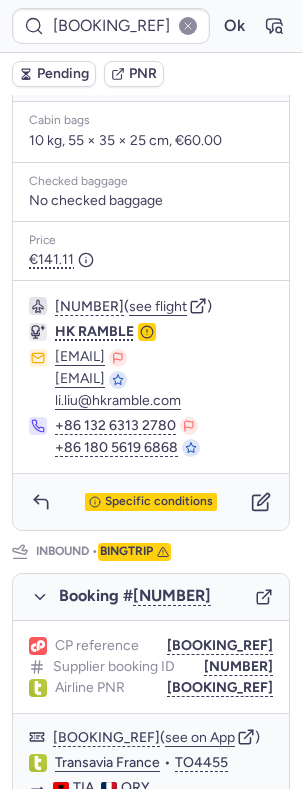 scroll, scrollTop: 1064, scrollLeft: 0, axis: vertical 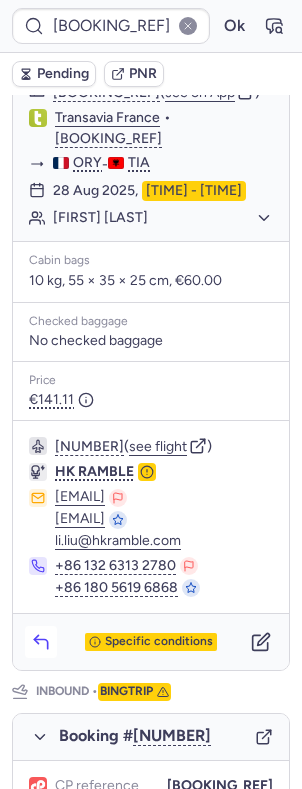 click 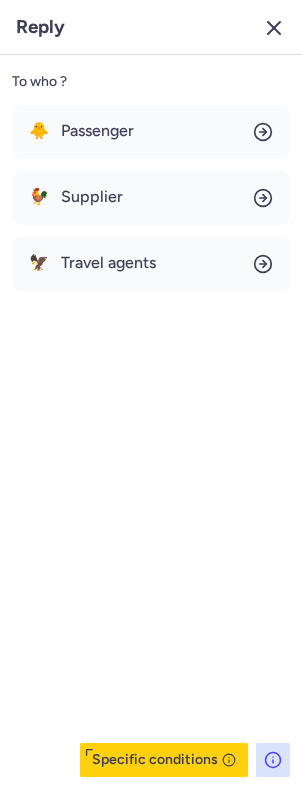 click 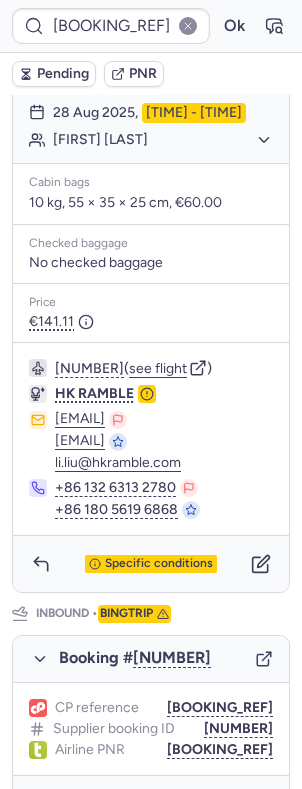 scroll, scrollTop: 560, scrollLeft: 0, axis: vertical 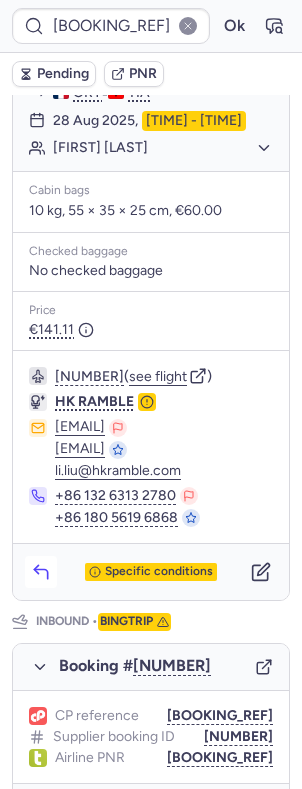 click 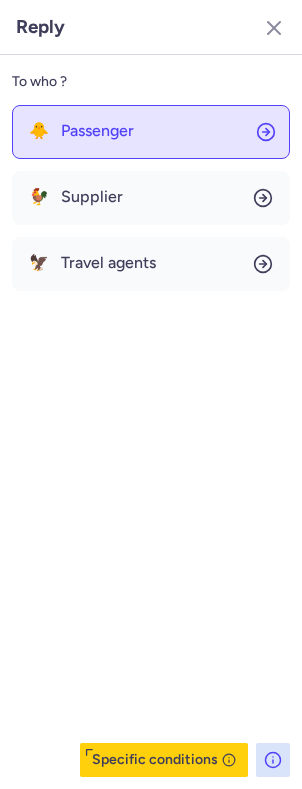 click on "🐥 Passenger" 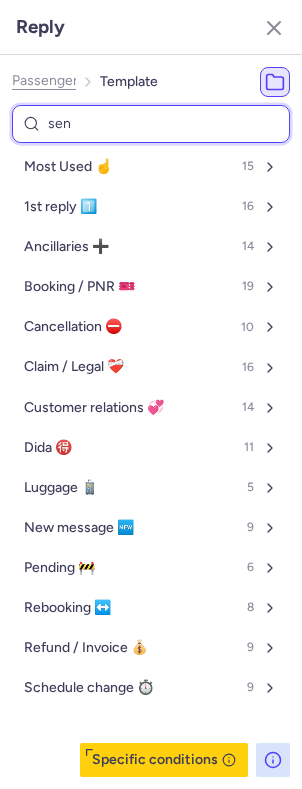 type on "send" 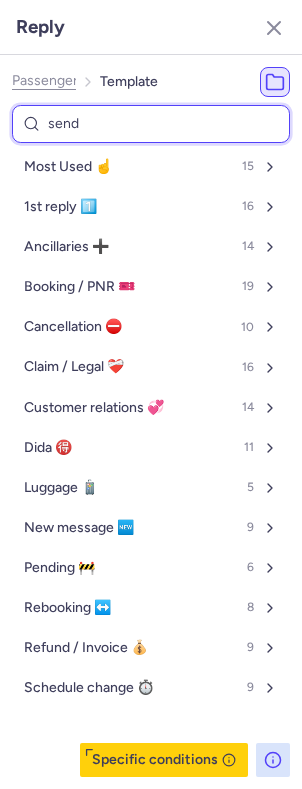 select on "en" 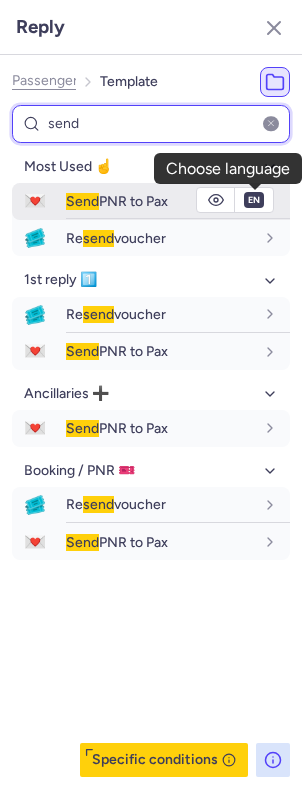 type on "send" 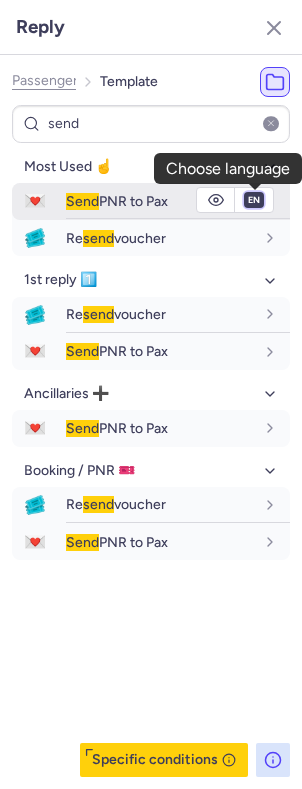 drag, startPoint x: 250, startPoint y: 200, endPoint x: 229, endPoint y: 237, distance: 42.544094 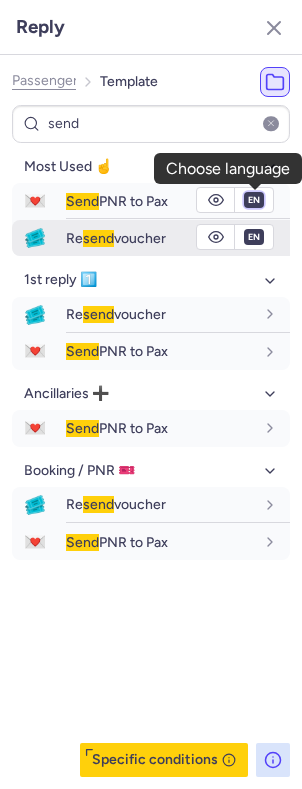 click on "fr en de nl pt es it ru" at bounding box center [254, 200] 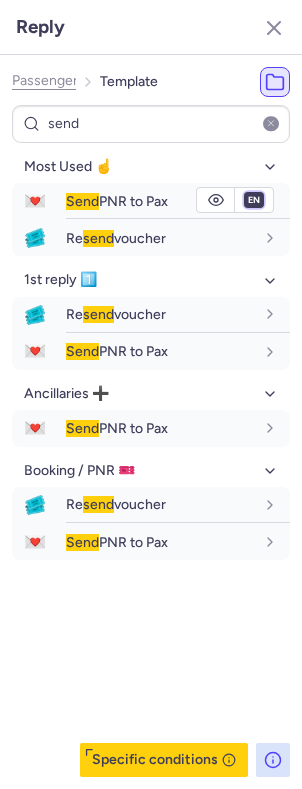 select on "fr" 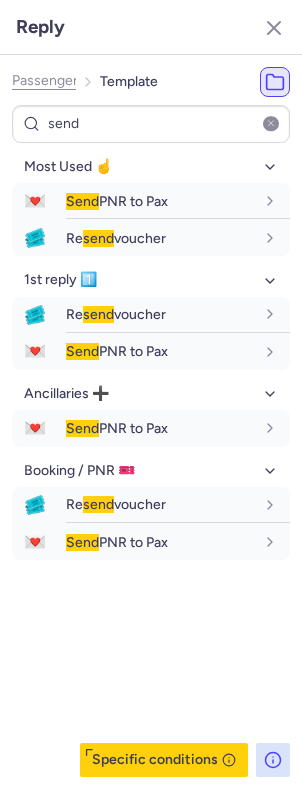click on "fr en de nl pt es it ru" at bounding box center (254, 200) 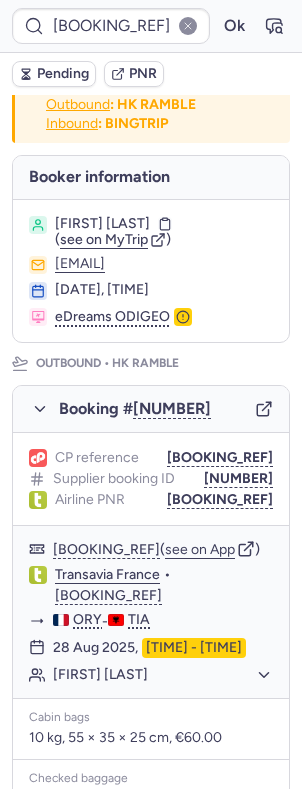 scroll, scrollTop: 0, scrollLeft: 0, axis: both 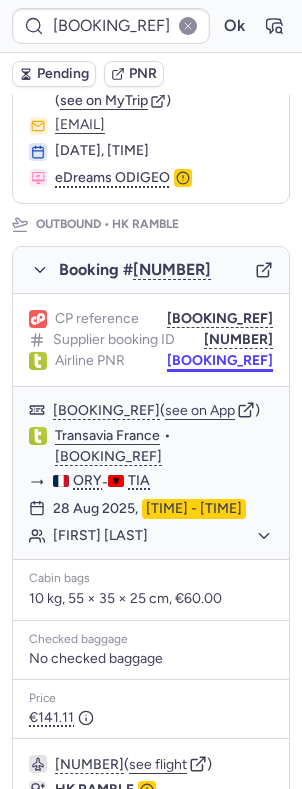 click on "CP reference CPMAP6 Supplier booking ID 10812521610473 Airline PNR WYJJYF" at bounding box center (151, 340) 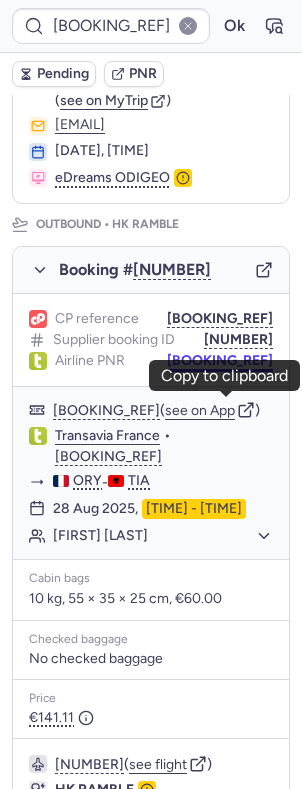 click on "WYJJYF" at bounding box center (220, 361) 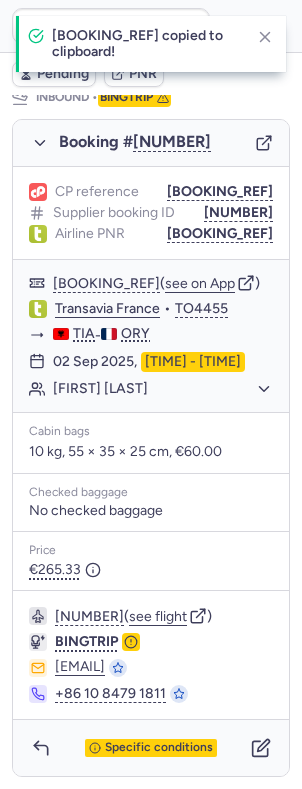 scroll, scrollTop: 1141, scrollLeft: 0, axis: vertical 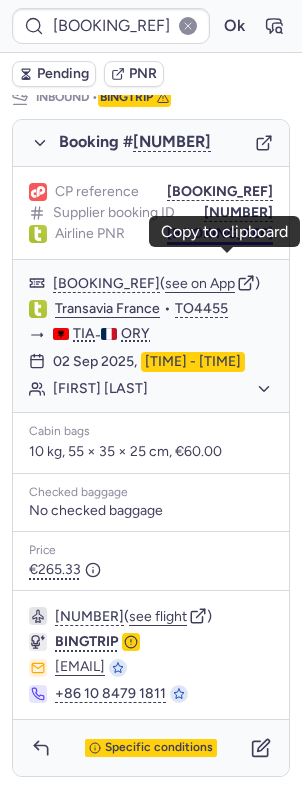 click on "C69Y8L" at bounding box center (220, 234) 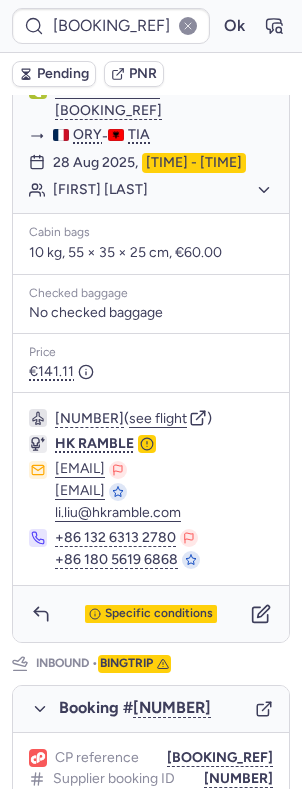 scroll, scrollTop: 486, scrollLeft: 0, axis: vertical 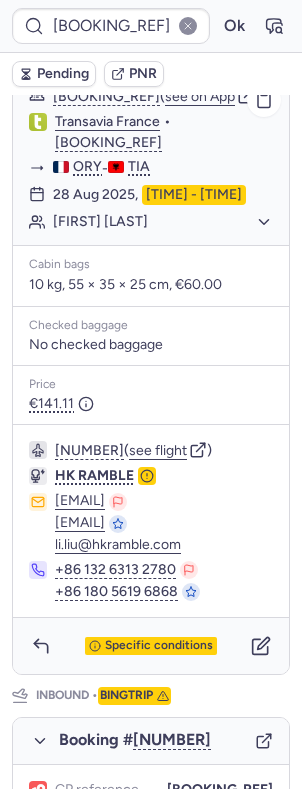 click on "Transavia France" 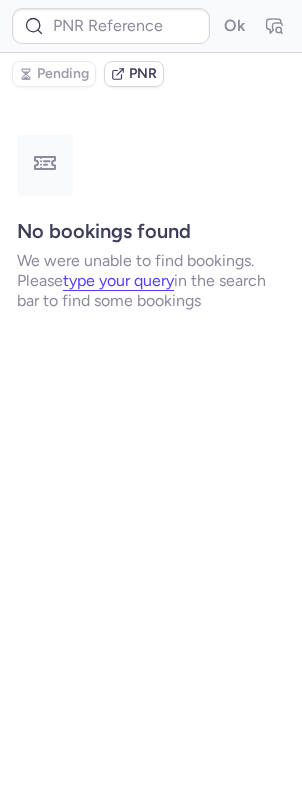 scroll, scrollTop: 0, scrollLeft: 0, axis: both 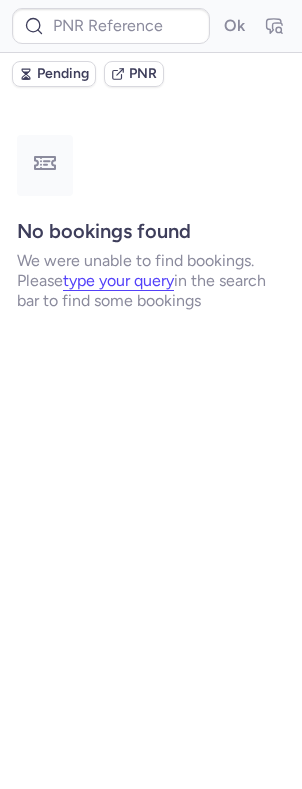 drag, startPoint x: 202, startPoint y: 555, endPoint x: 13, endPoint y: 491, distance: 199.54198 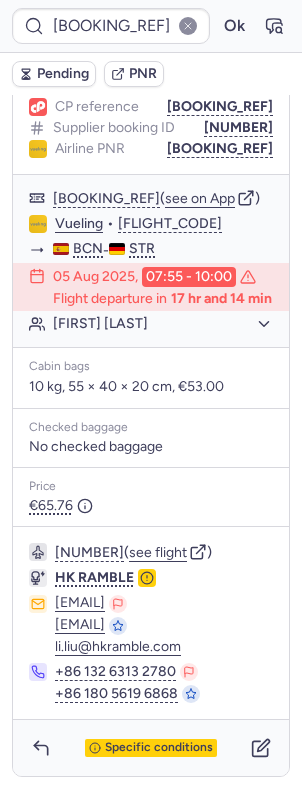 scroll, scrollTop: 345, scrollLeft: 0, axis: vertical 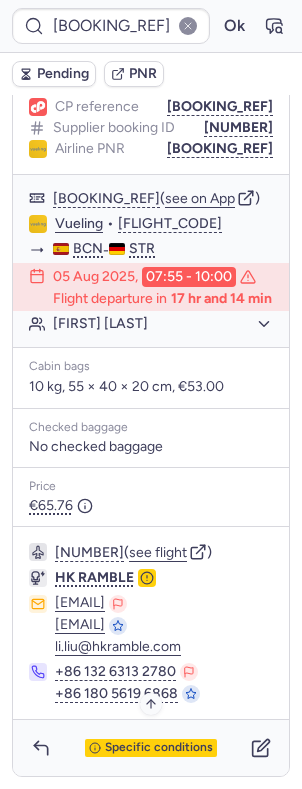 click on "Specific conditions" at bounding box center [159, 748] 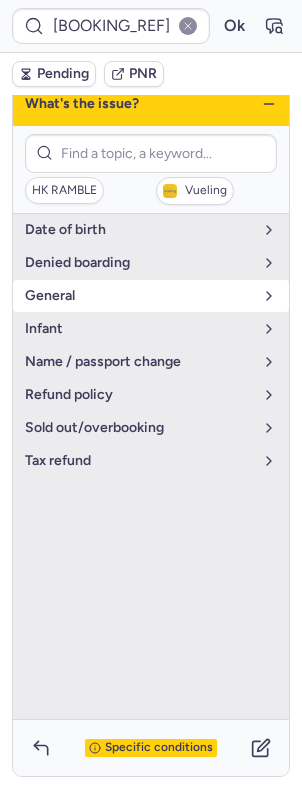 click on "general" at bounding box center [139, 296] 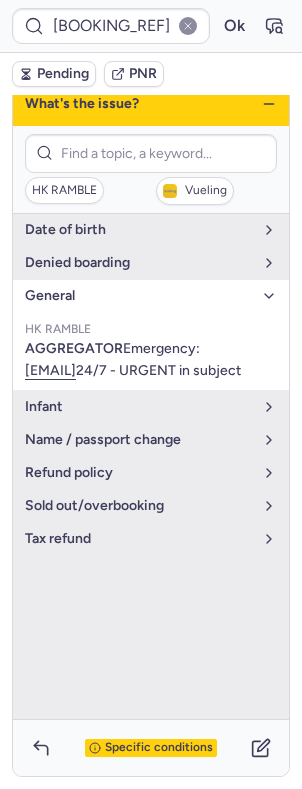 click on "general" at bounding box center [139, 296] 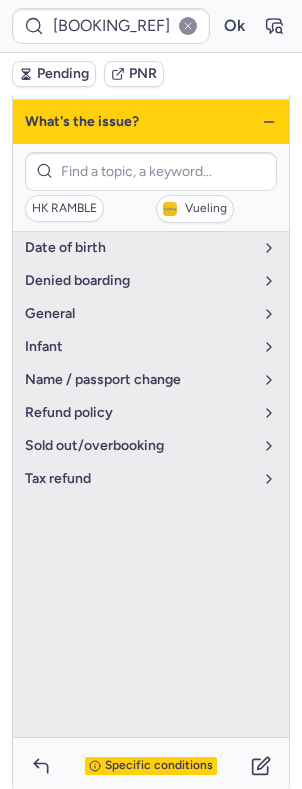 scroll, scrollTop: 228, scrollLeft: 0, axis: vertical 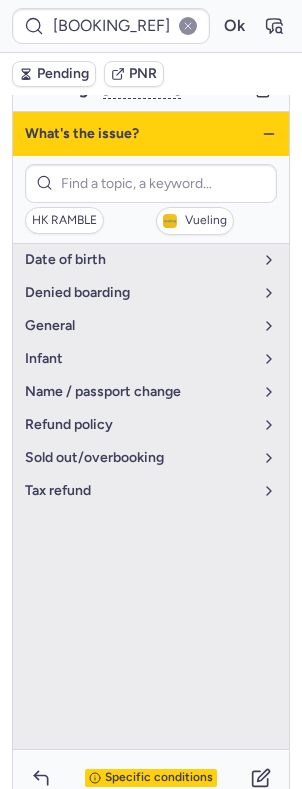 click on "What's the issue?" at bounding box center (151, 134) 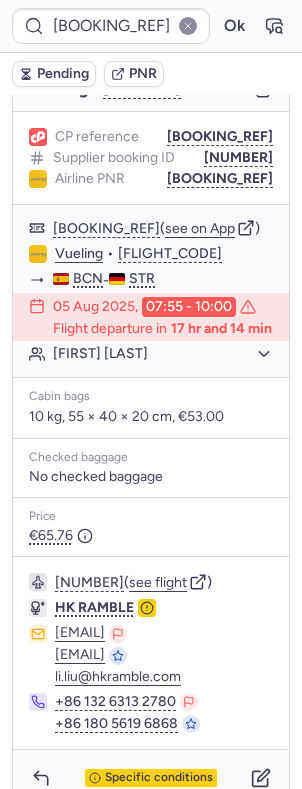 click on "Booker information Maxim LARIONOV  ( see on MyTrip  )  redeboyprogram@gmail.com 30 Jul 2025, 12:36 Kupibilet Booking # 1617021 CP reference CPC8KM Supplier booking ID 10812521110294 Airline PNR YF5FJY YF5FJY  ( see on App )  Vueling  •  VY1866 BCN  -  STR 05 Aug 2025,  07:55 - 10:00  Flight departure in  17 hr and 14 min Maxim LARIONOV   Cabin bags  10 kg, 55 × 40 × 20 cm, €53.00 Checked baggage No checked baggage Price €65.76  1366949324  ( see flight )  HK RAMBLE support_service@hkramble.com support_service@hkramble.com li.liu@hkramble.com +86 132 6313 2780 +86 180 5619 6868 Specific conditions" at bounding box center [151, 337] 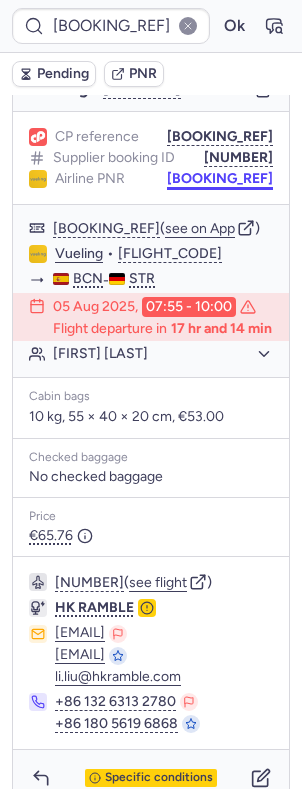 click on "YF5FJY" at bounding box center (220, 179) 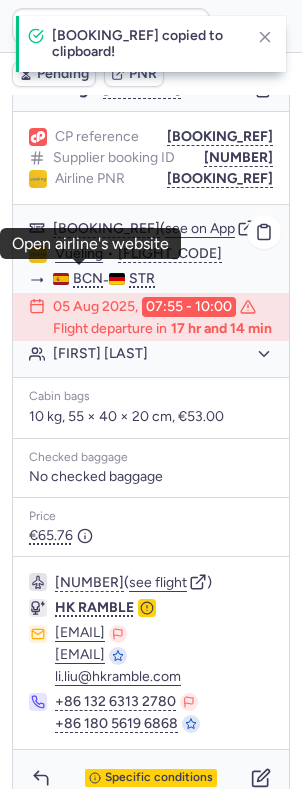 click on "Vueling" 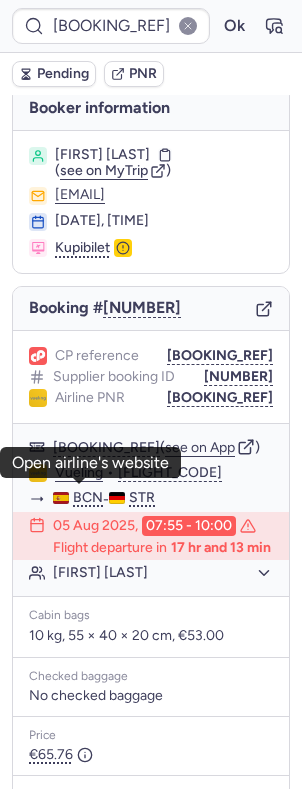 scroll, scrollTop: 0, scrollLeft: 0, axis: both 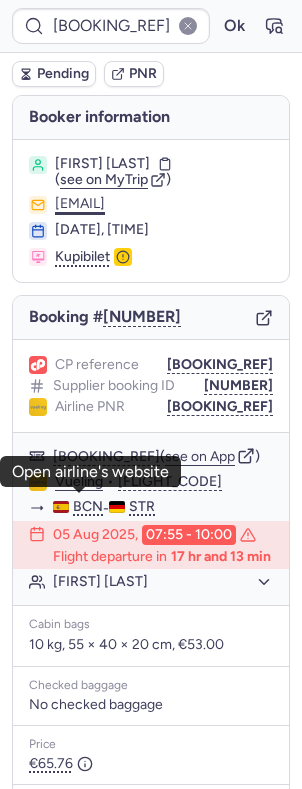 click on "redeboyprogram@gmail.com" 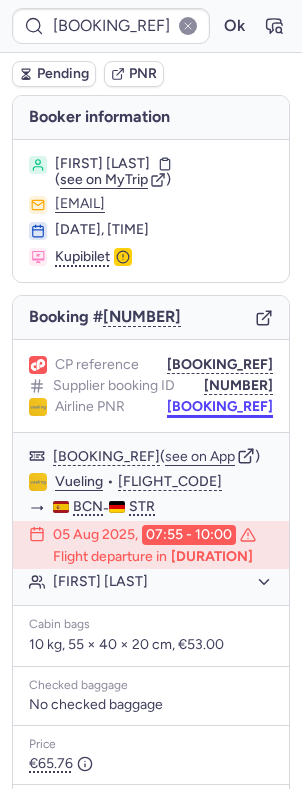 click on "YF5FJY" at bounding box center (220, 407) 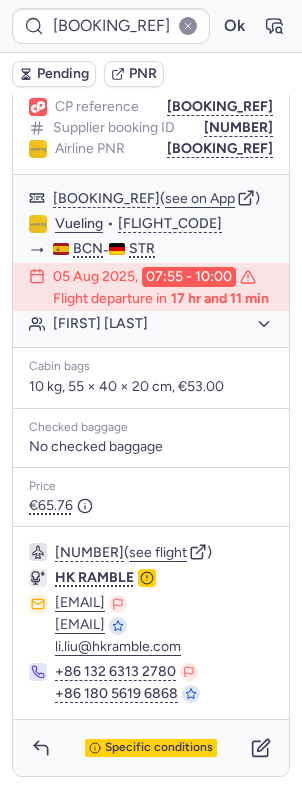scroll, scrollTop: 345, scrollLeft: 0, axis: vertical 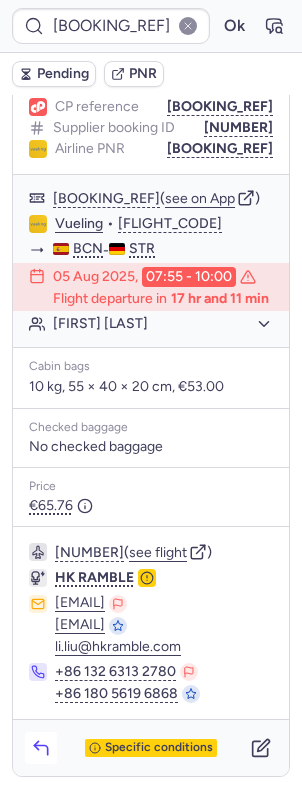 click 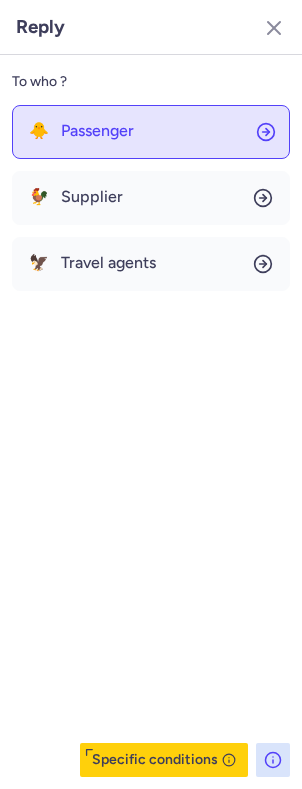 click on "🐥 Passenger" 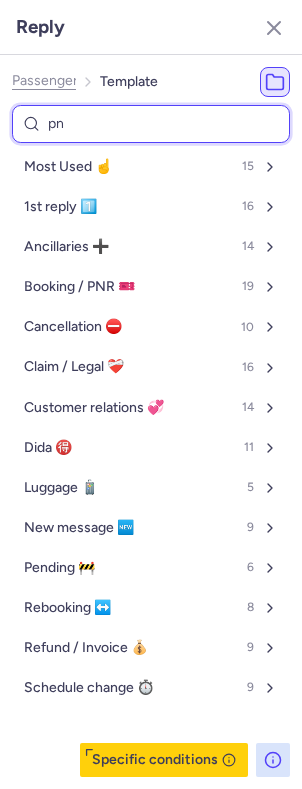 type on "pnr" 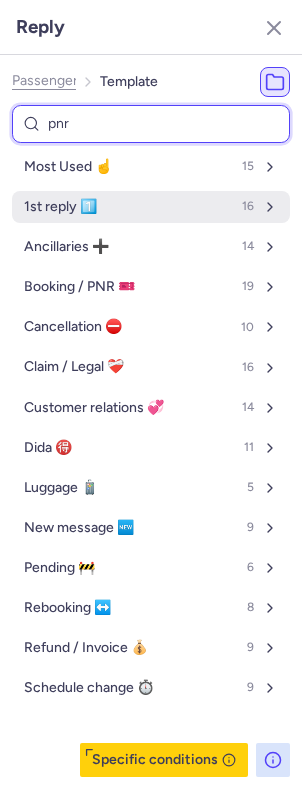select on "en" 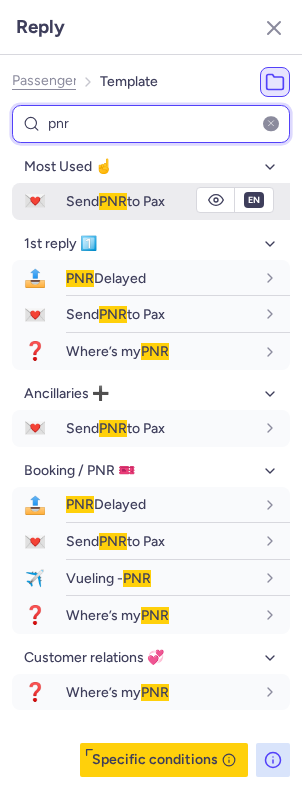 type on "pnr" 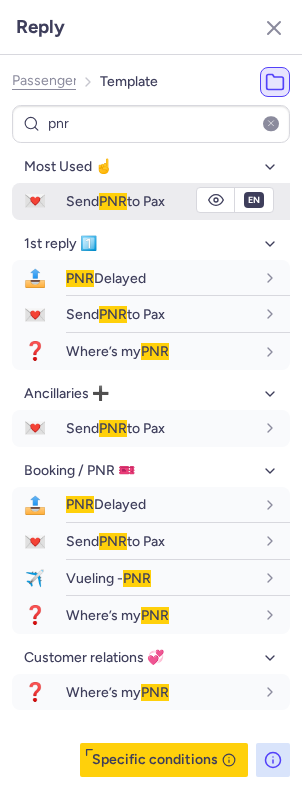 click on "Send  PNR  to Pax" at bounding box center [115, 201] 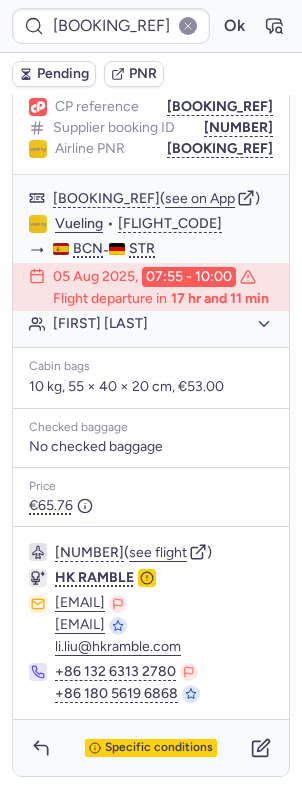 scroll, scrollTop: 78, scrollLeft: 0, axis: vertical 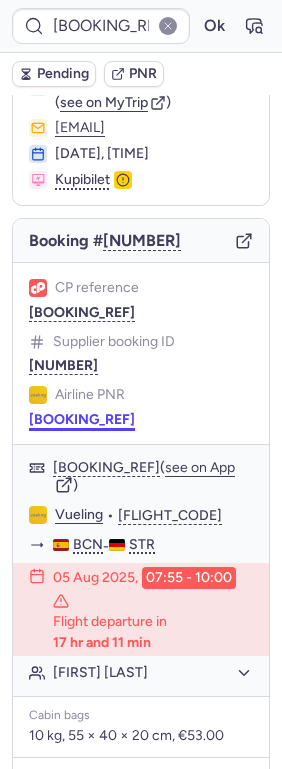 click on "YF5FJY" at bounding box center [82, 420] 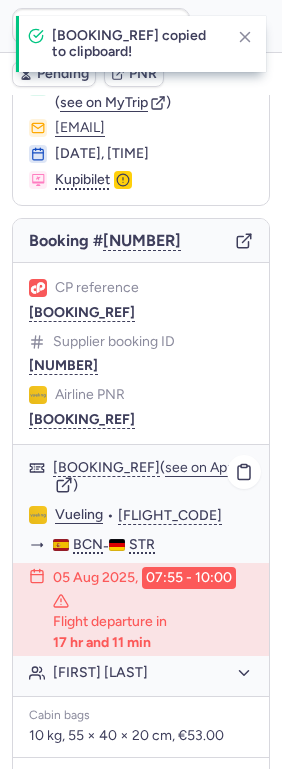 click on "YF5FJY  ( see on App )  Vueling  •  VY1866 BCN  -  STR 05 Aug 2025,  07:55 - 10:00  Flight departure in  17 hr and 11 min Maxim LARIONOV" at bounding box center (141, 570) 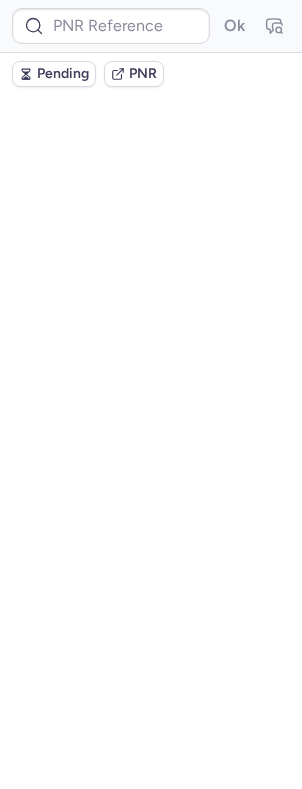 scroll, scrollTop: 0, scrollLeft: 0, axis: both 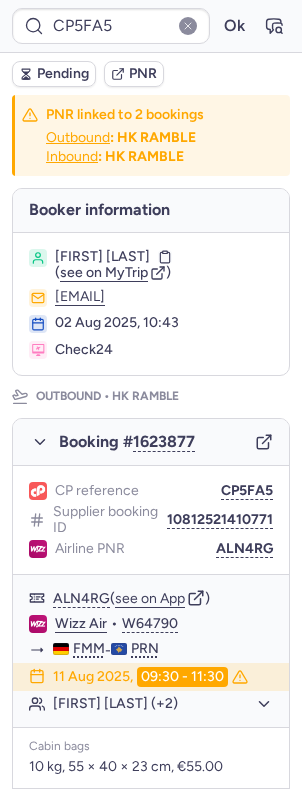 type on "CPKXOM" 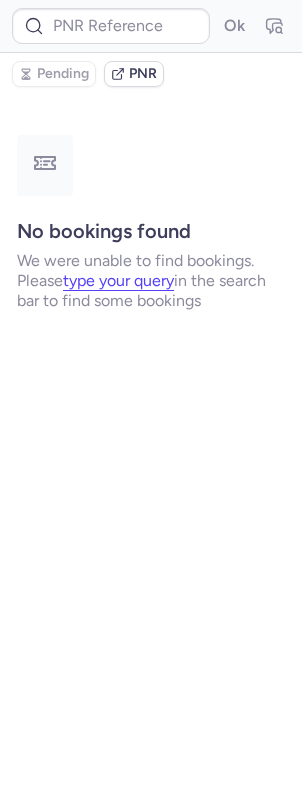 type on "CPKWCM" 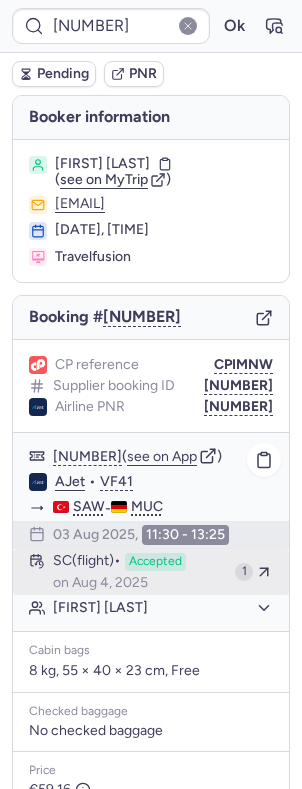 click on "SC   (flight)" at bounding box center [87, 562] 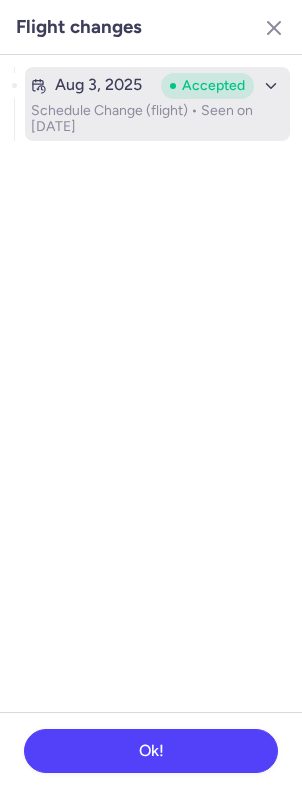 click on "Aug 3, 2025 Accepted Schedule Change (flight) •  Seen on Aug 4, 2025" 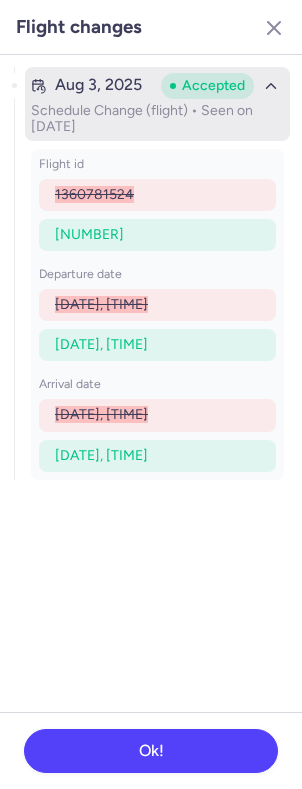 click on "Aug 3, 2025" at bounding box center (98, 85) 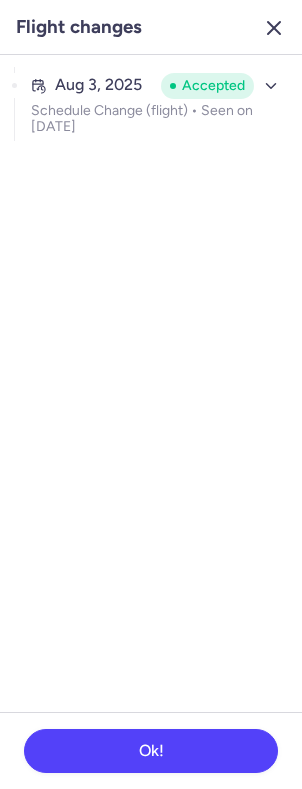click 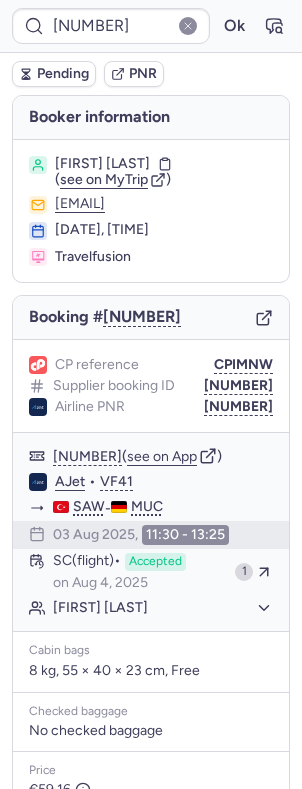 type on "1948130474270593024" 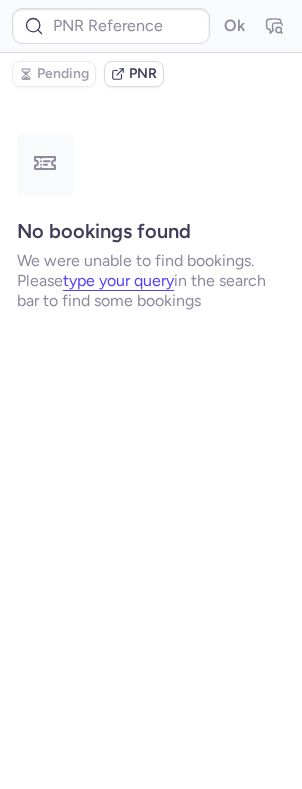 type on "CPA9YJ" 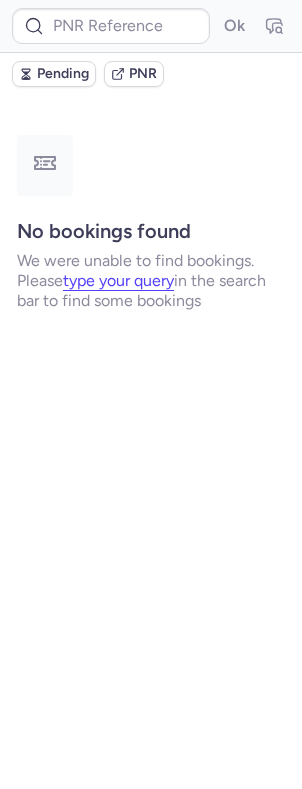 type on "CPIJCG" 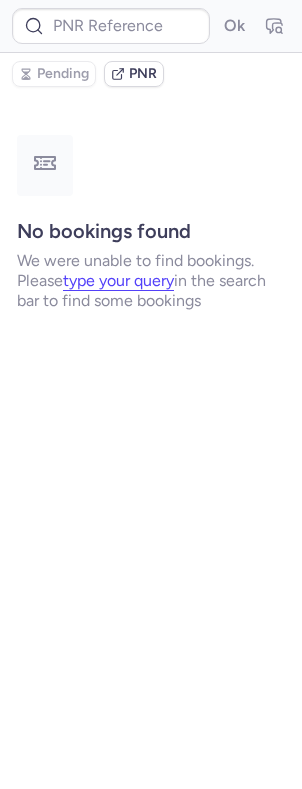 type on "CPOJBR" 